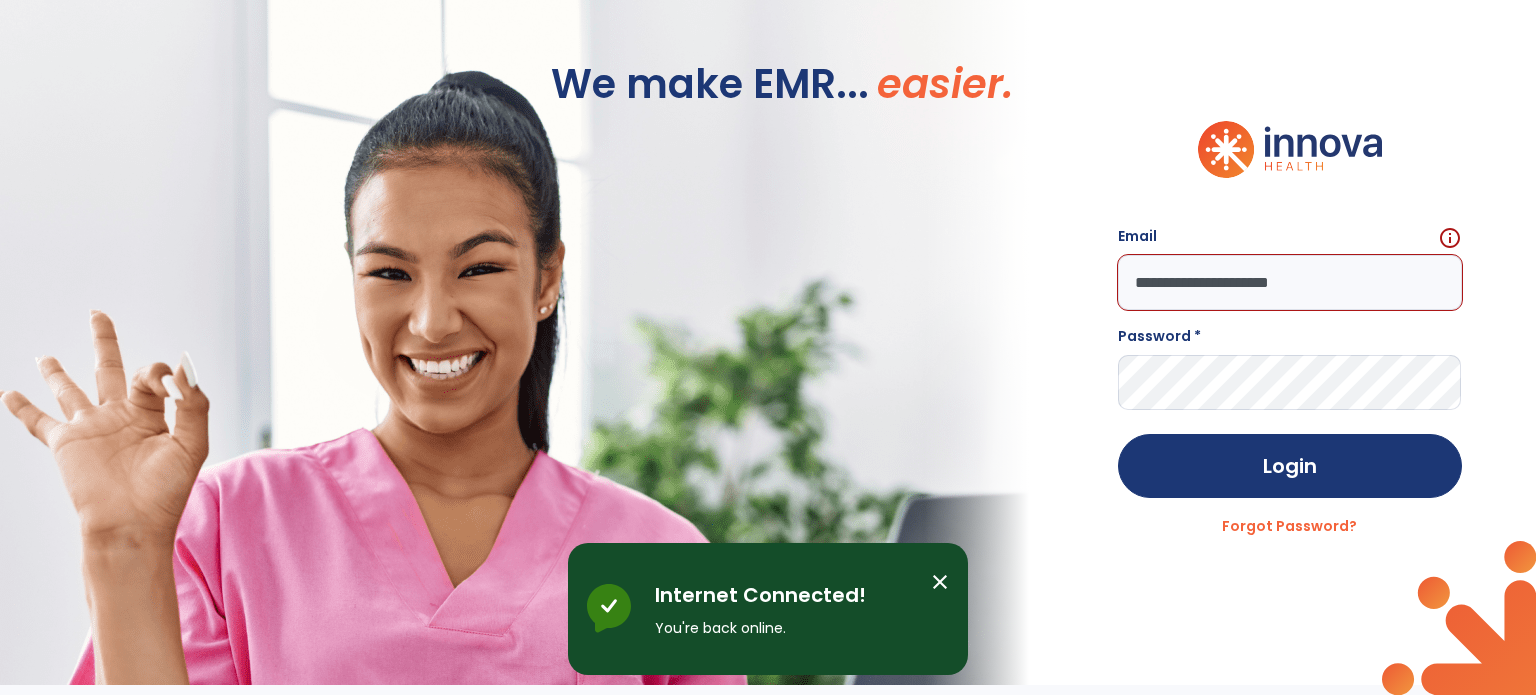 scroll, scrollTop: 0, scrollLeft: 0, axis: both 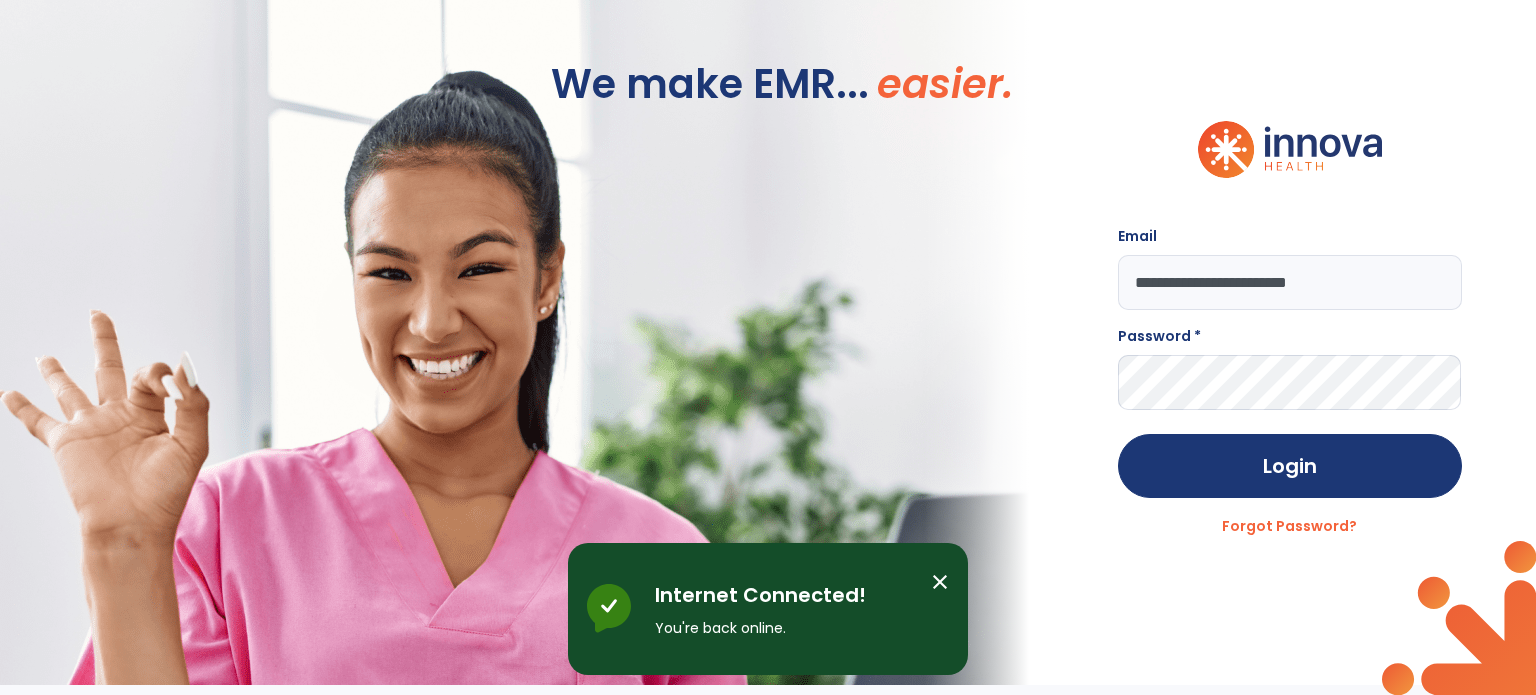 type on "**********" 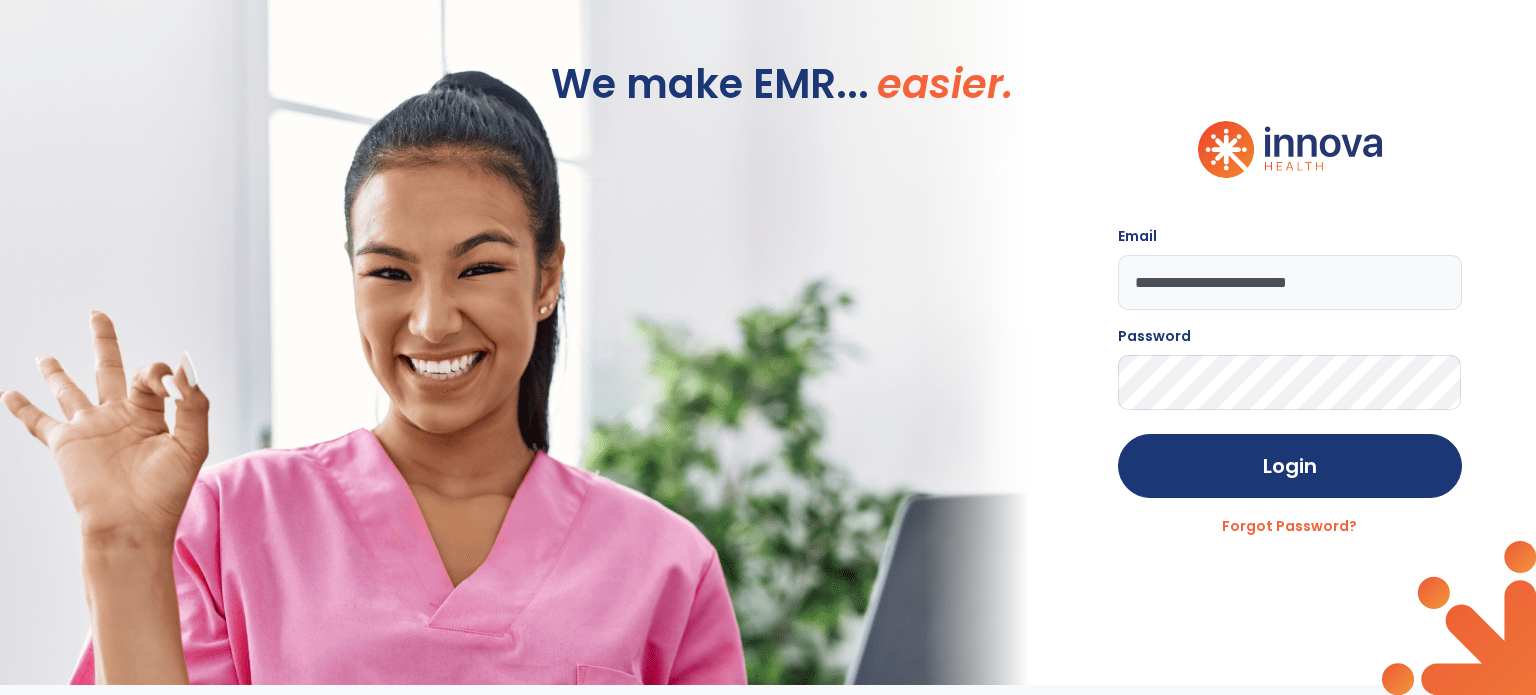 click on "Login" 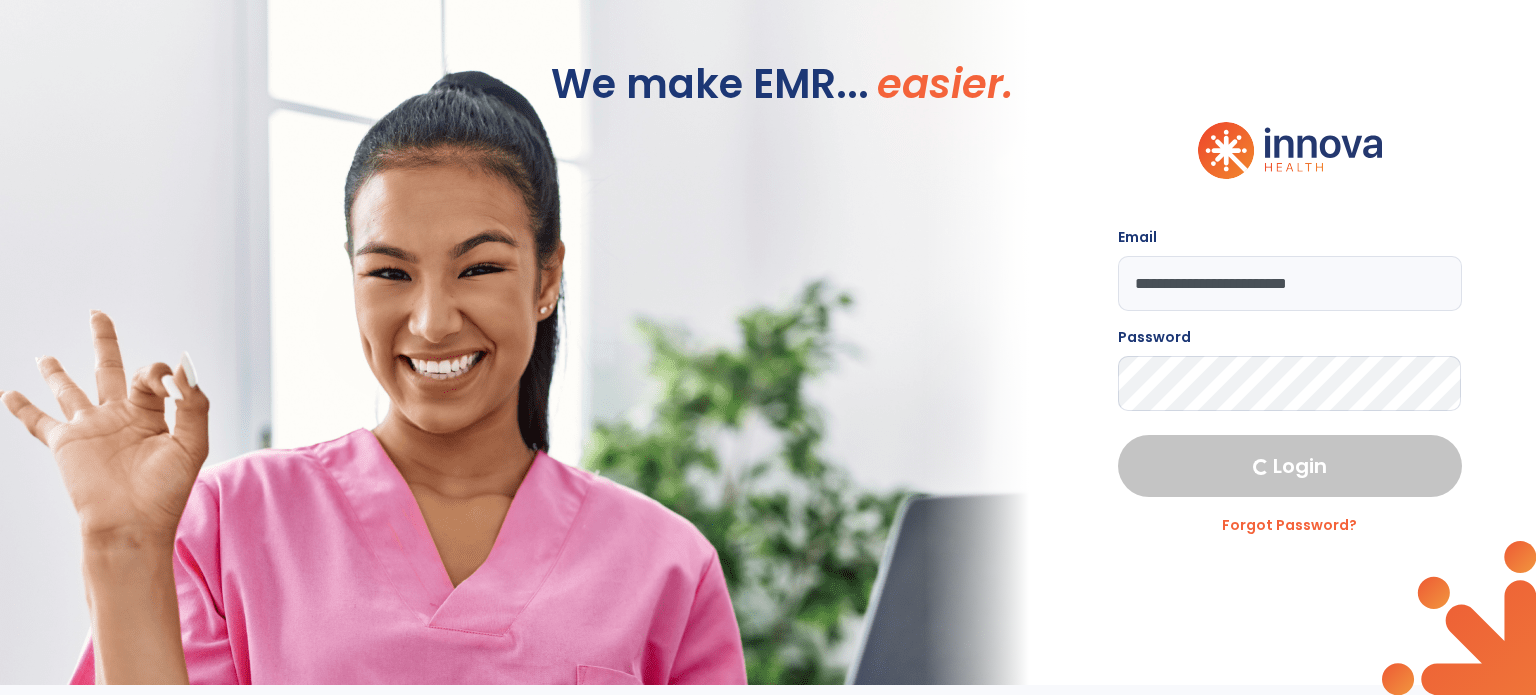 select on "***" 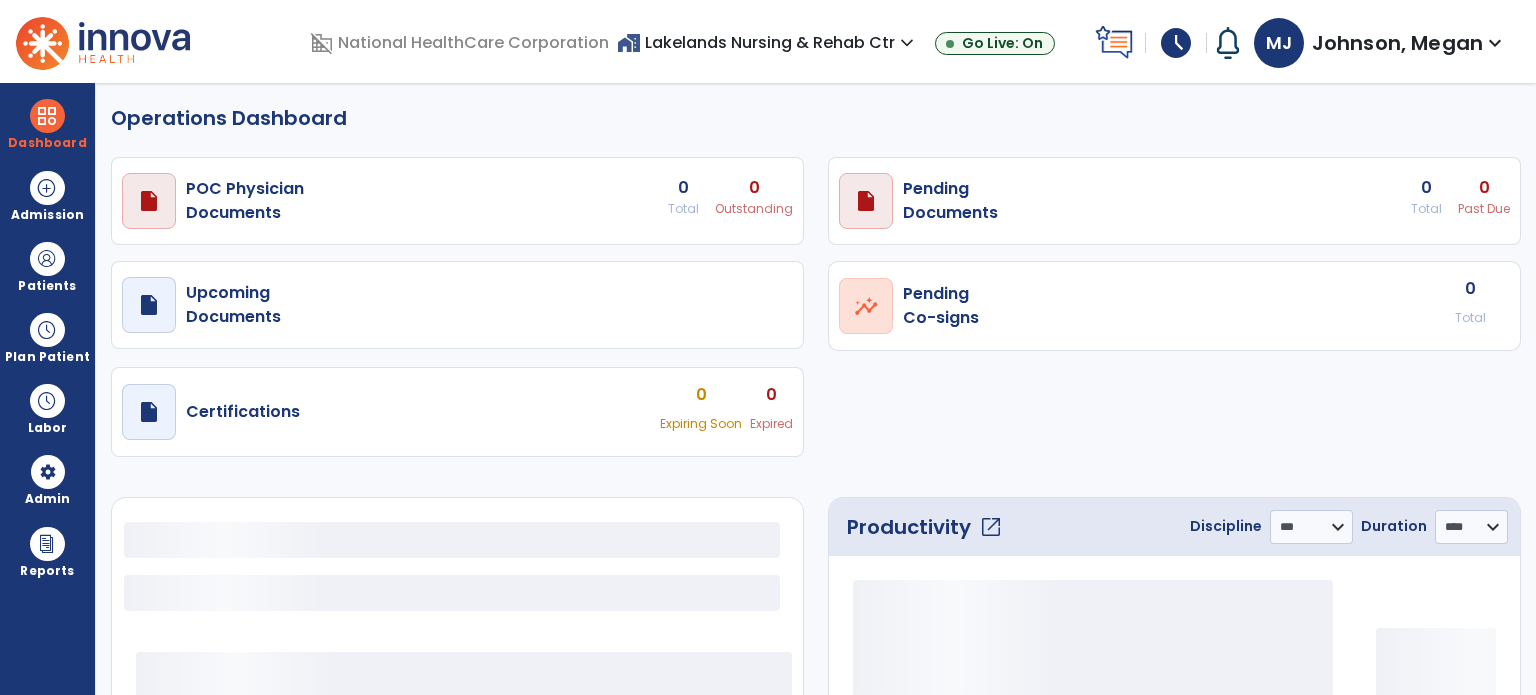 select on "***" 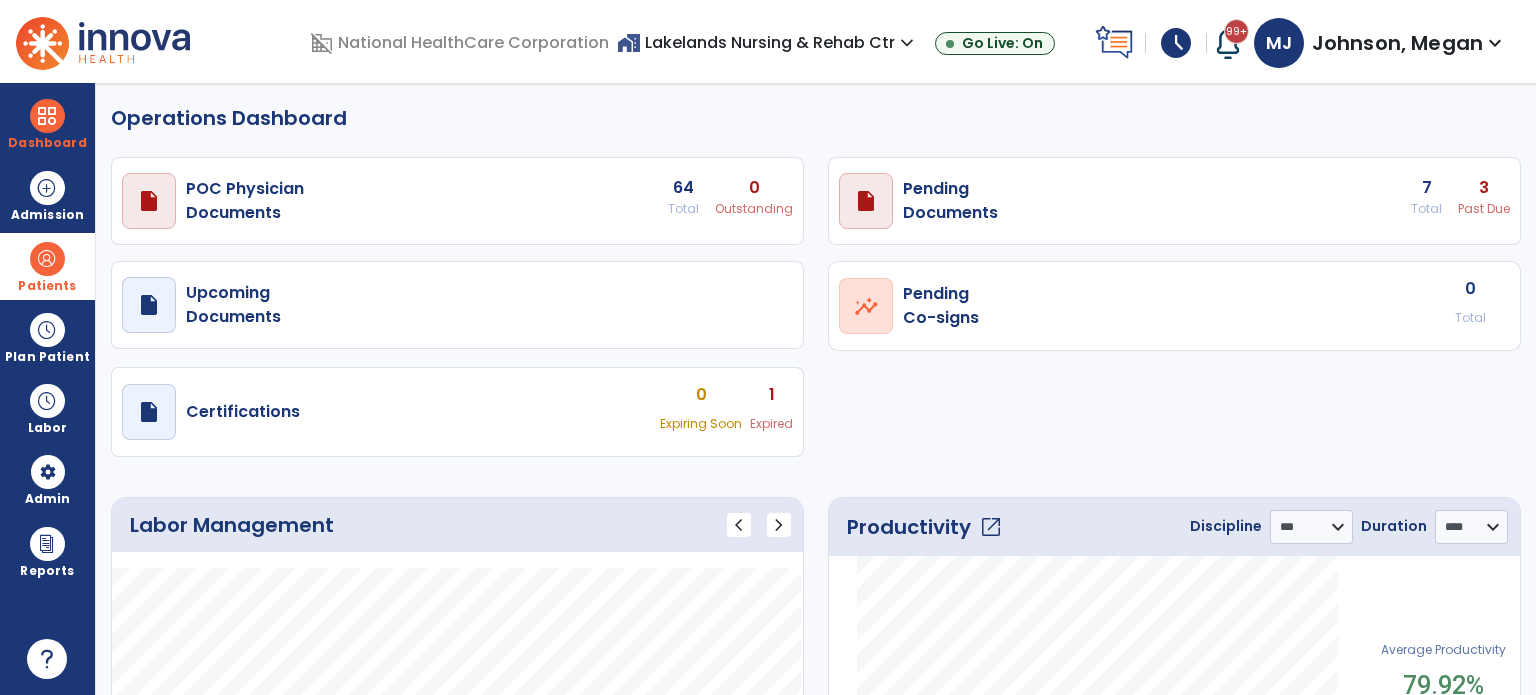 click at bounding box center (47, 259) 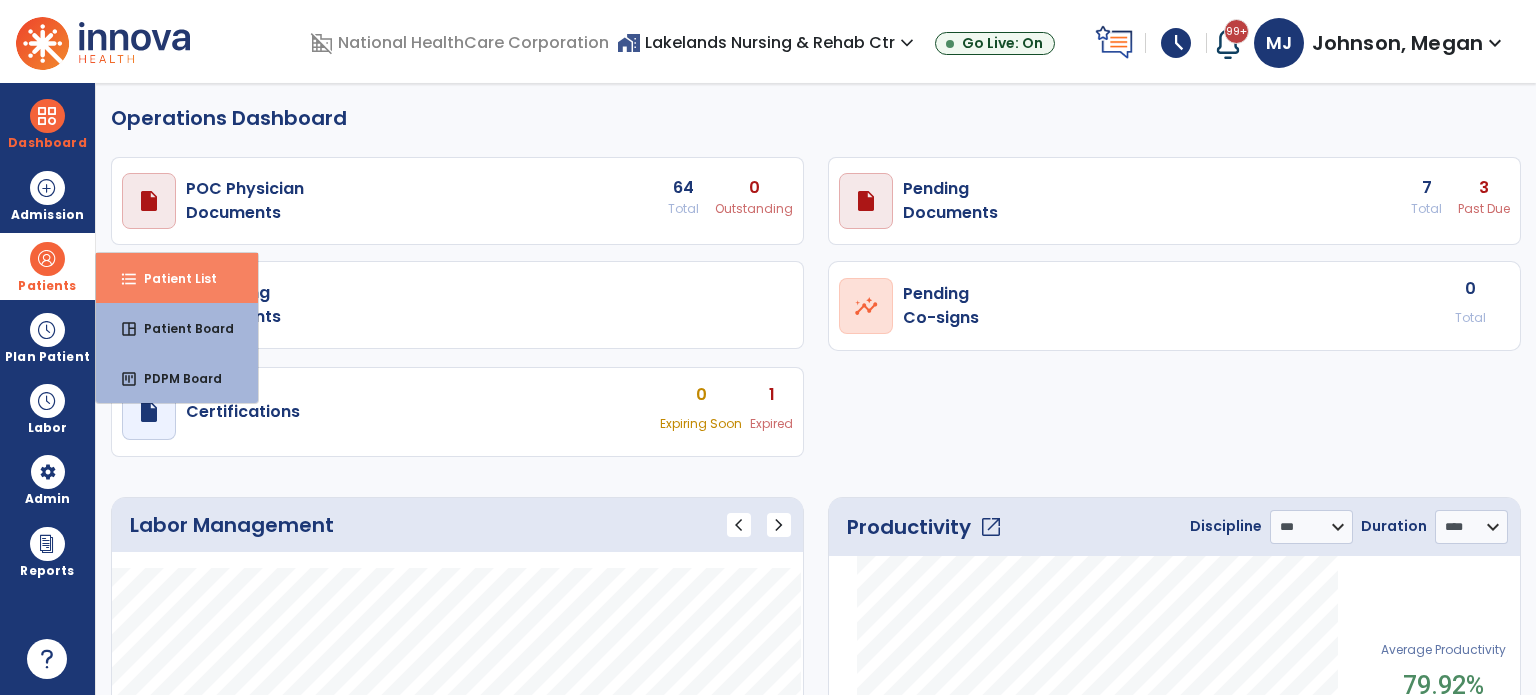 click on "format_list_bulleted  Patient List" at bounding box center (177, 278) 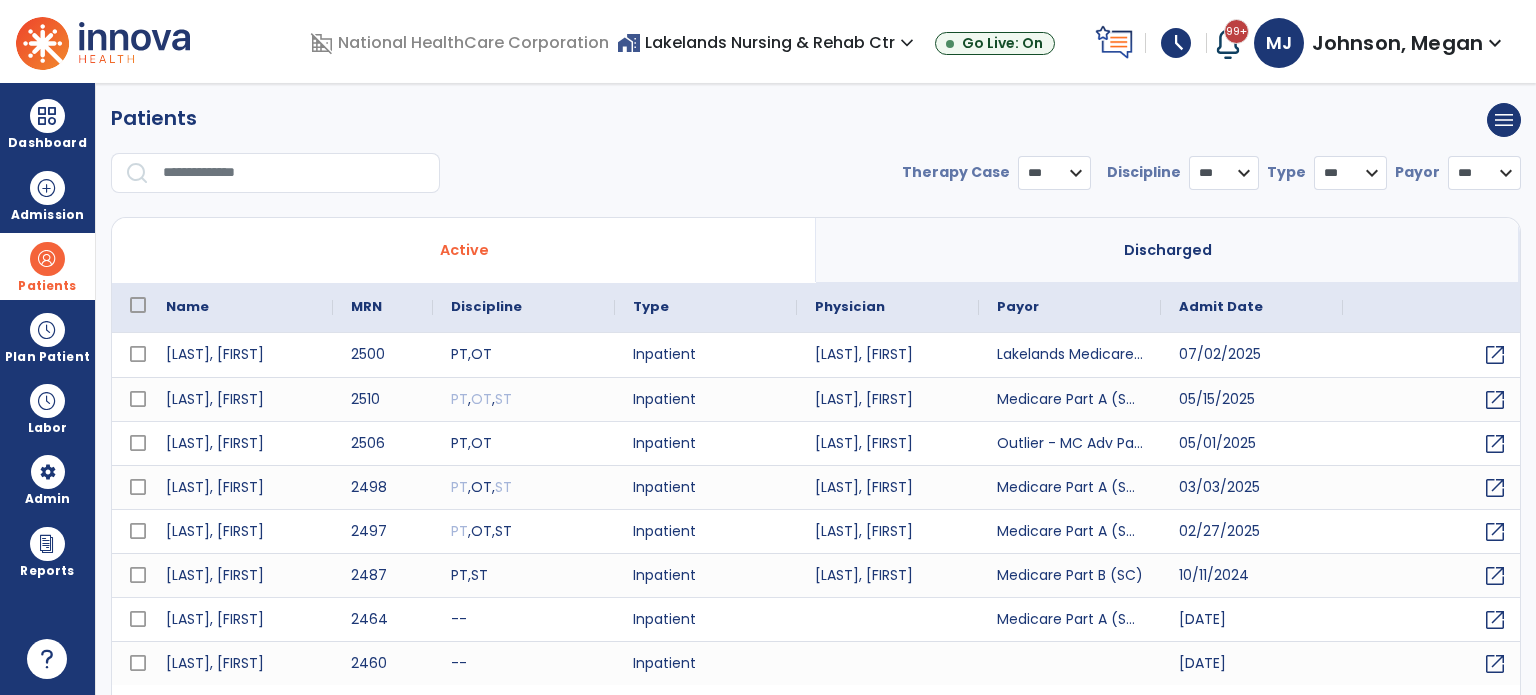 select on "***" 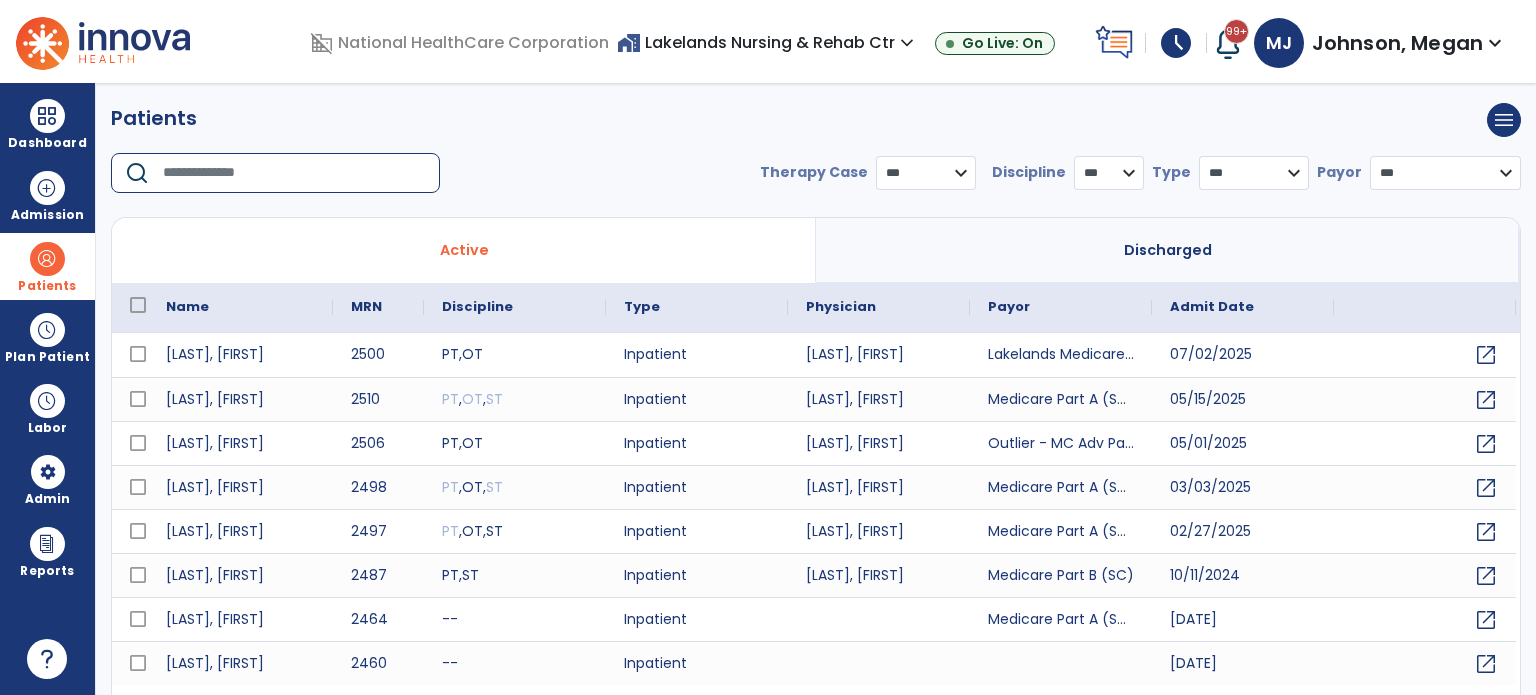 click at bounding box center [294, 173] 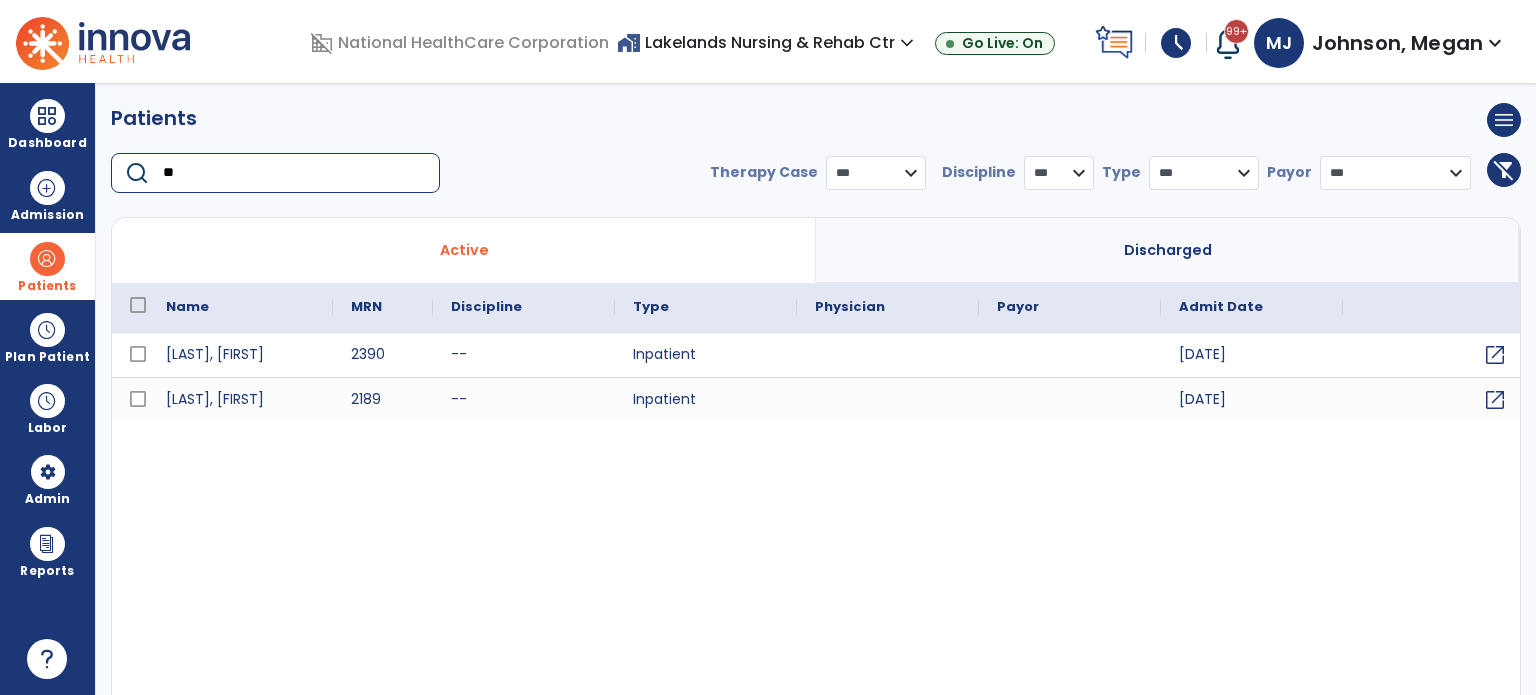 type on "**" 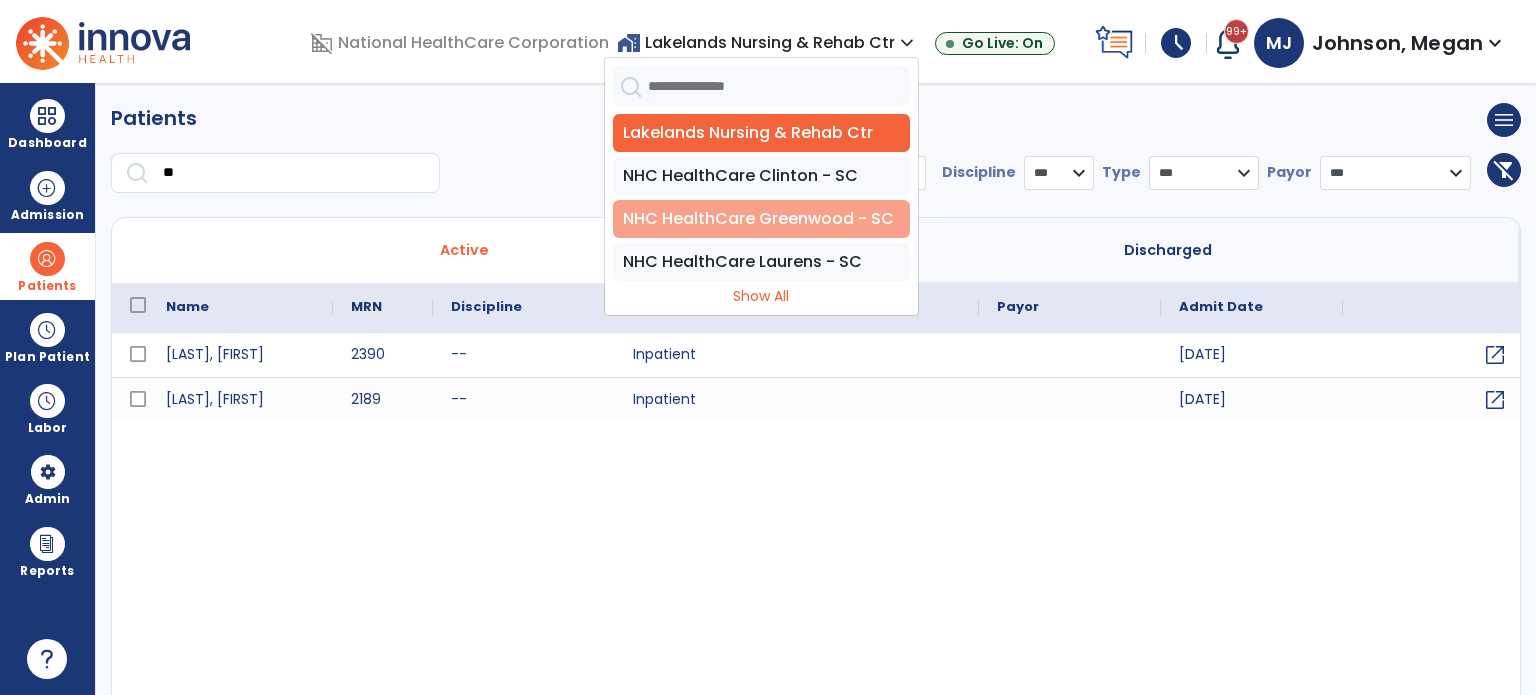 click on "NHC HealthCare Greenwood - SC" at bounding box center [761, 219] 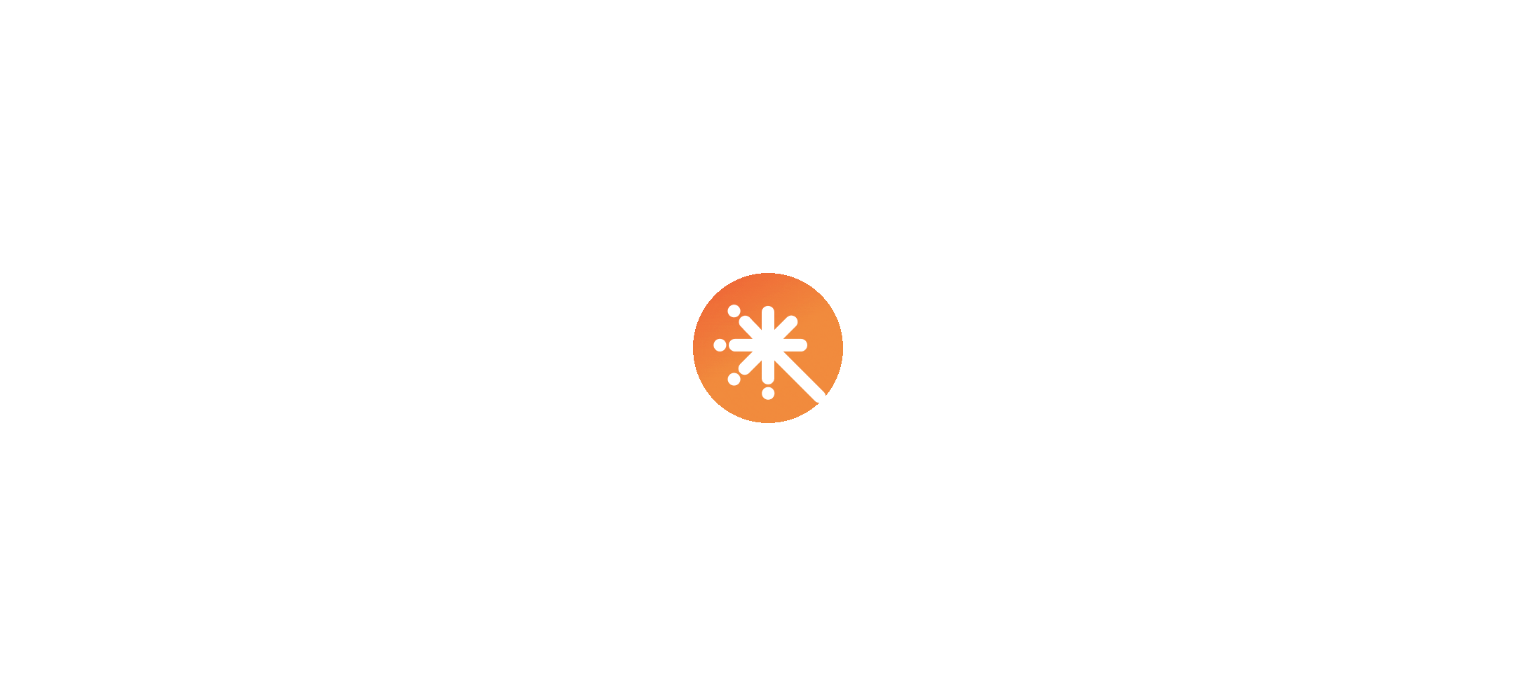scroll, scrollTop: 0, scrollLeft: 0, axis: both 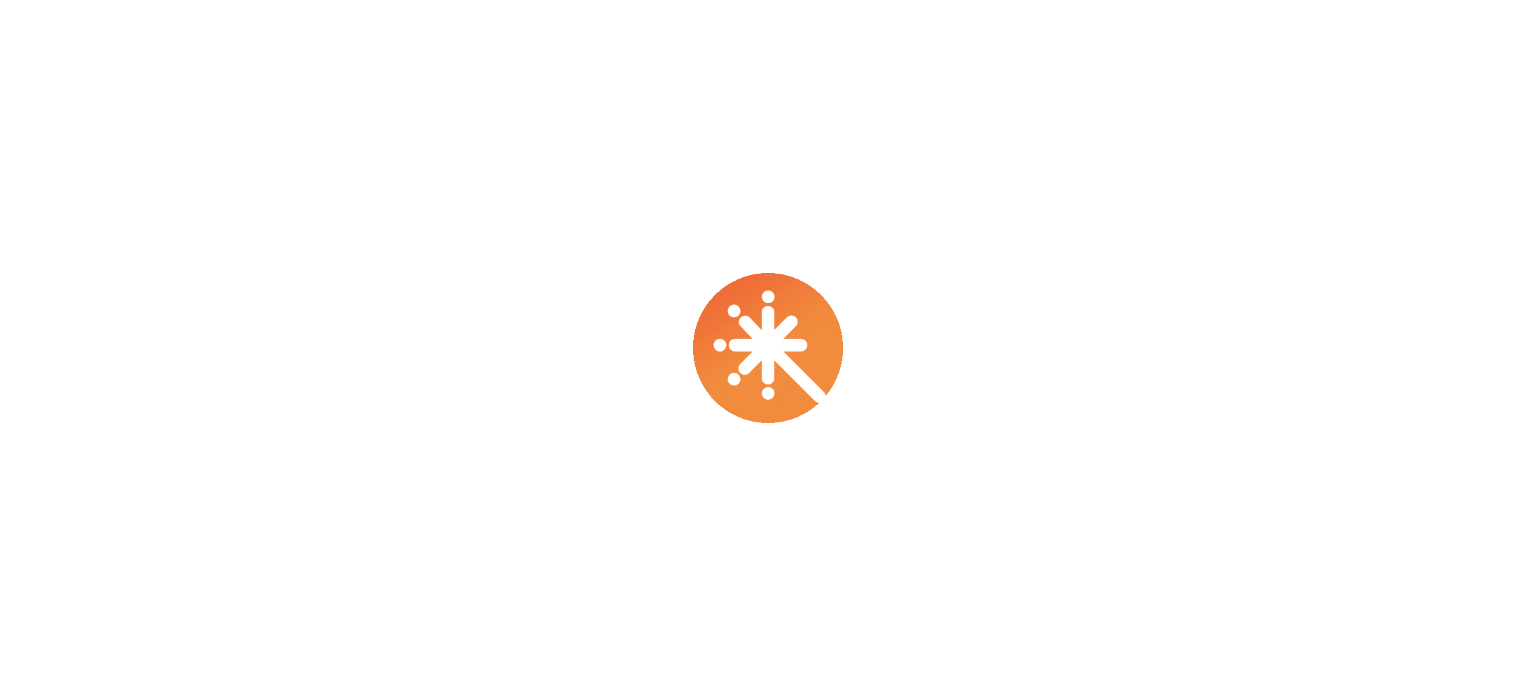 select on "***" 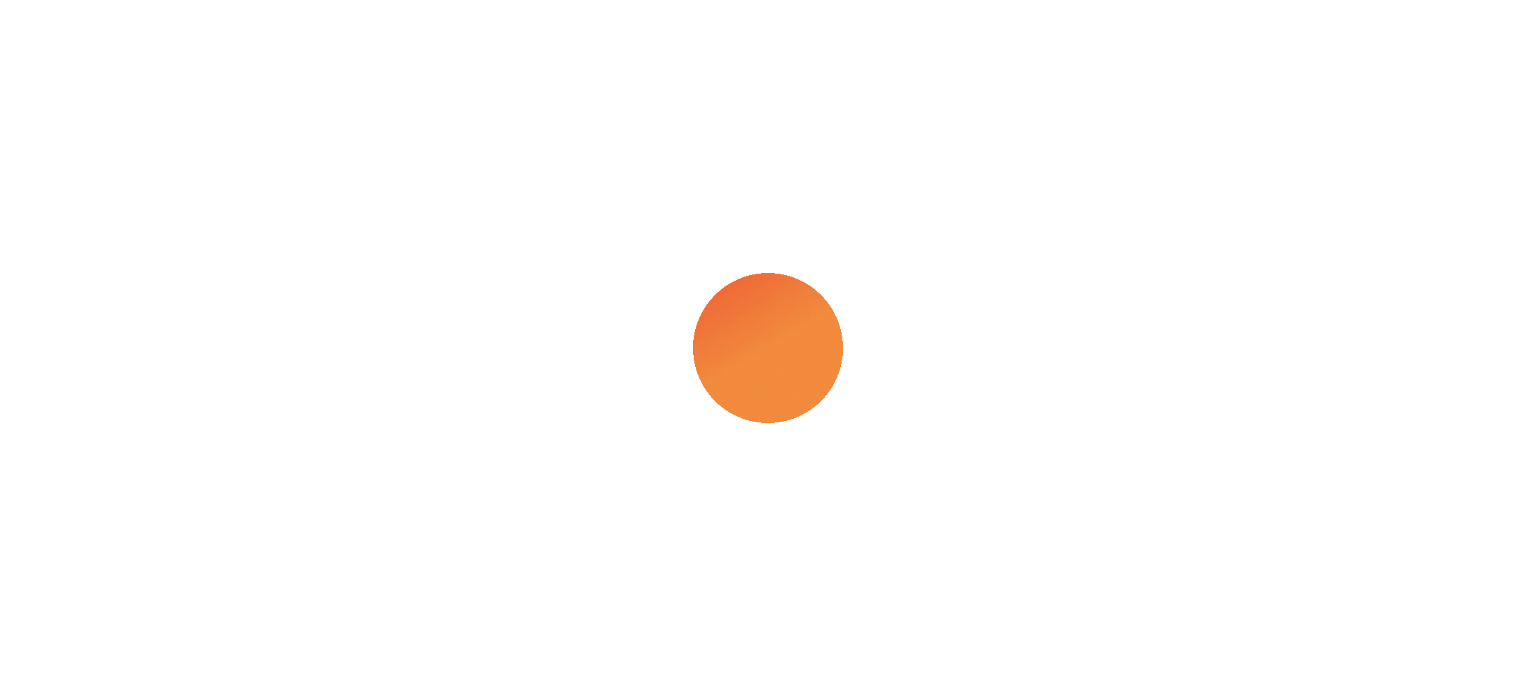 select on "****" 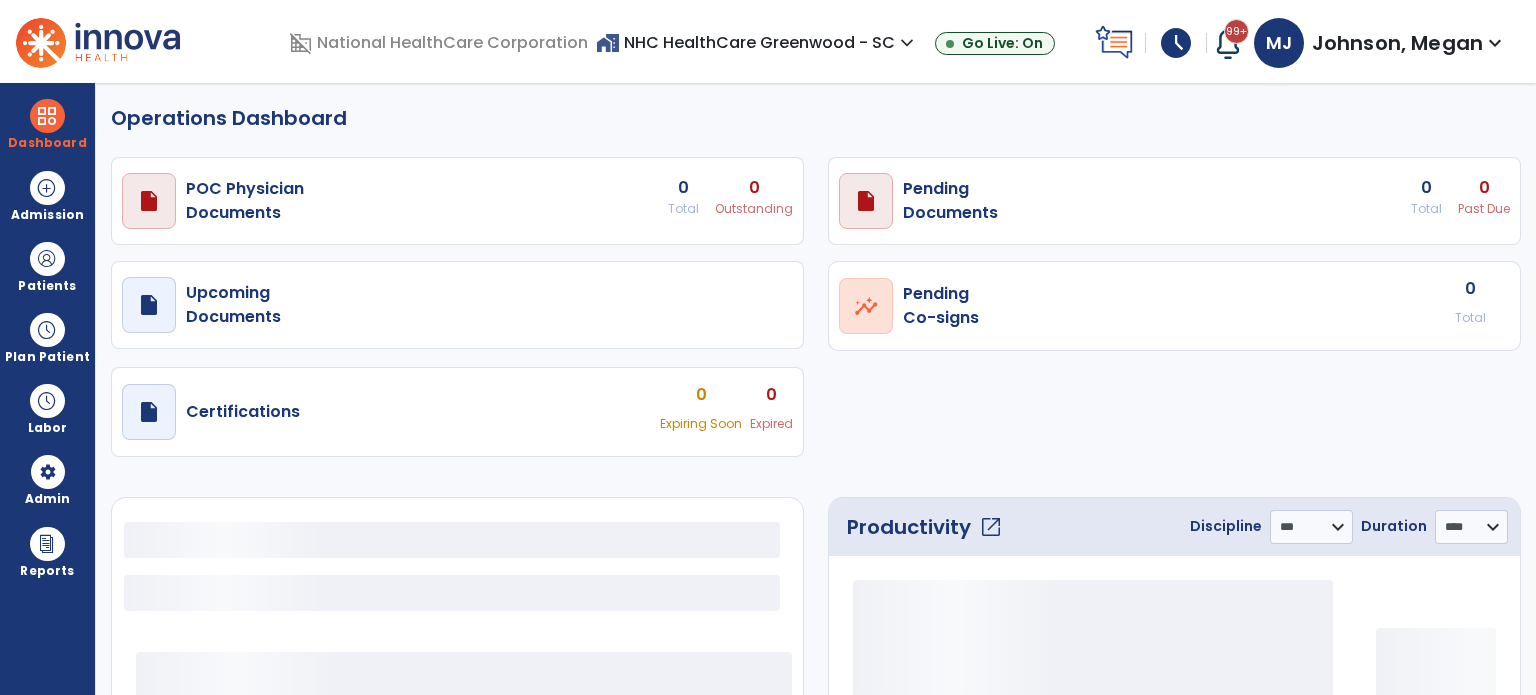 select on "***" 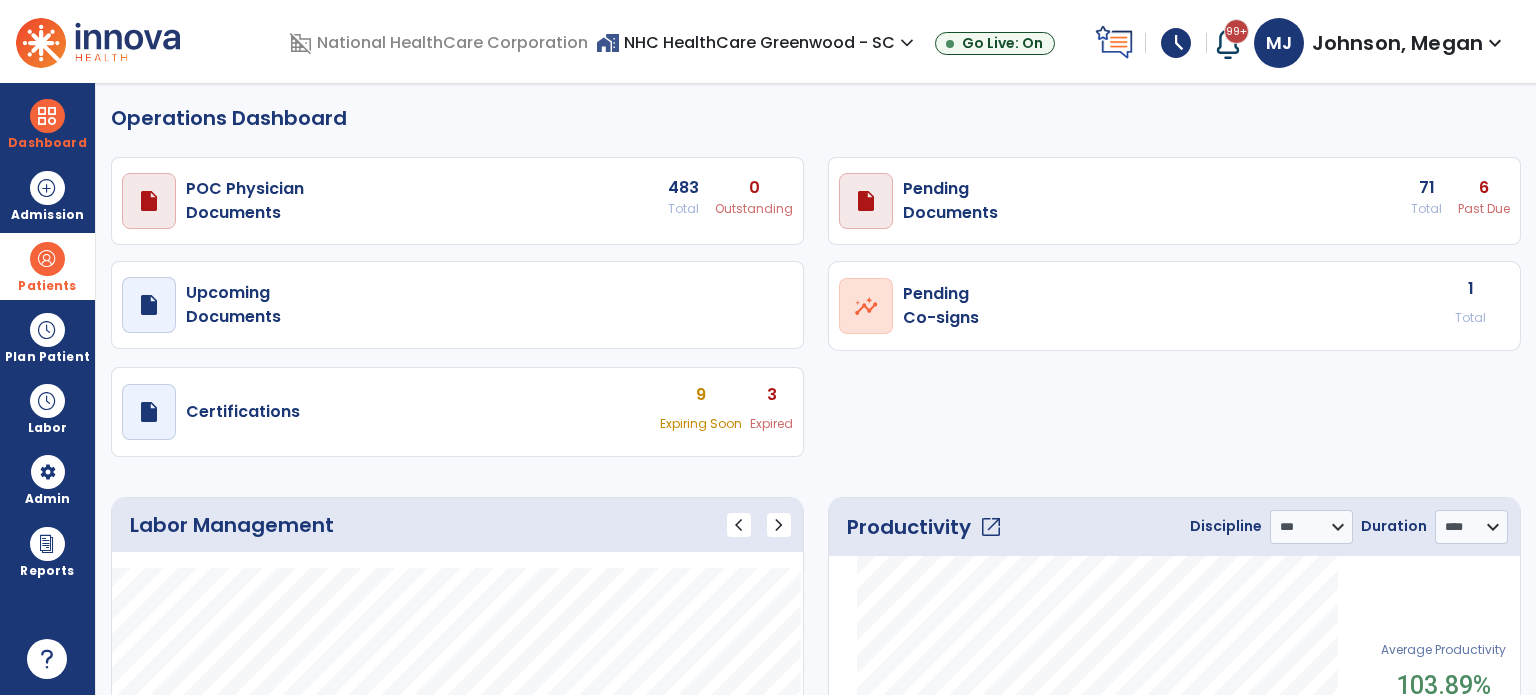 click on "Patients" at bounding box center (47, 266) 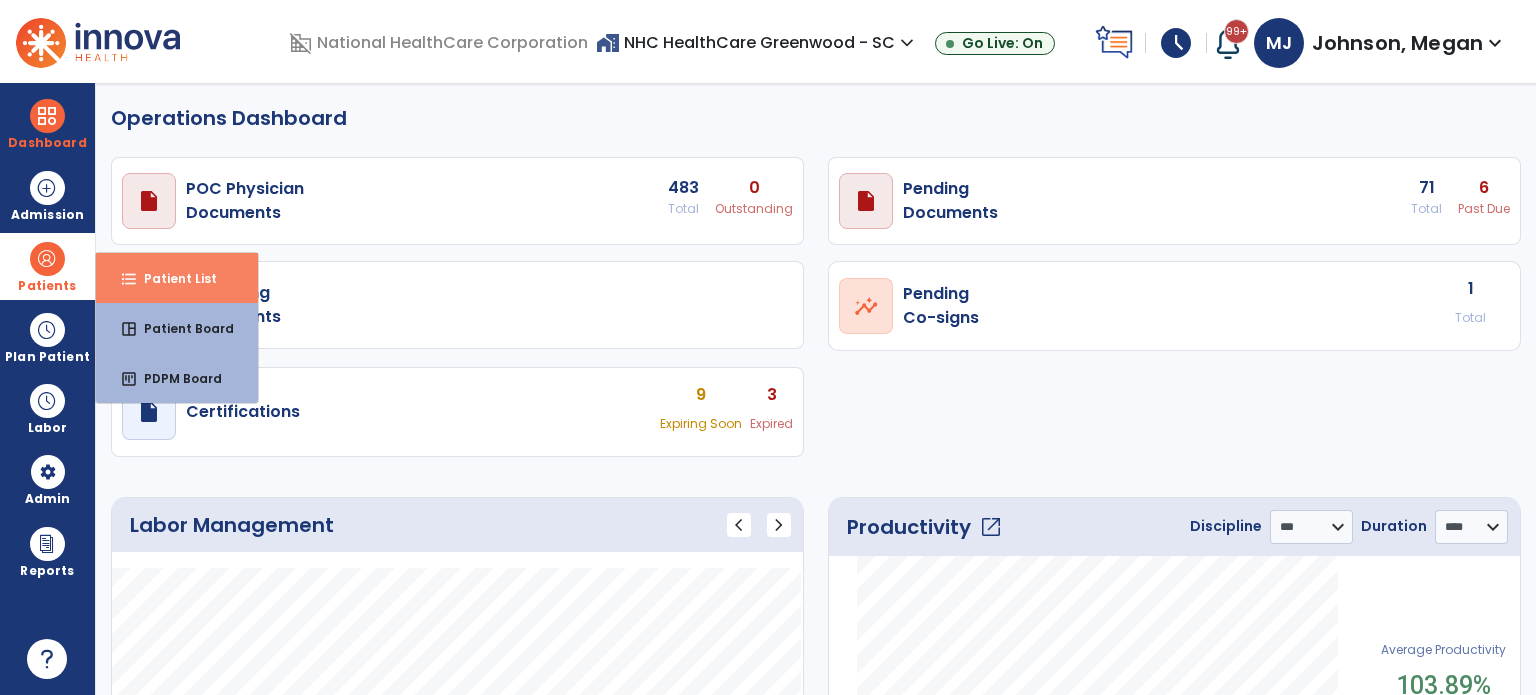 click on "Patient List" at bounding box center (172, 278) 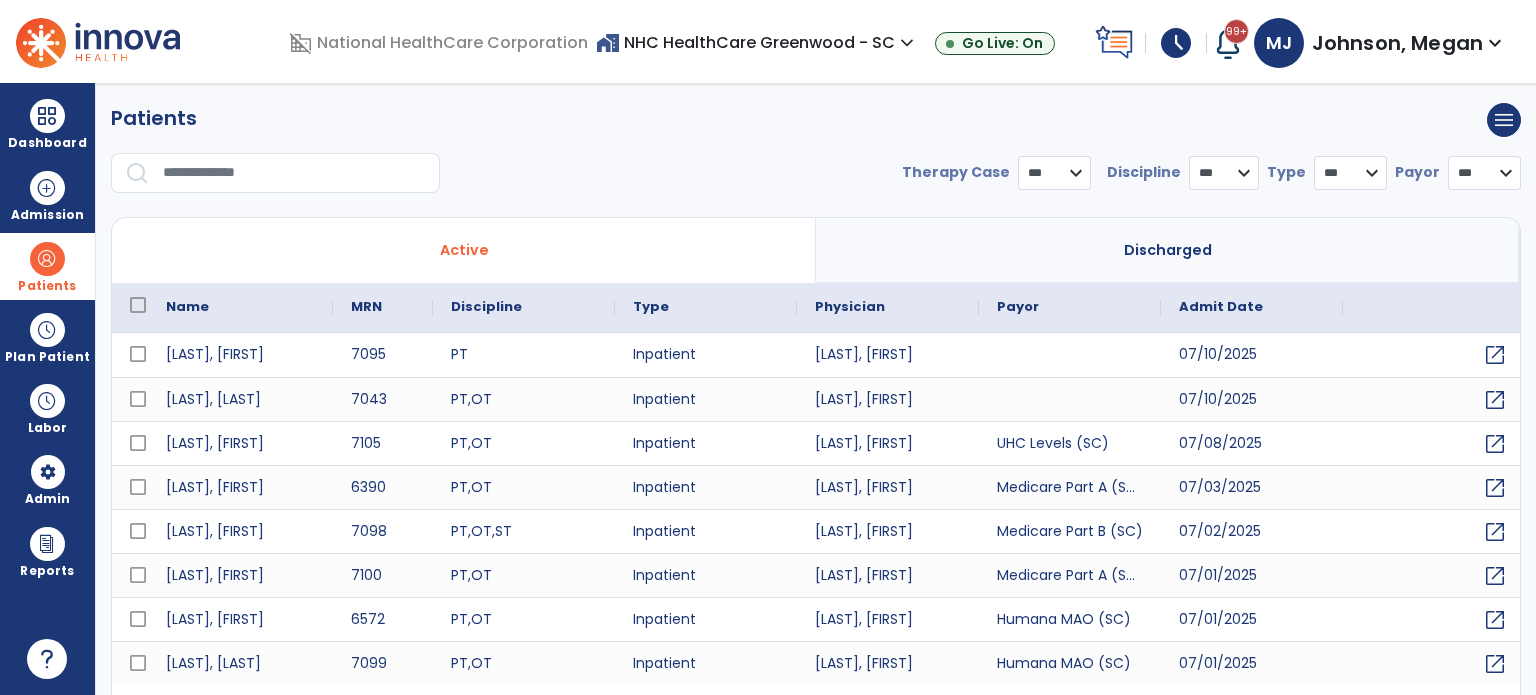 select on "***" 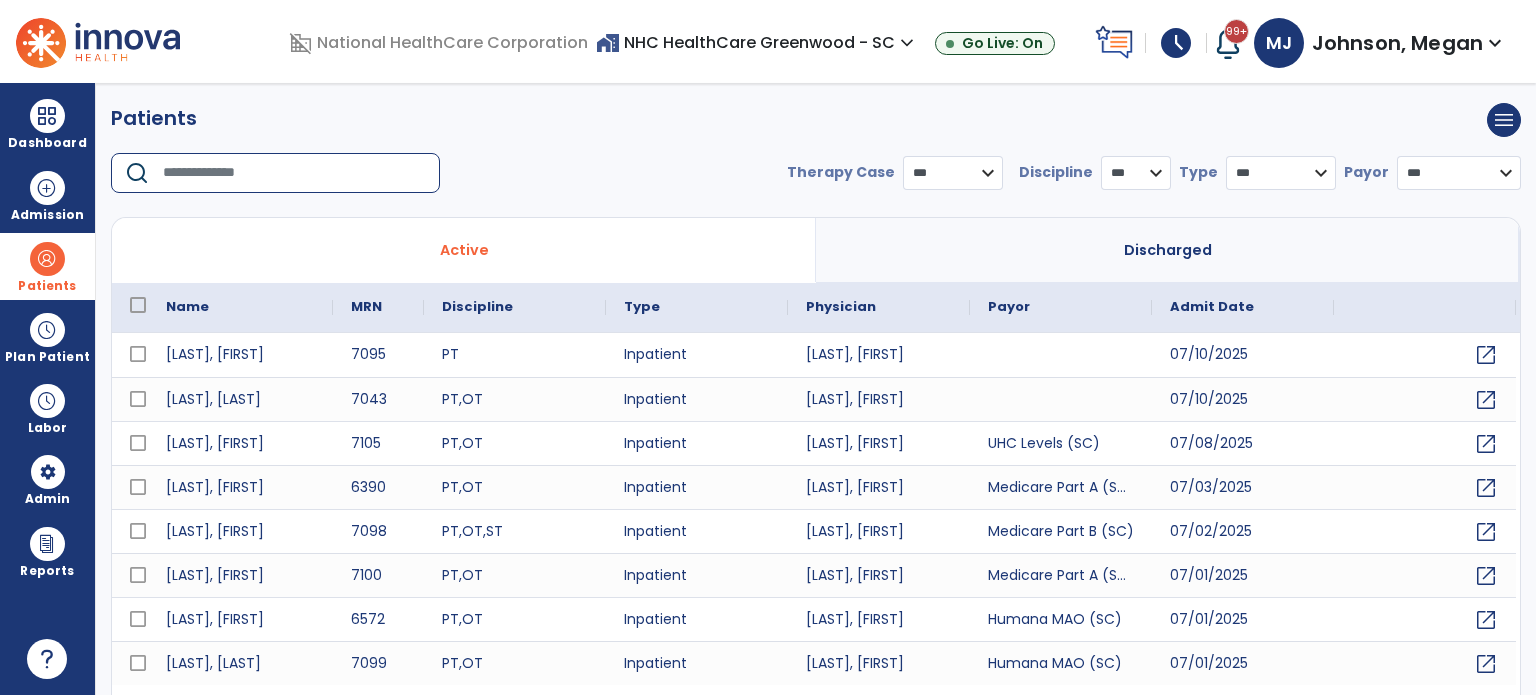 click at bounding box center (294, 173) 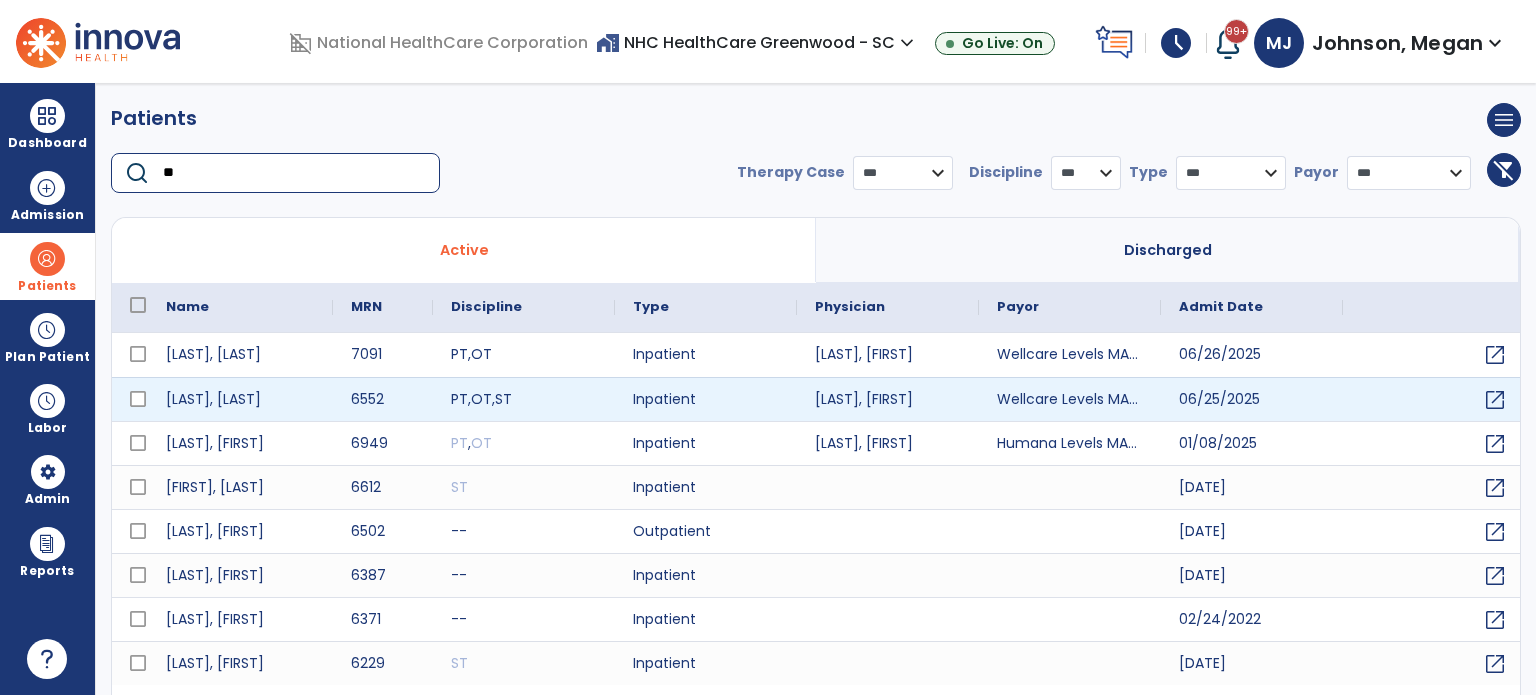type on "**" 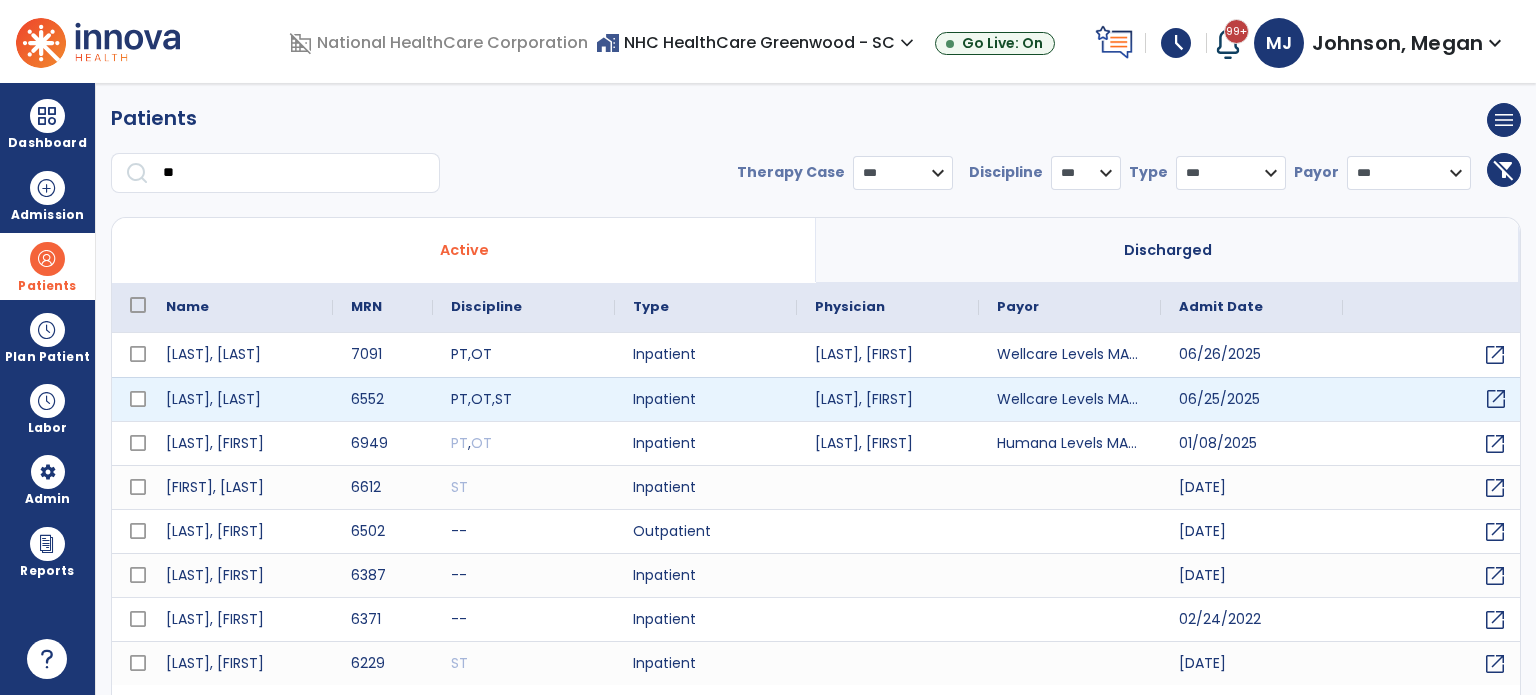 click on "open_in_new" at bounding box center (1496, 399) 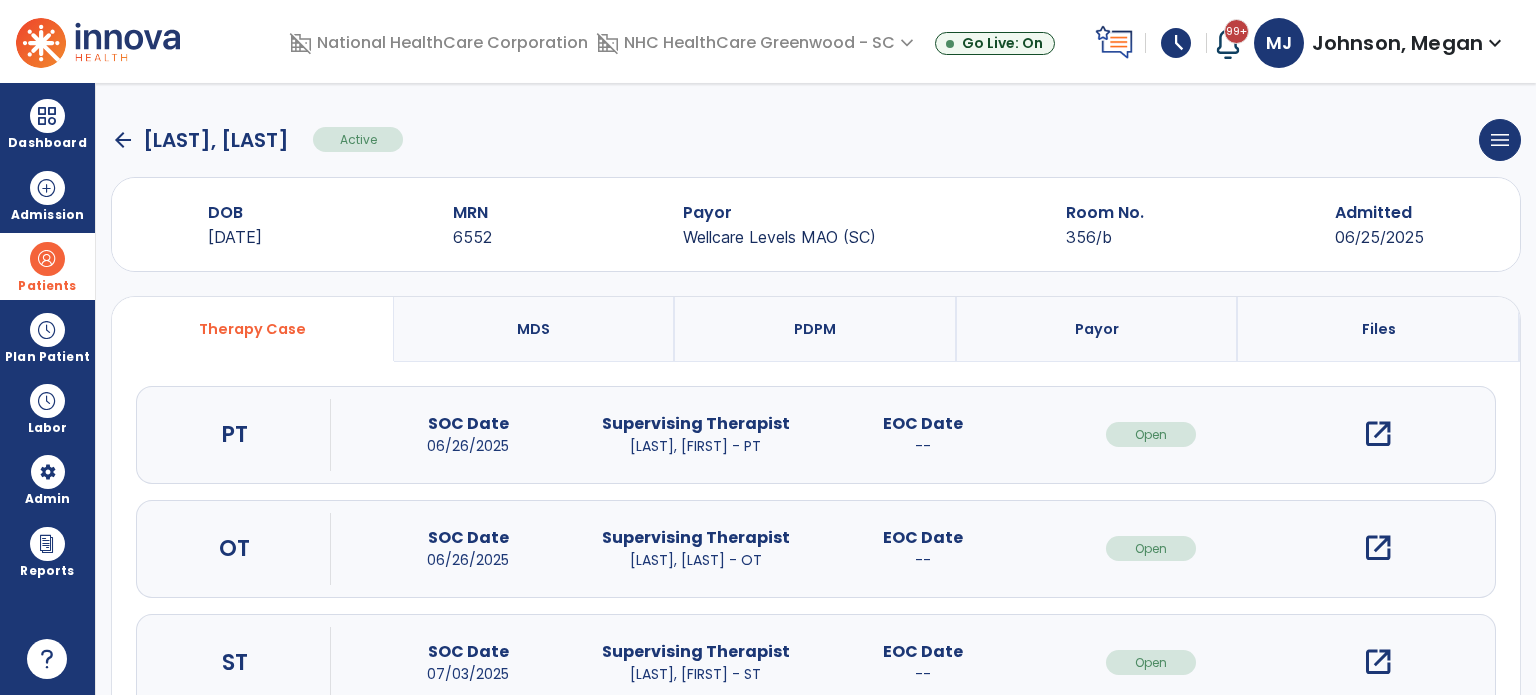 click on "PDPM" at bounding box center [816, 329] 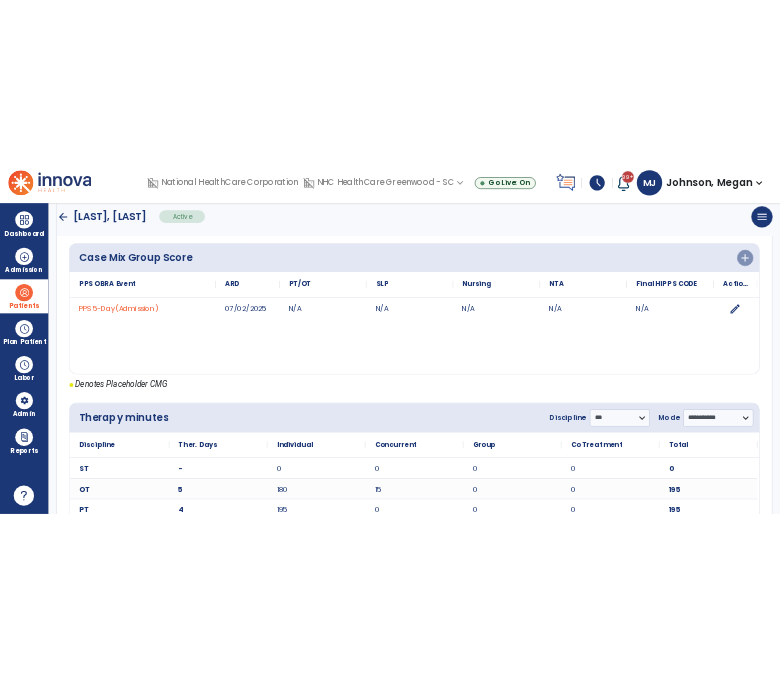 scroll, scrollTop: 903, scrollLeft: 0, axis: vertical 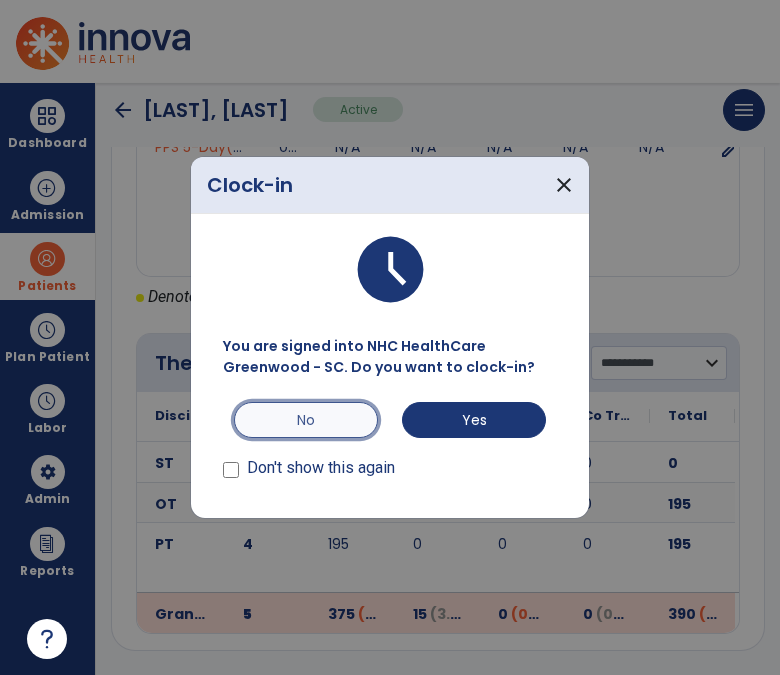 click on "No" at bounding box center [306, 420] 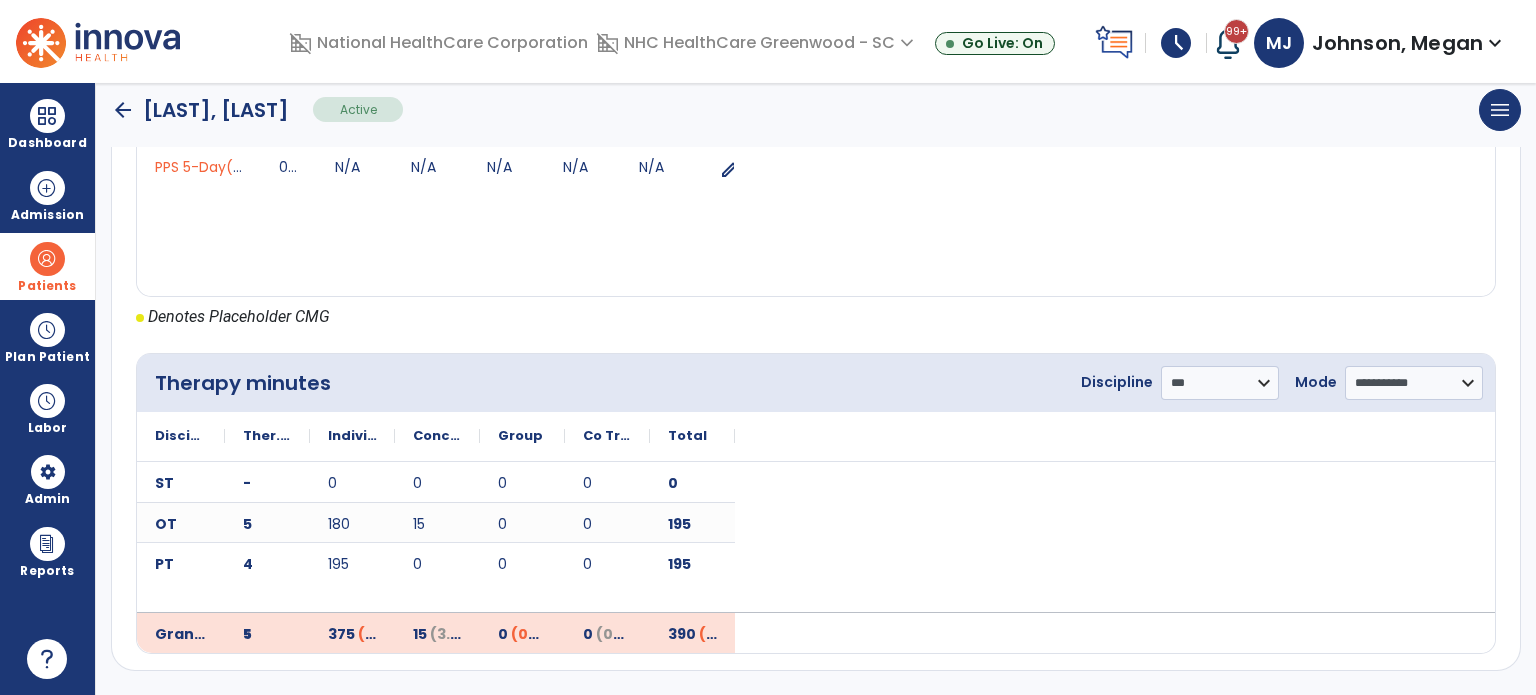 scroll, scrollTop: 903, scrollLeft: 0, axis: vertical 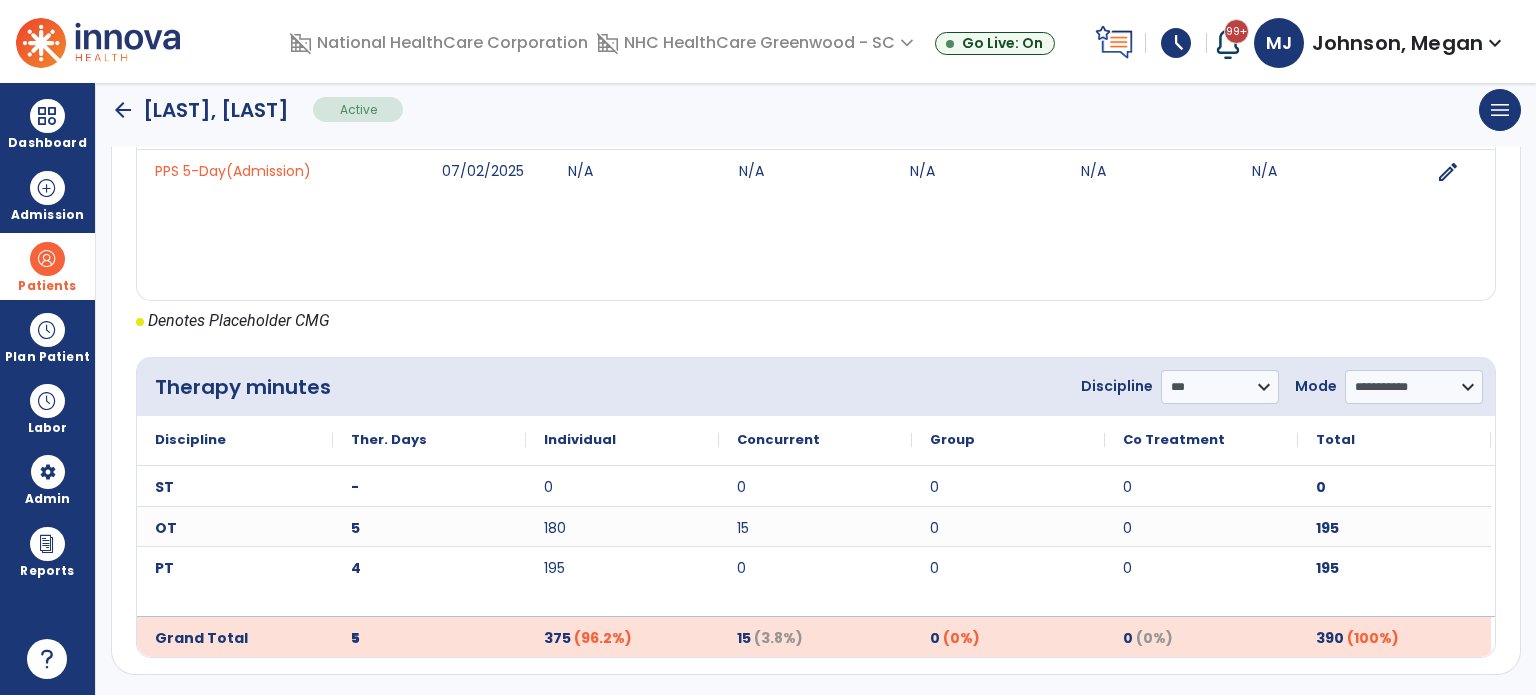 click on "PPS 5-Day(Admission) [DATE] N/A N/A N/A N/A N/A edit" 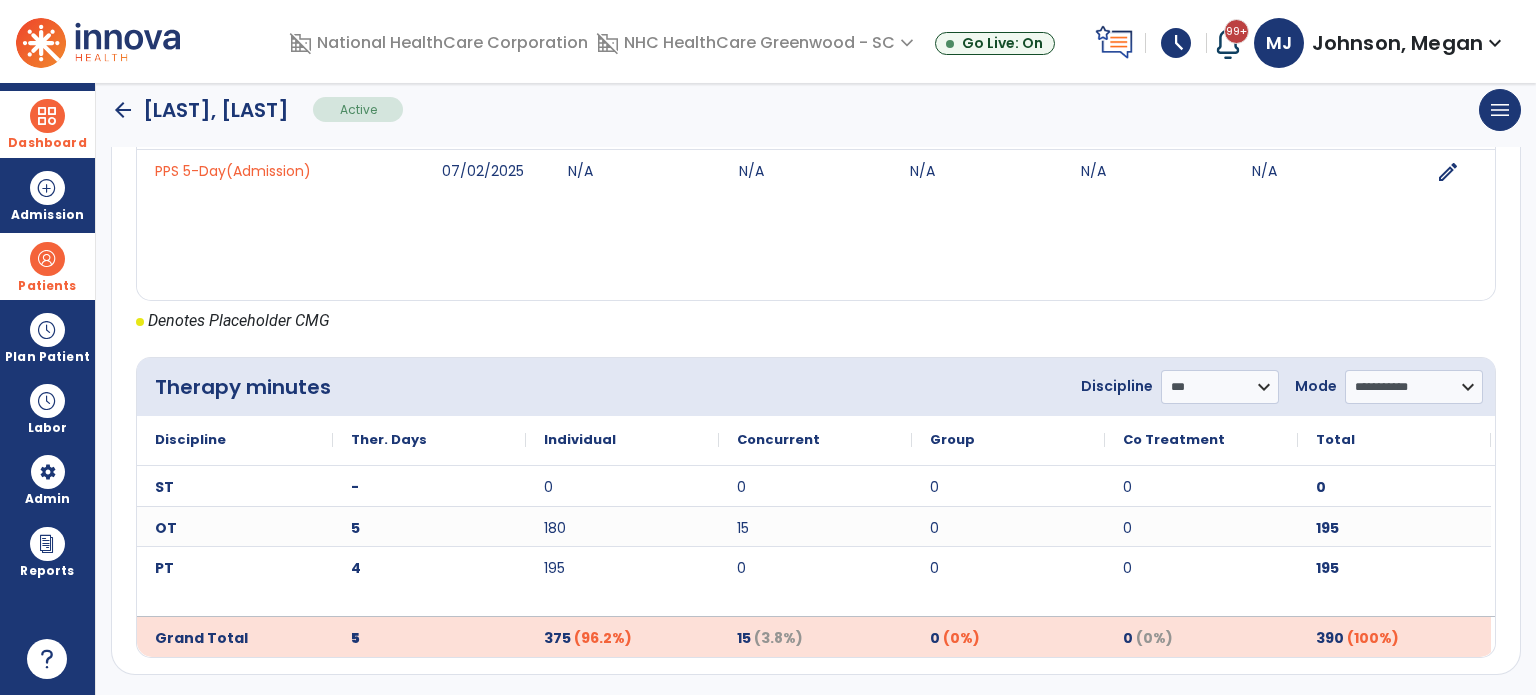 click at bounding box center [47, 116] 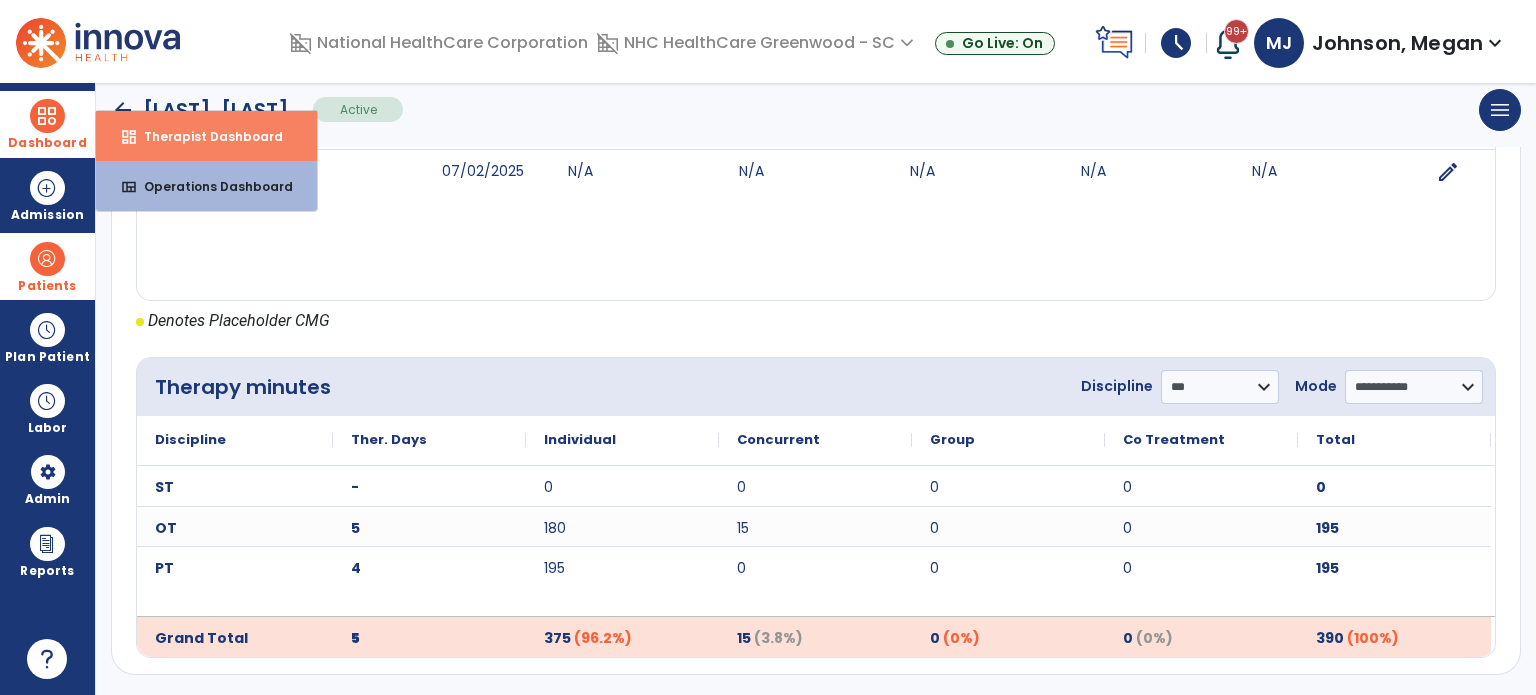 click on "Therapist Dashboard" at bounding box center [205, 136] 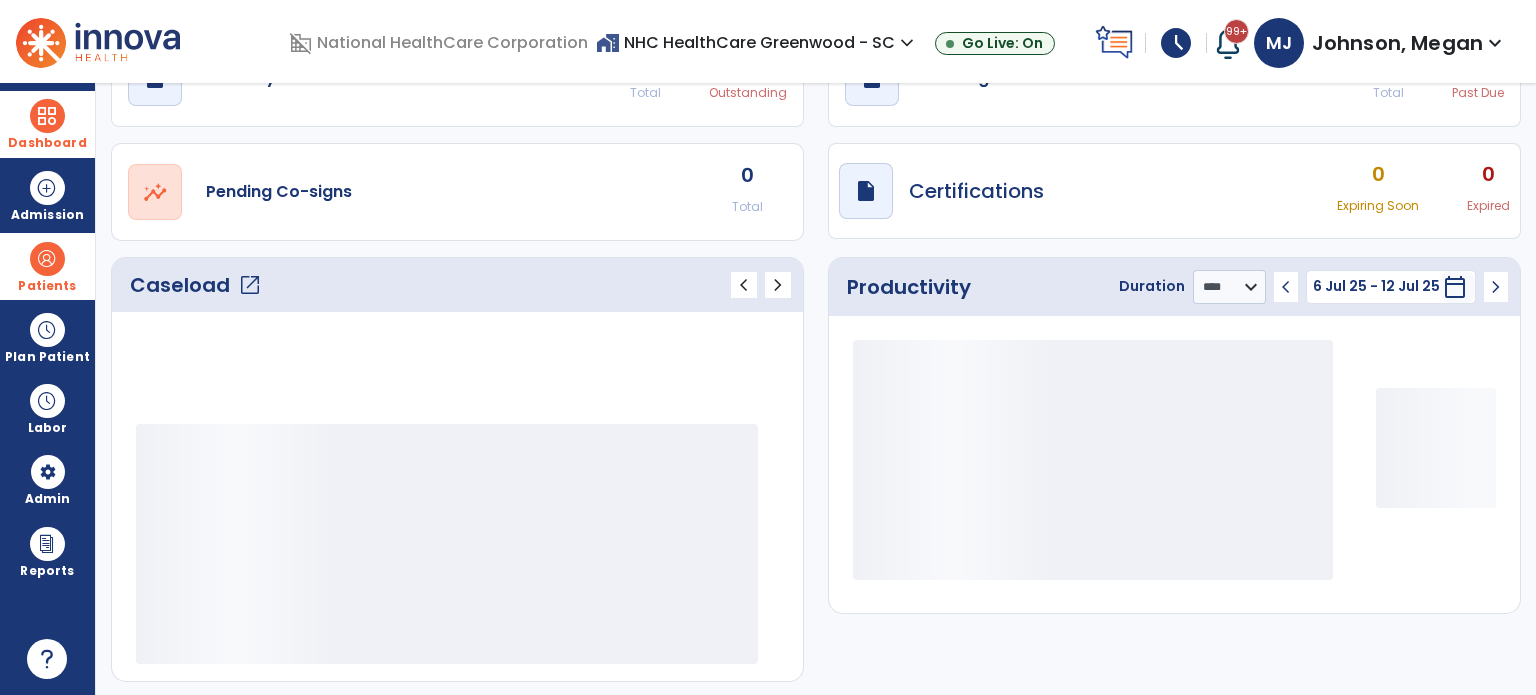 scroll, scrollTop: 112, scrollLeft: 0, axis: vertical 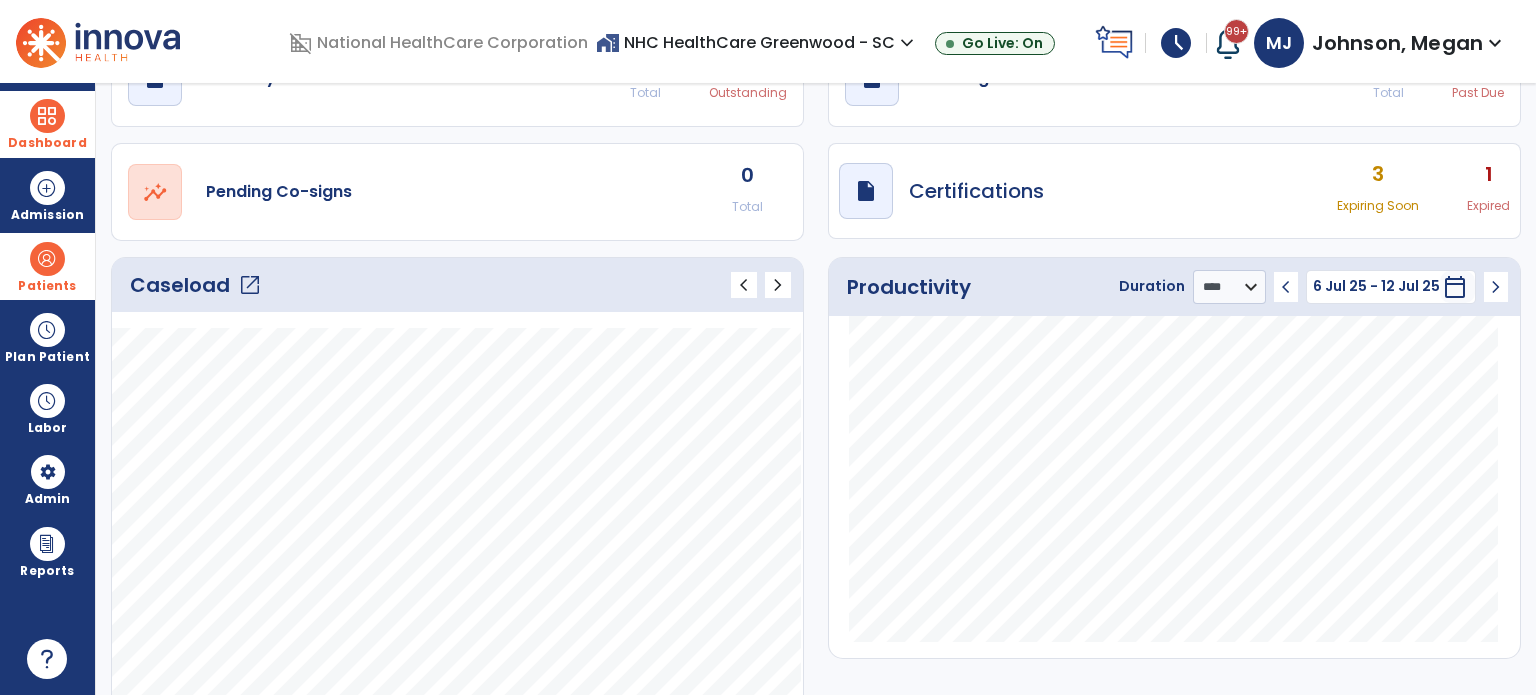 click on "open_in_new" 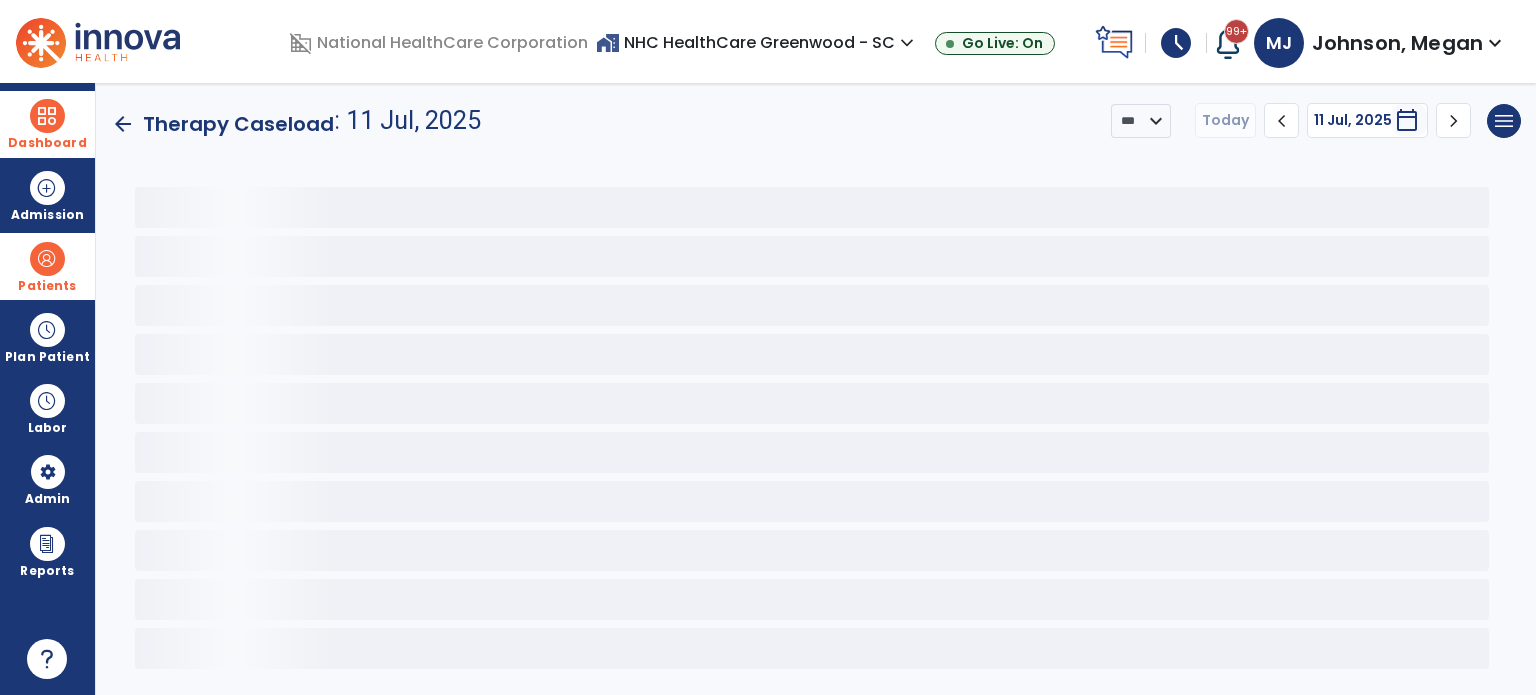 scroll, scrollTop: 0, scrollLeft: 0, axis: both 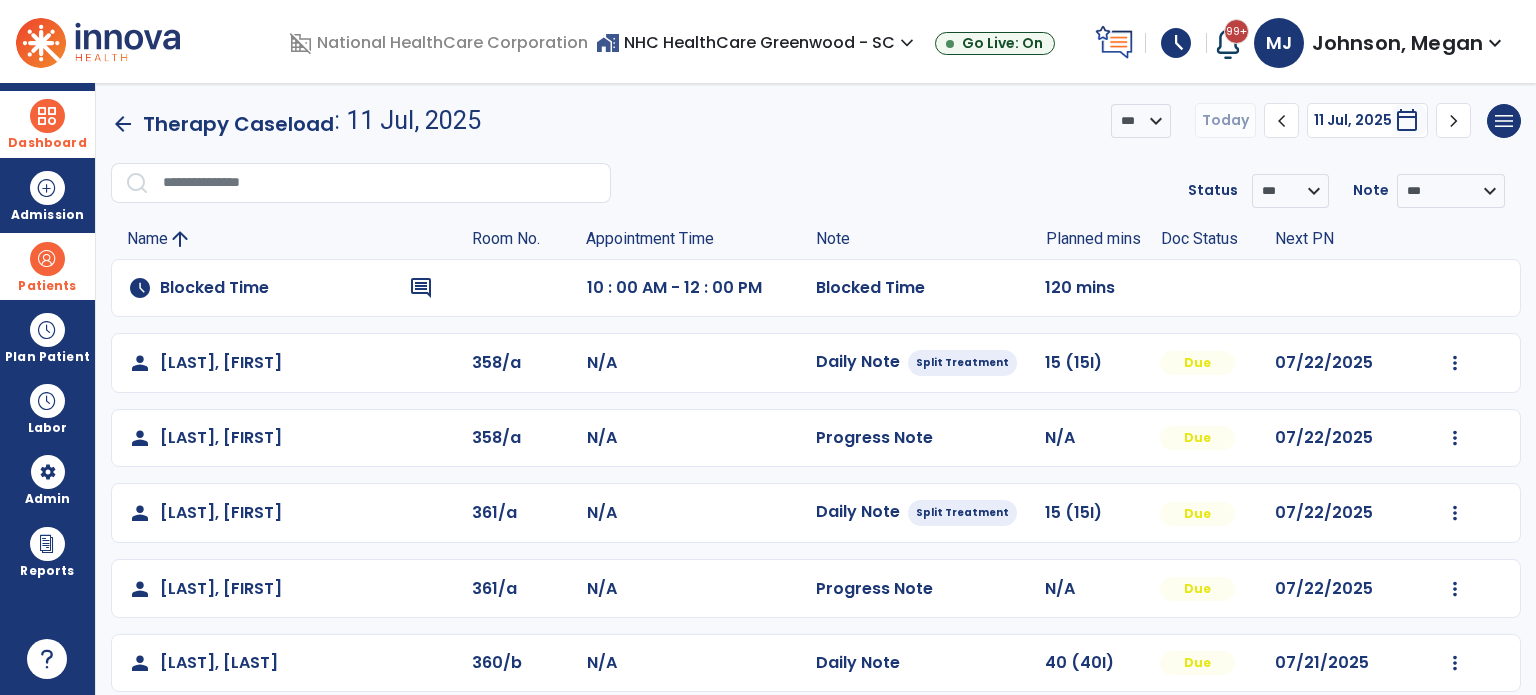 click on "Dashboard" at bounding box center (47, 124) 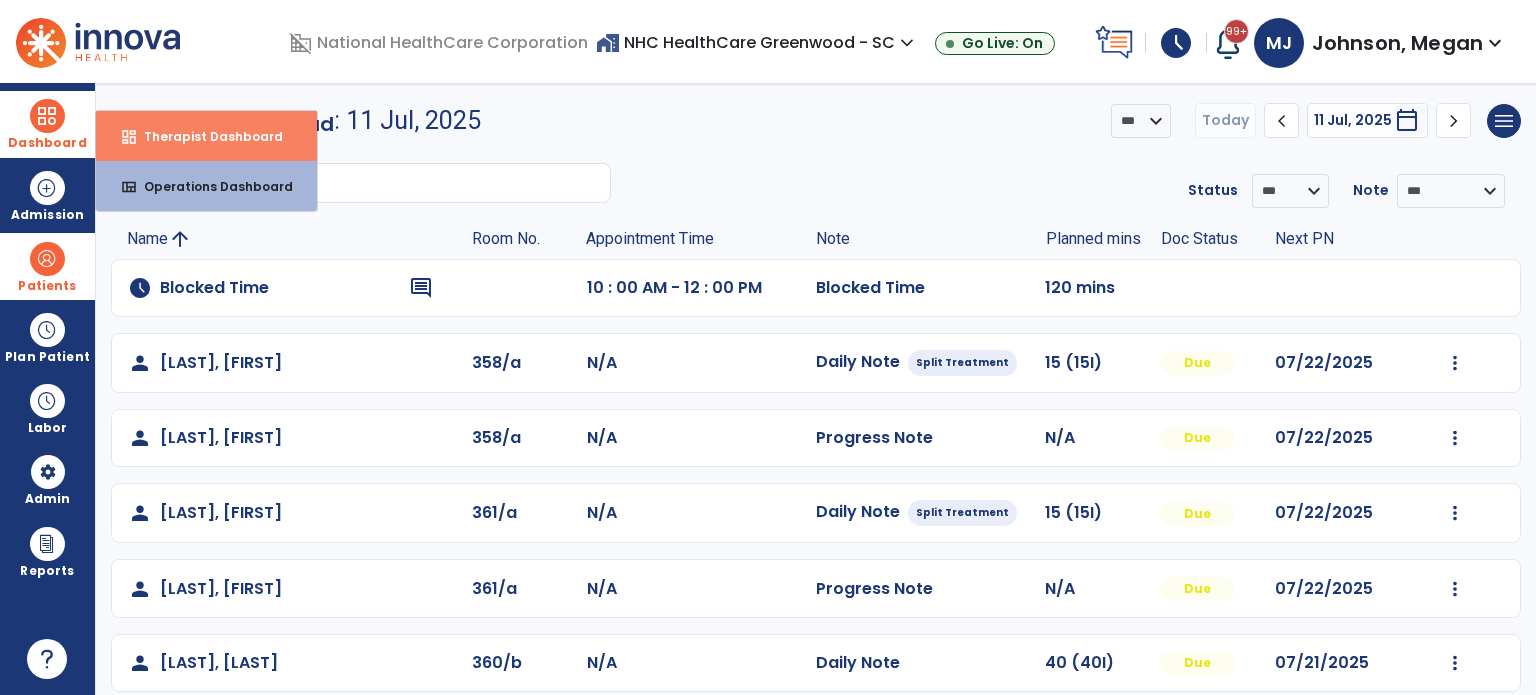 click on "Therapist Dashboard" at bounding box center (205, 136) 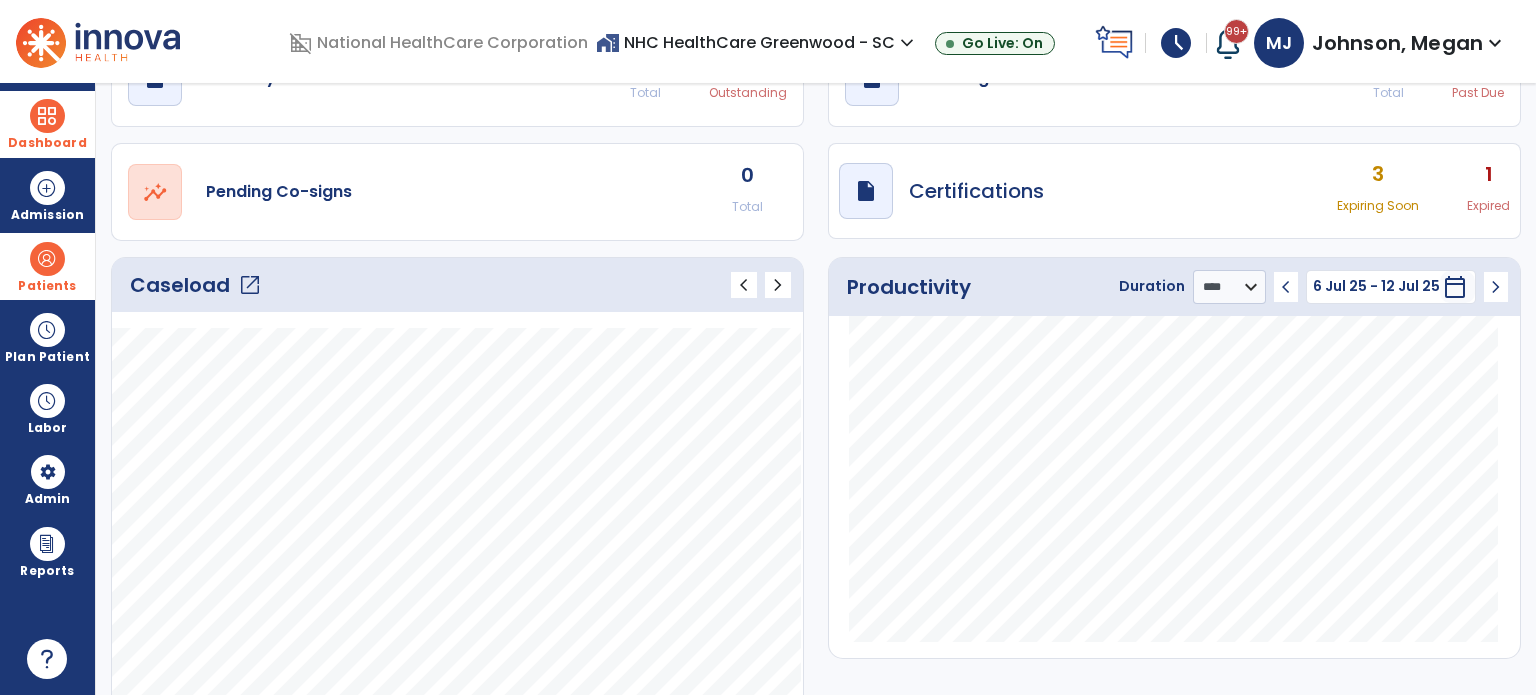 scroll, scrollTop: 0, scrollLeft: 0, axis: both 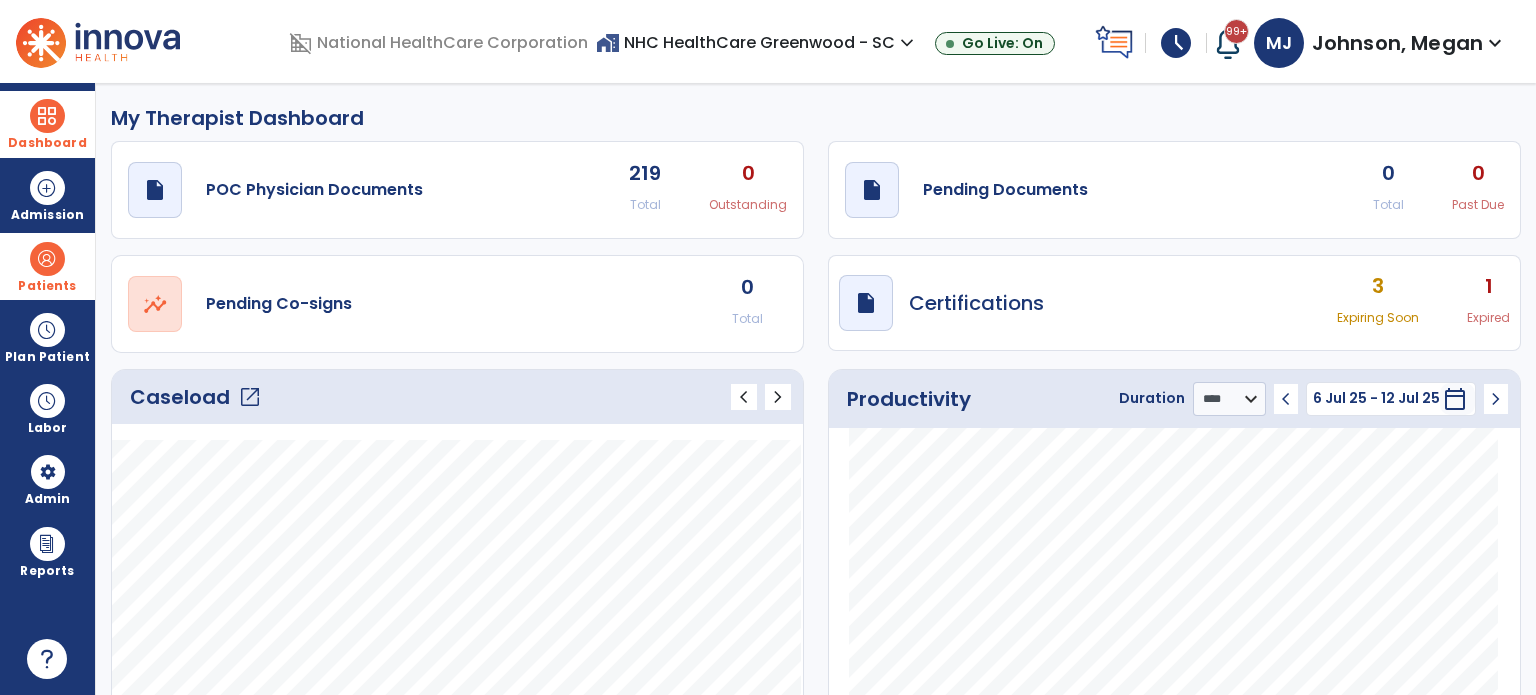 click on "0 Total" 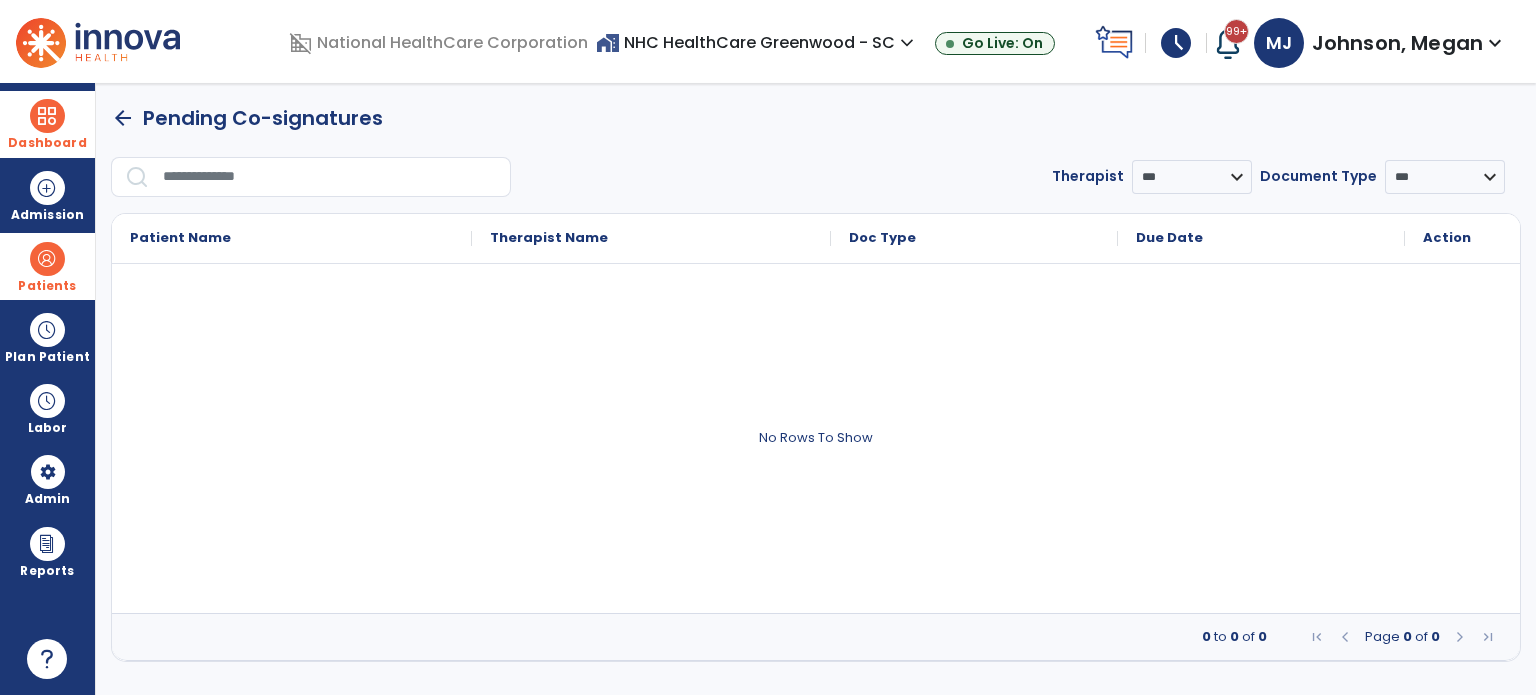click at bounding box center [330, 177] 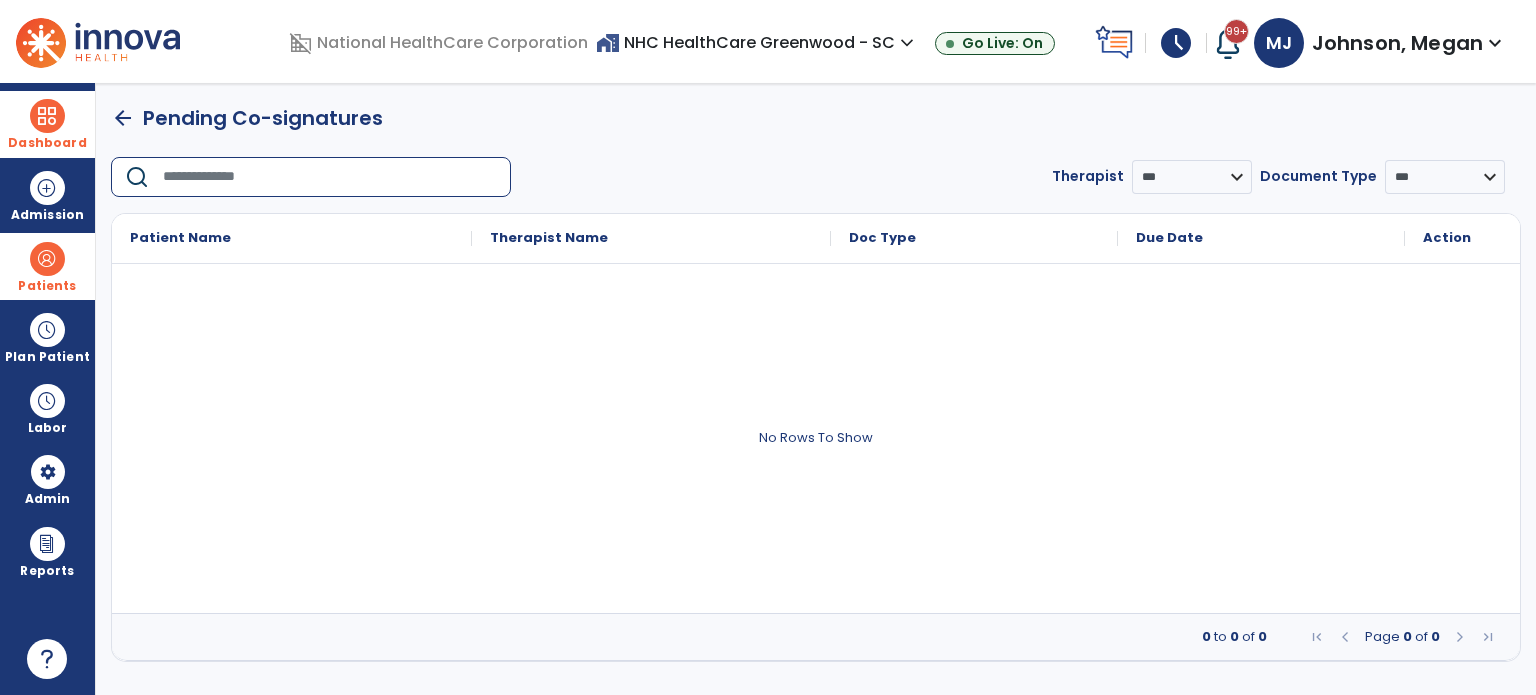 click at bounding box center [47, 116] 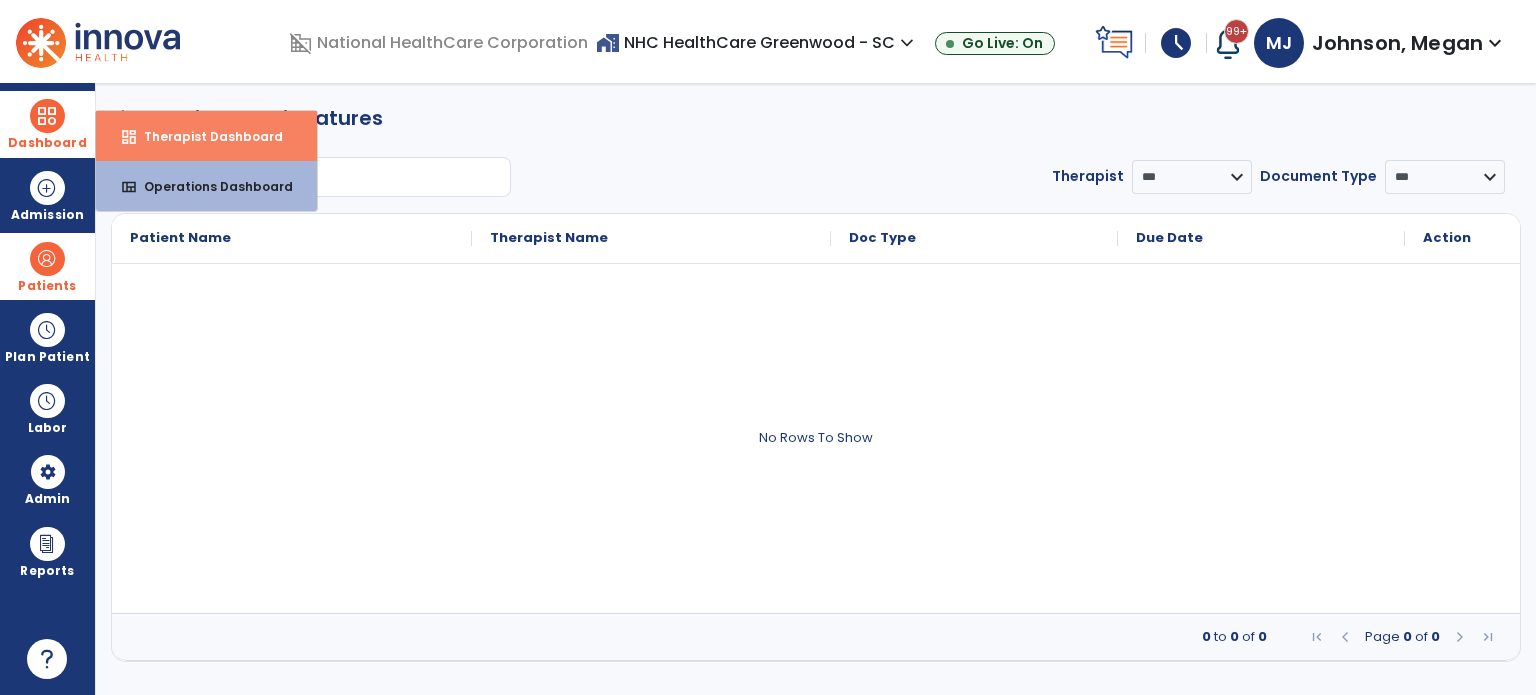 click on "Therapist Dashboard" at bounding box center (205, 136) 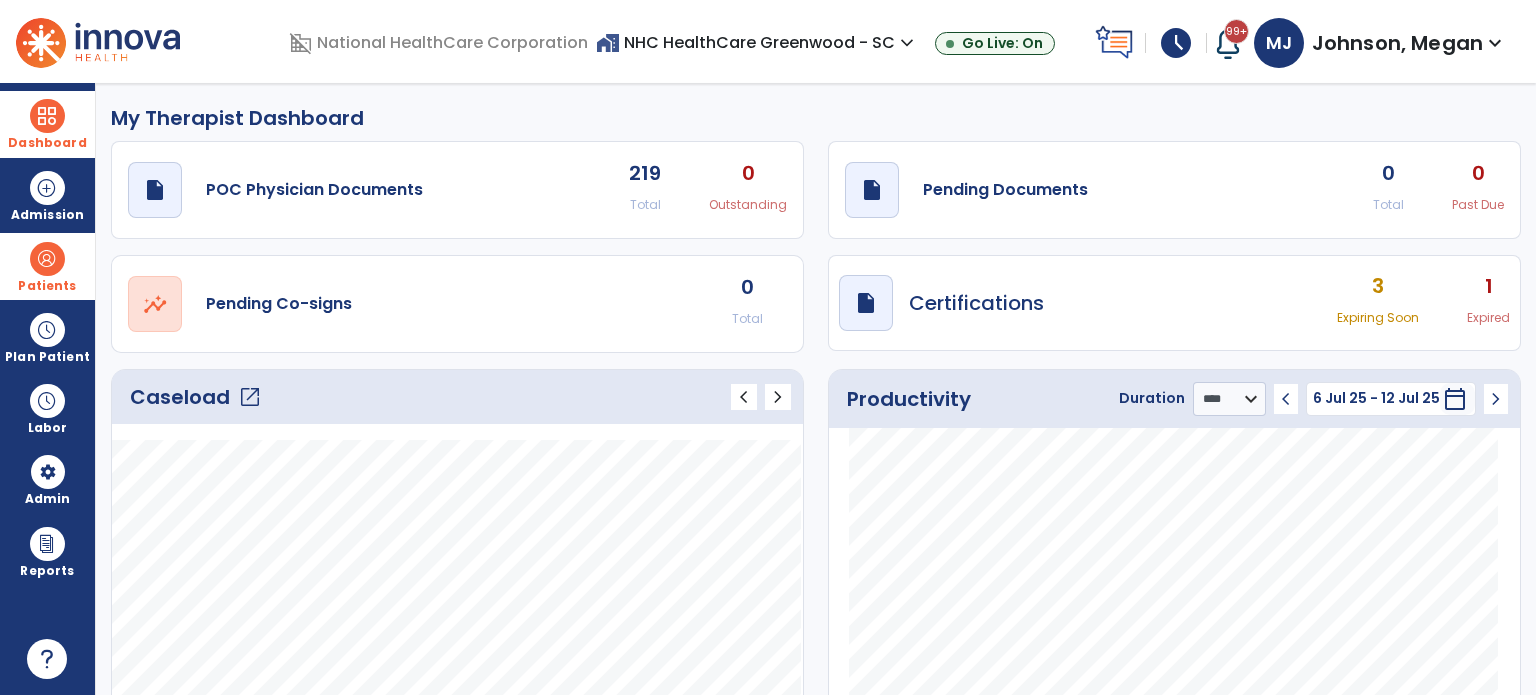 click on "Patients" at bounding box center (47, 286) 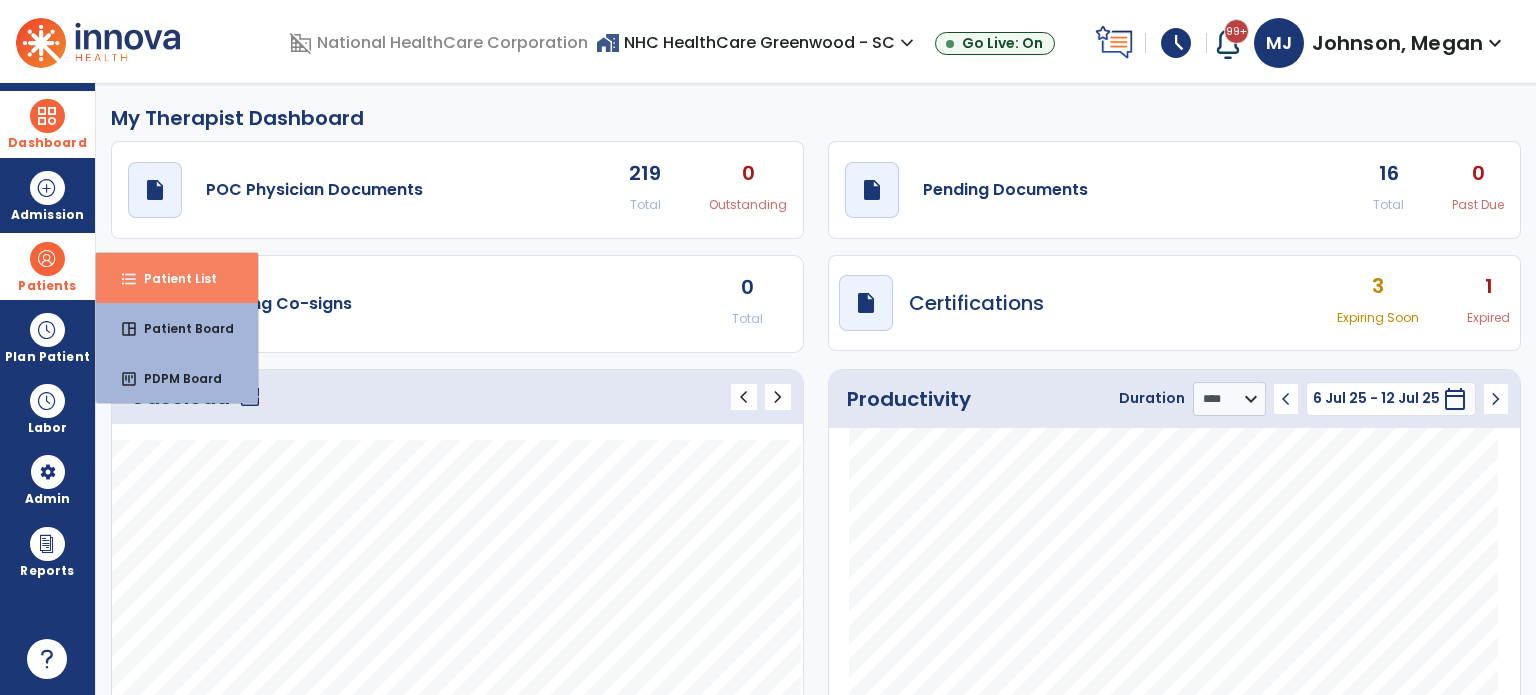 click on "Patient List" at bounding box center [172, 278] 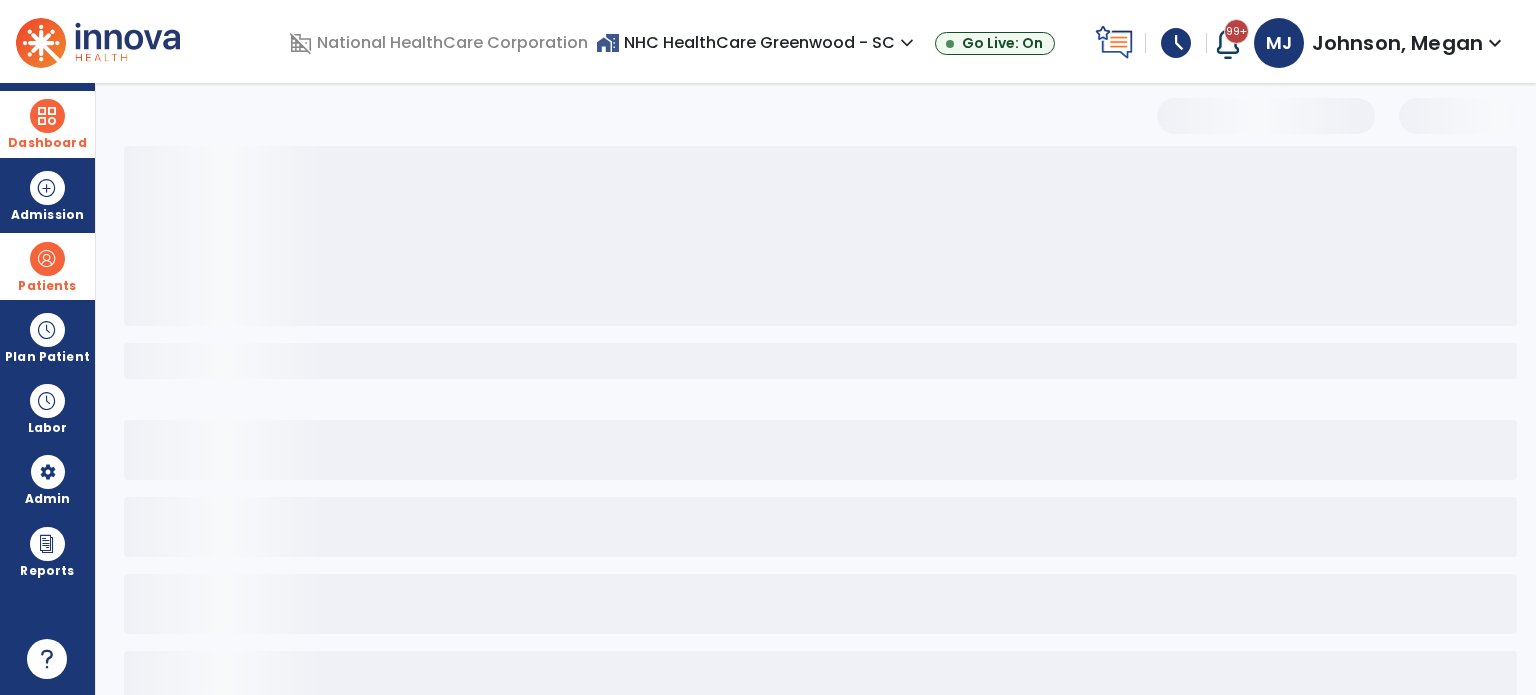 select on "***" 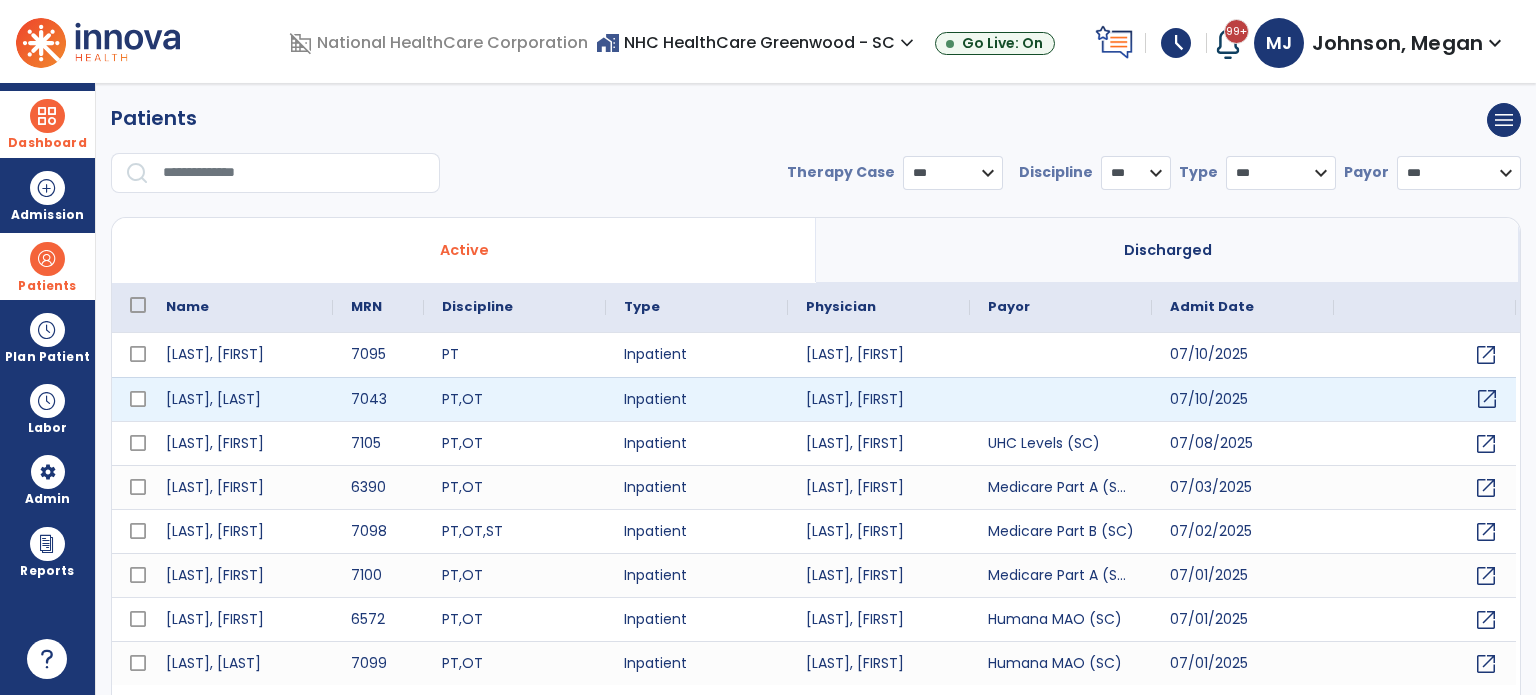 click on "open_in_new" at bounding box center [1487, 399] 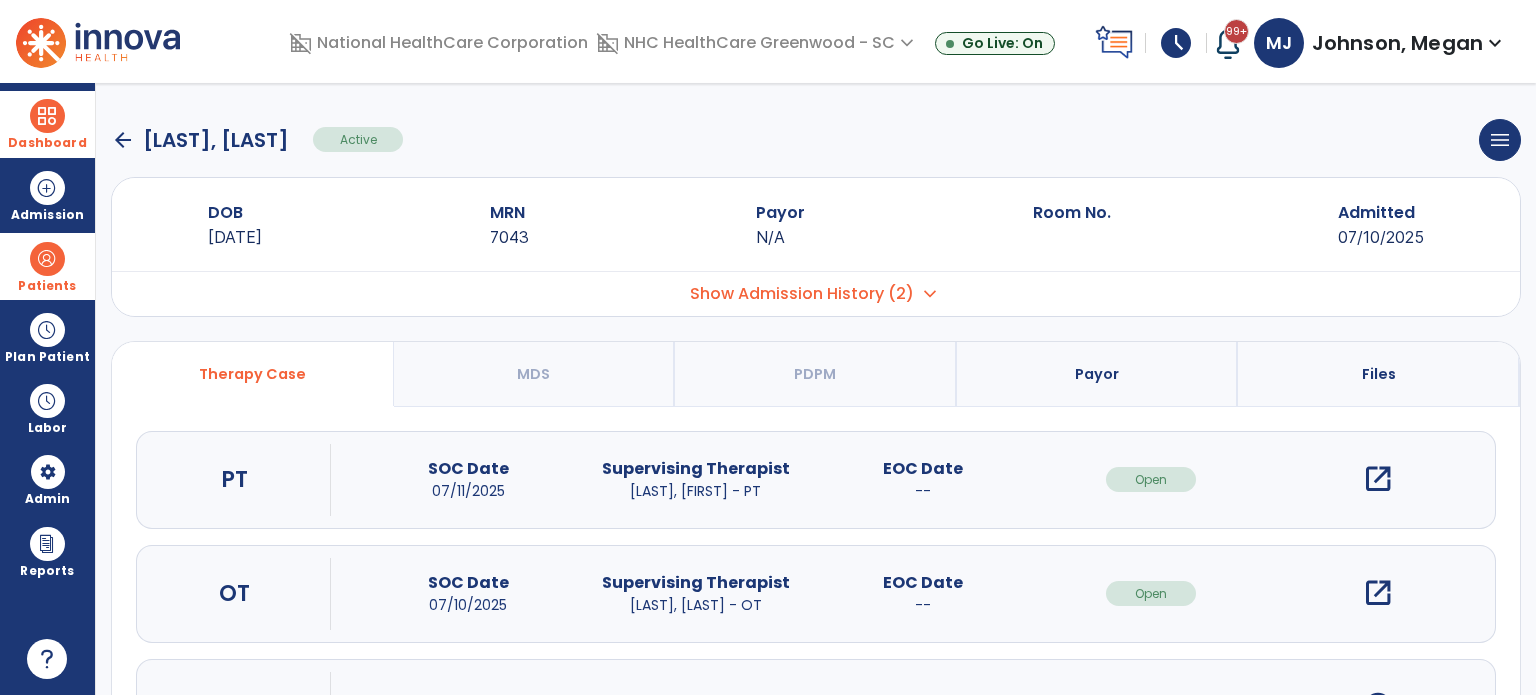 click on "Payor" at bounding box center (1097, 374) 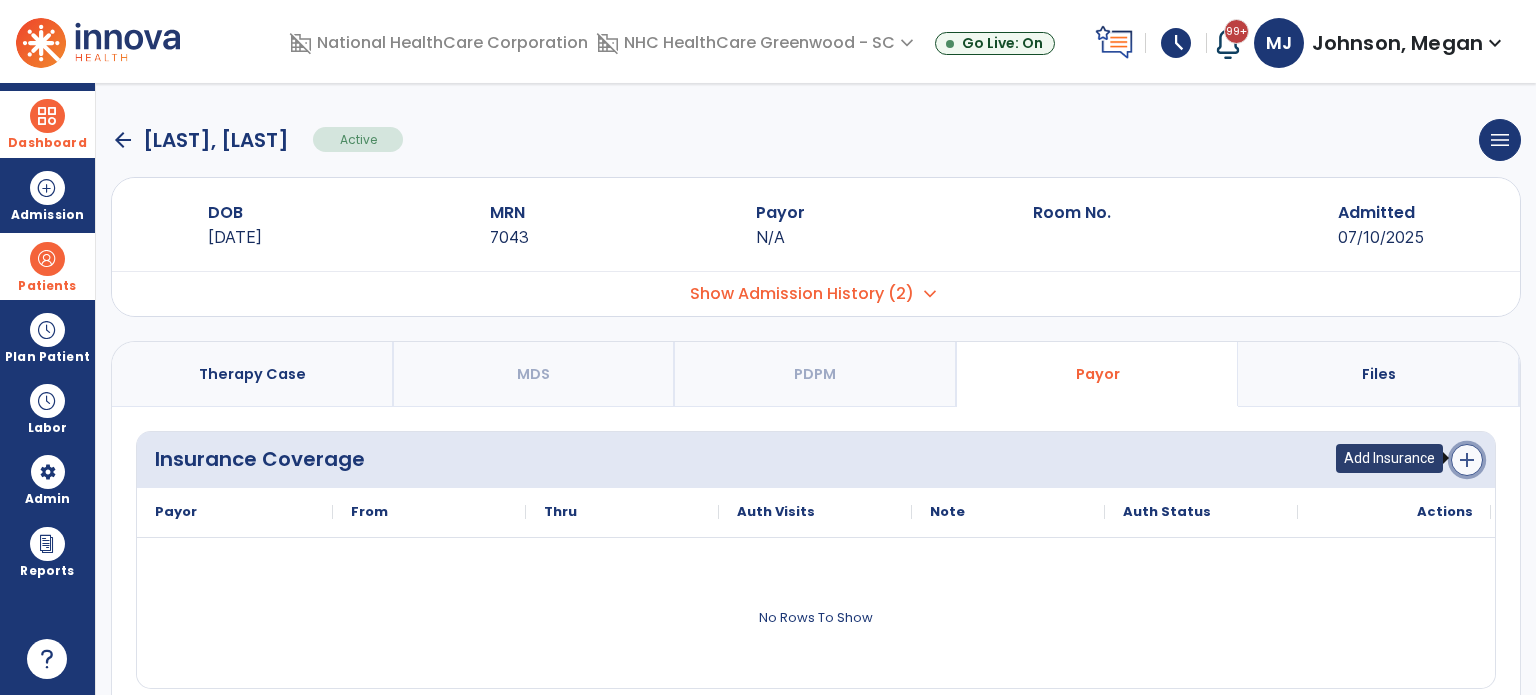 click on "add" 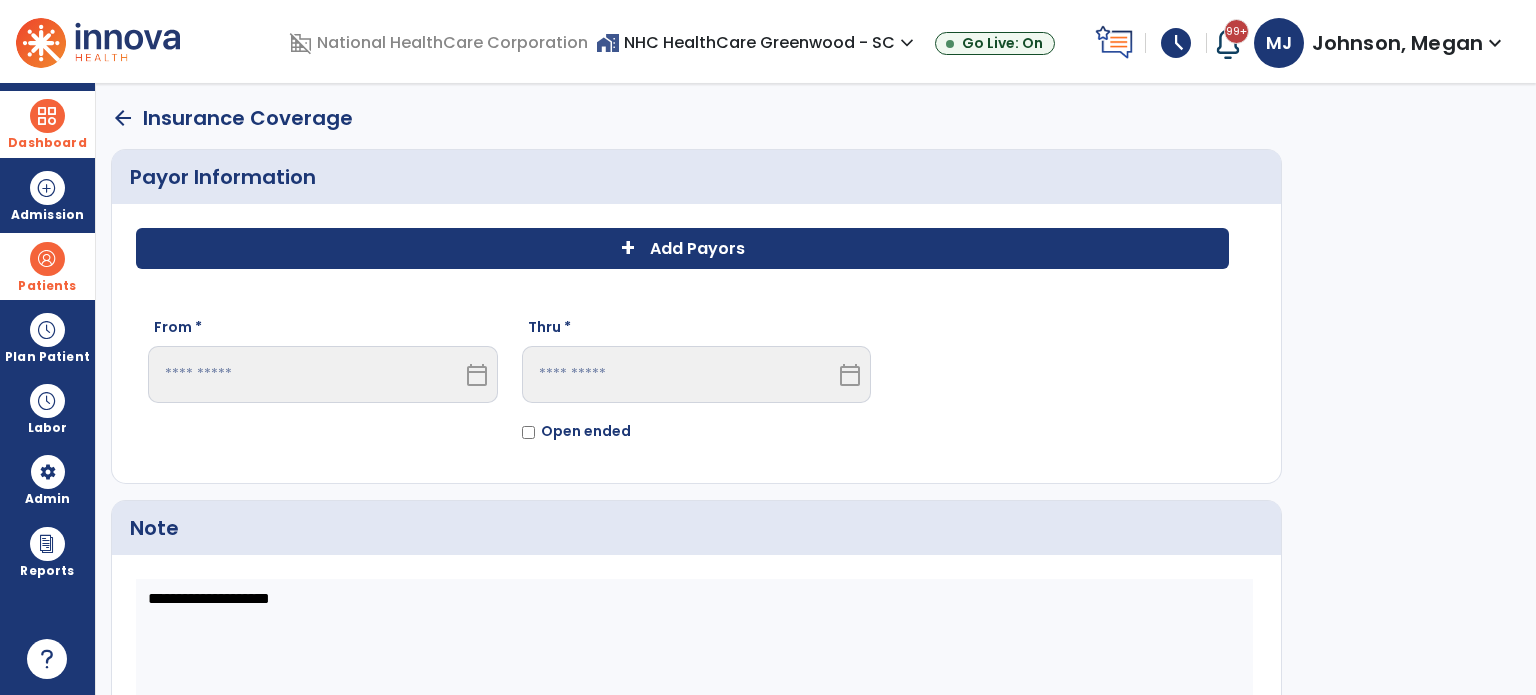click on "+ Add Payors" 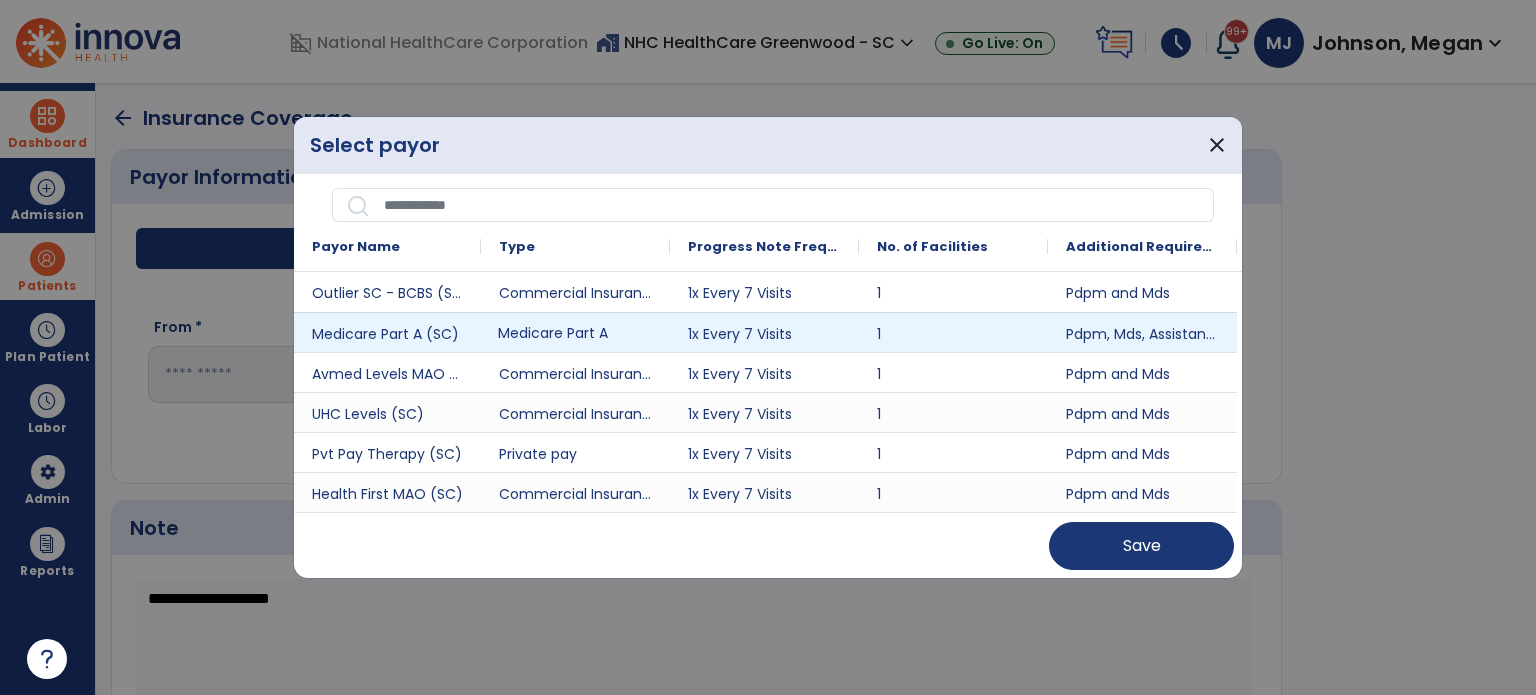 click on "Medicare Part A" at bounding box center [575, 332] 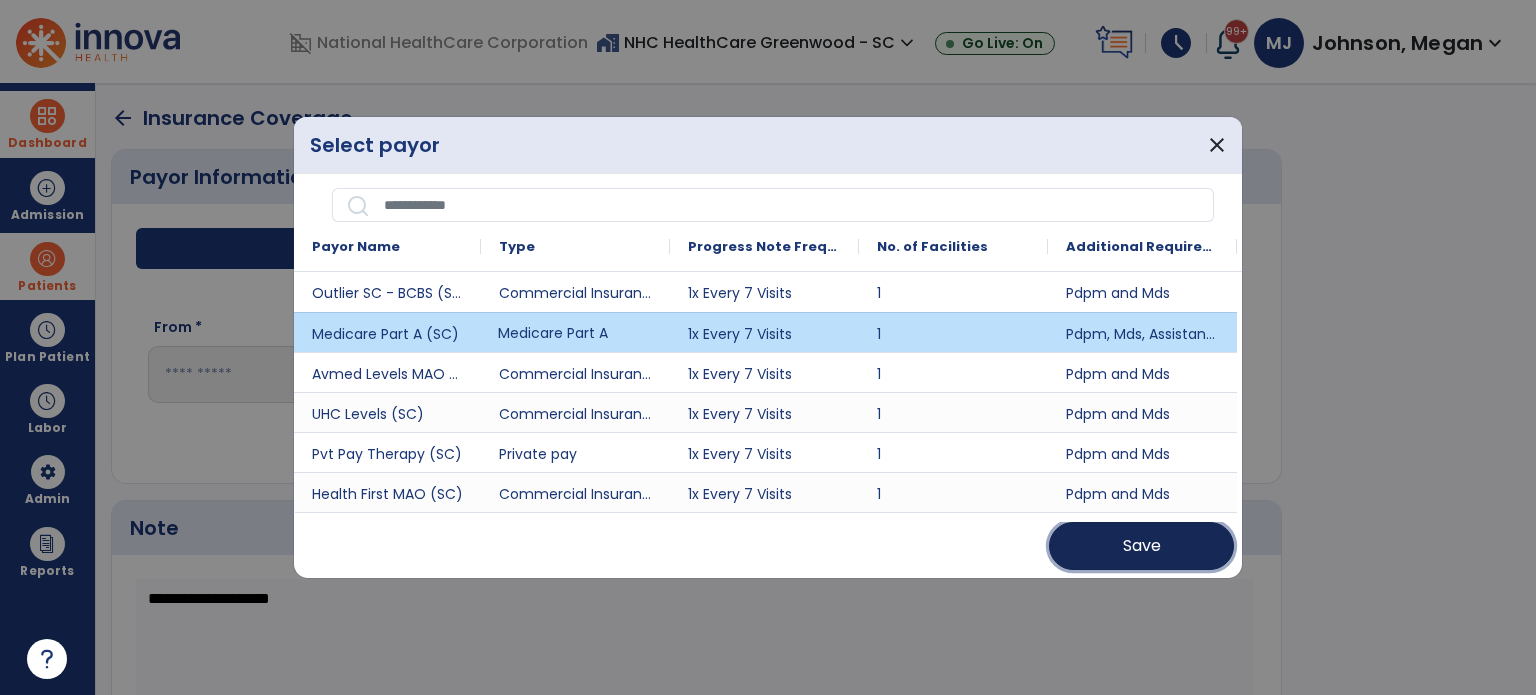 click on "Save" at bounding box center [1142, 546] 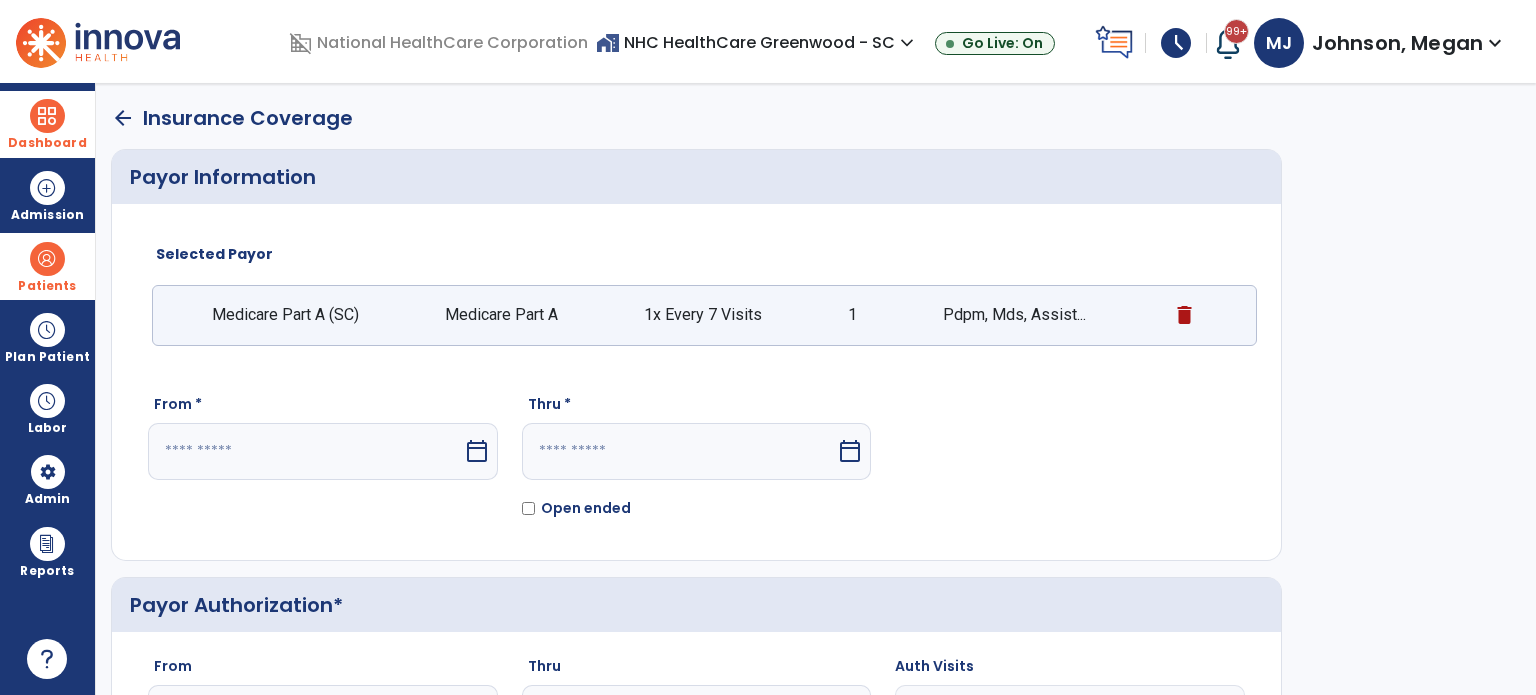 click at bounding box center (305, 451) 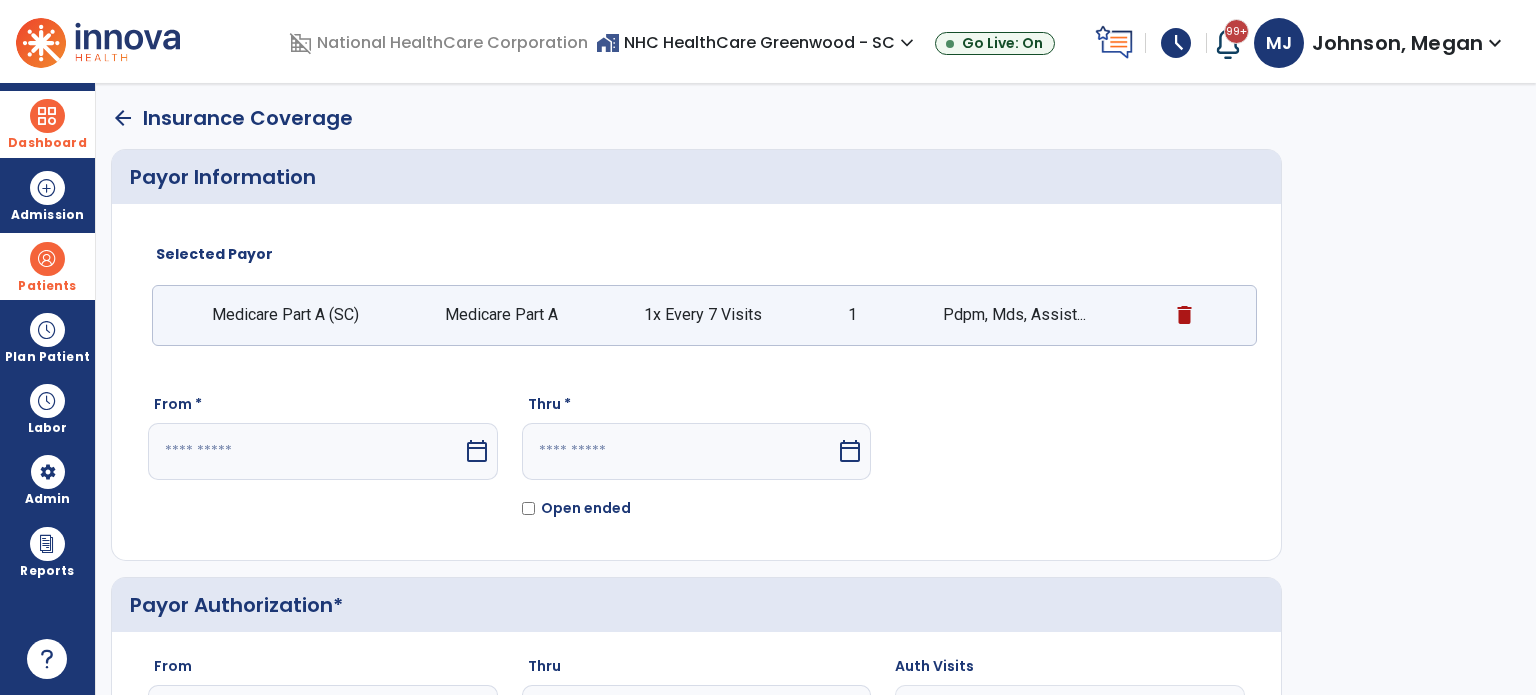 select on "*" 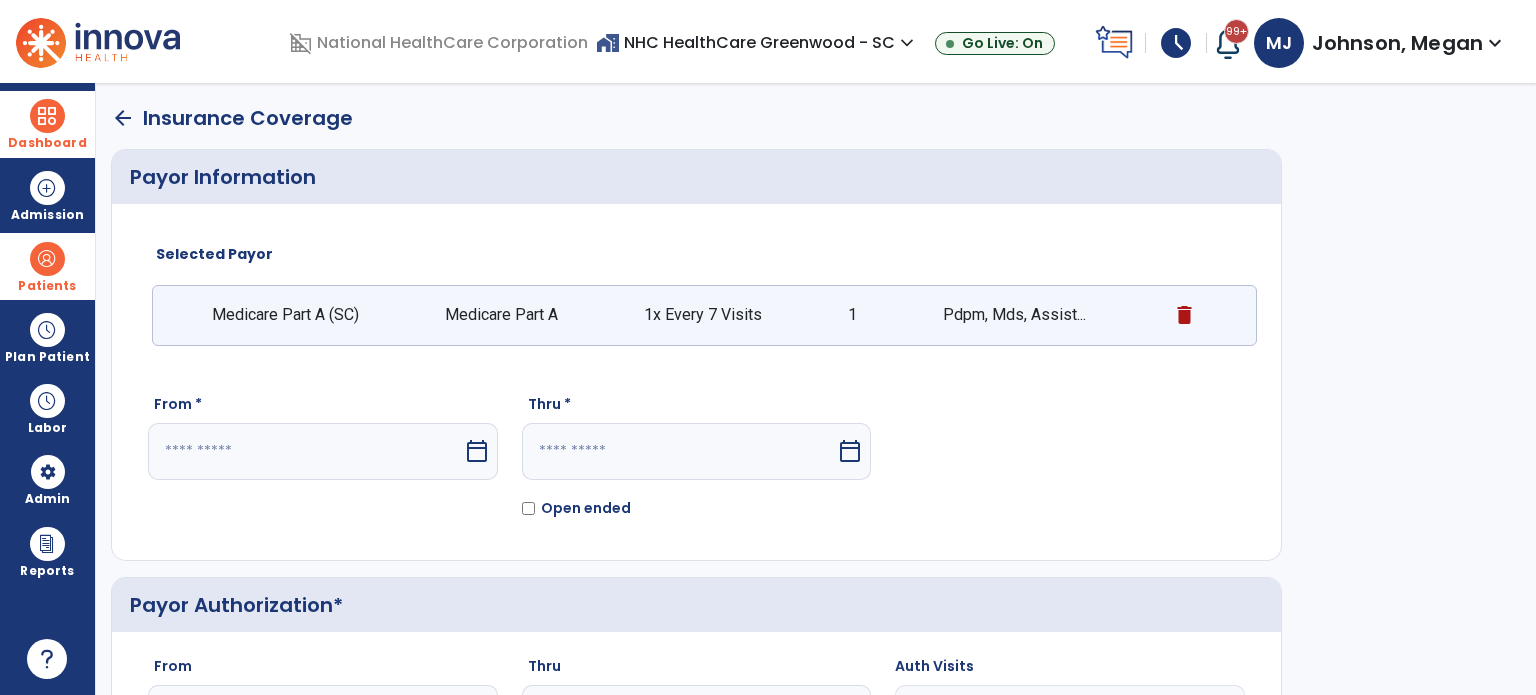 select on "****" 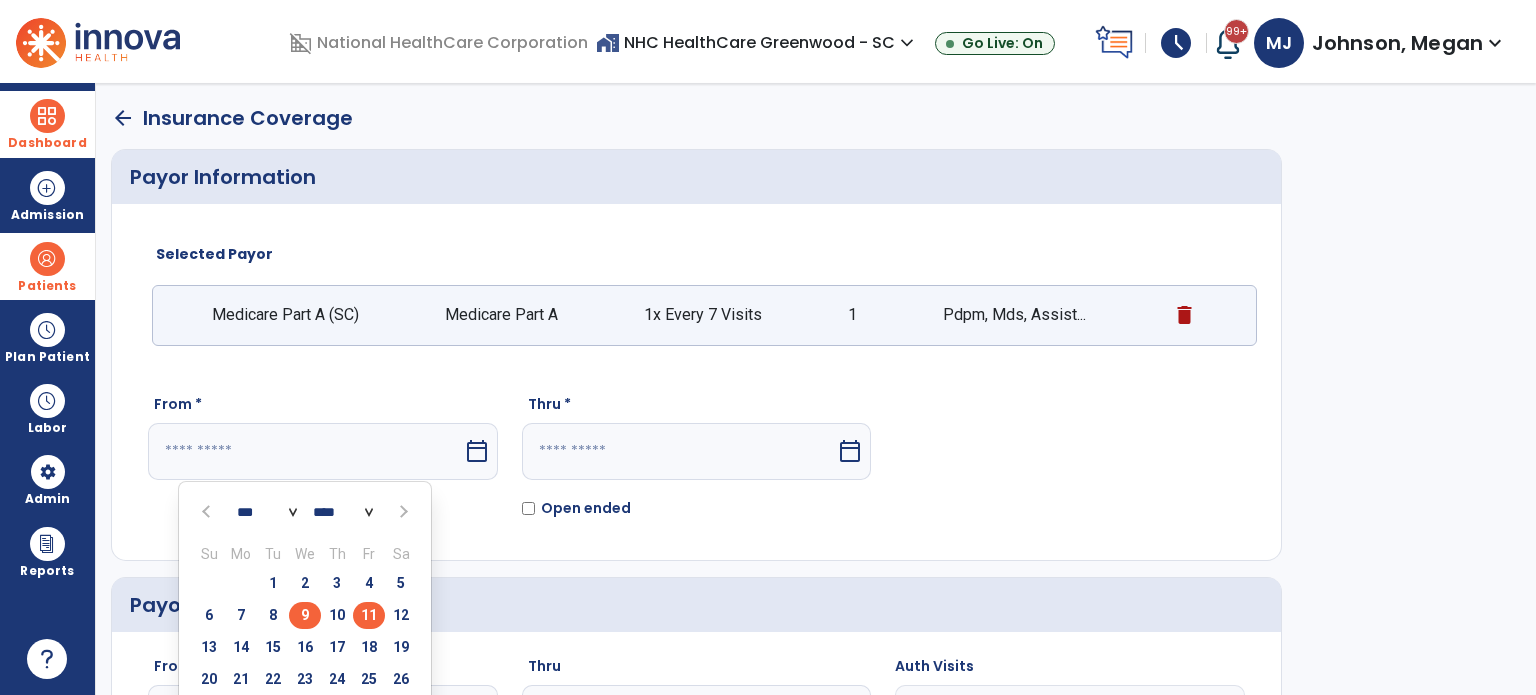 click on "9" at bounding box center [305, 615] 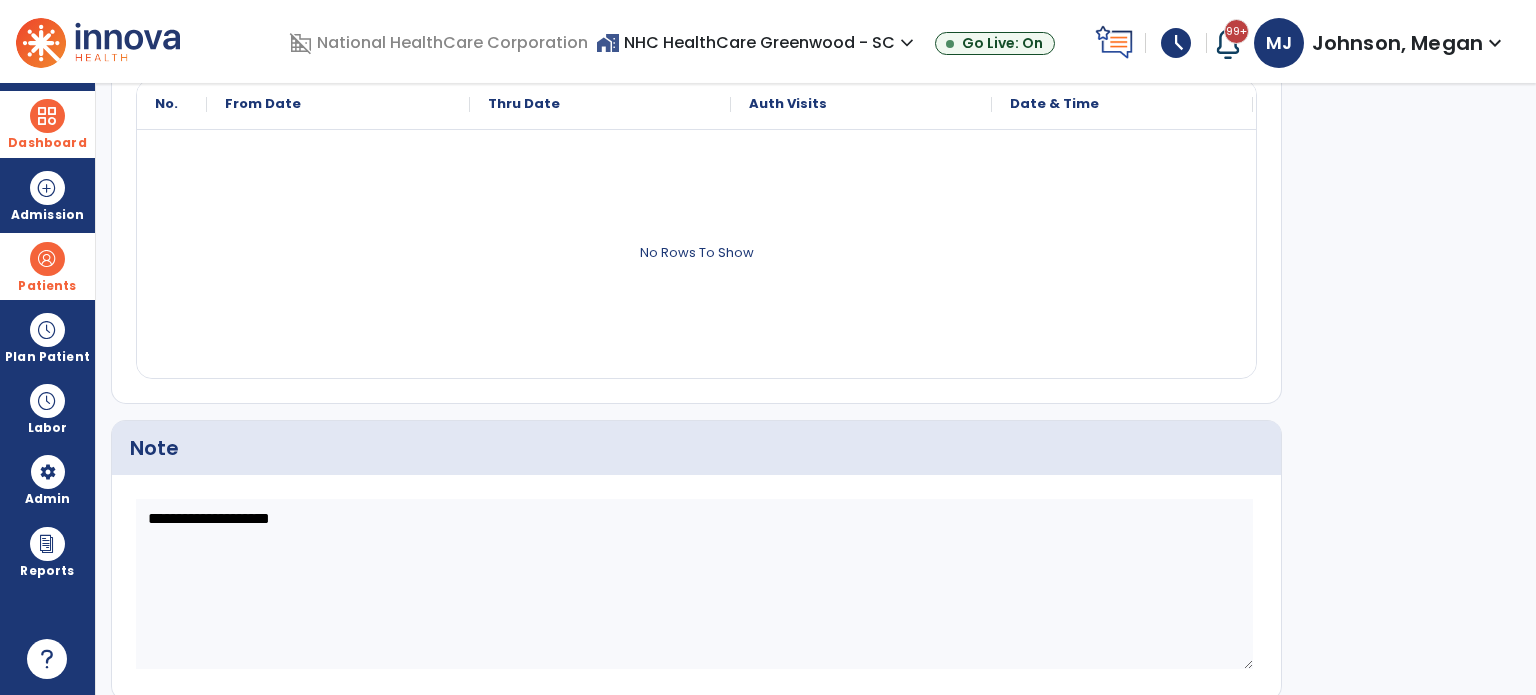 scroll, scrollTop: 788, scrollLeft: 0, axis: vertical 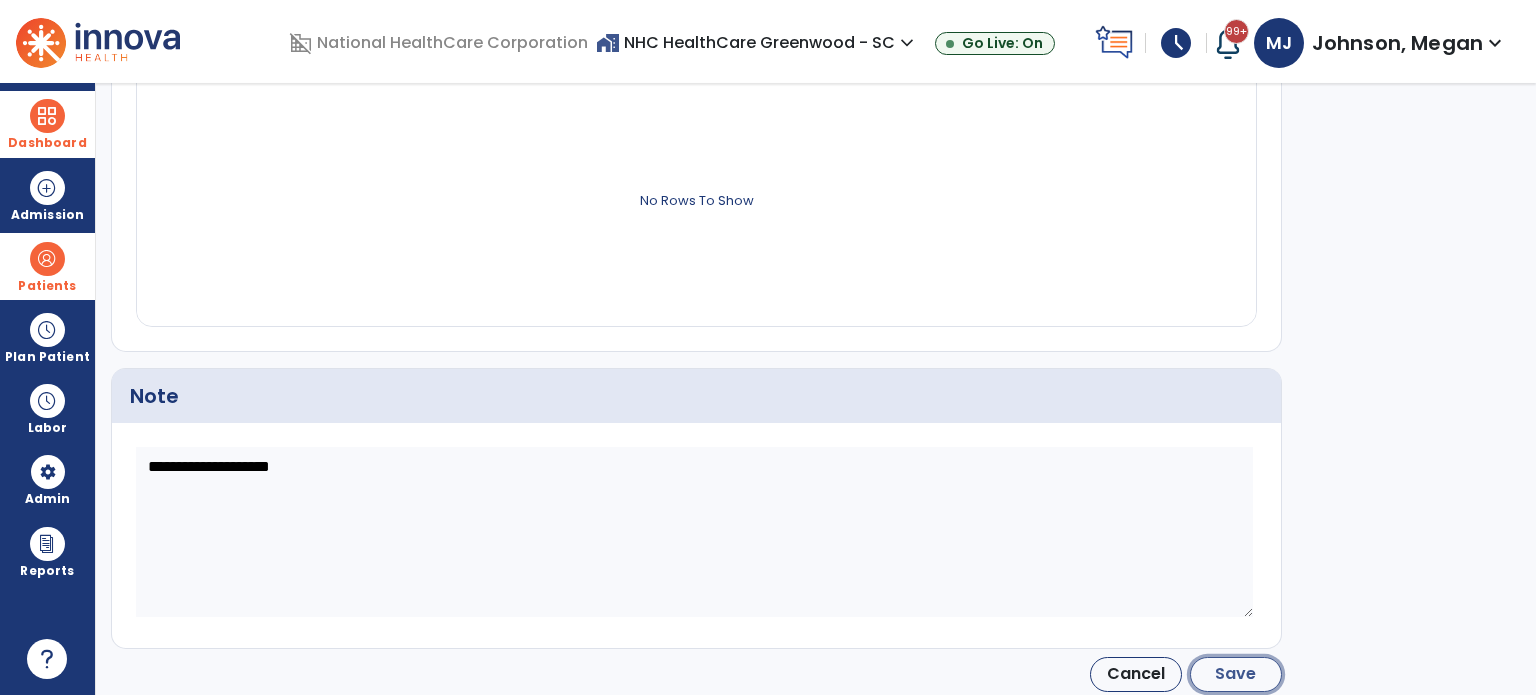 click on "Save" 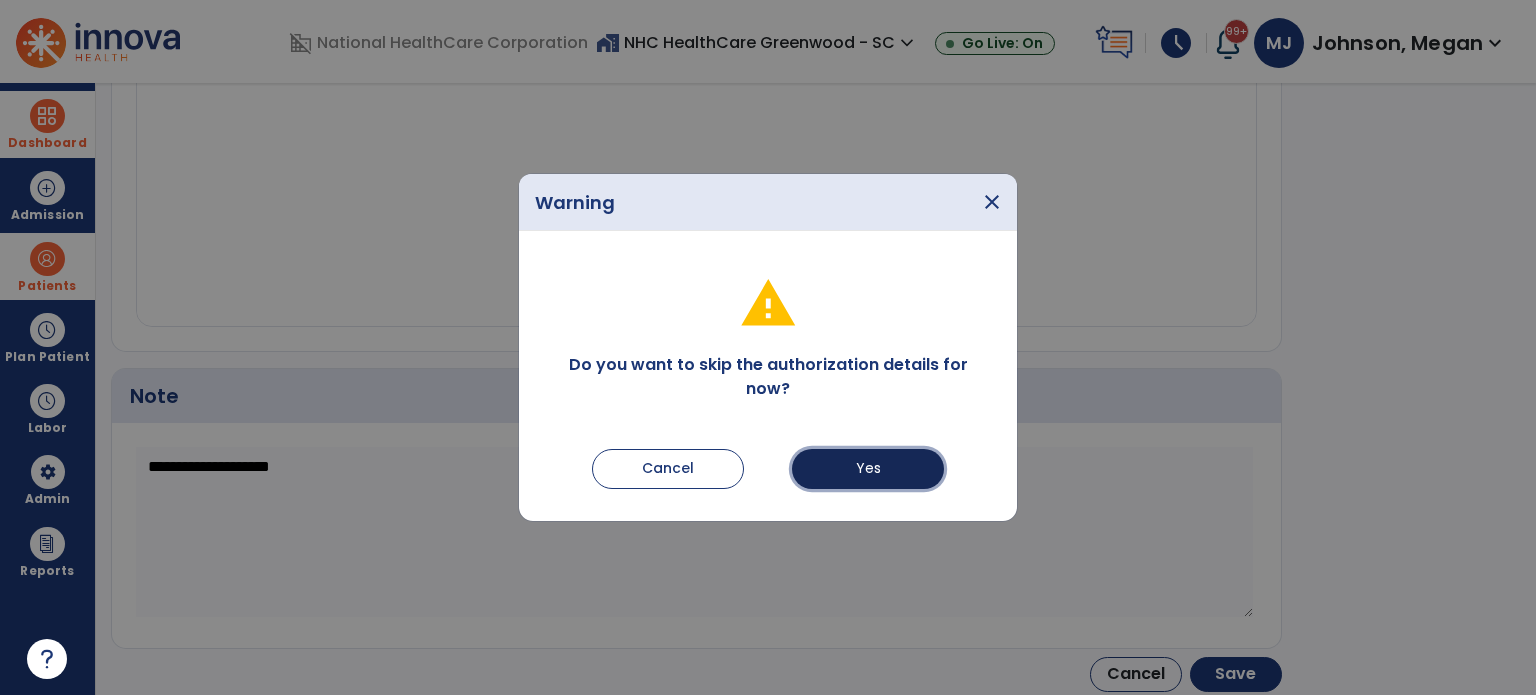 click on "Yes" at bounding box center (868, 469) 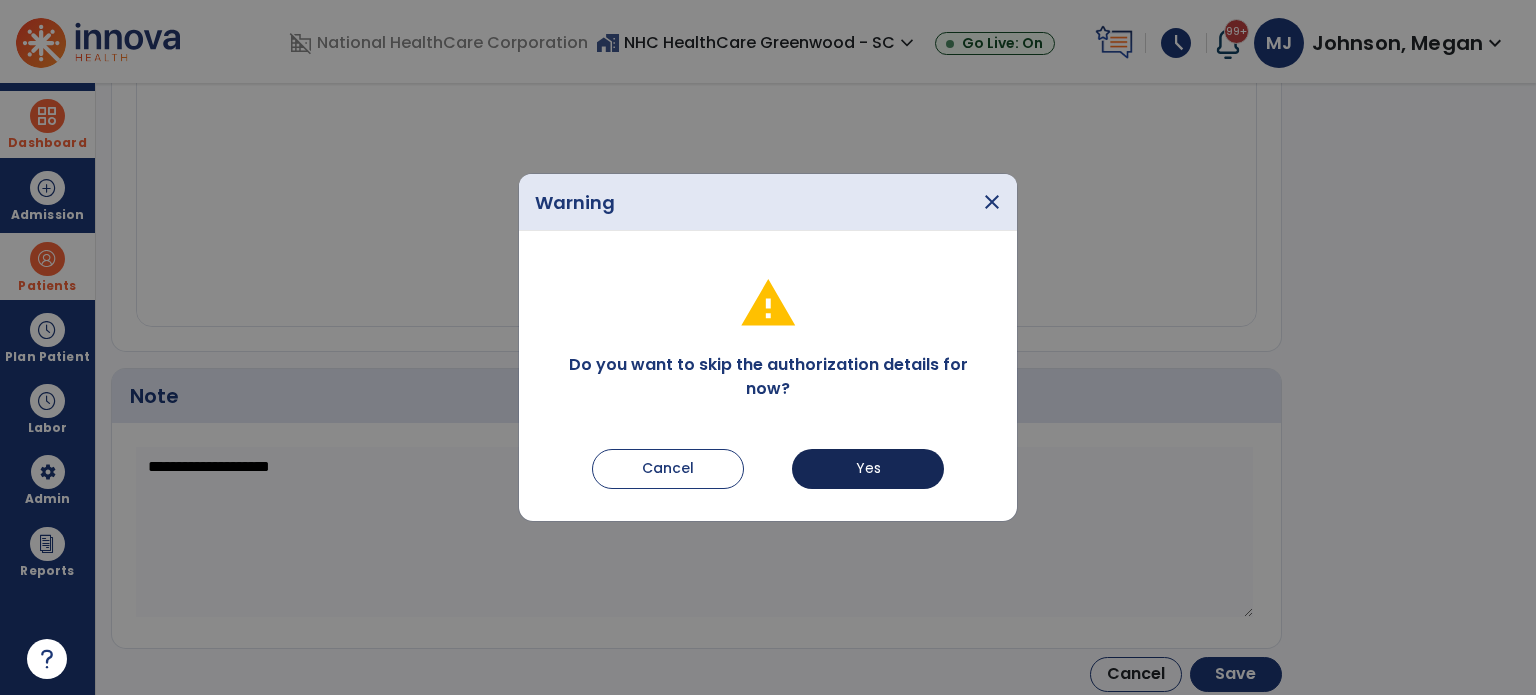 type on "********" 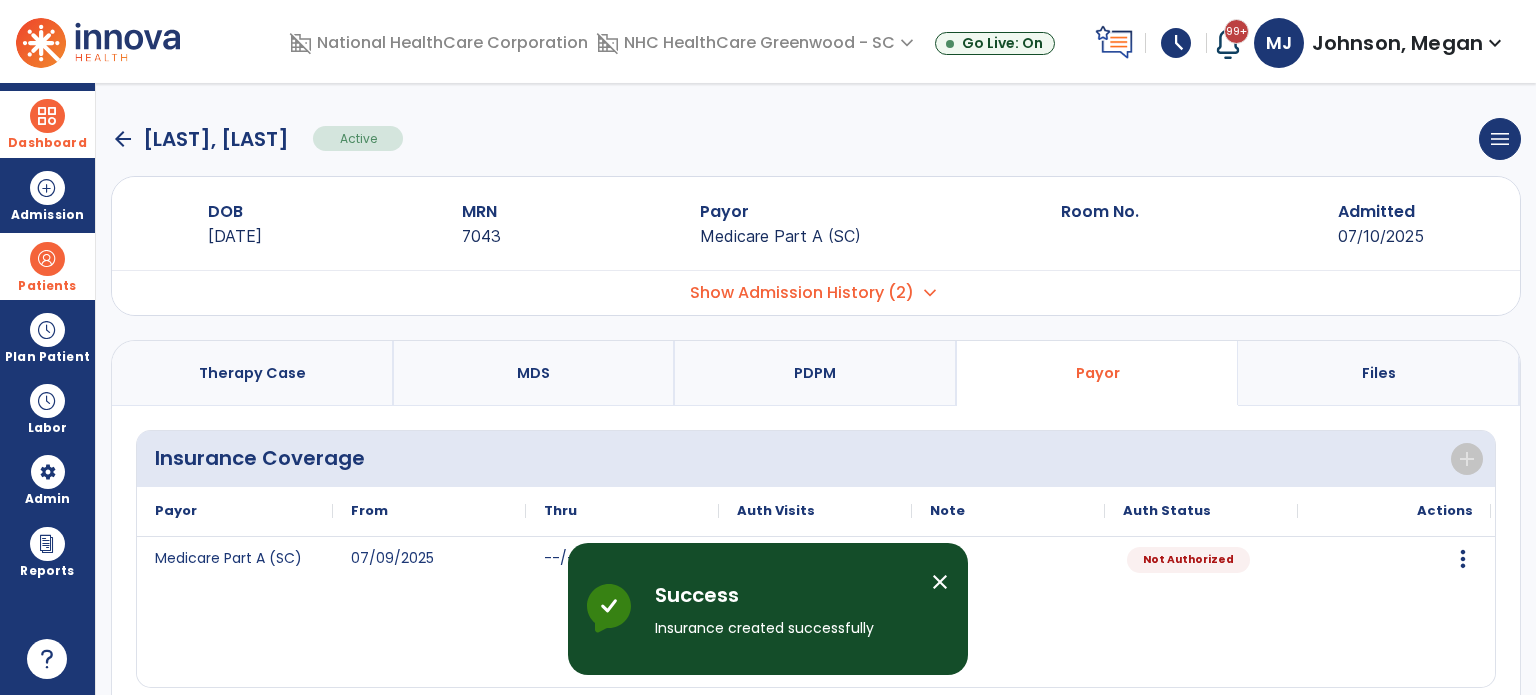 scroll, scrollTop: 0, scrollLeft: 0, axis: both 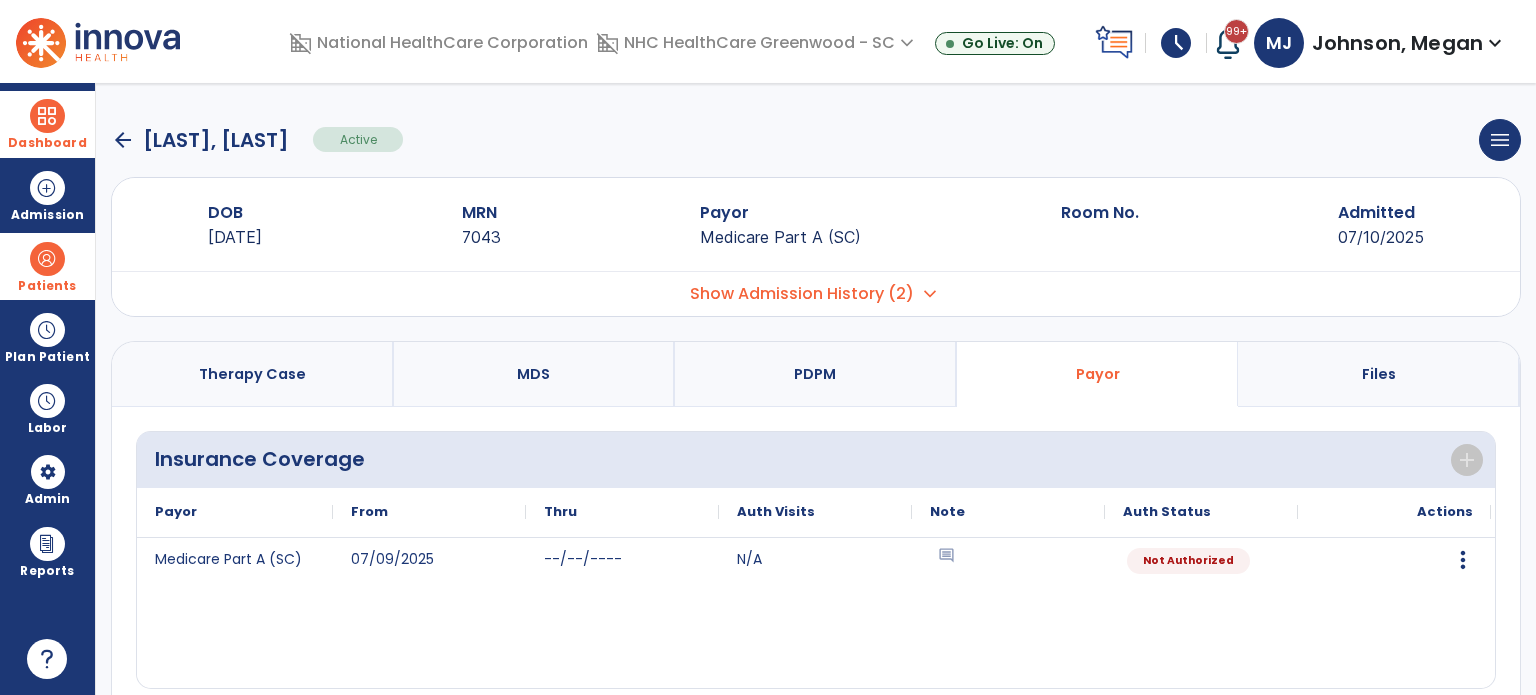 click on "arrow_back" 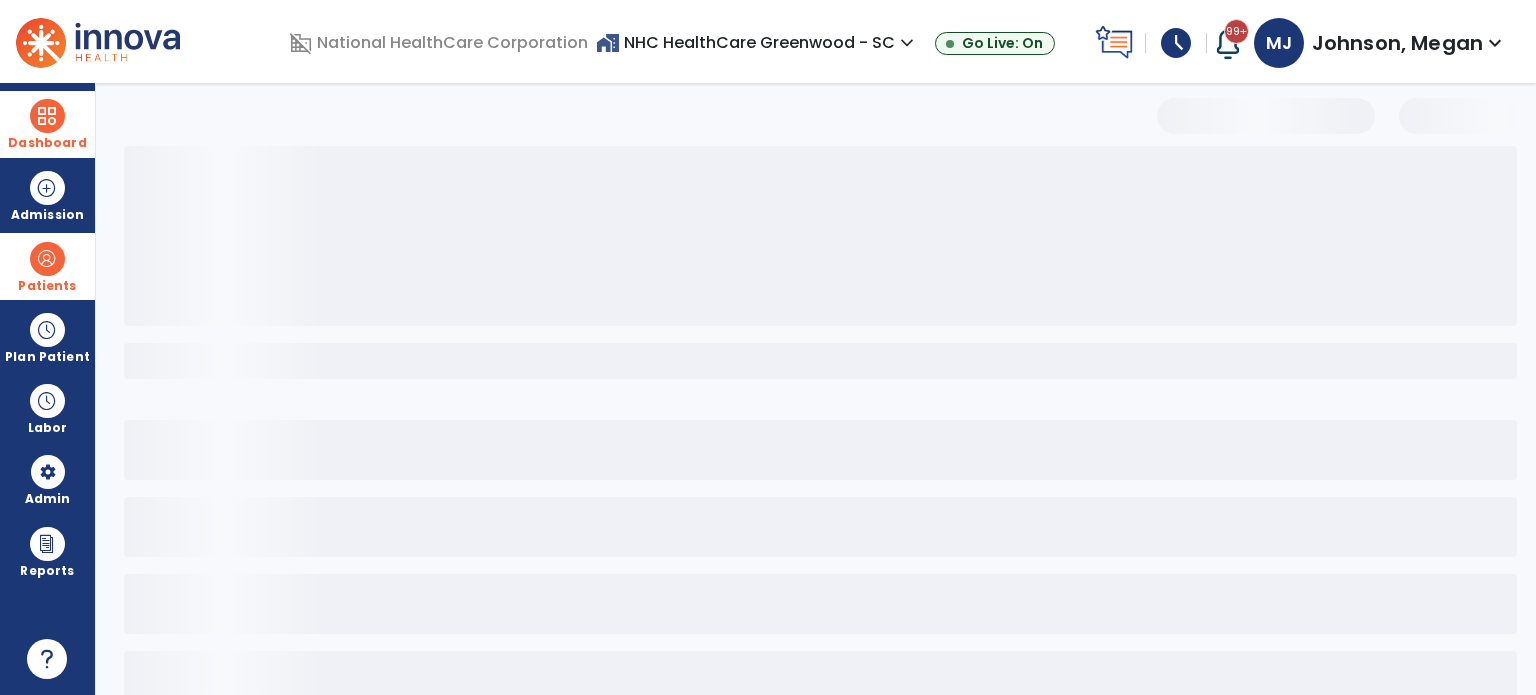 select on "***" 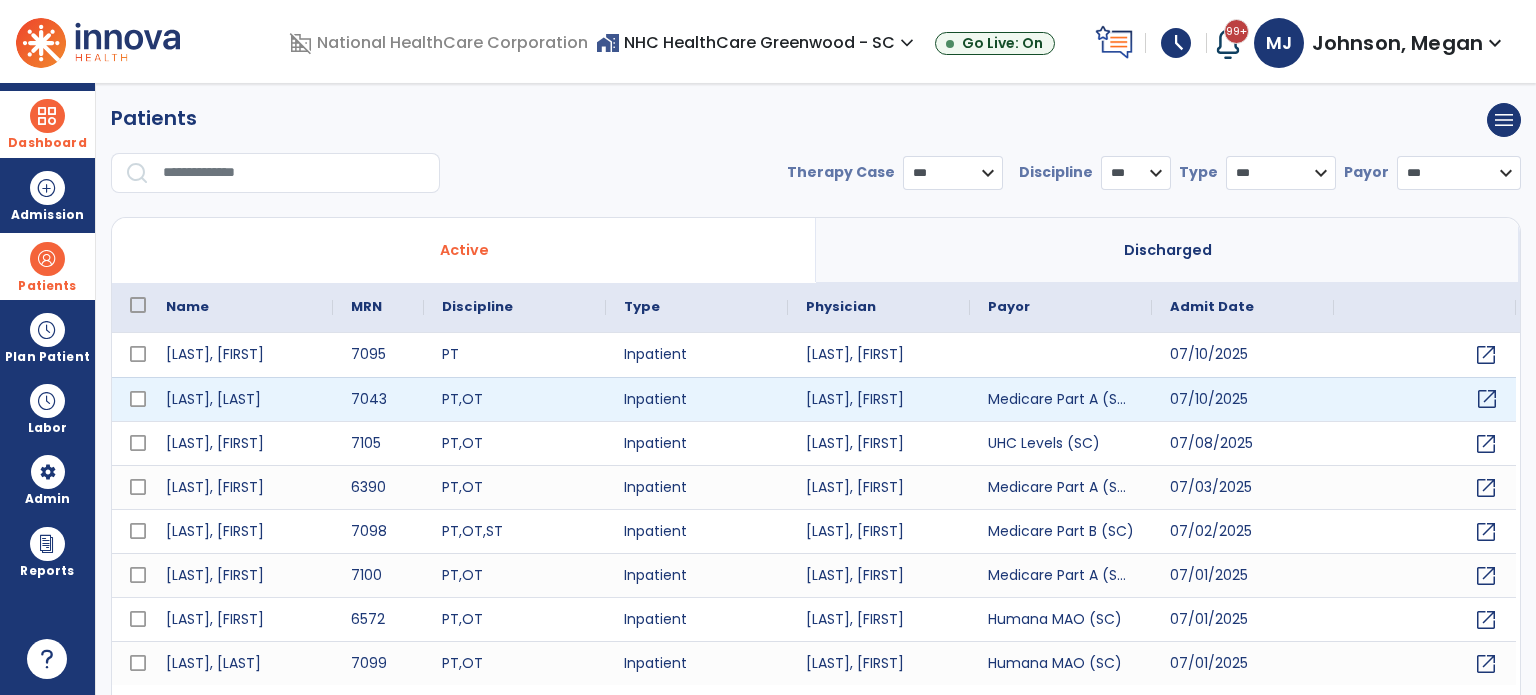 click on "open_in_new" at bounding box center (1487, 399) 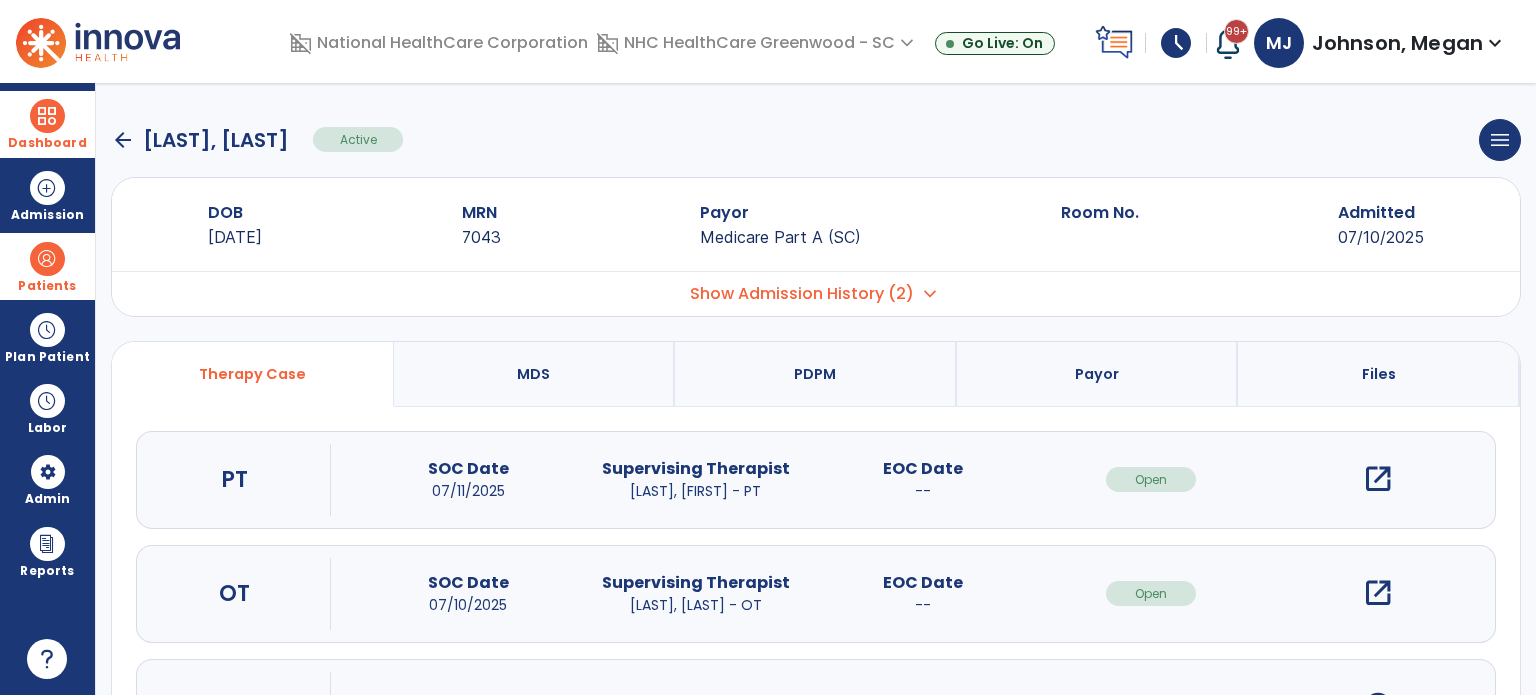 click on "open_in_new" at bounding box center [1378, 479] 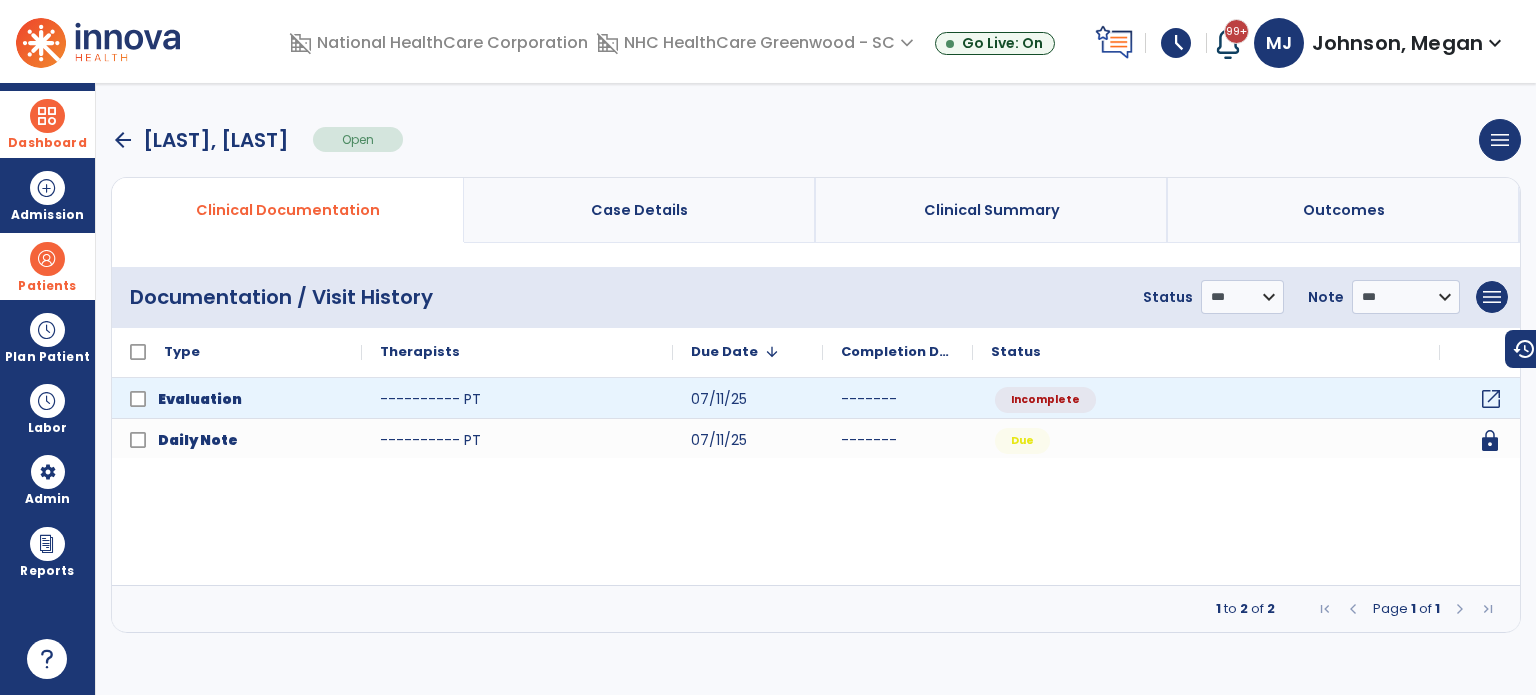 click on "open_in_new" 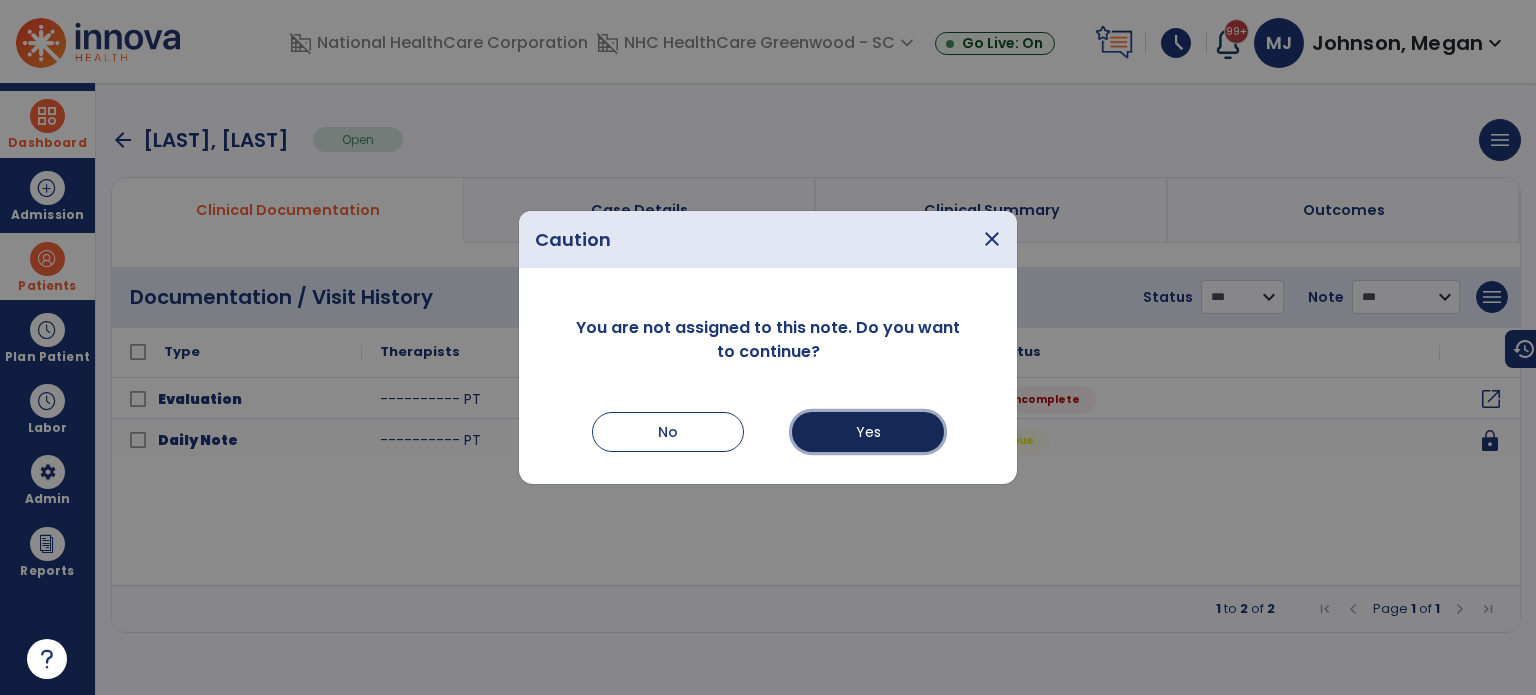 click on "Yes" at bounding box center [868, 432] 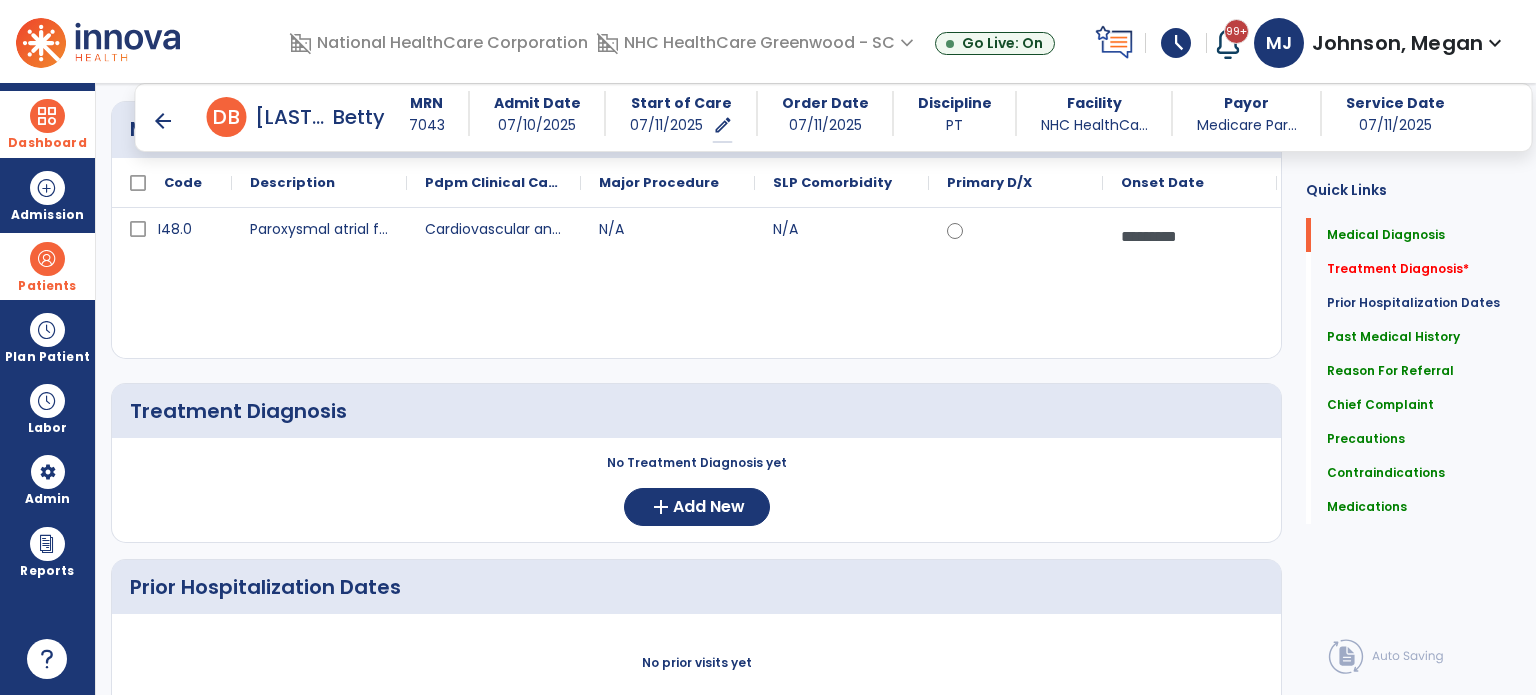 scroll, scrollTop: 229, scrollLeft: 0, axis: vertical 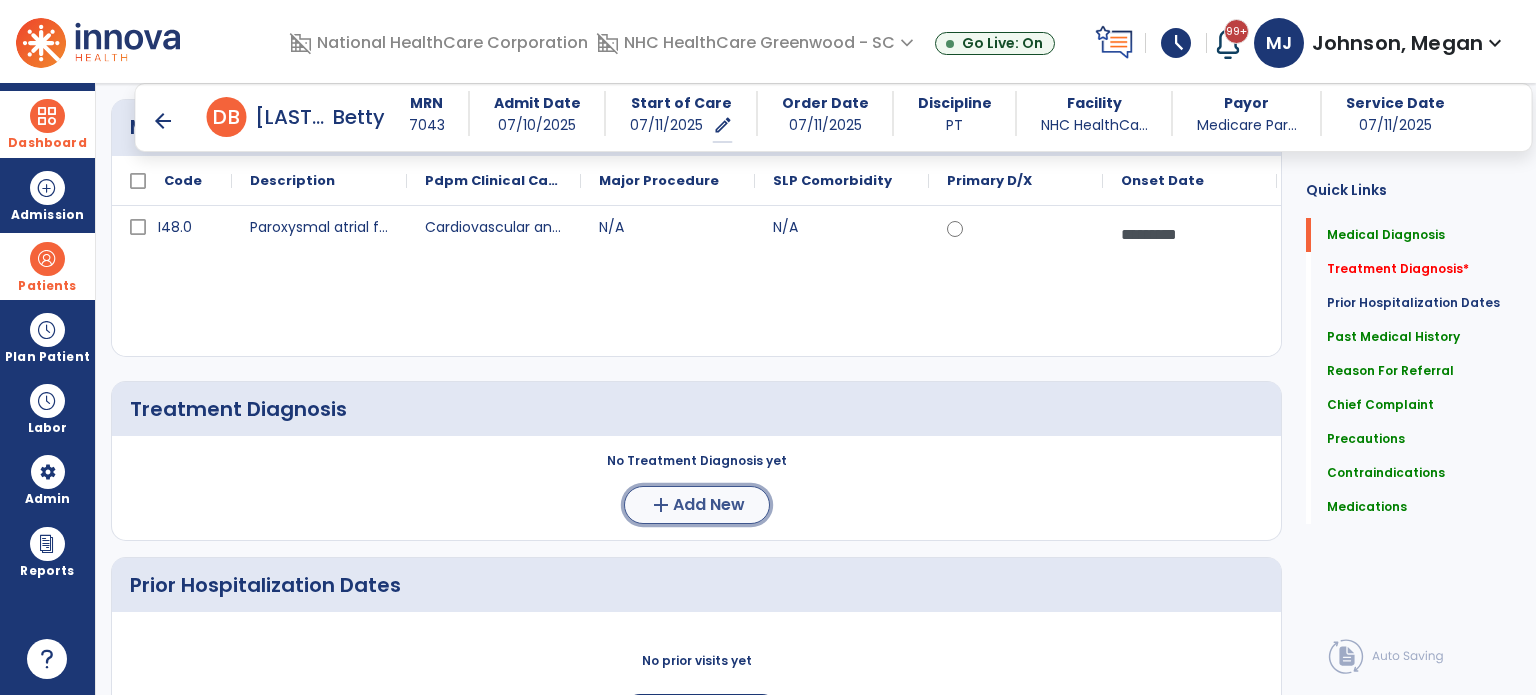 click on "Add New" 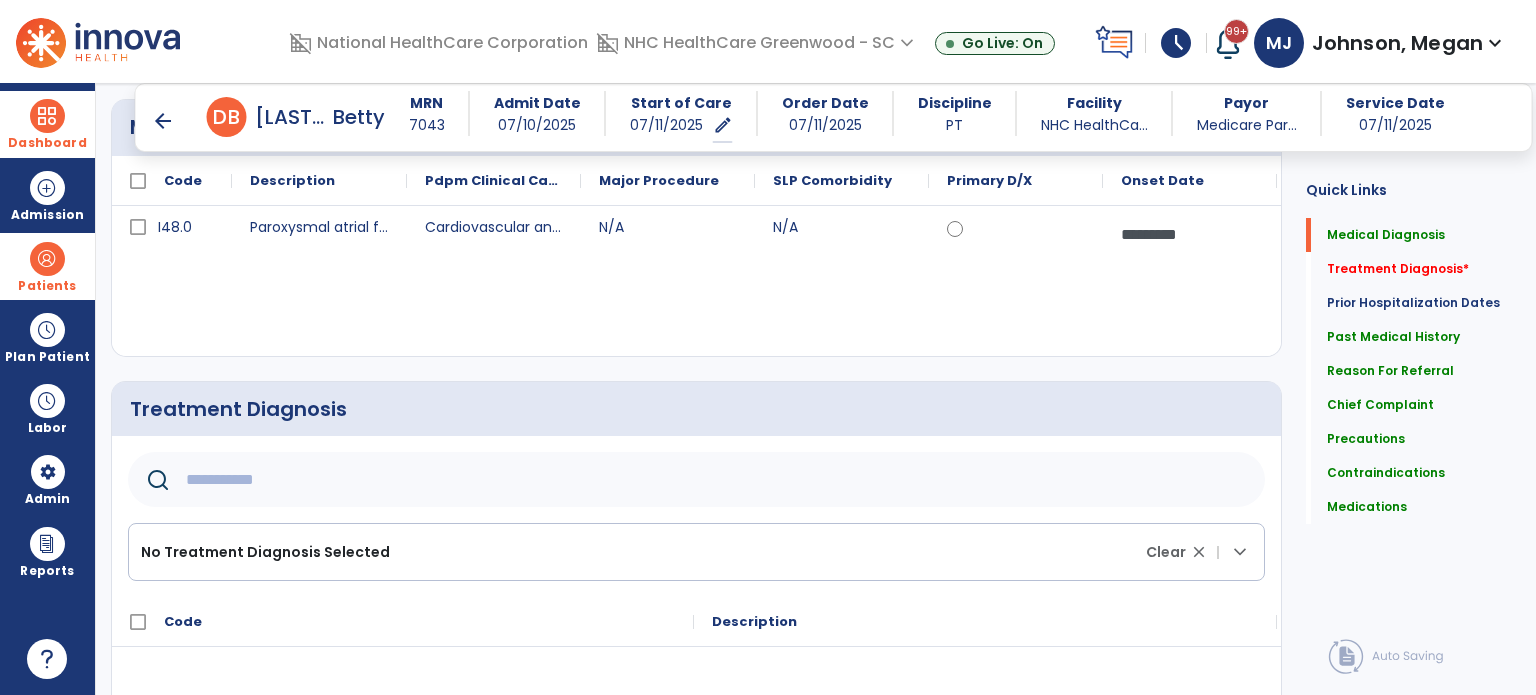 click 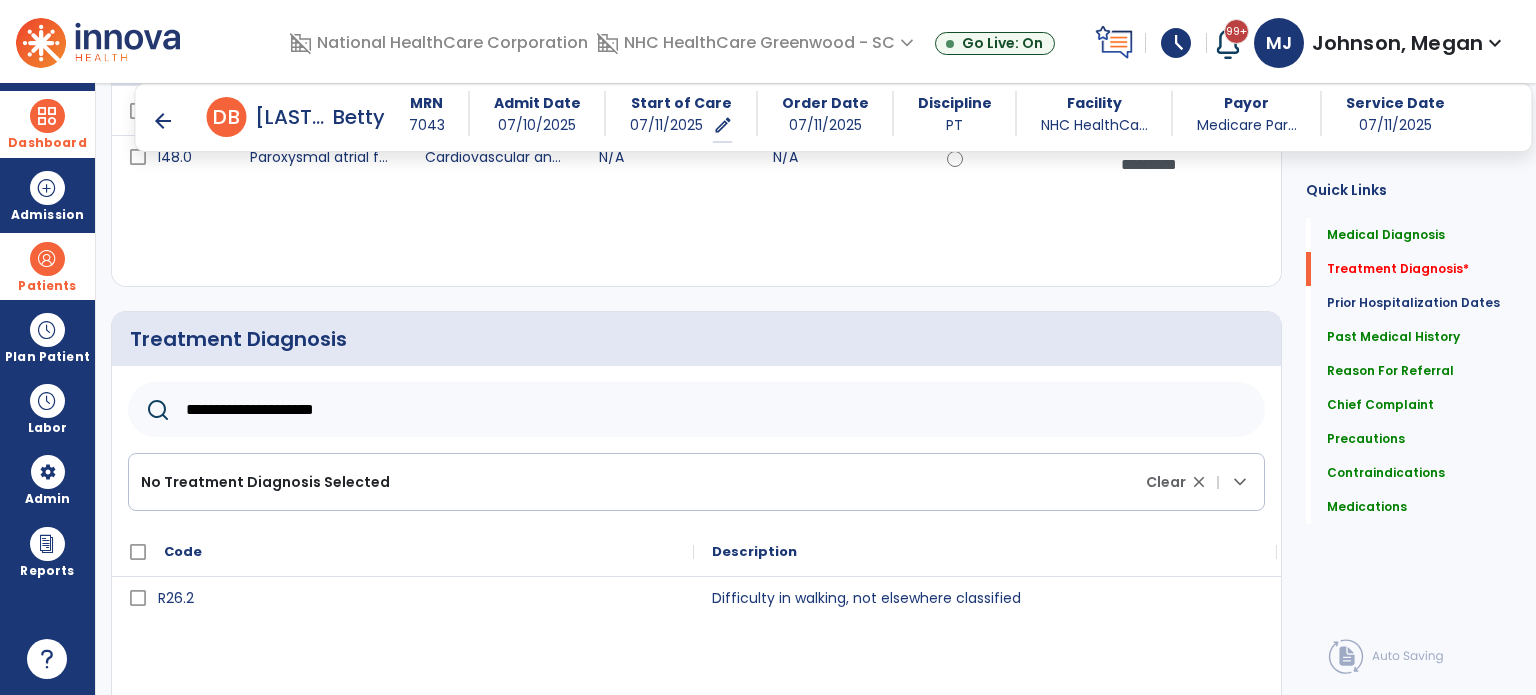 scroll, scrollTop: 399, scrollLeft: 0, axis: vertical 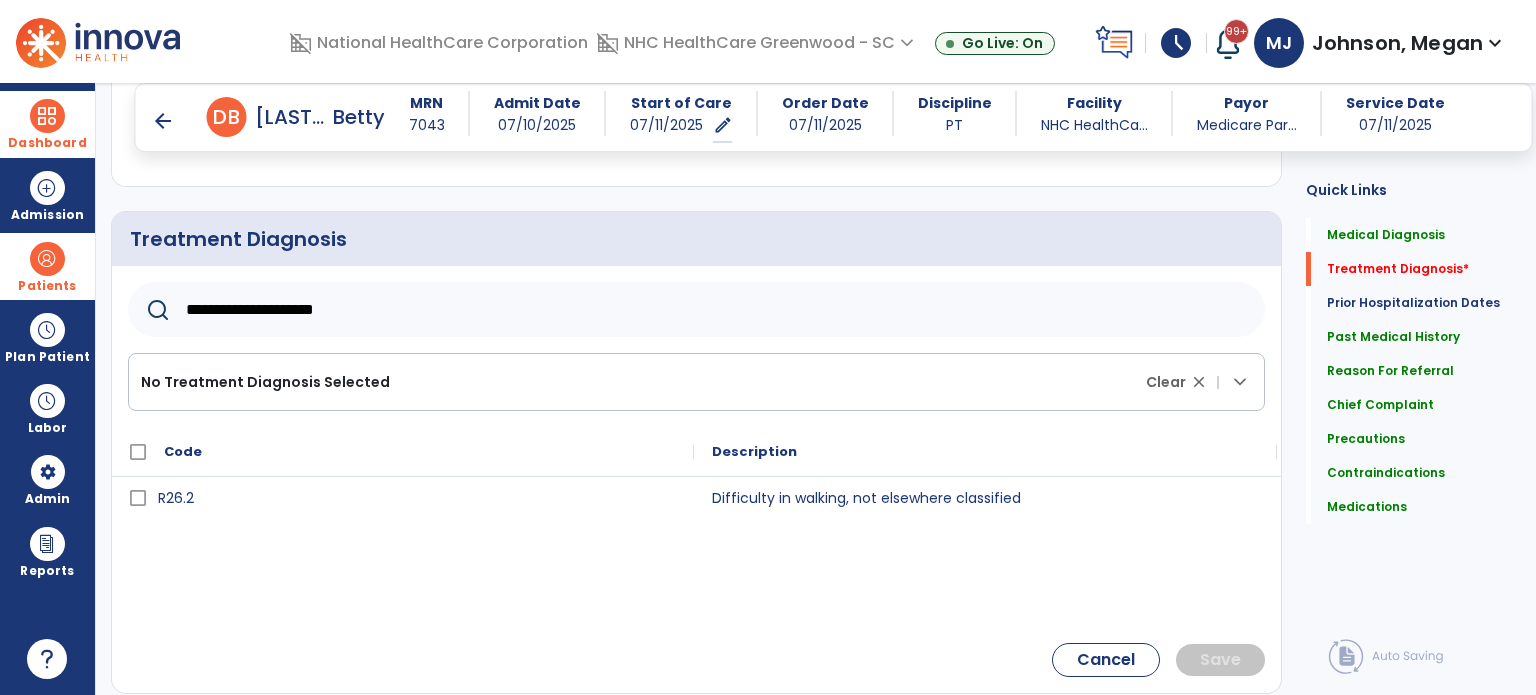 type on "**********" 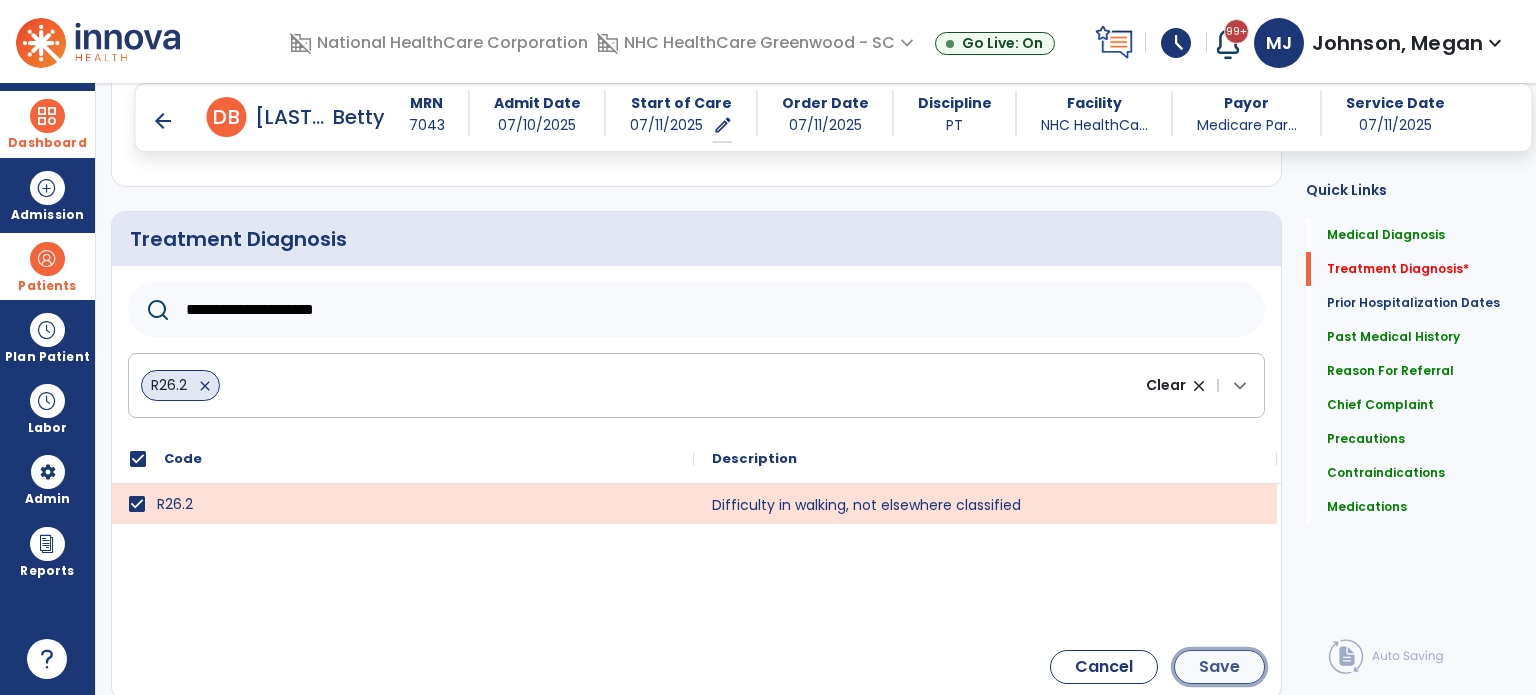 click on "Save" 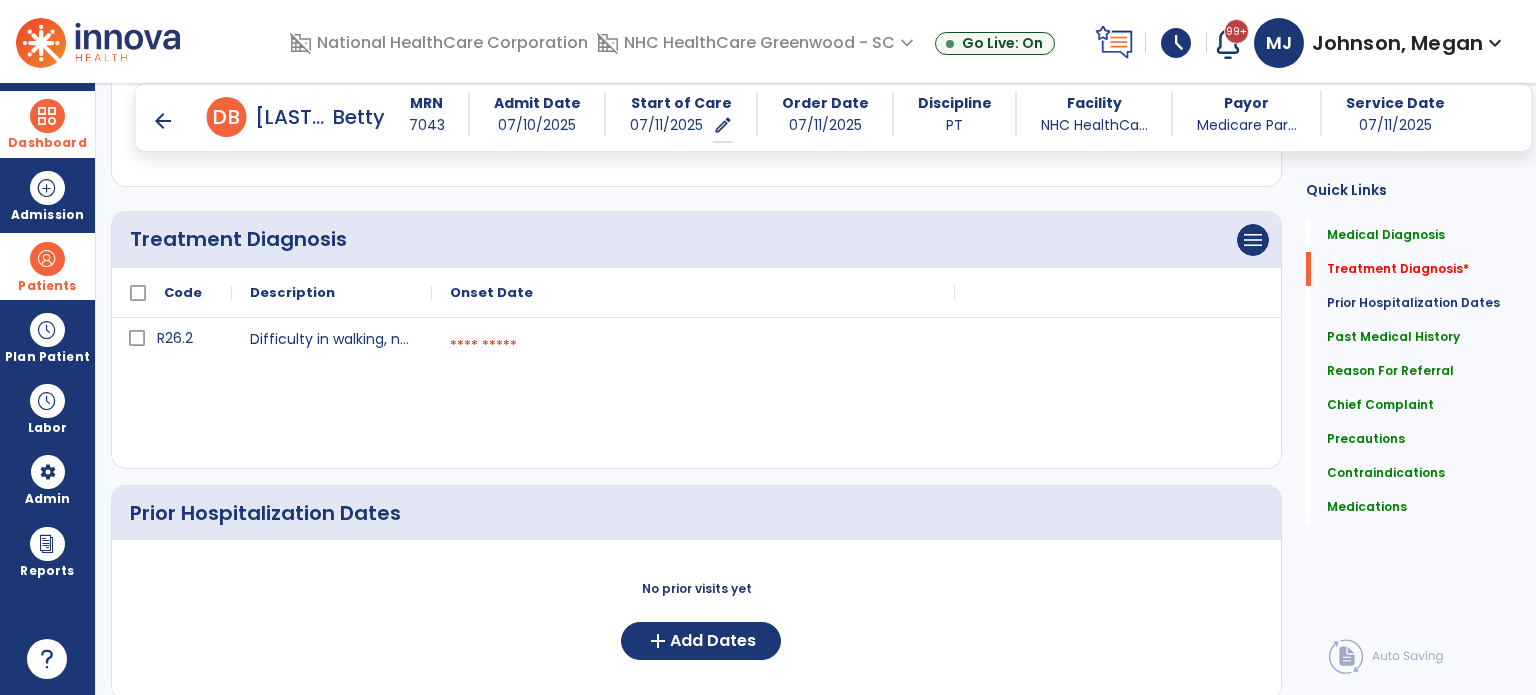 click at bounding box center (693, 346) 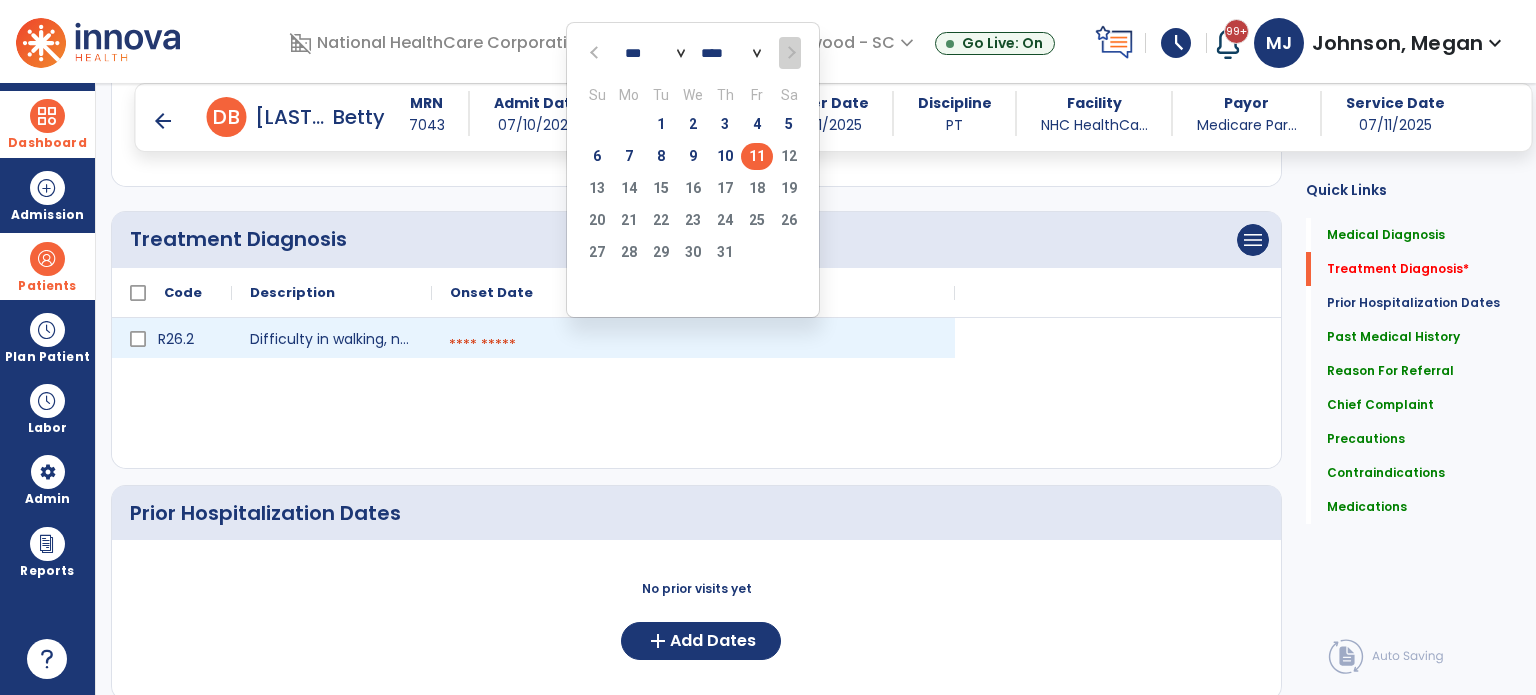 click on "11" 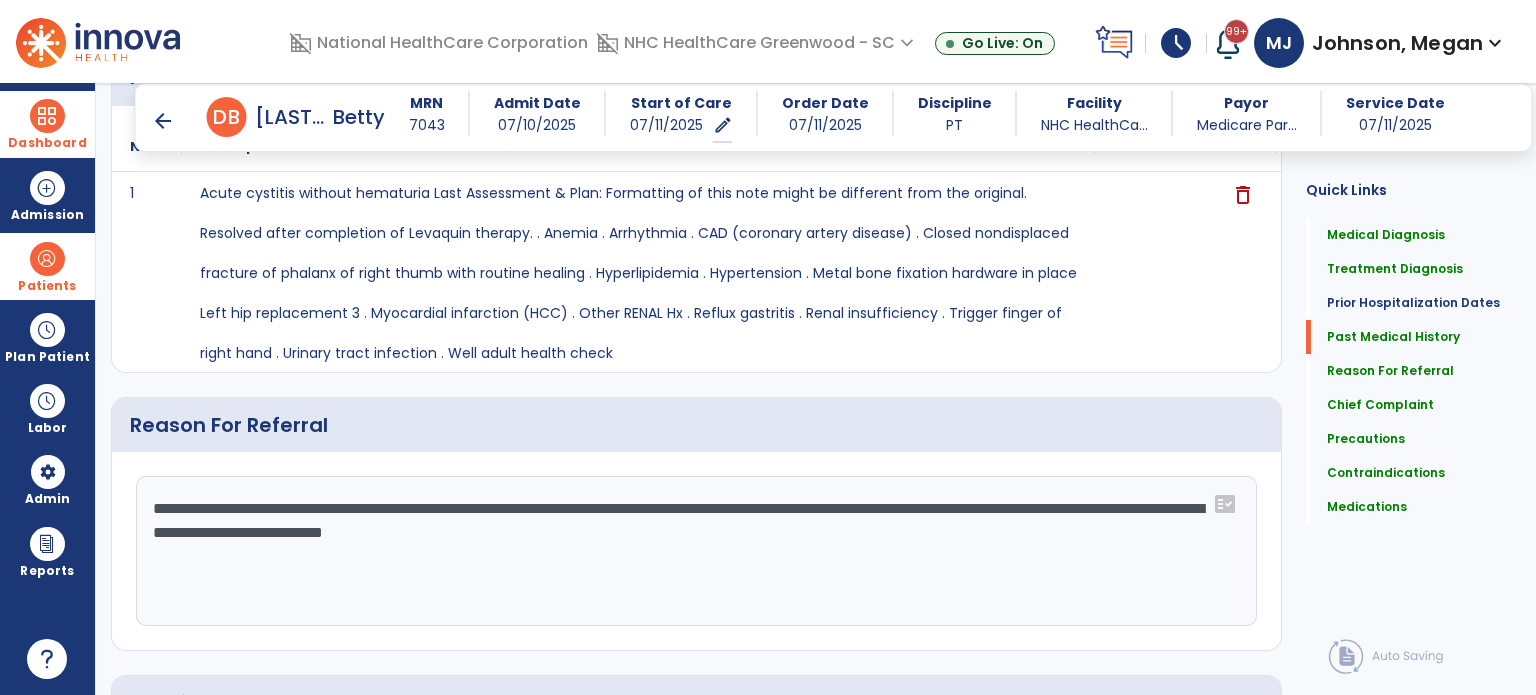 scroll, scrollTop: 1137, scrollLeft: 0, axis: vertical 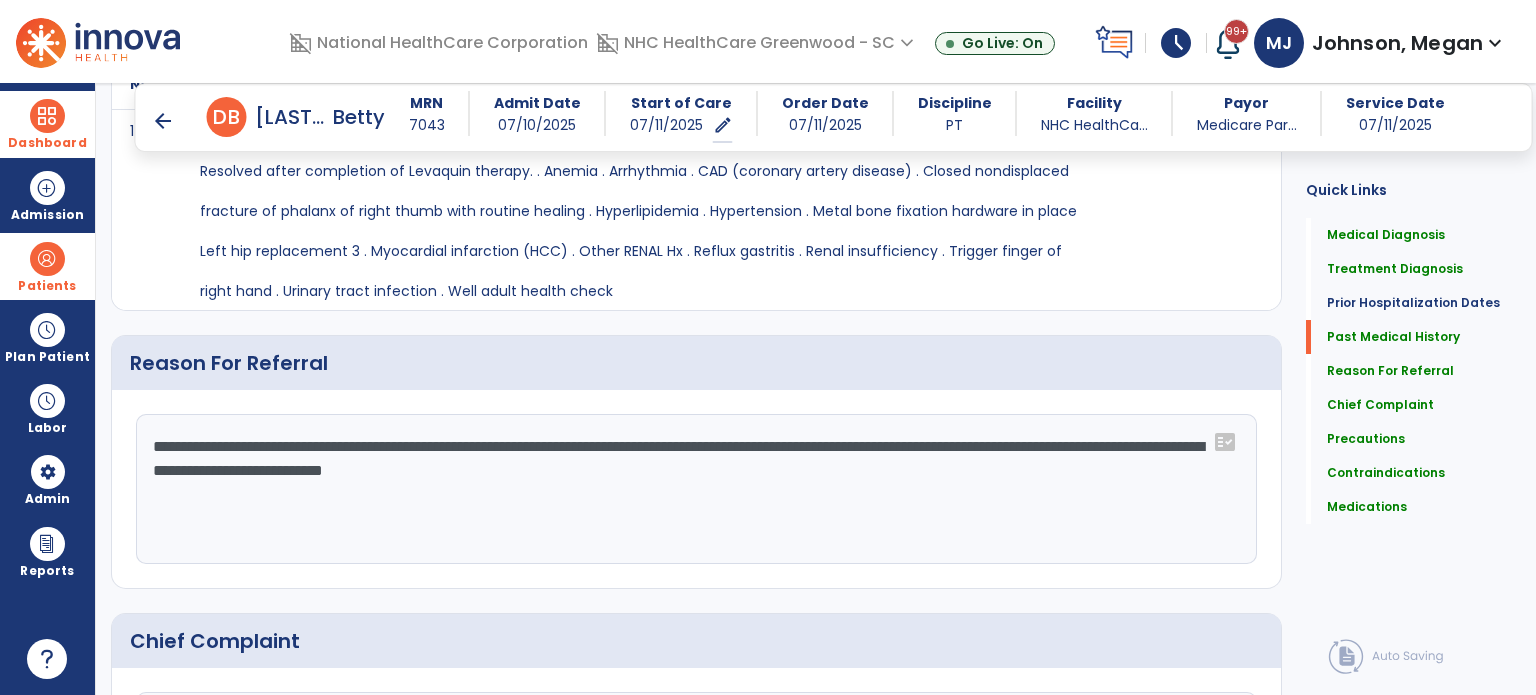 click on "**********" 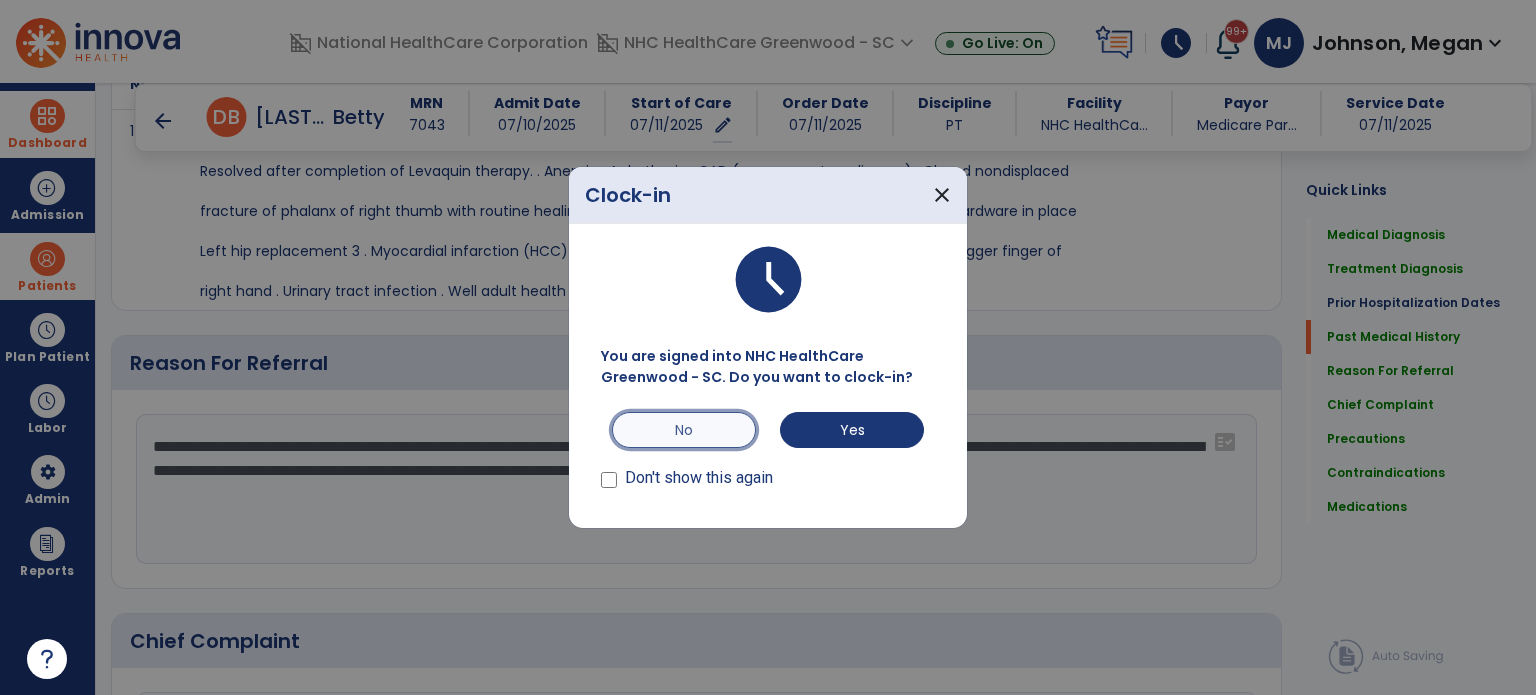 click on "No" at bounding box center [684, 430] 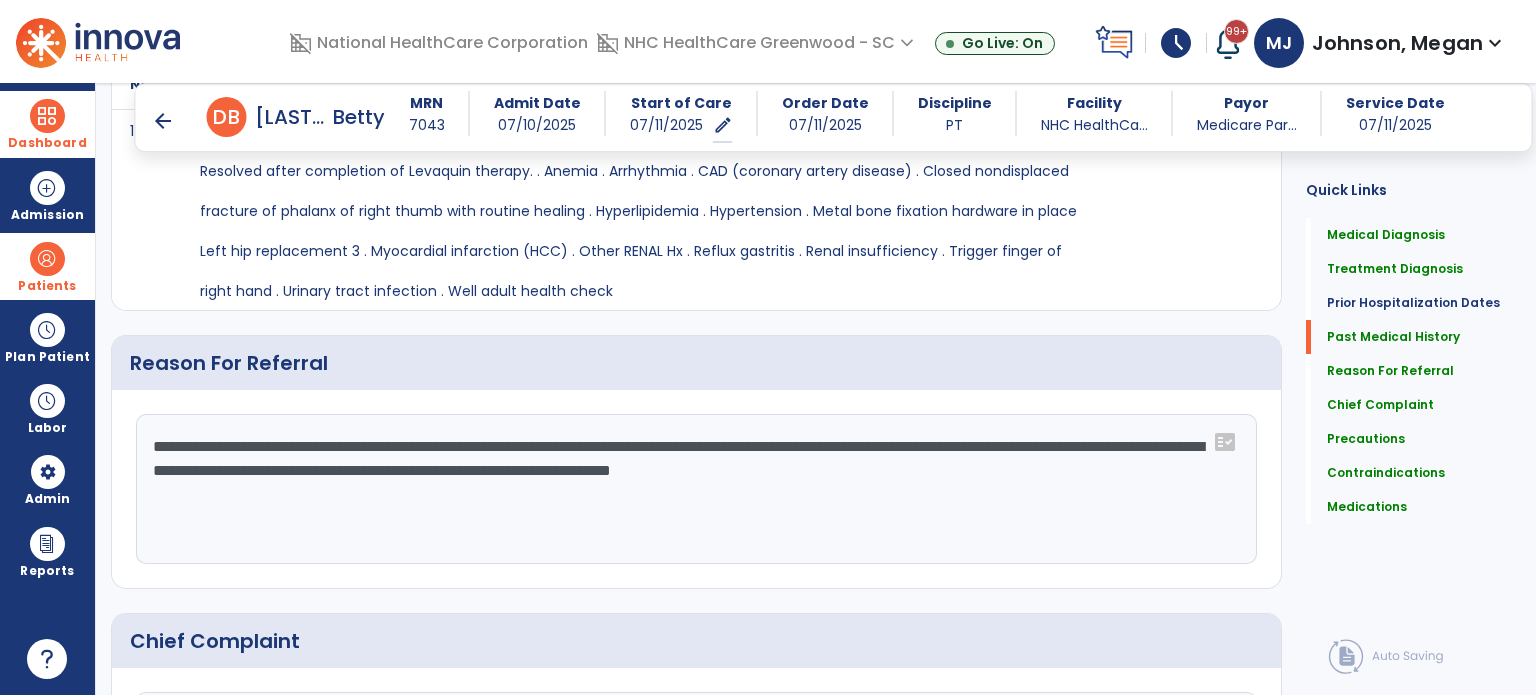 click on "**********" 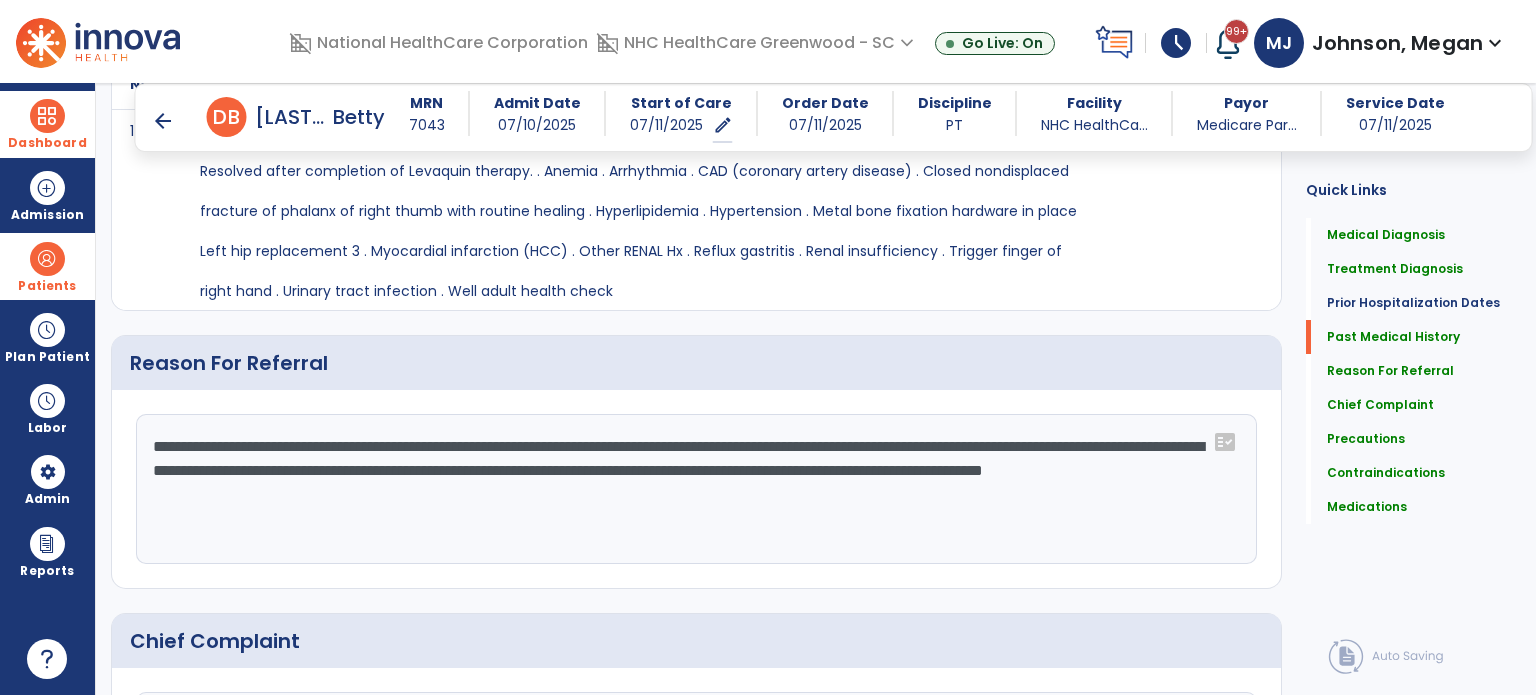 click on "**********" 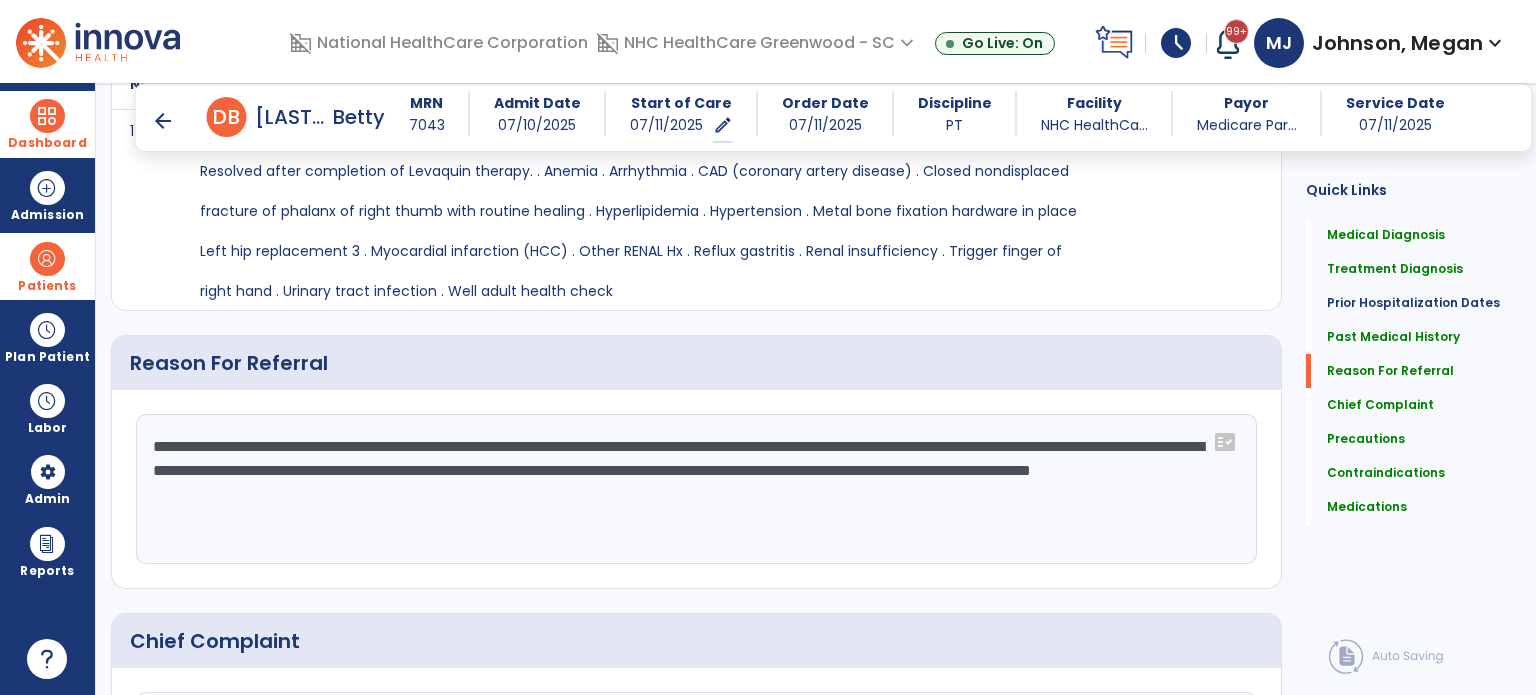 click on "**********" 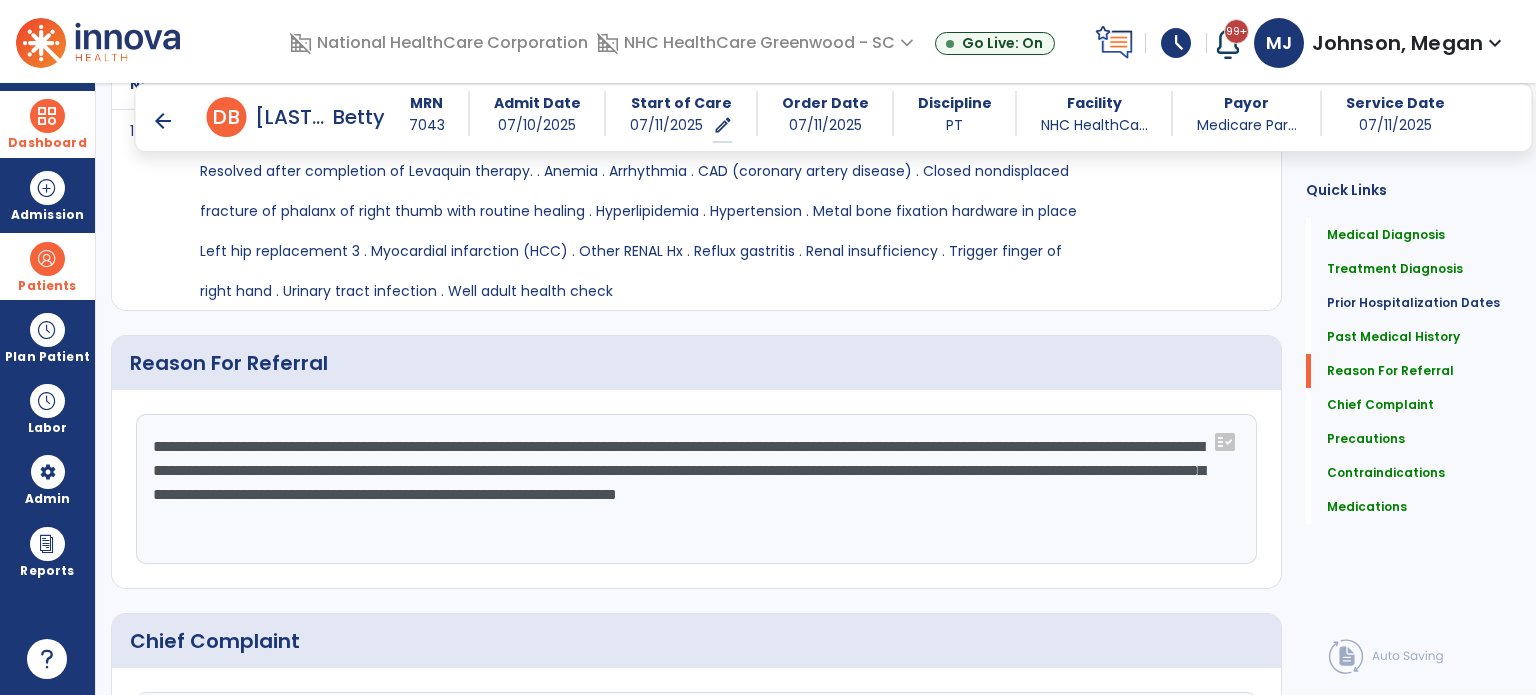 type on "**********" 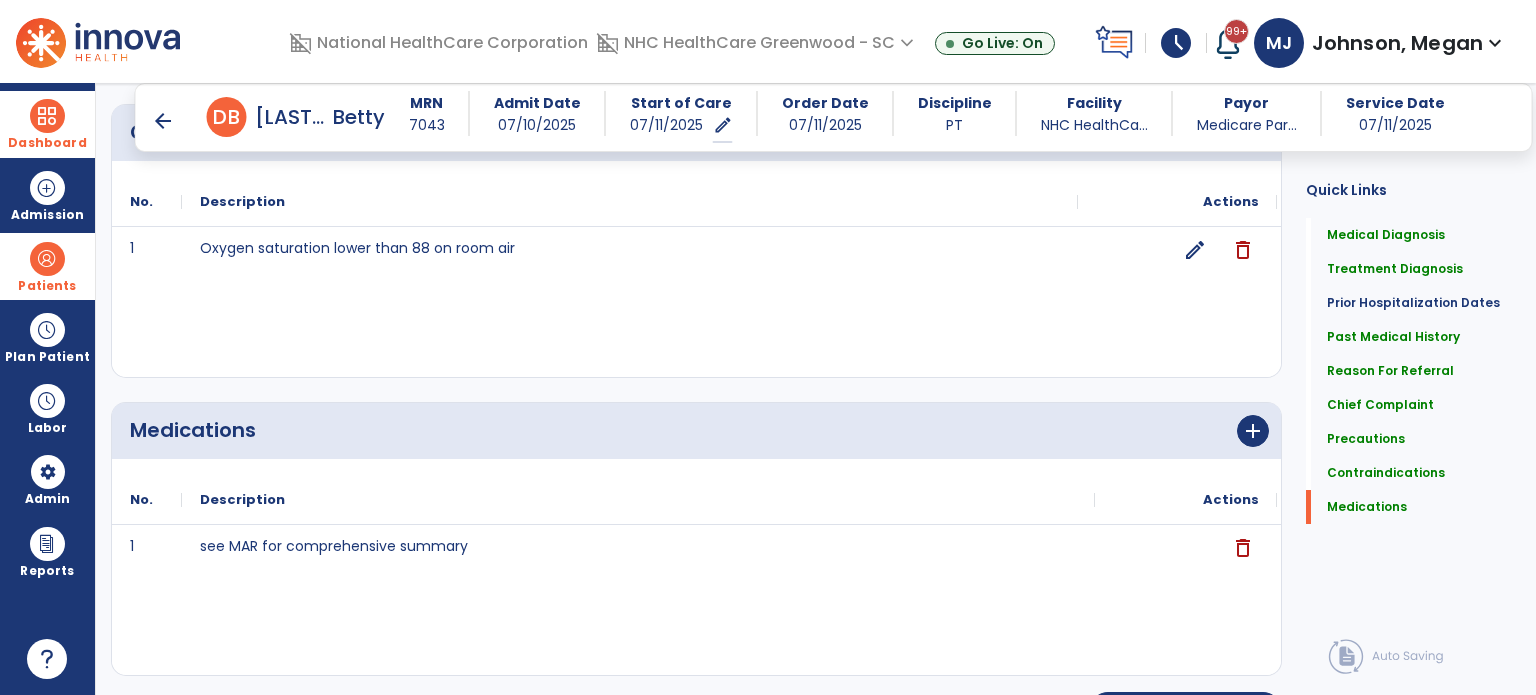 scroll, scrollTop: 2268, scrollLeft: 0, axis: vertical 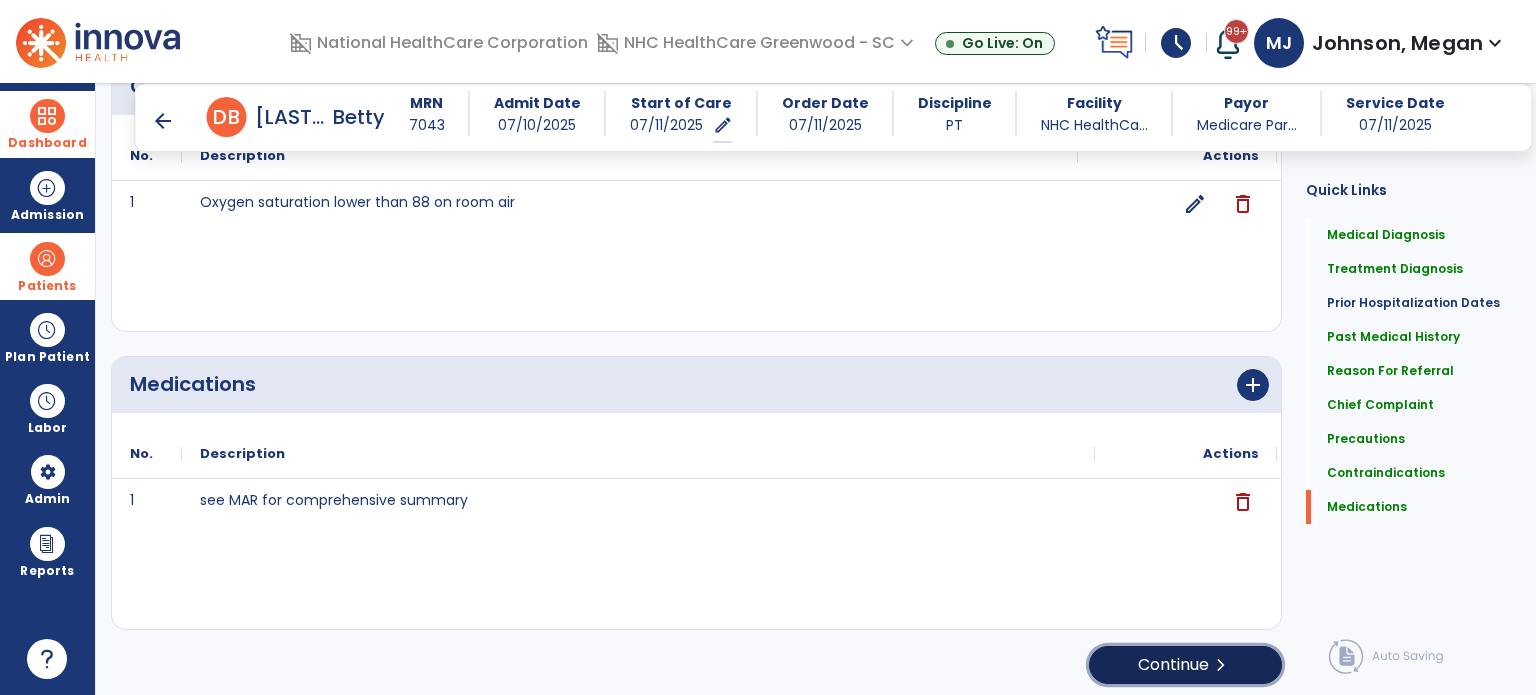 click on "Continue  chevron_right" 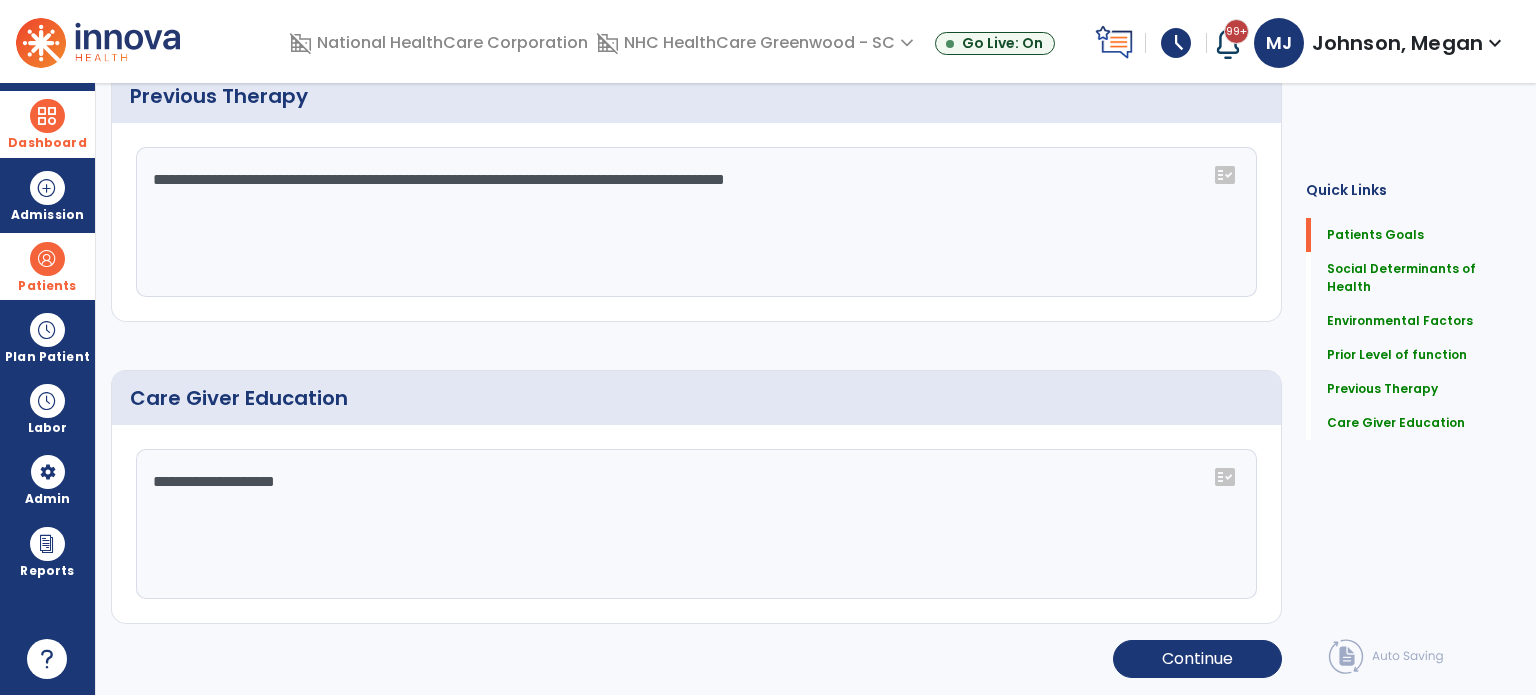 scroll, scrollTop: 8, scrollLeft: 0, axis: vertical 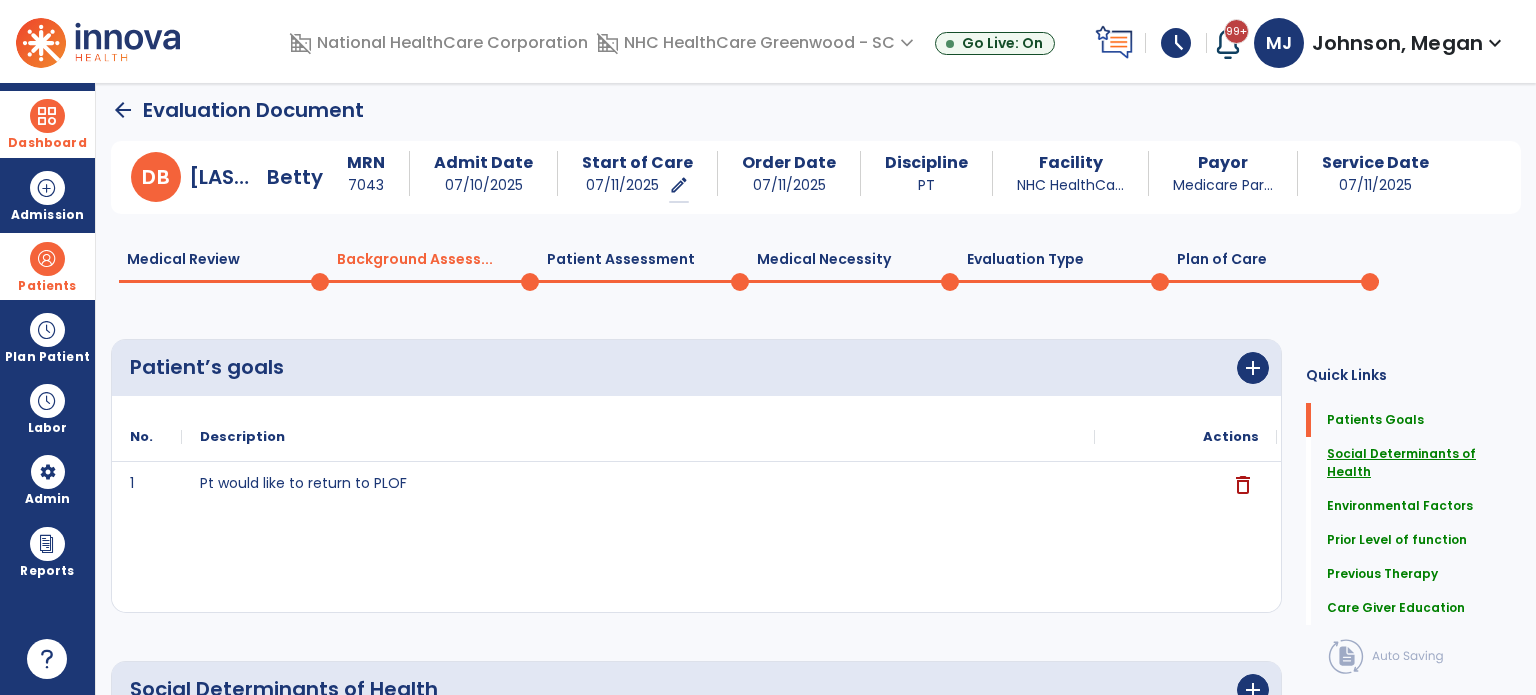 click on "Social Determinants of Health" 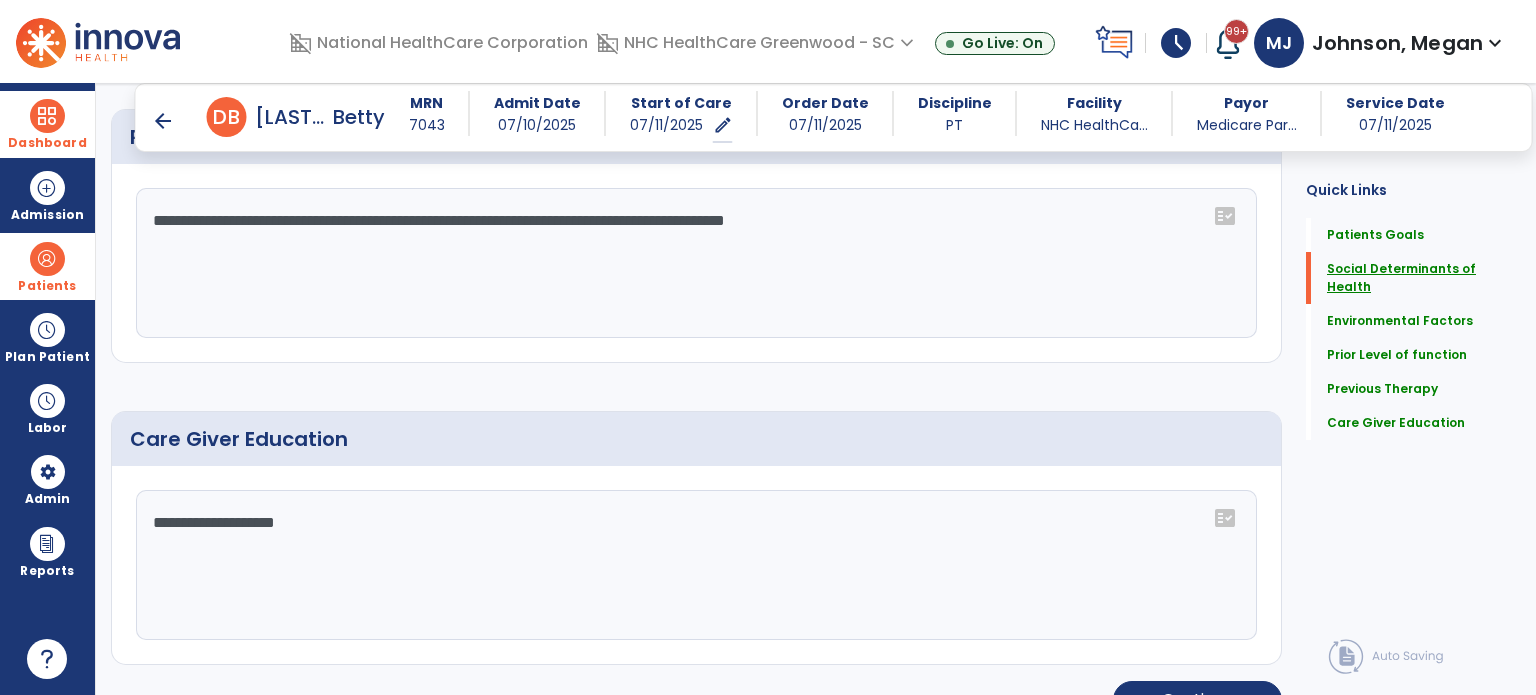 scroll, scrollTop: 1521, scrollLeft: 0, axis: vertical 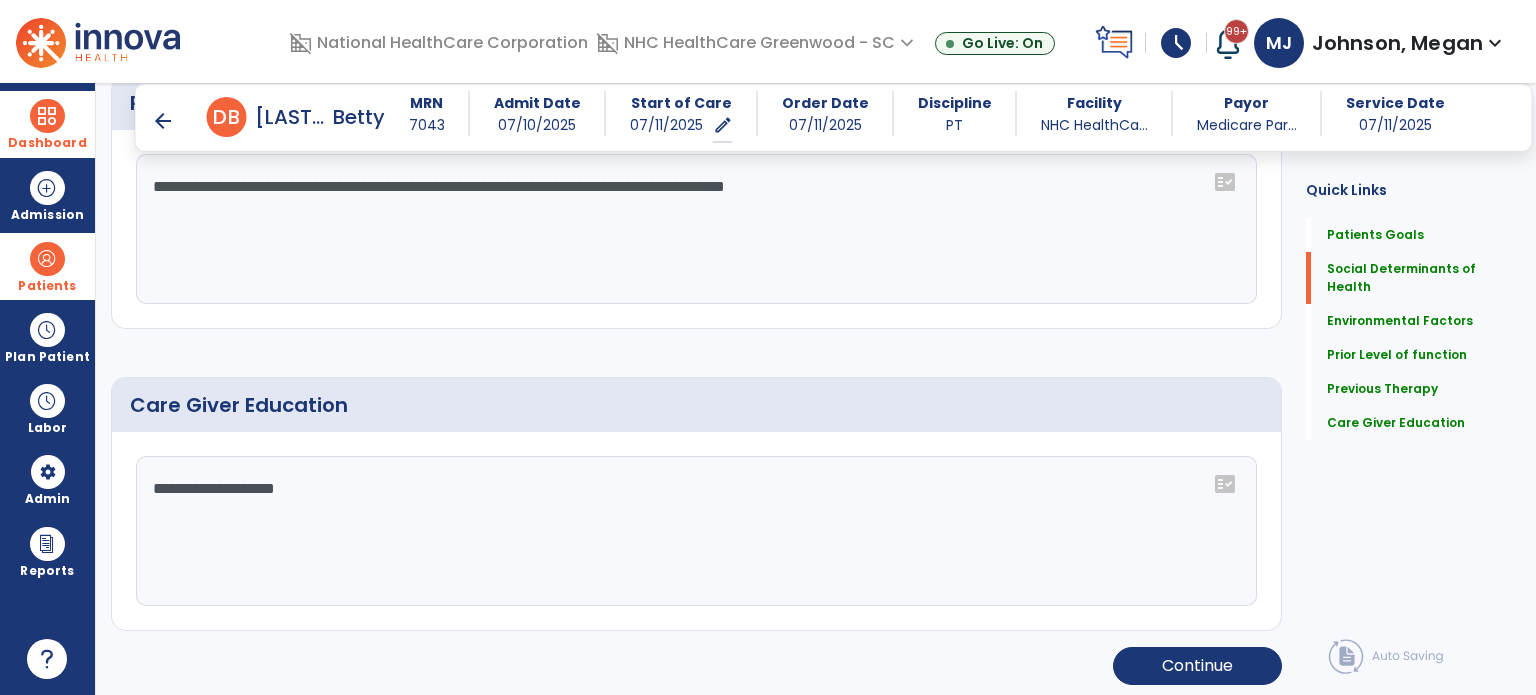 click on "**********" 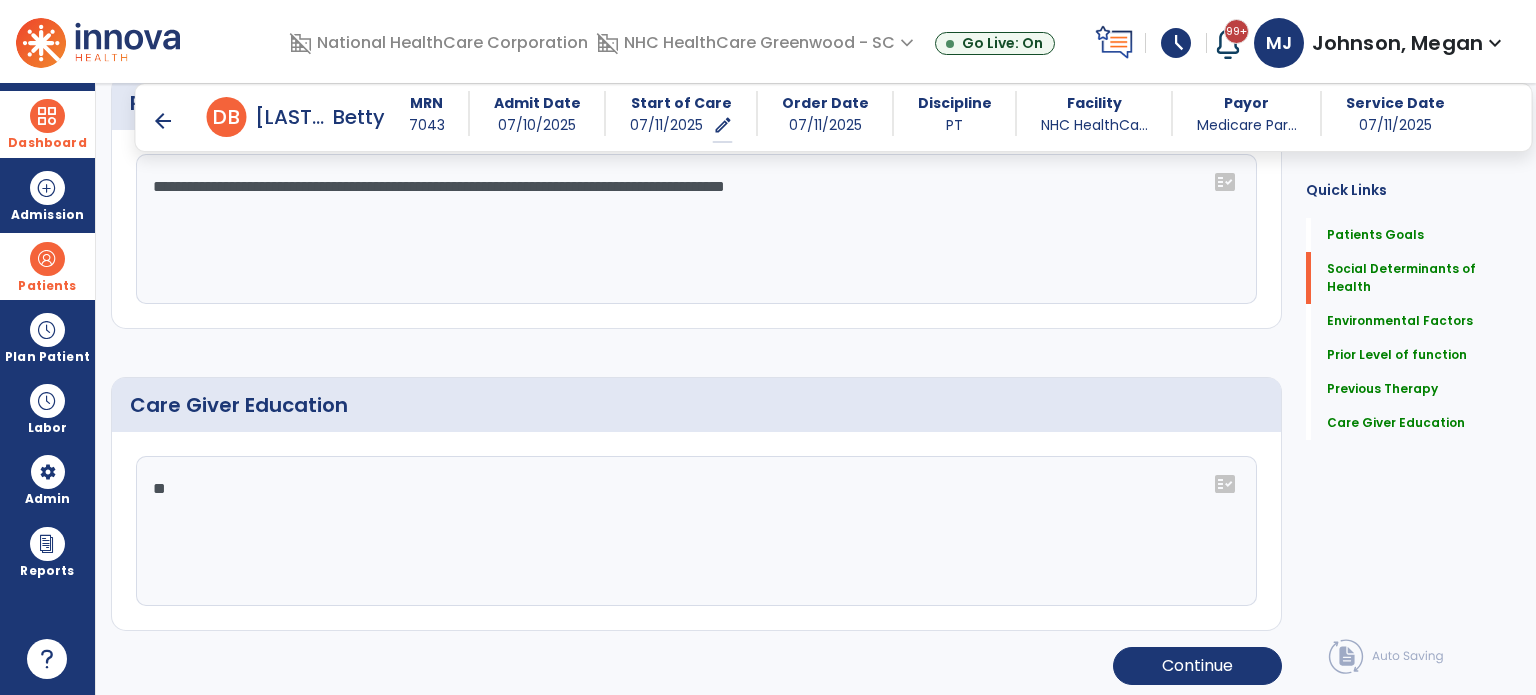 type on "*" 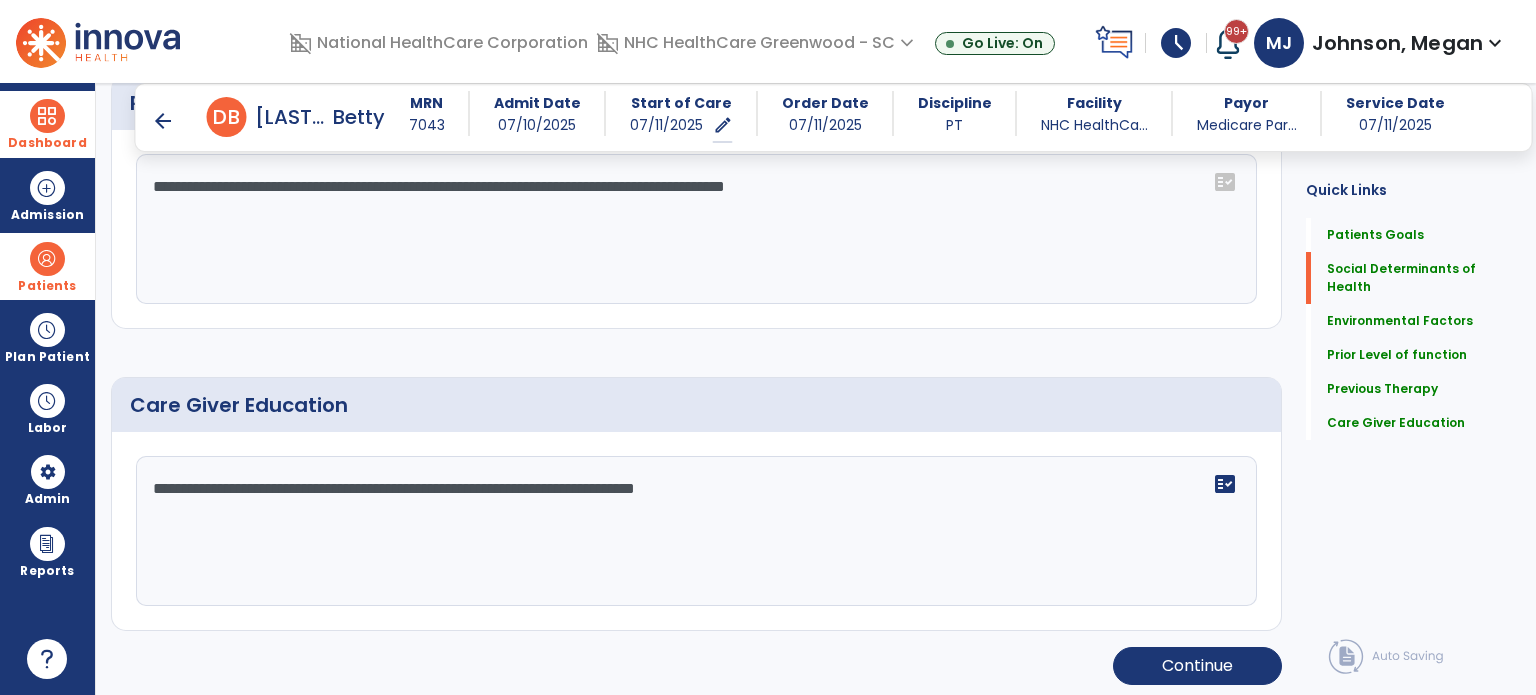 type on "**********" 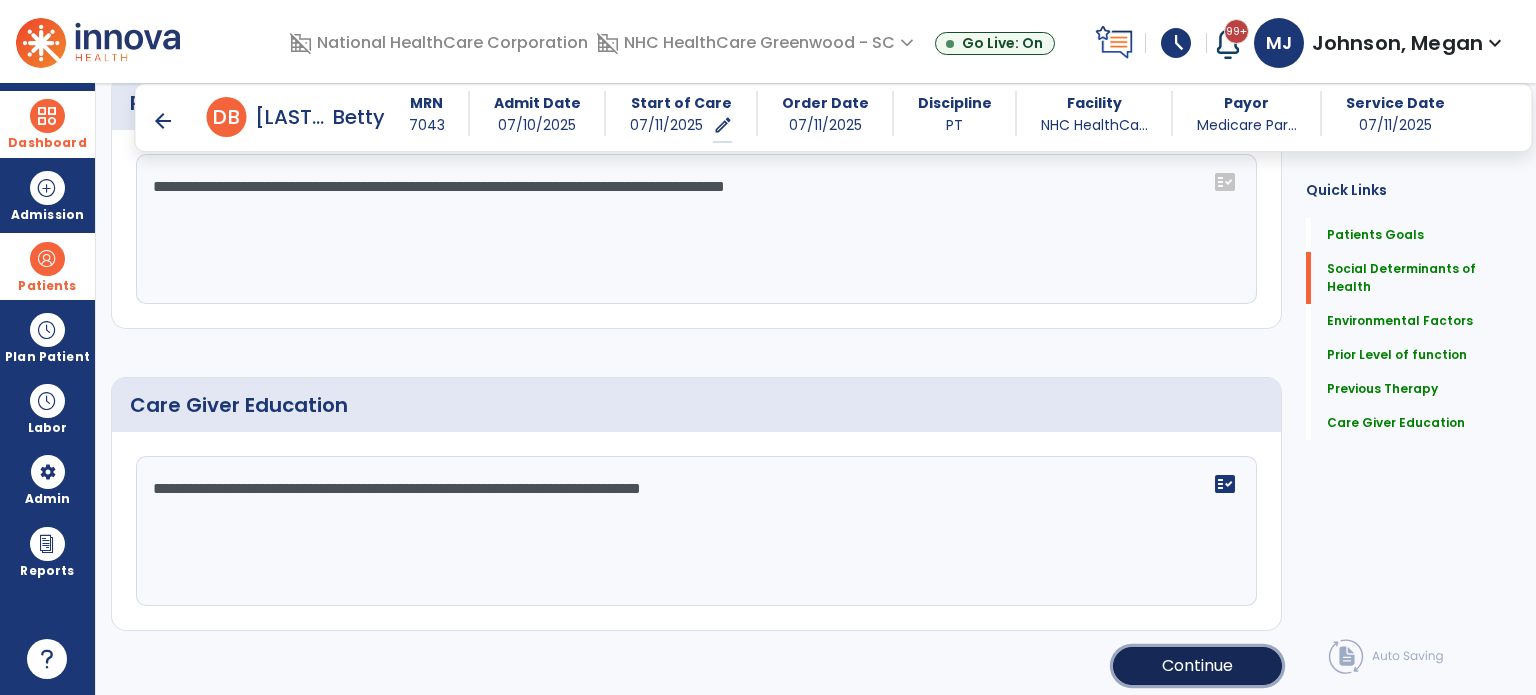click on "Continue" 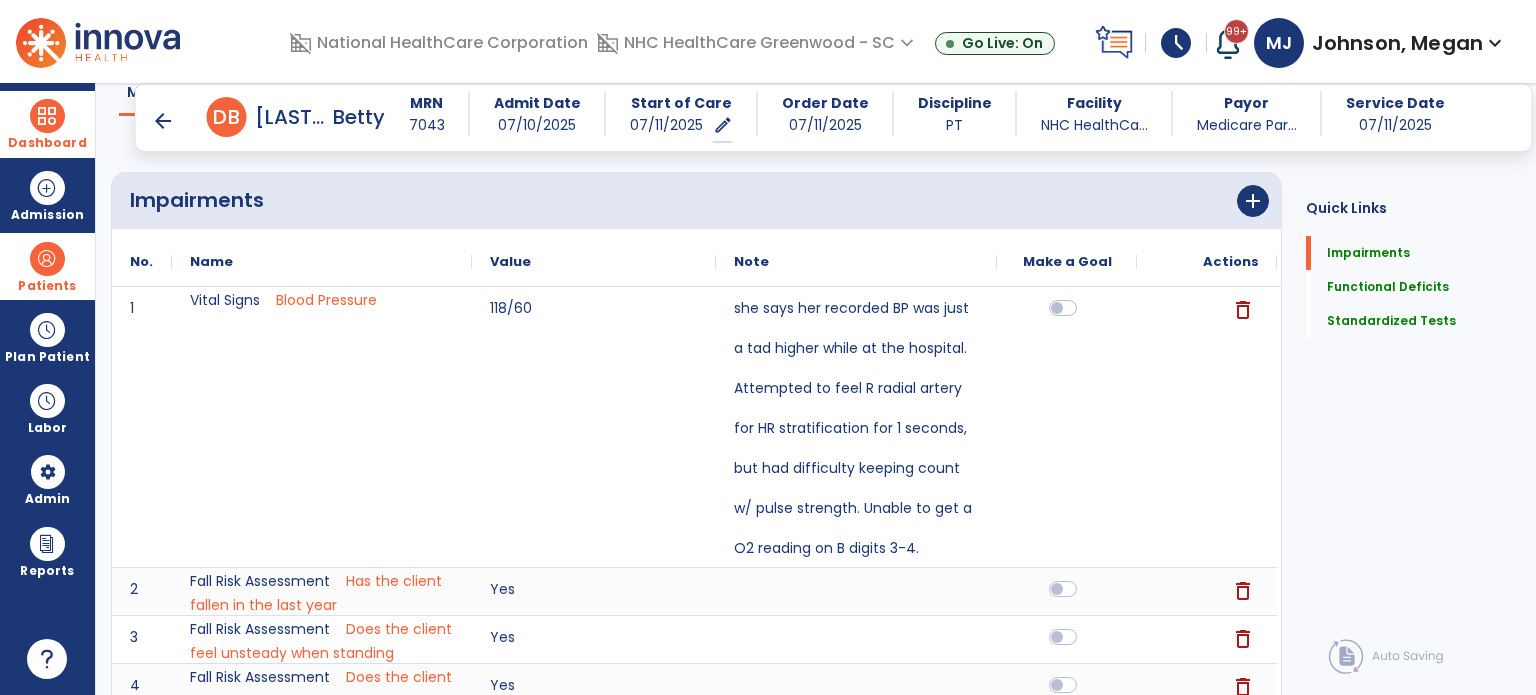 scroll, scrollTop: 0, scrollLeft: 0, axis: both 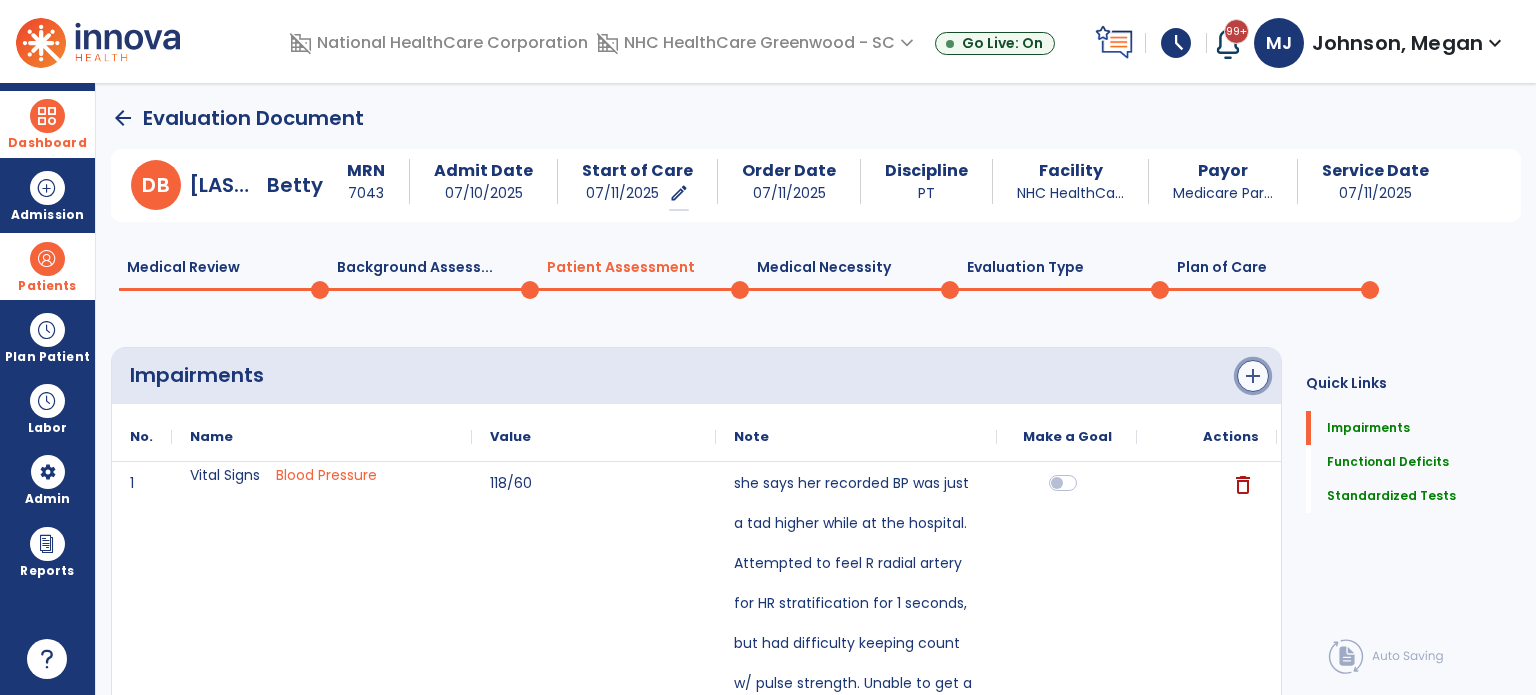 click on "add" 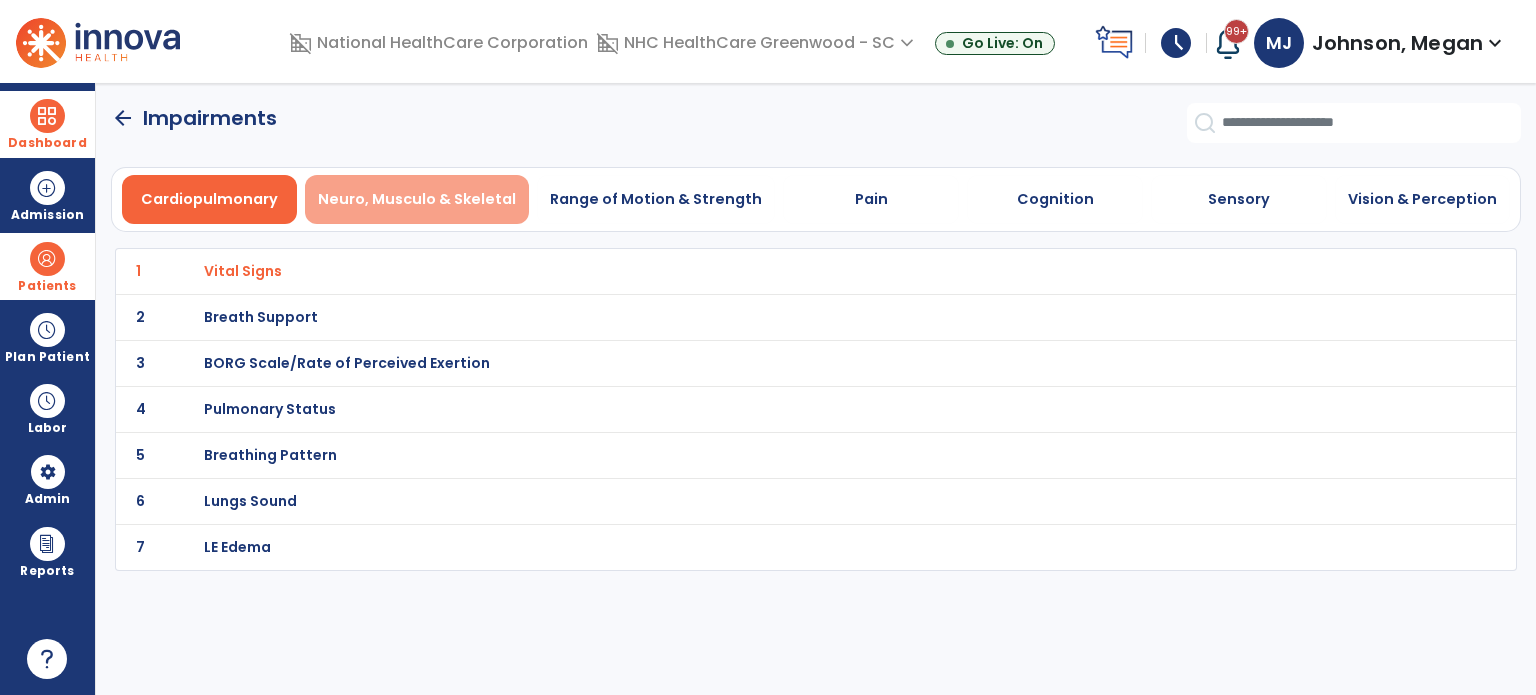 click on "Neuro, Musculo & Skeletal" at bounding box center [417, 199] 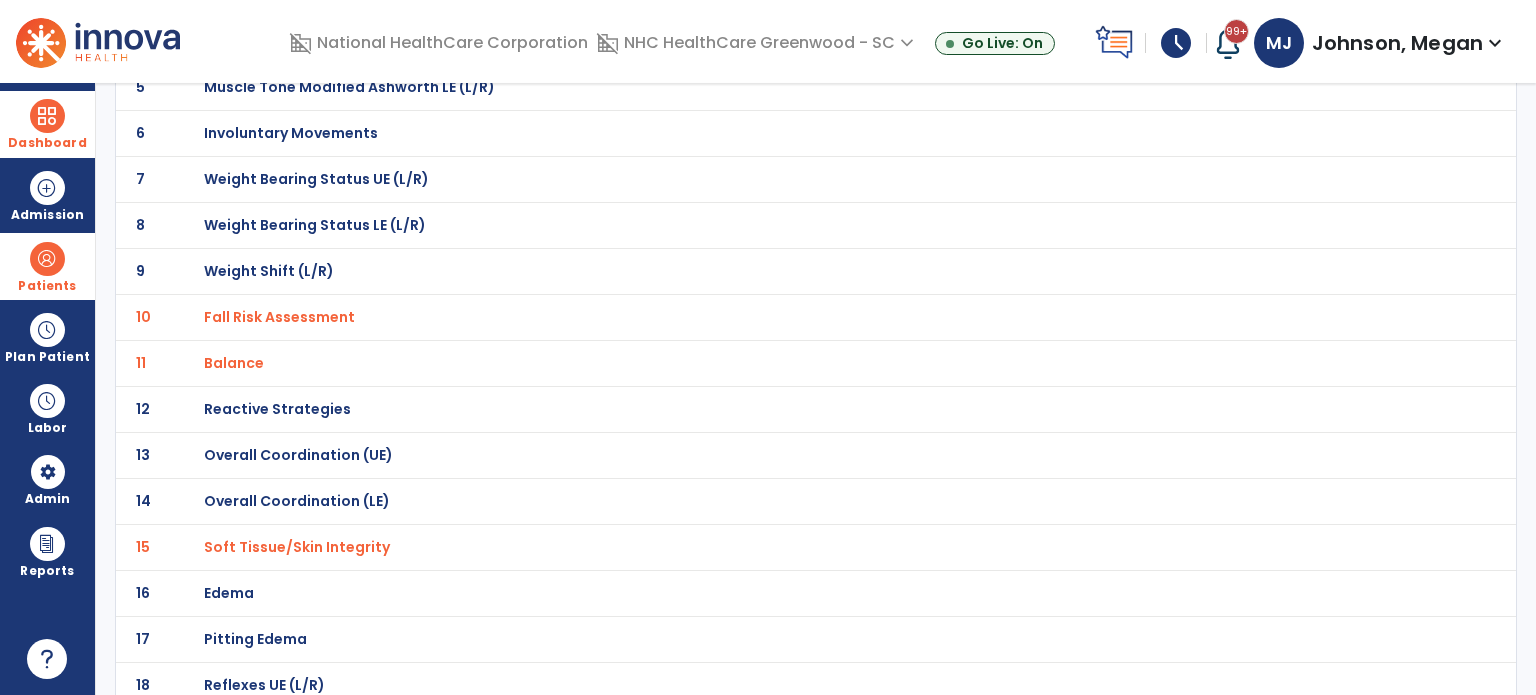 scroll, scrollTop: 364, scrollLeft: 0, axis: vertical 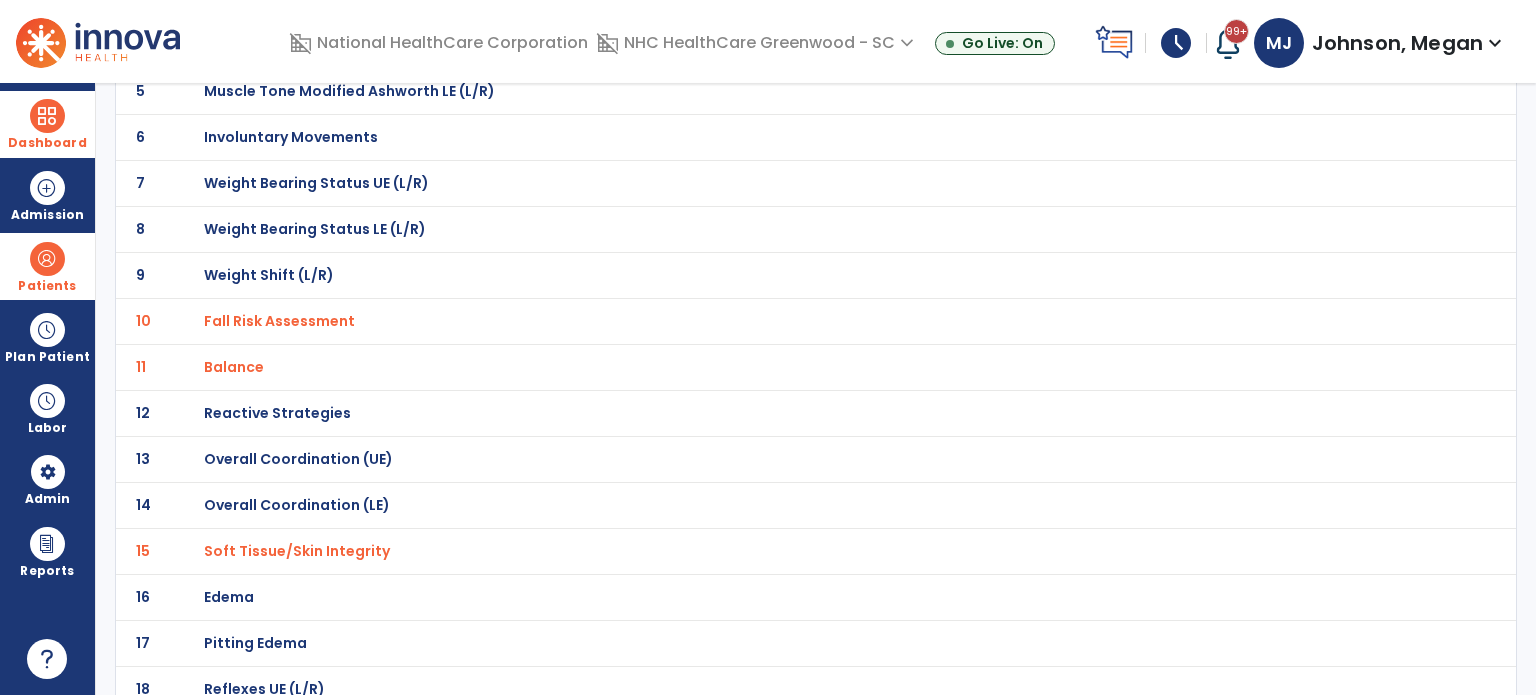click on "11 Balance" 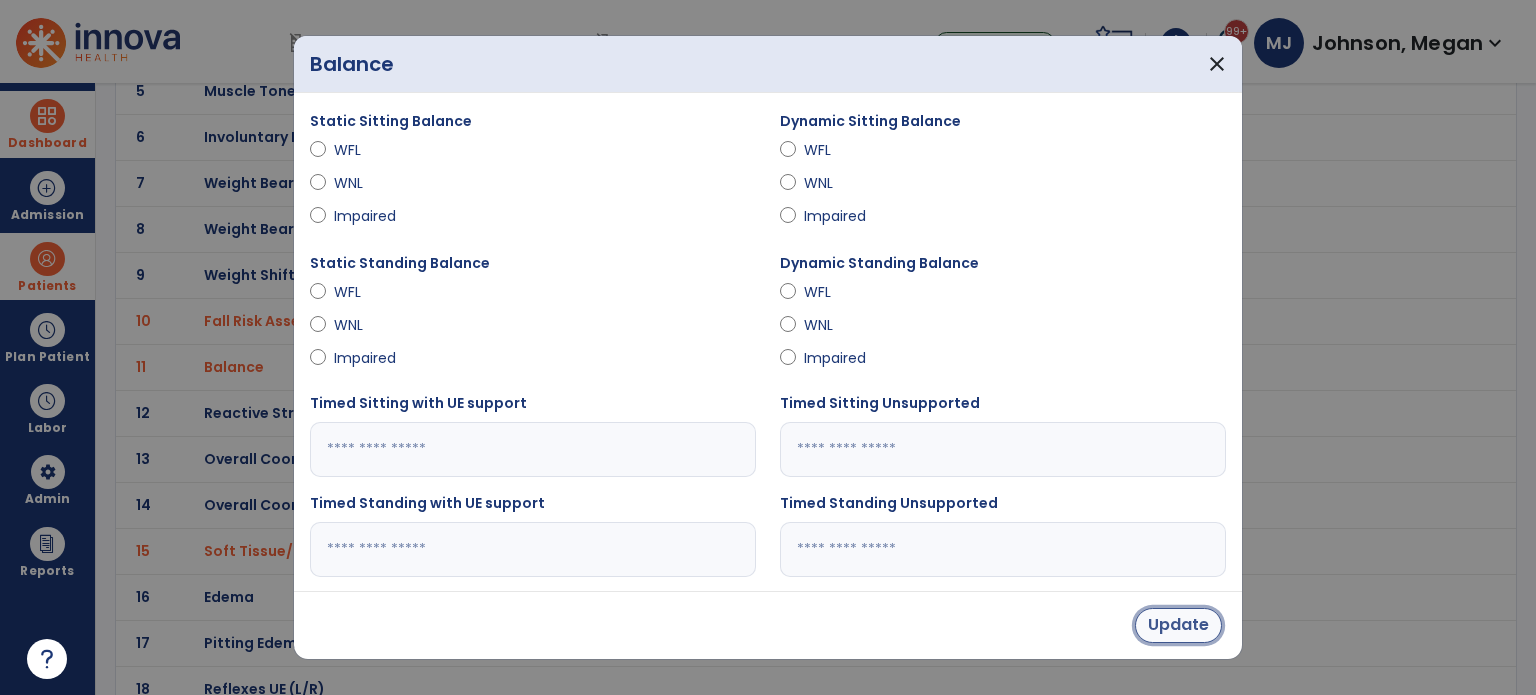 click on "Update" at bounding box center (1178, 625) 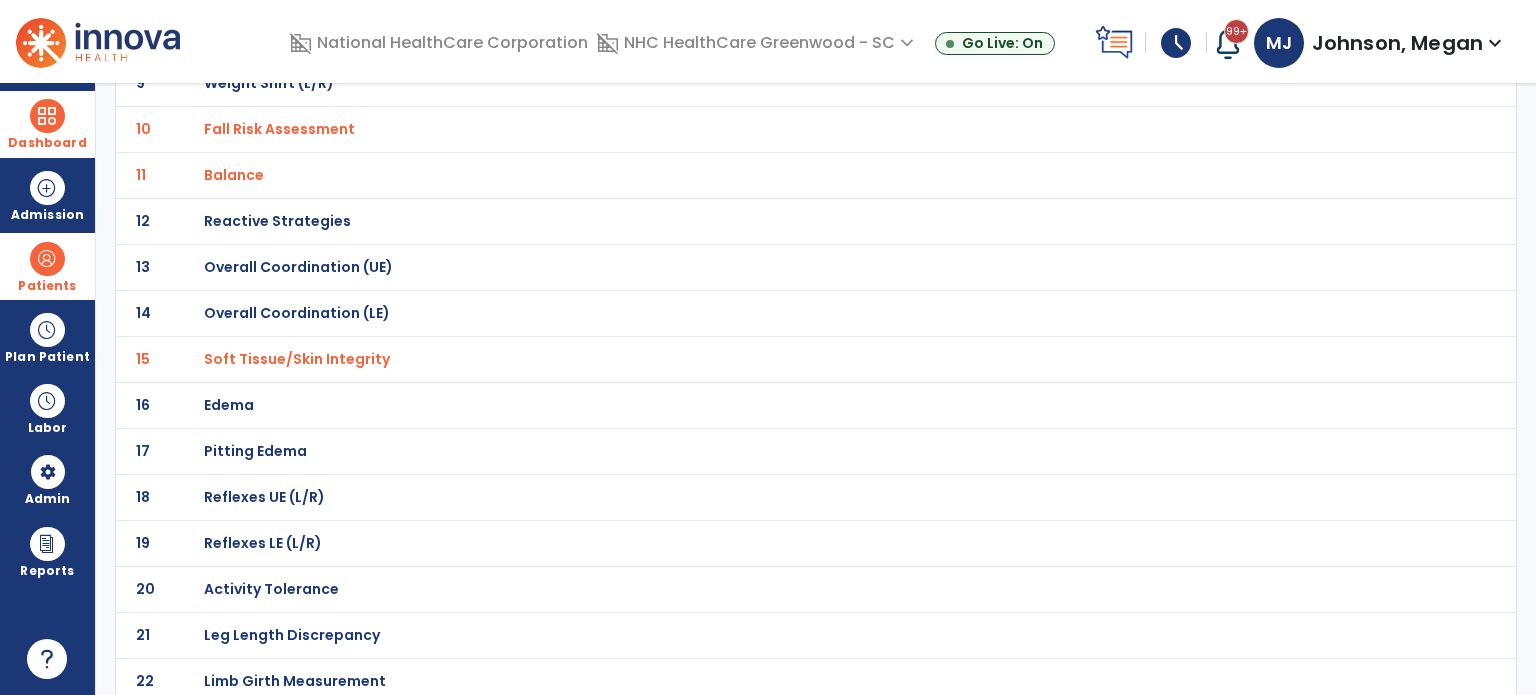 scroll, scrollTop: 698, scrollLeft: 0, axis: vertical 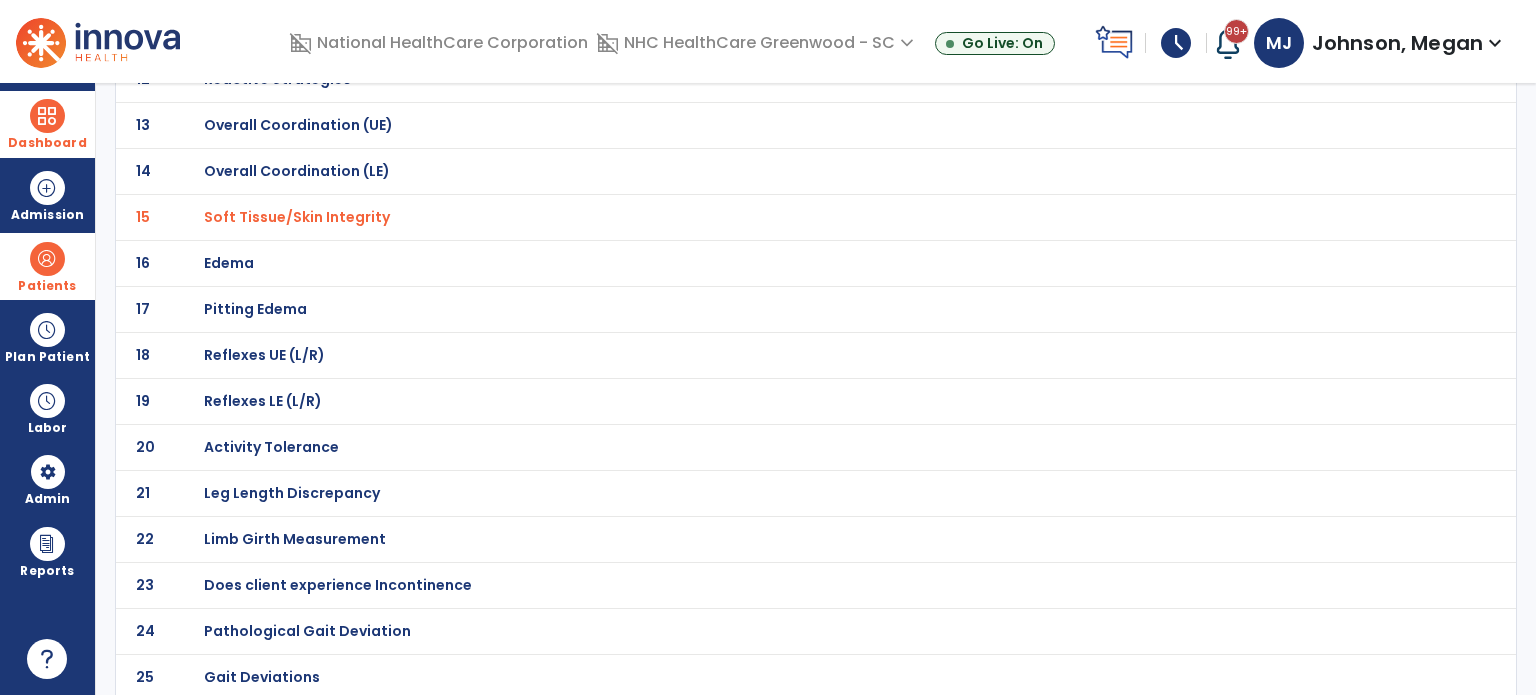 click on "Pathological Gait Deviation" at bounding box center [772, -427] 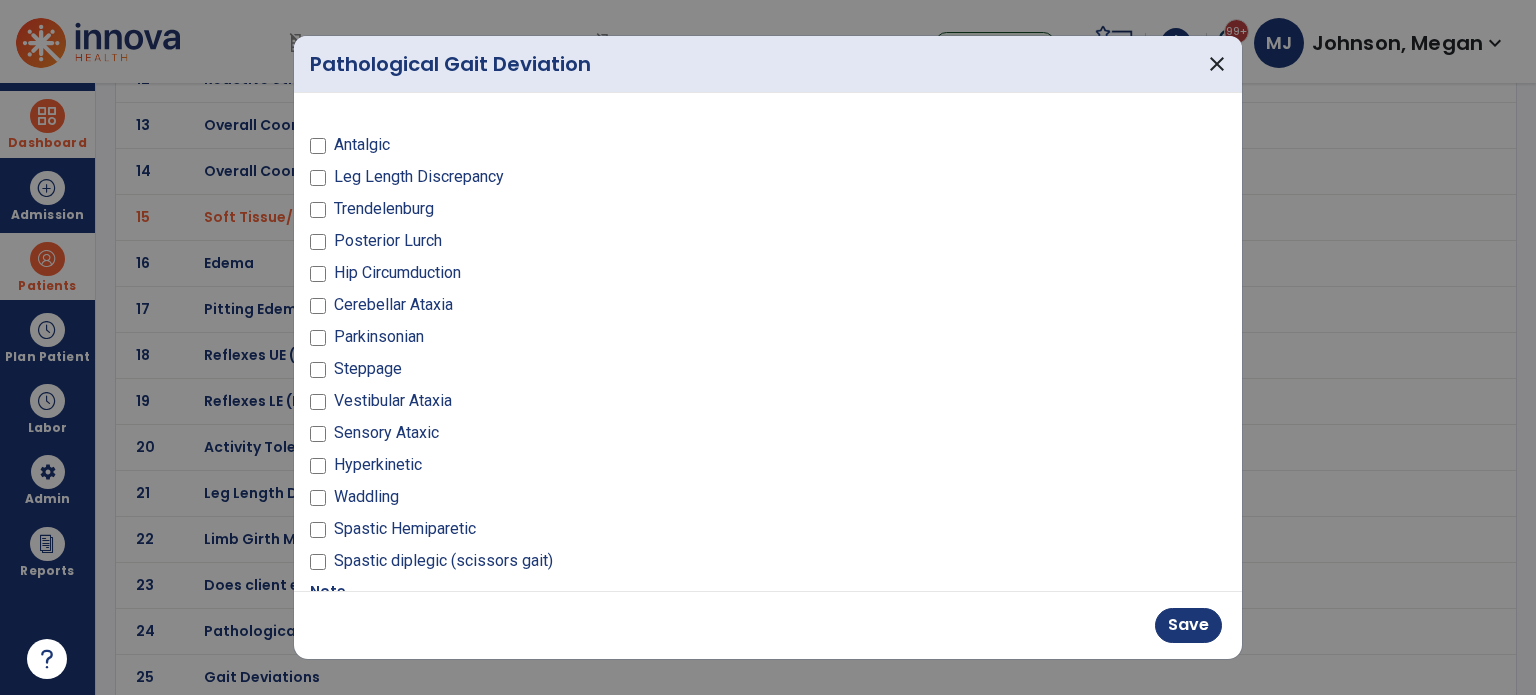 scroll, scrollTop: 198, scrollLeft: 0, axis: vertical 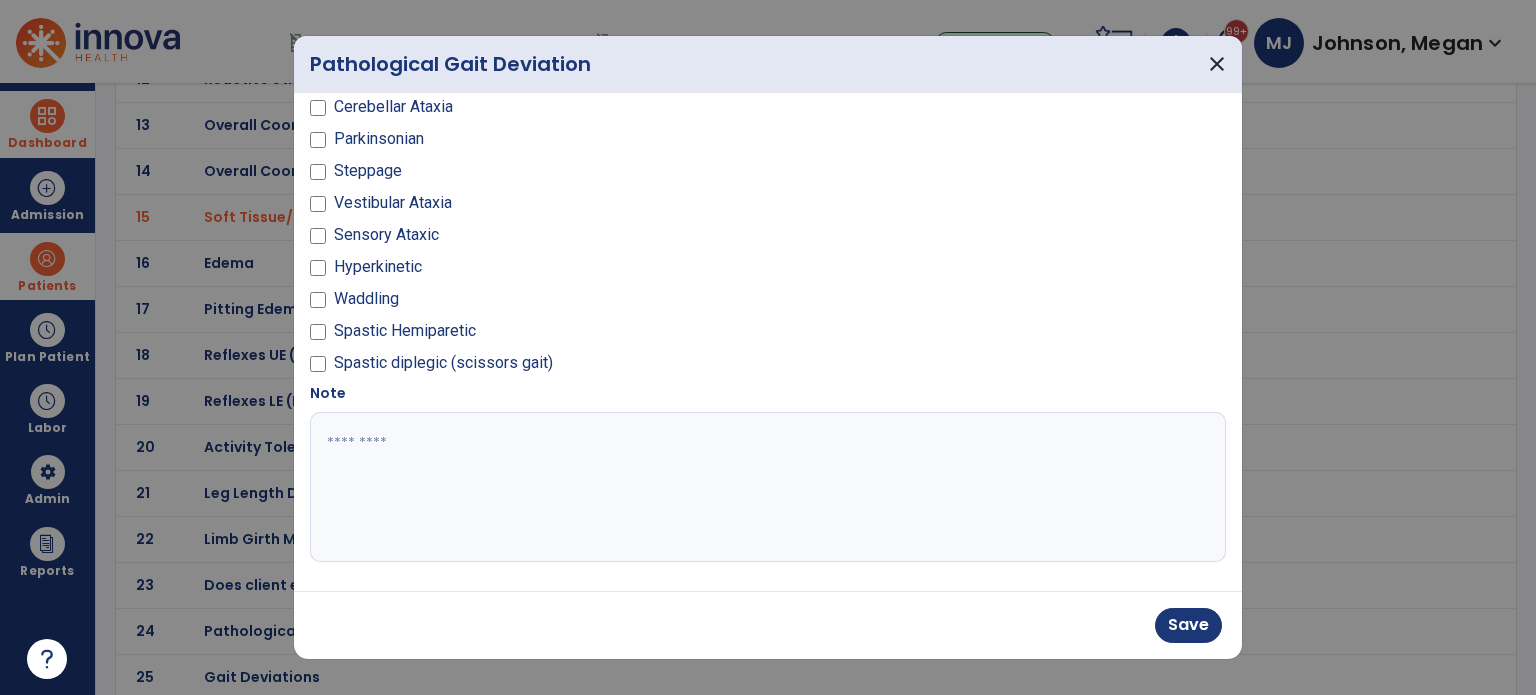 click at bounding box center (766, 487) 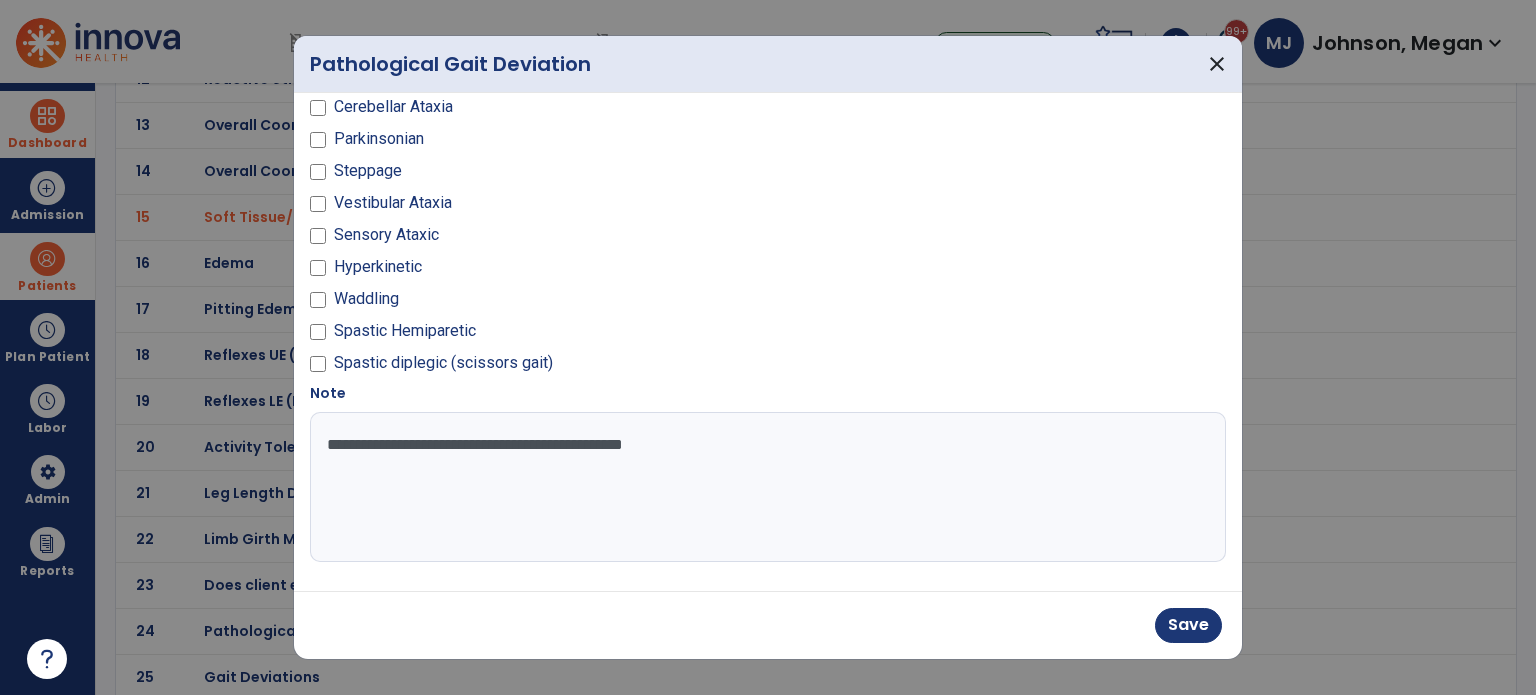 type on "**********" 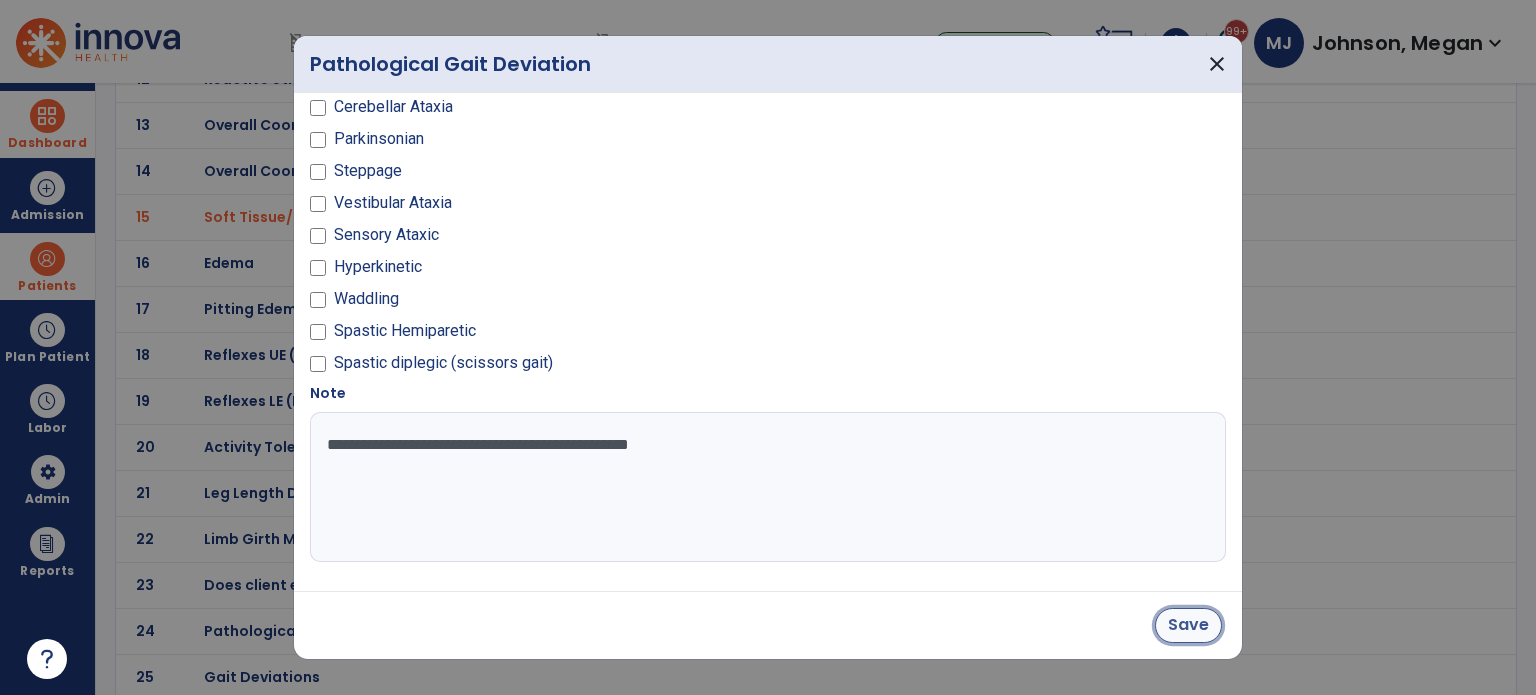 click on "Save" at bounding box center (1188, 625) 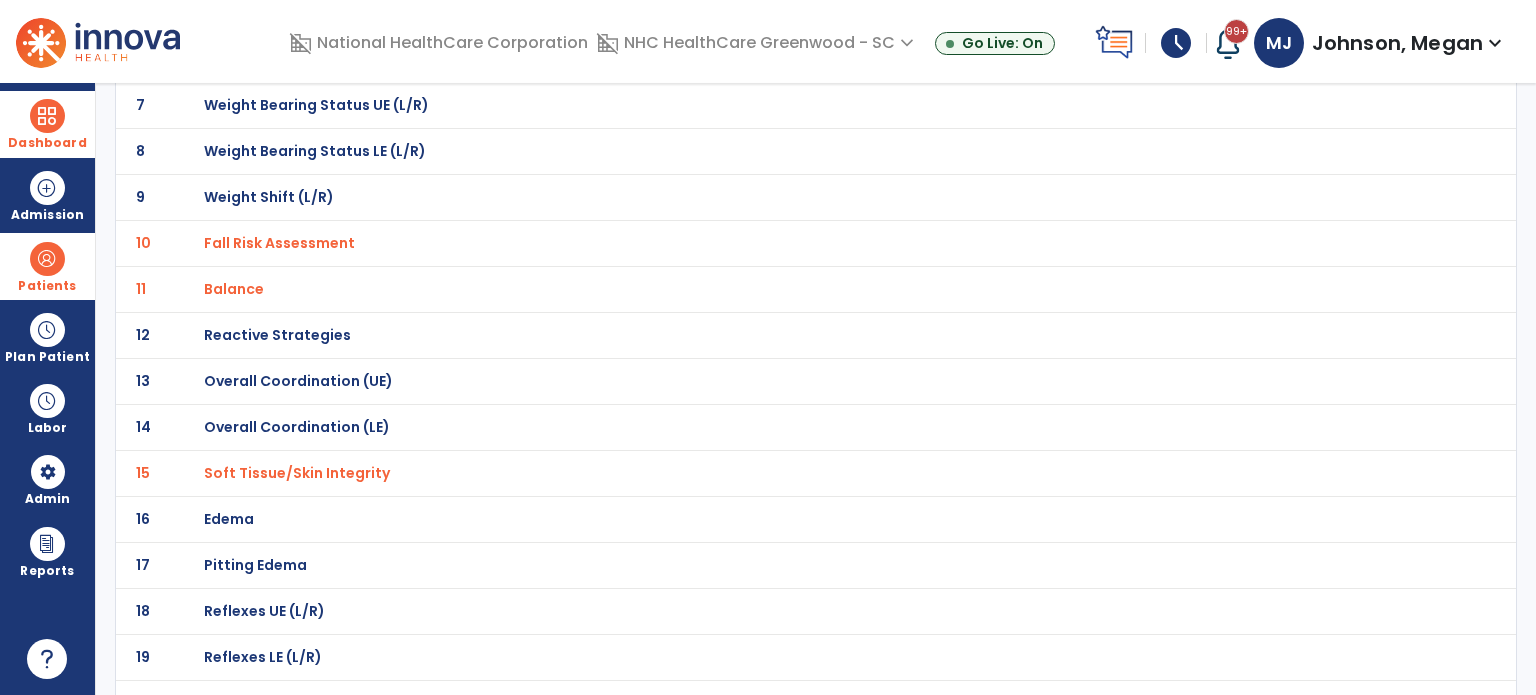 scroll, scrollTop: 0, scrollLeft: 0, axis: both 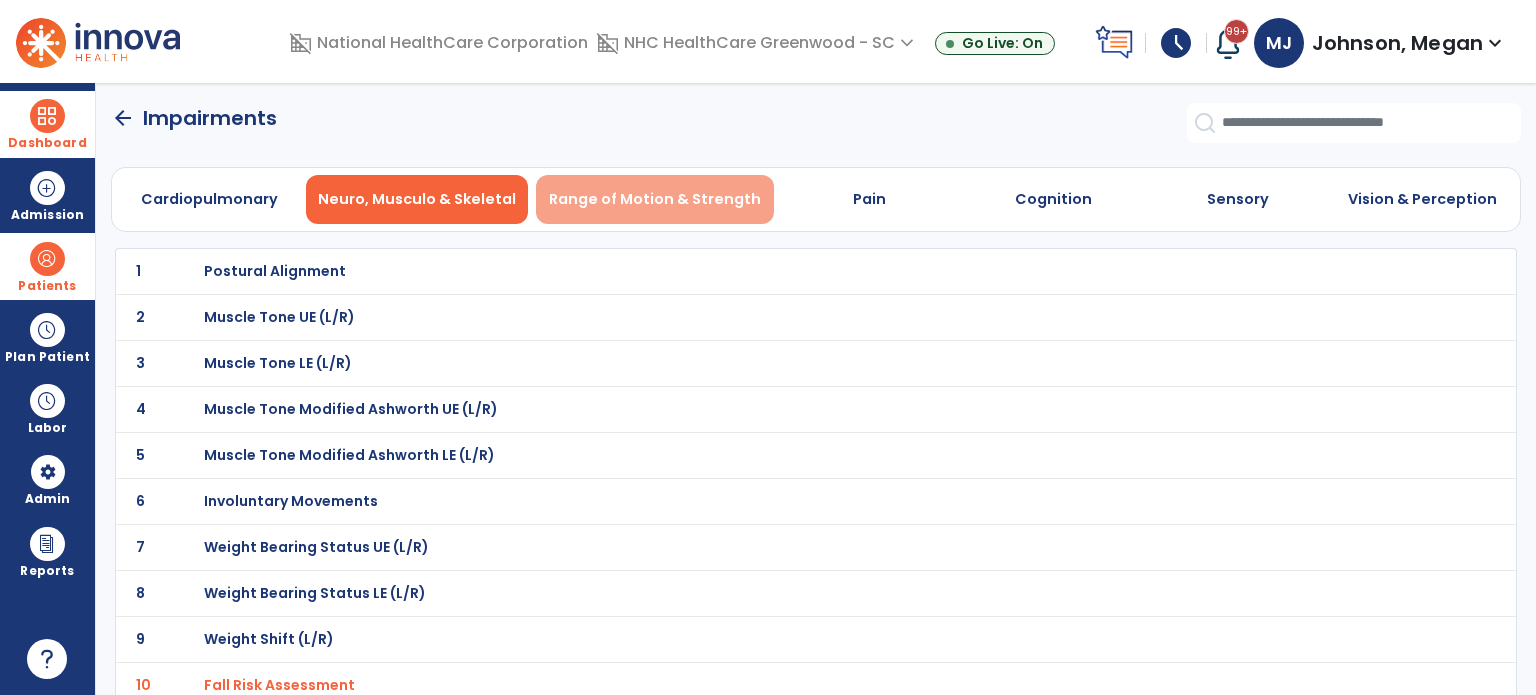 click on "Range of Motion & Strength" at bounding box center [655, 199] 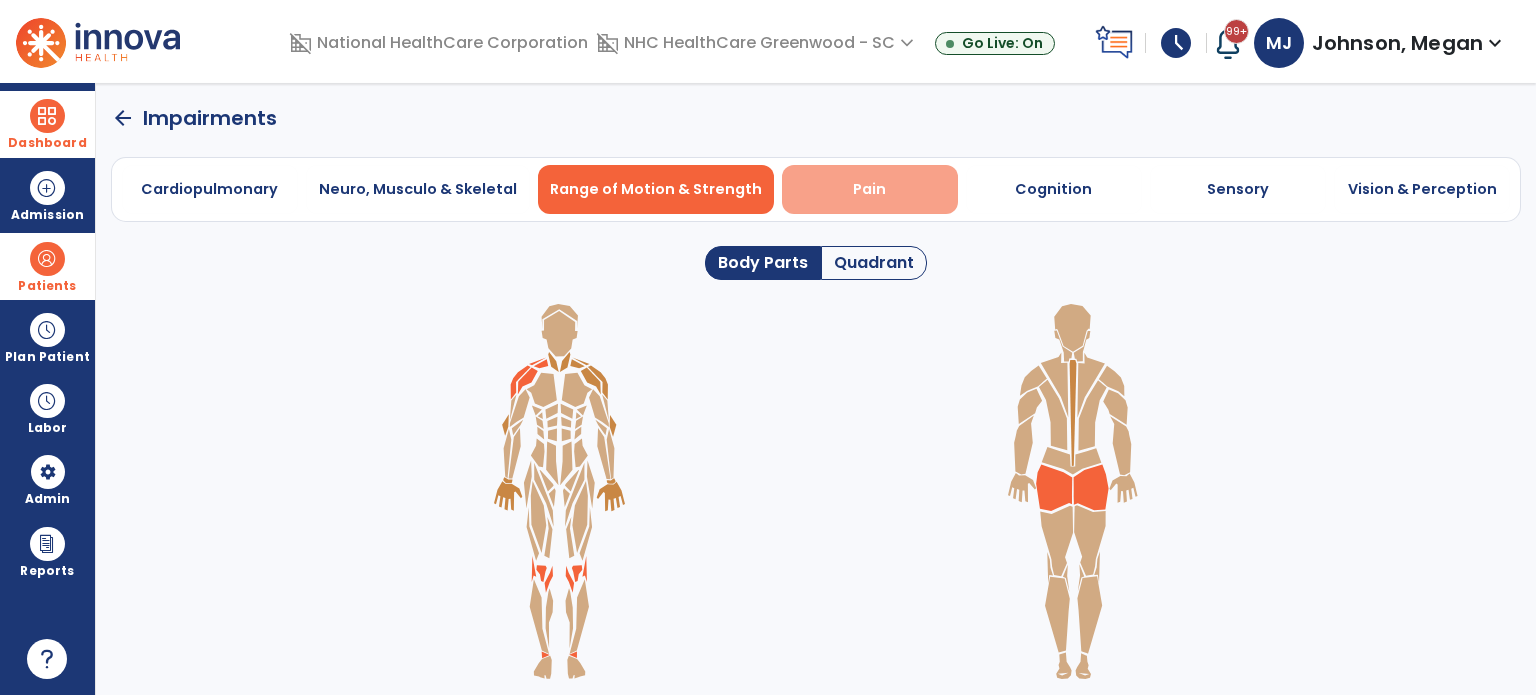 click on "Pain" at bounding box center [869, 189] 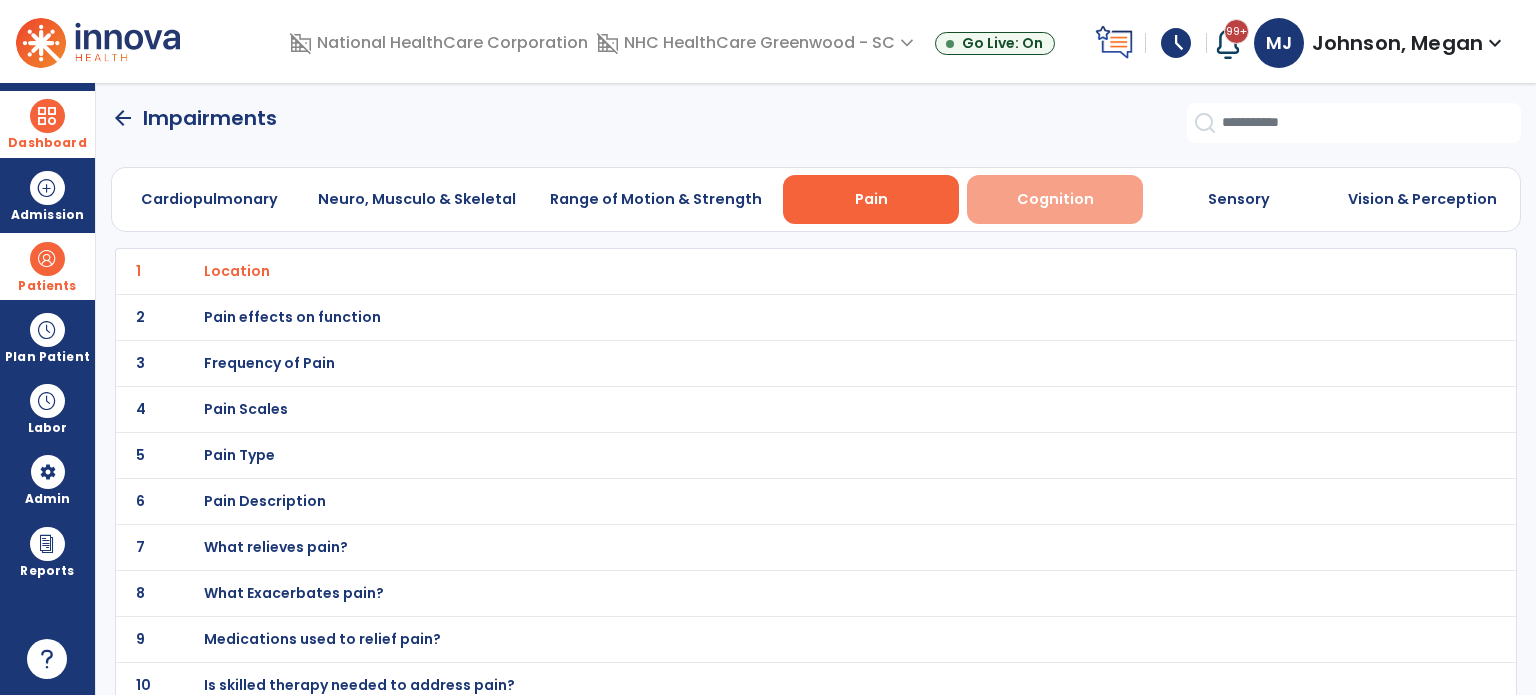 click on "Cognition" at bounding box center [1055, 199] 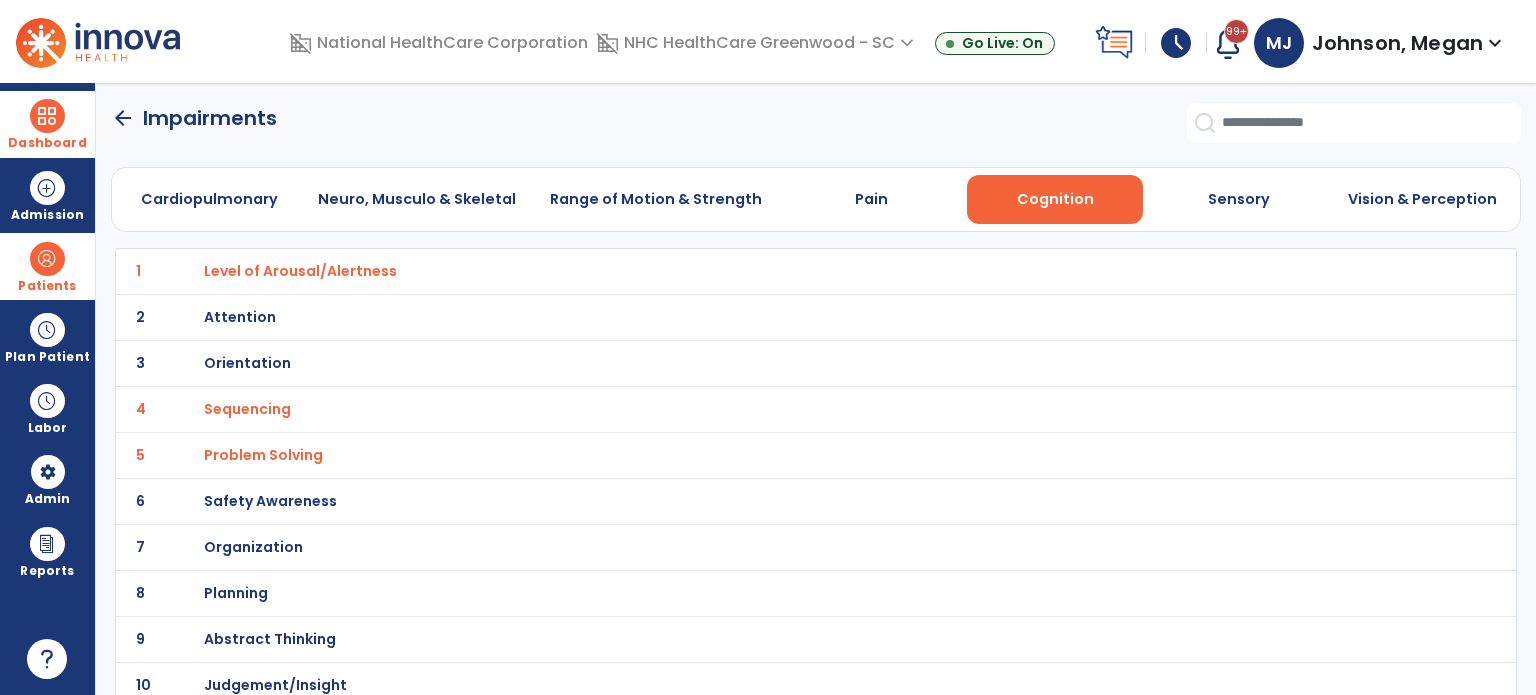 click on "3 Orientation" 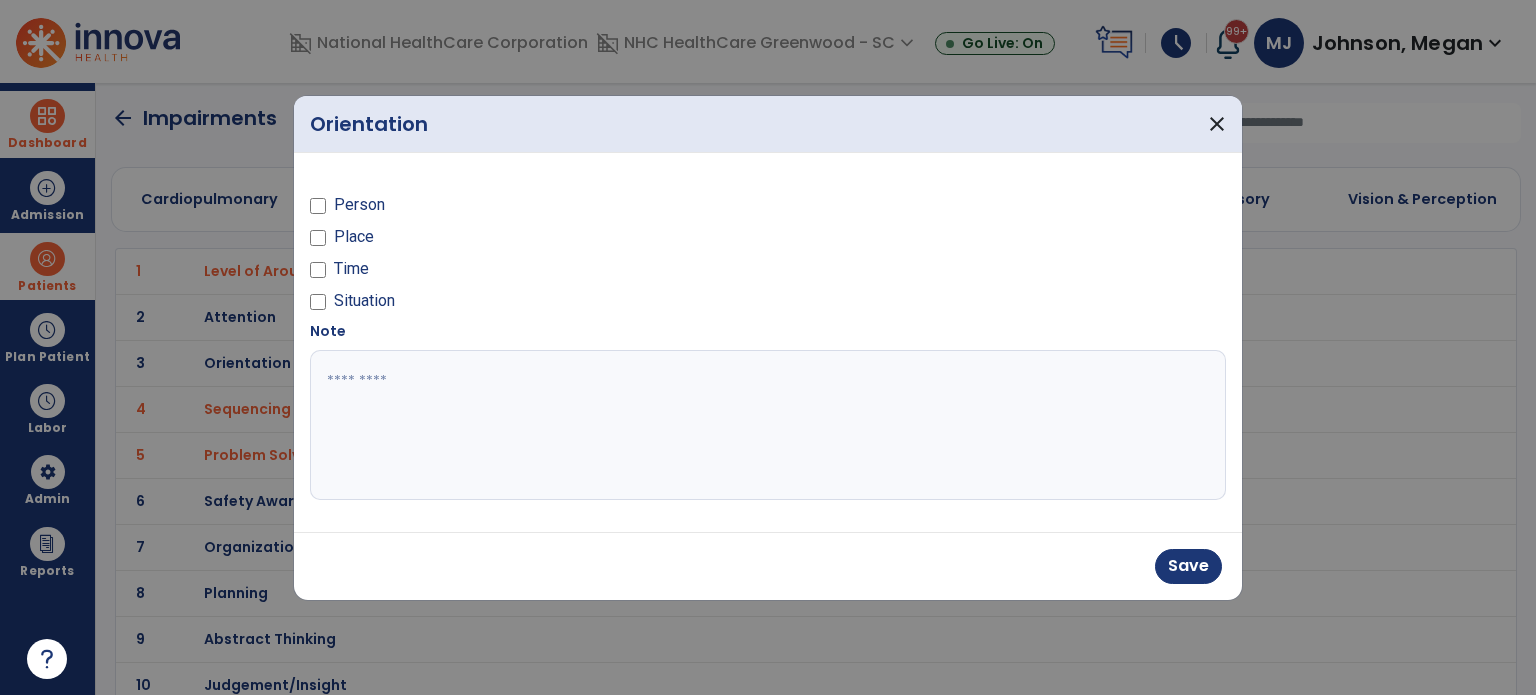 click at bounding box center [318, 241] 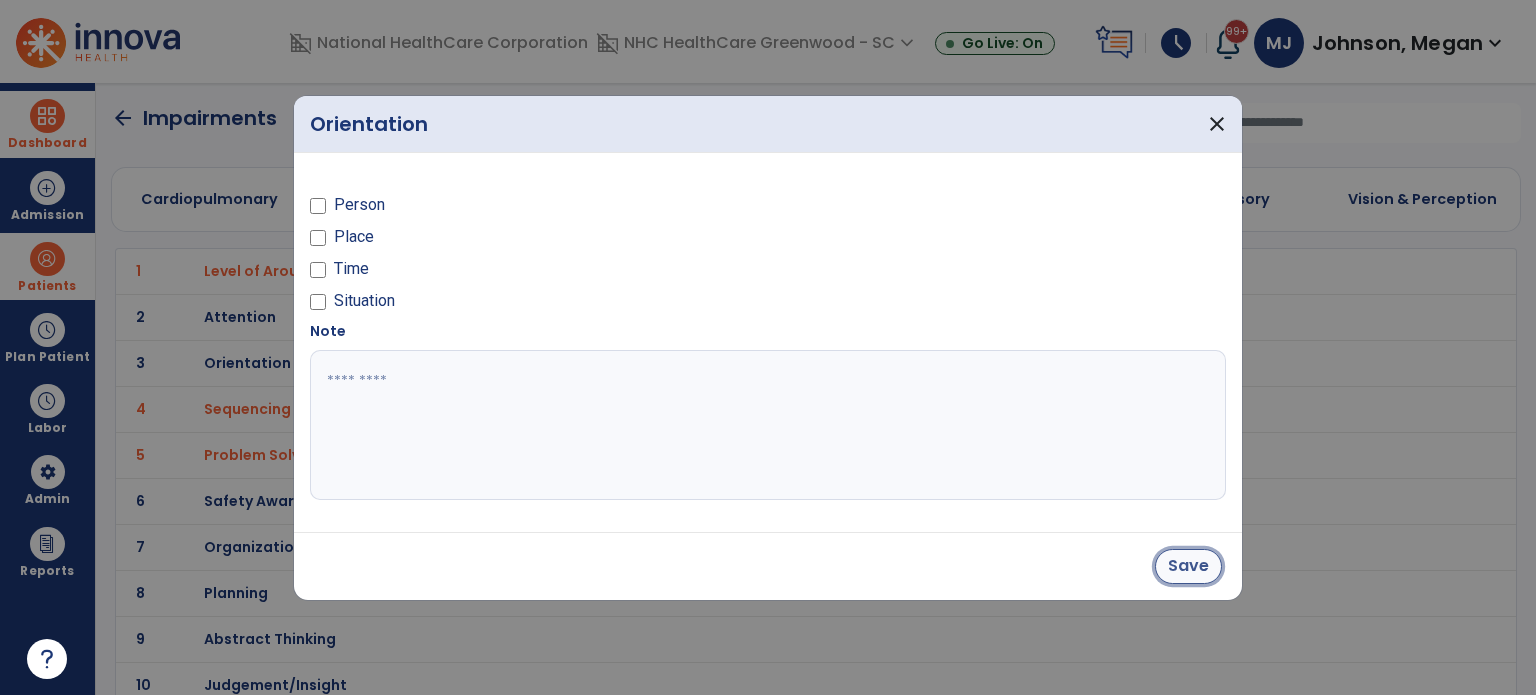 click on "Save" at bounding box center [1188, 566] 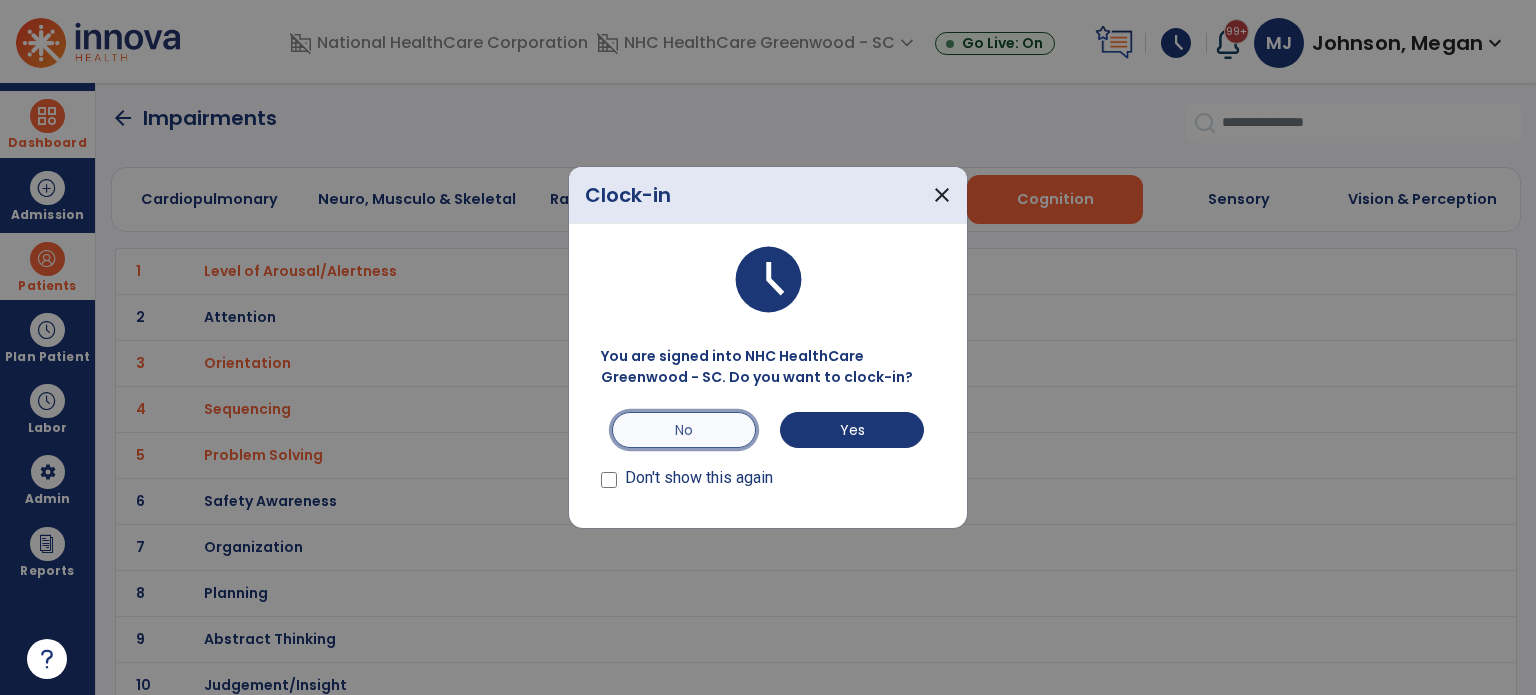 click on "No" at bounding box center [684, 430] 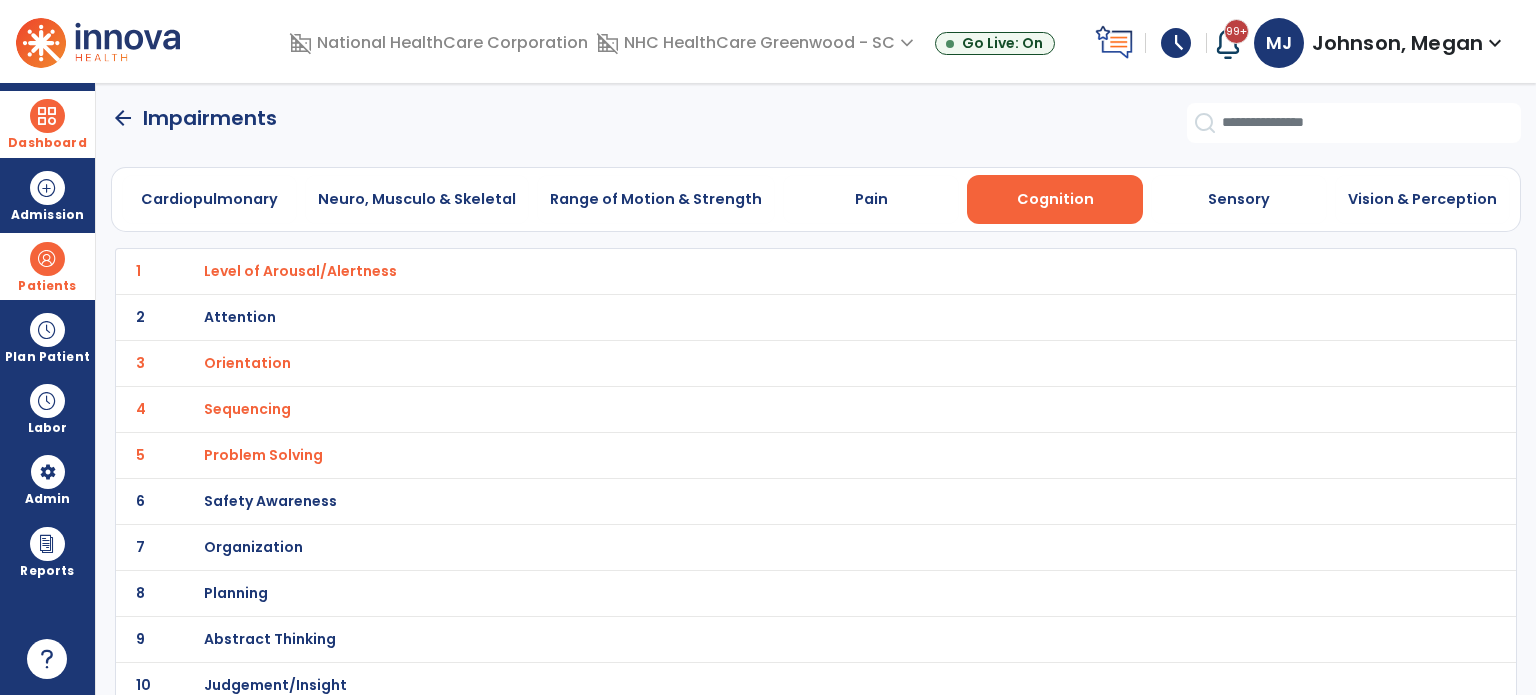 click on "arrow_back" 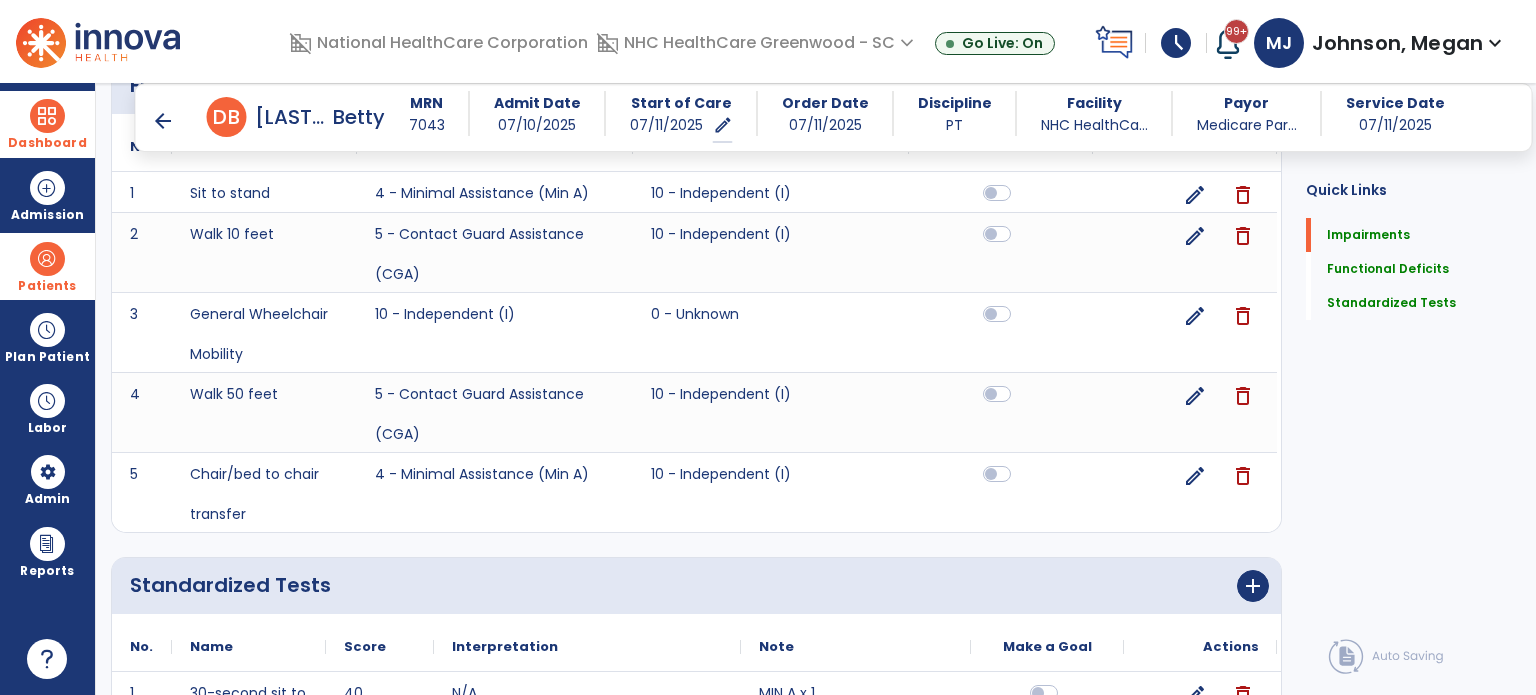 scroll, scrollTop: 2479, scrollLeft: 0, axis: vertical 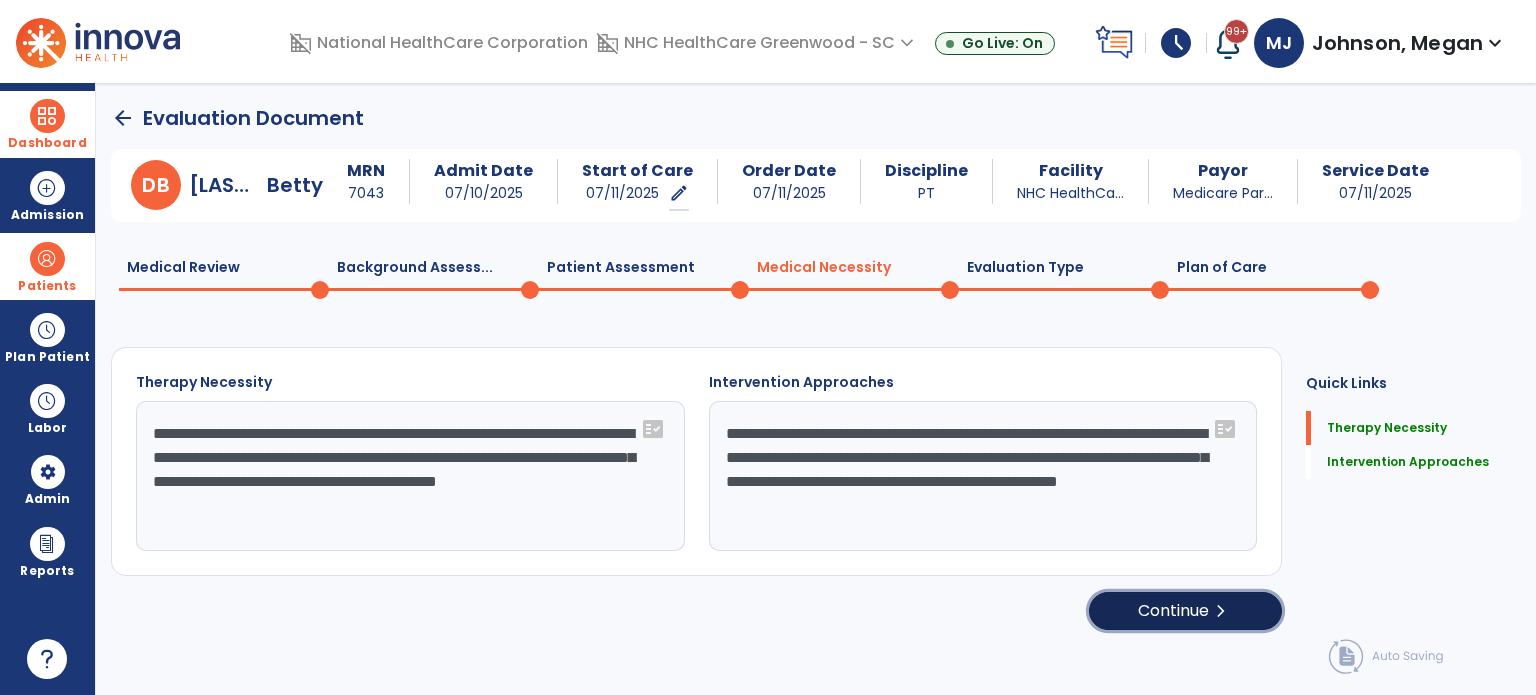 click on "Continue  chevron_right" 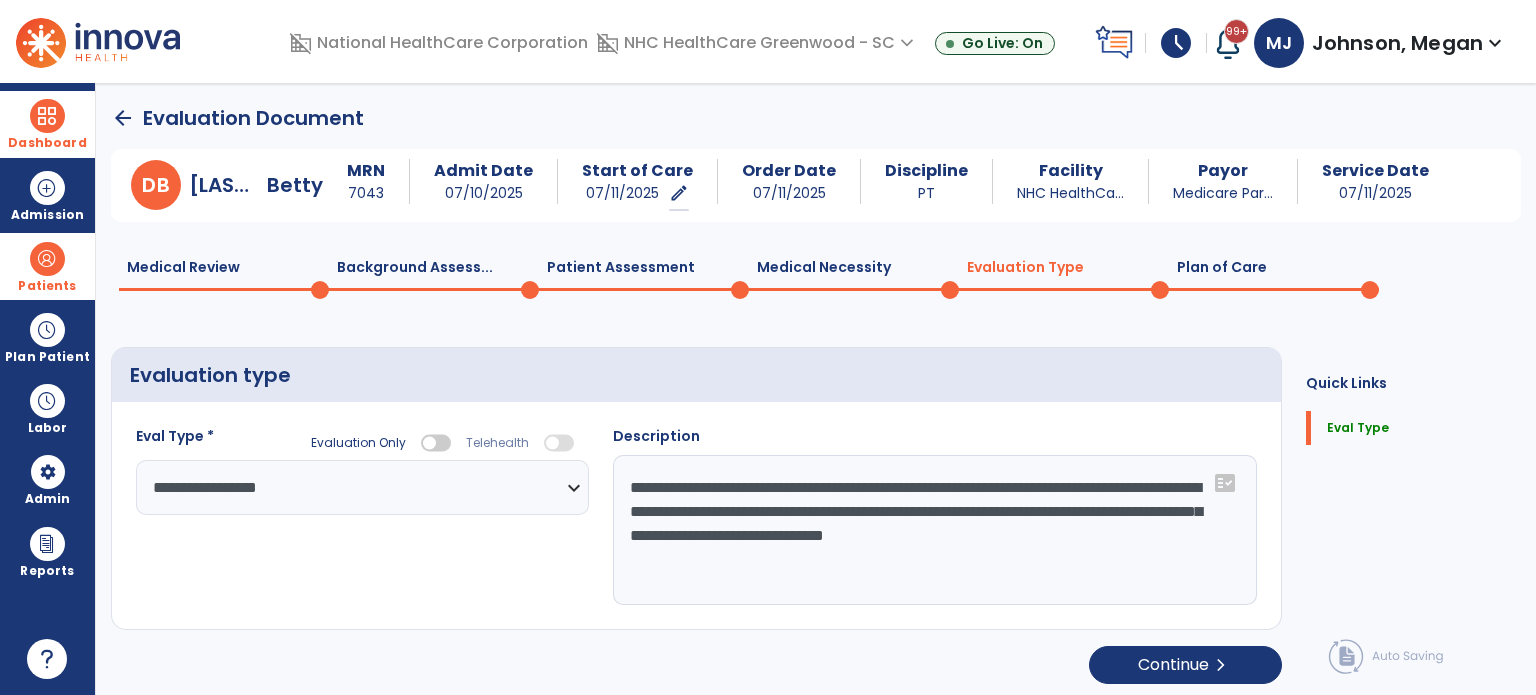 select on "**********" 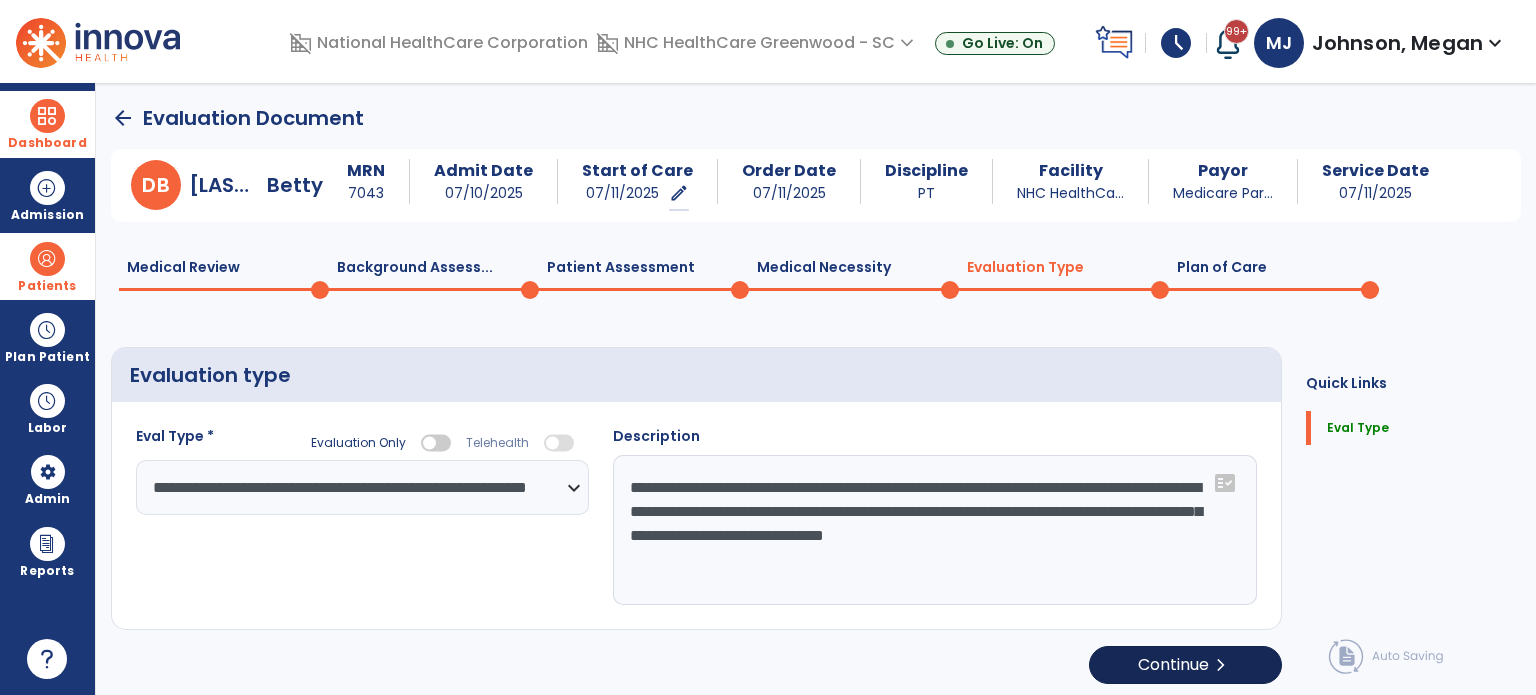 click on "Continue  chevron_right" 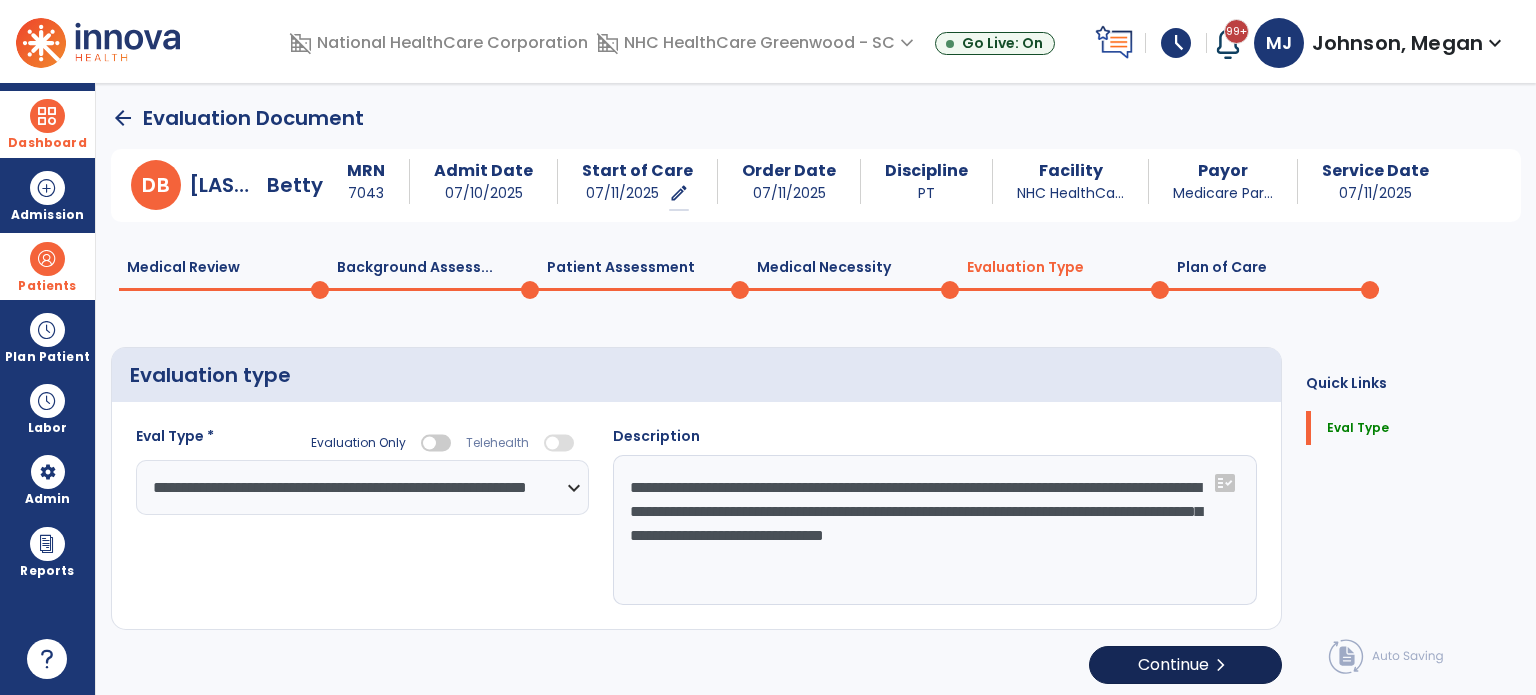 select on "**" 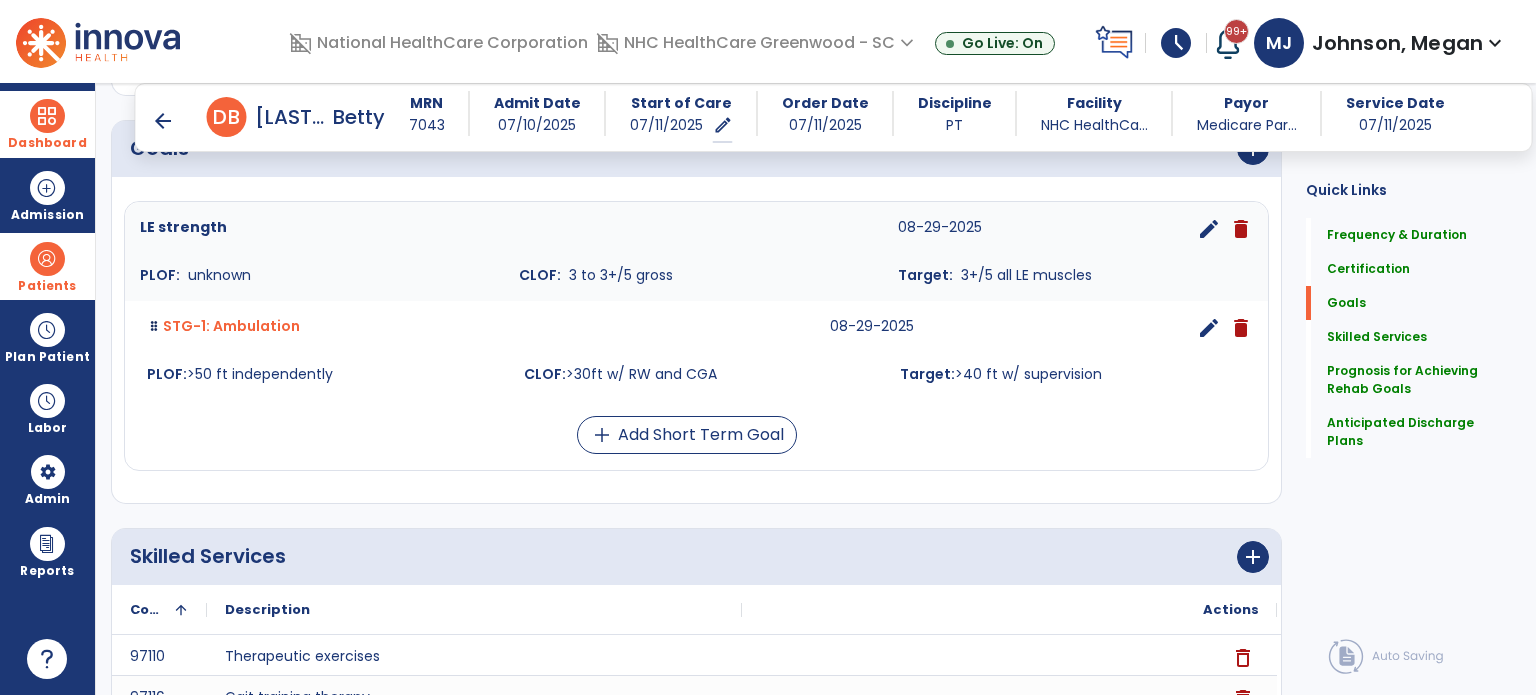 scroll, scrollTop: 496, scrollLeft: 0, axis: vertical 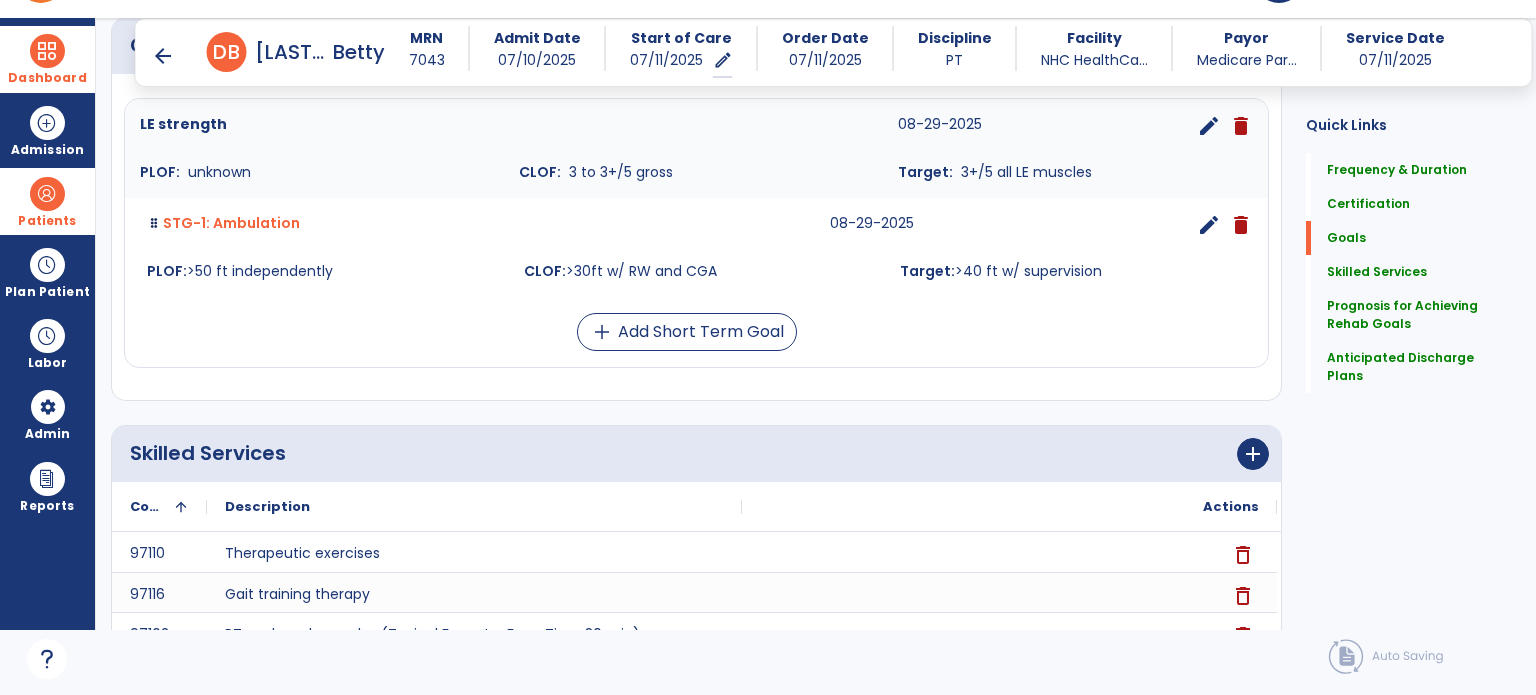 select on "**********" 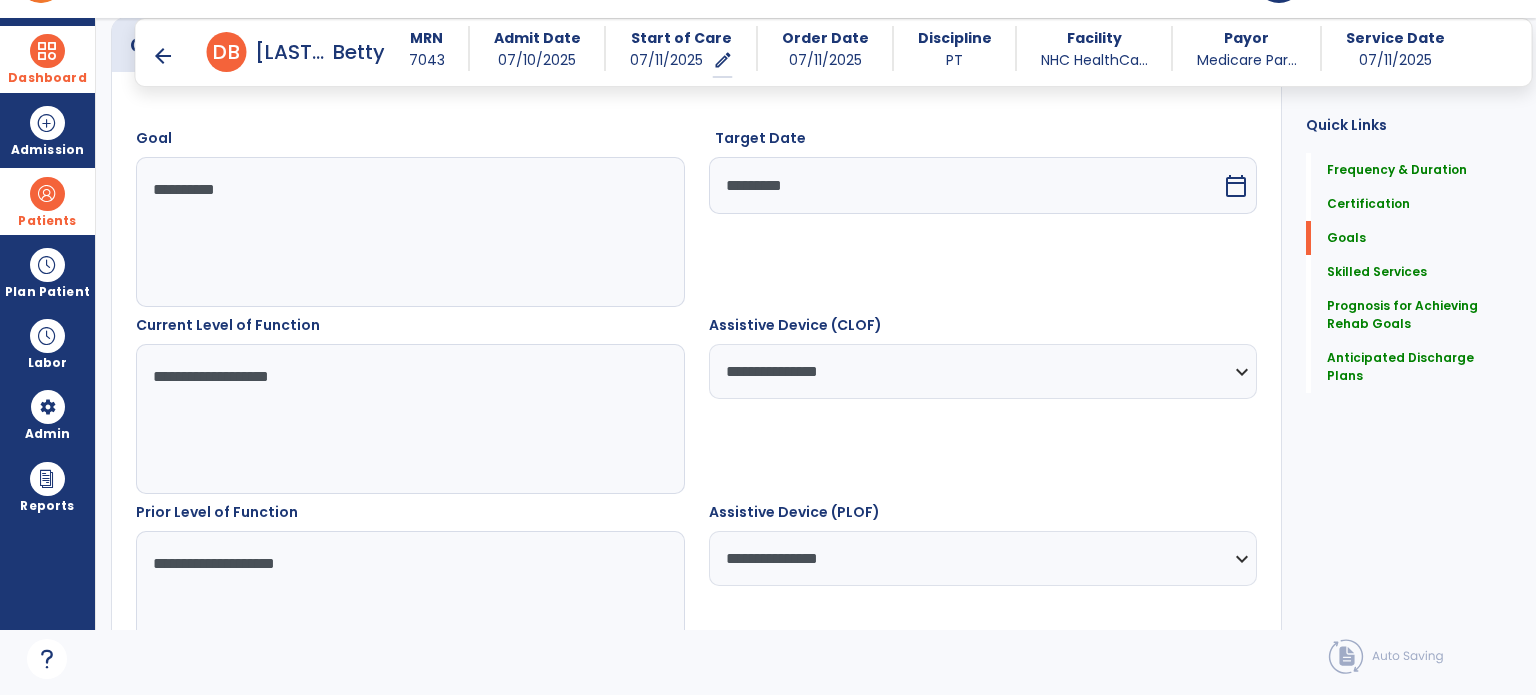 scroll, scrollTop: 83, scrollLeft: 0, axis: vertical 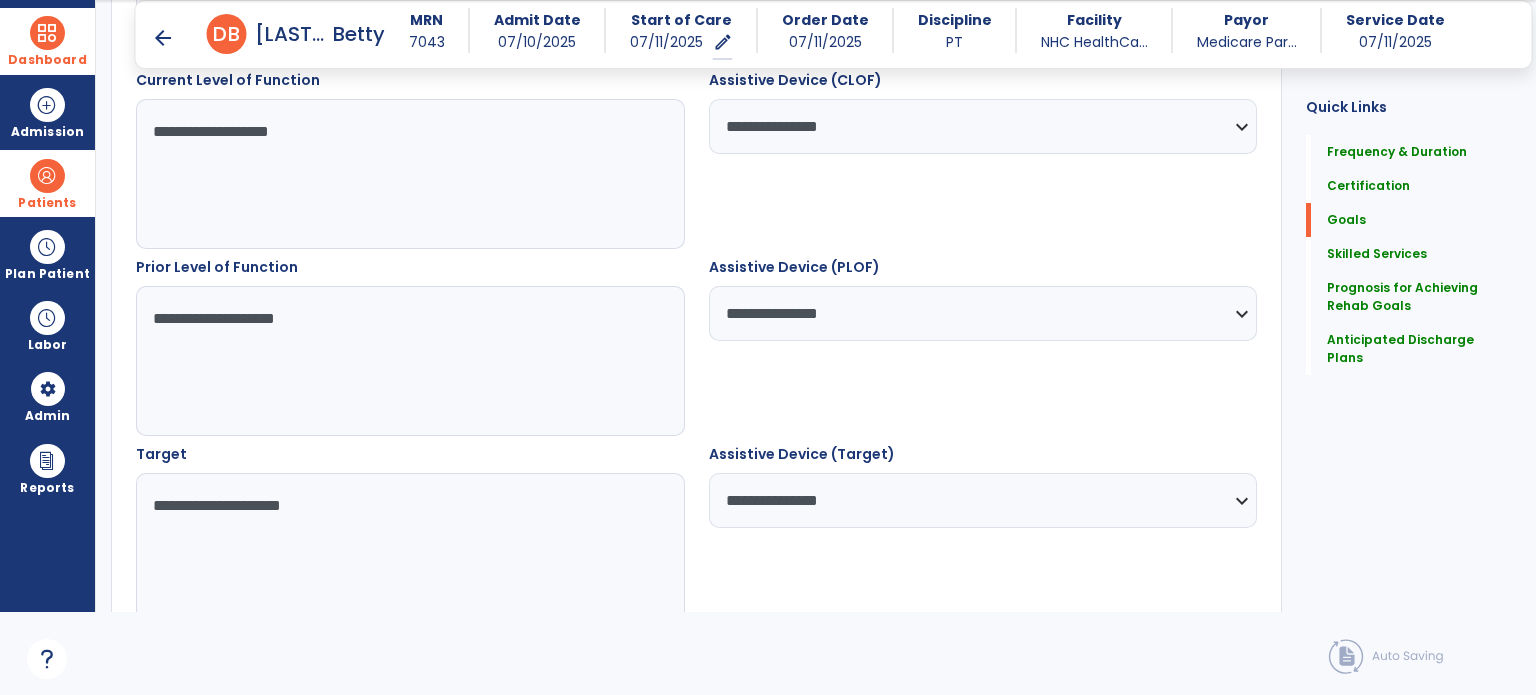 click on "**********" at bounding box center (409, 361) 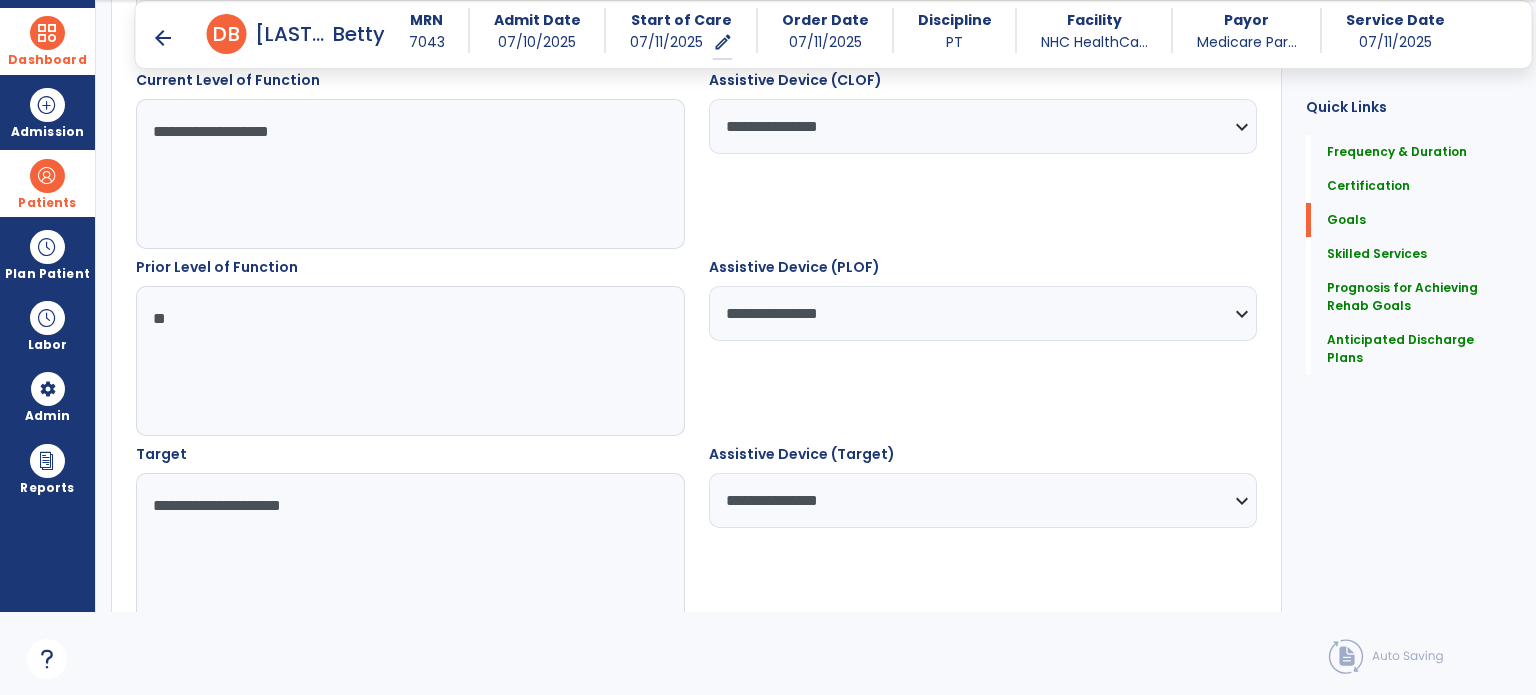 type on "*" 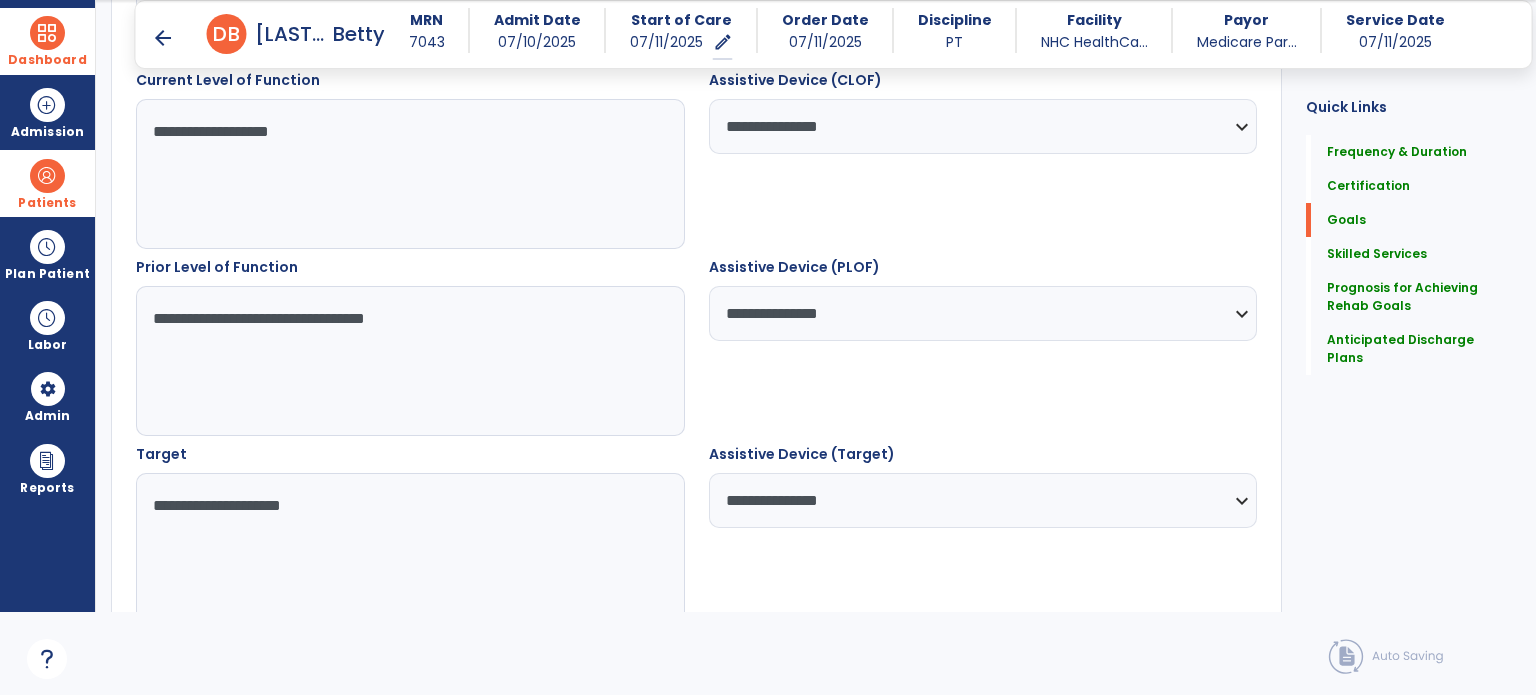 type on "**********" 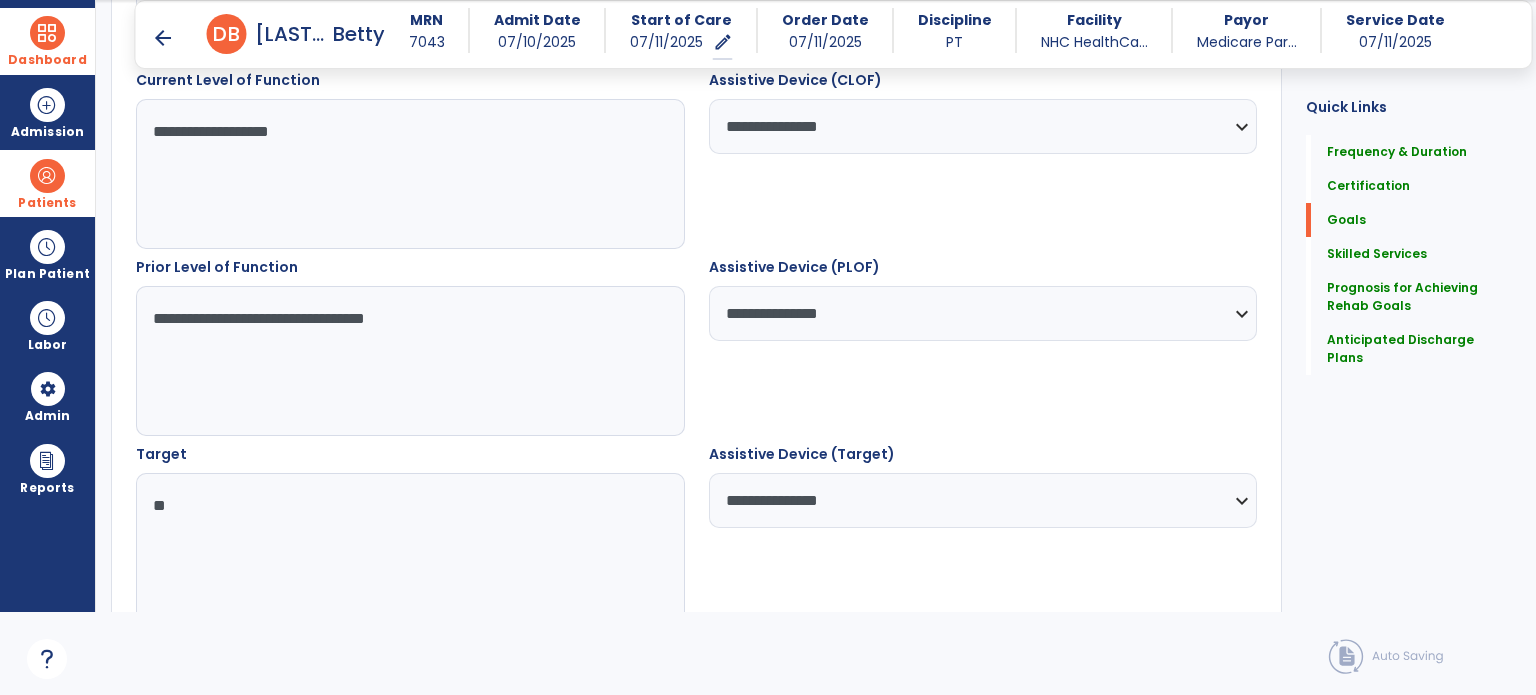 type on "*" 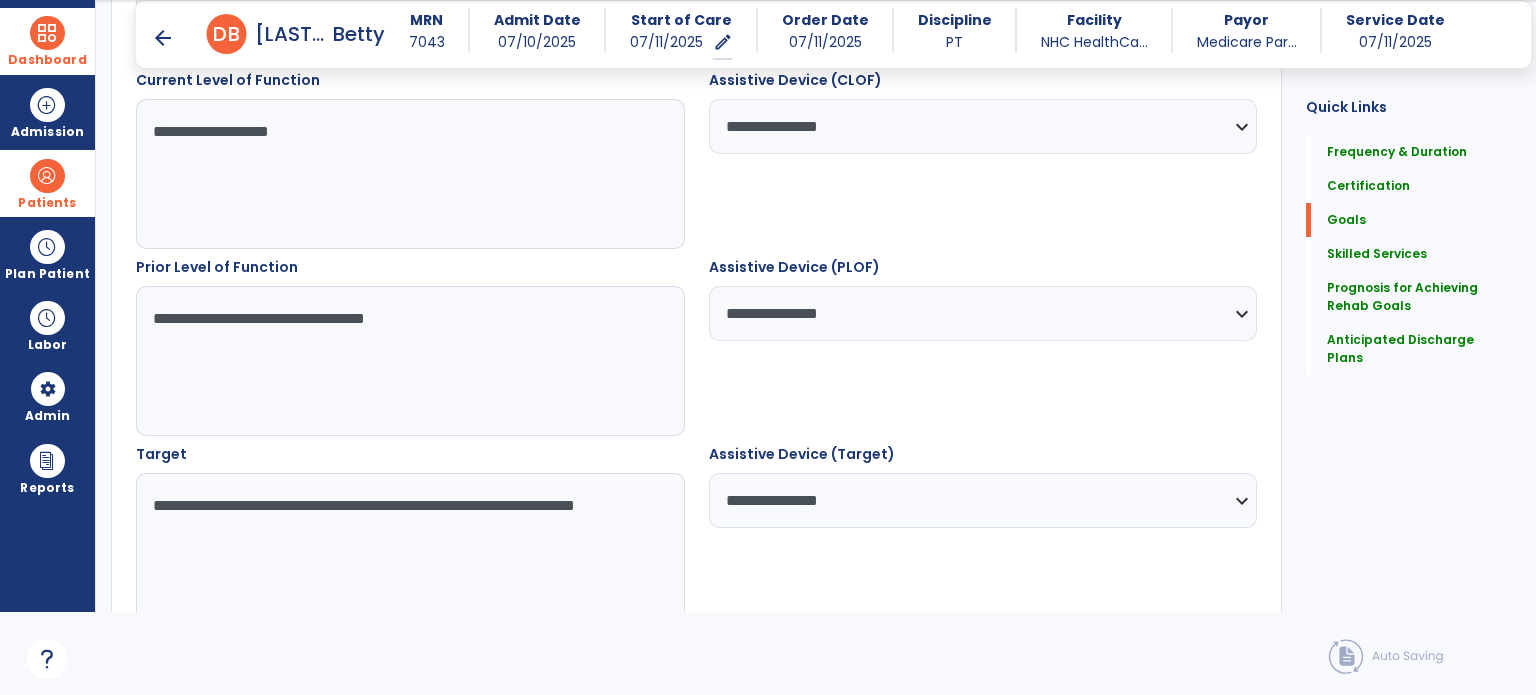 type on "**********" 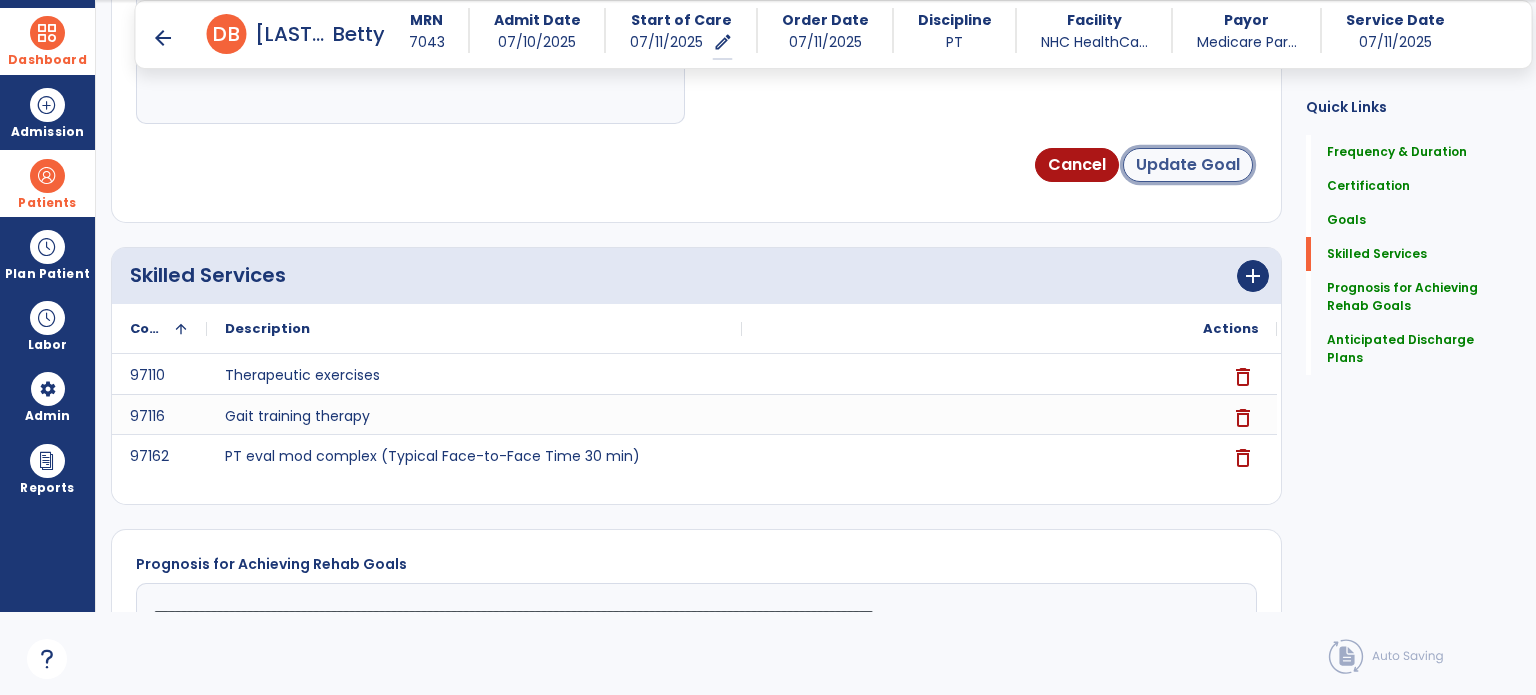 click on "Update Goal" at bounding box center (1188, 165) 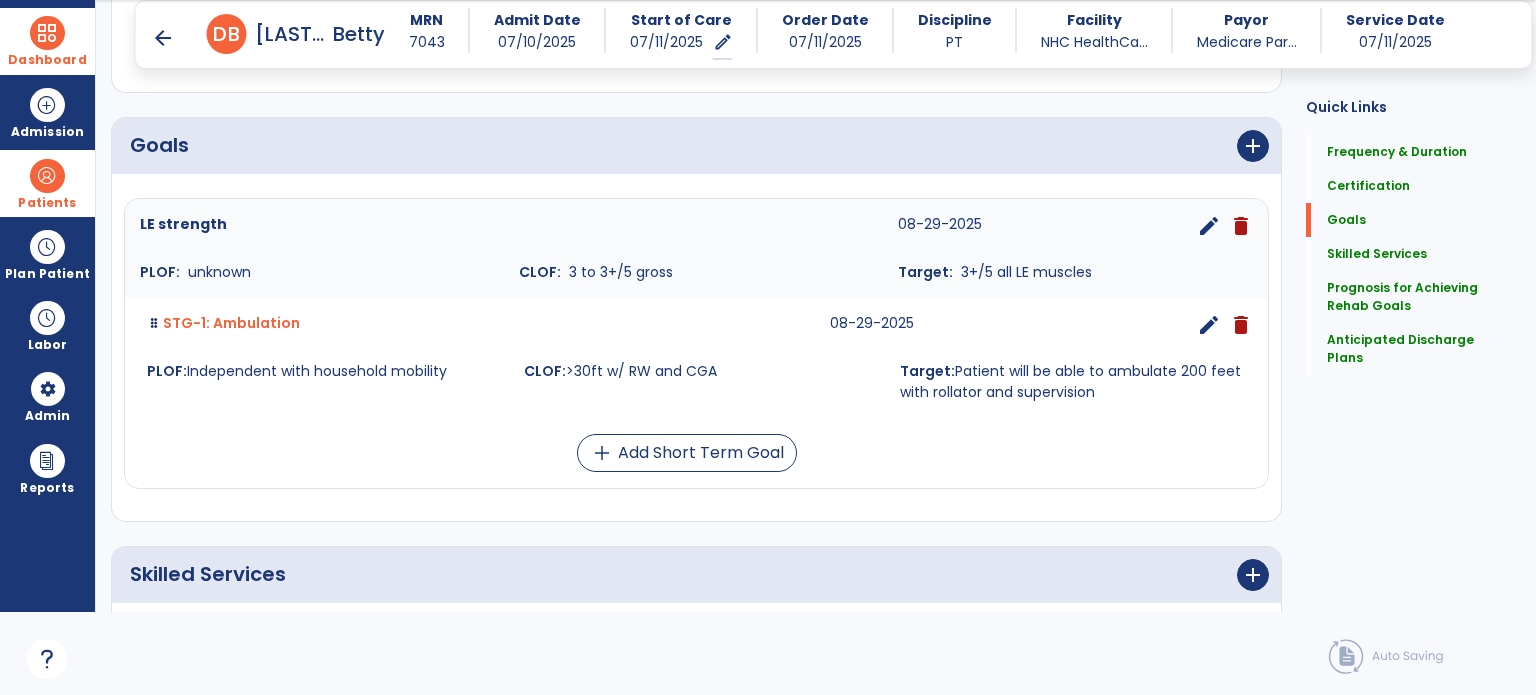 scroll, scrollTop: 423, scrollLeft: 0, axis: vertical 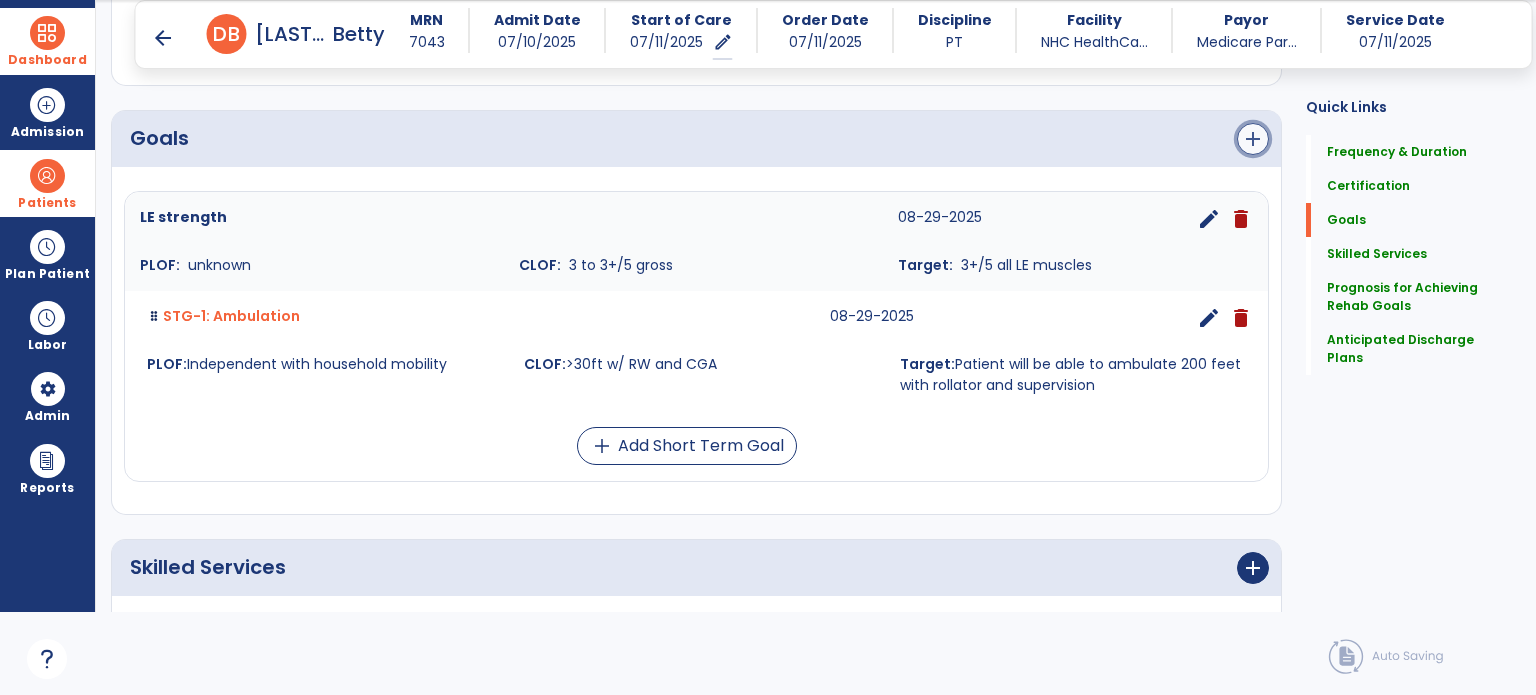click on "add" at bounding box center (1253, 139) 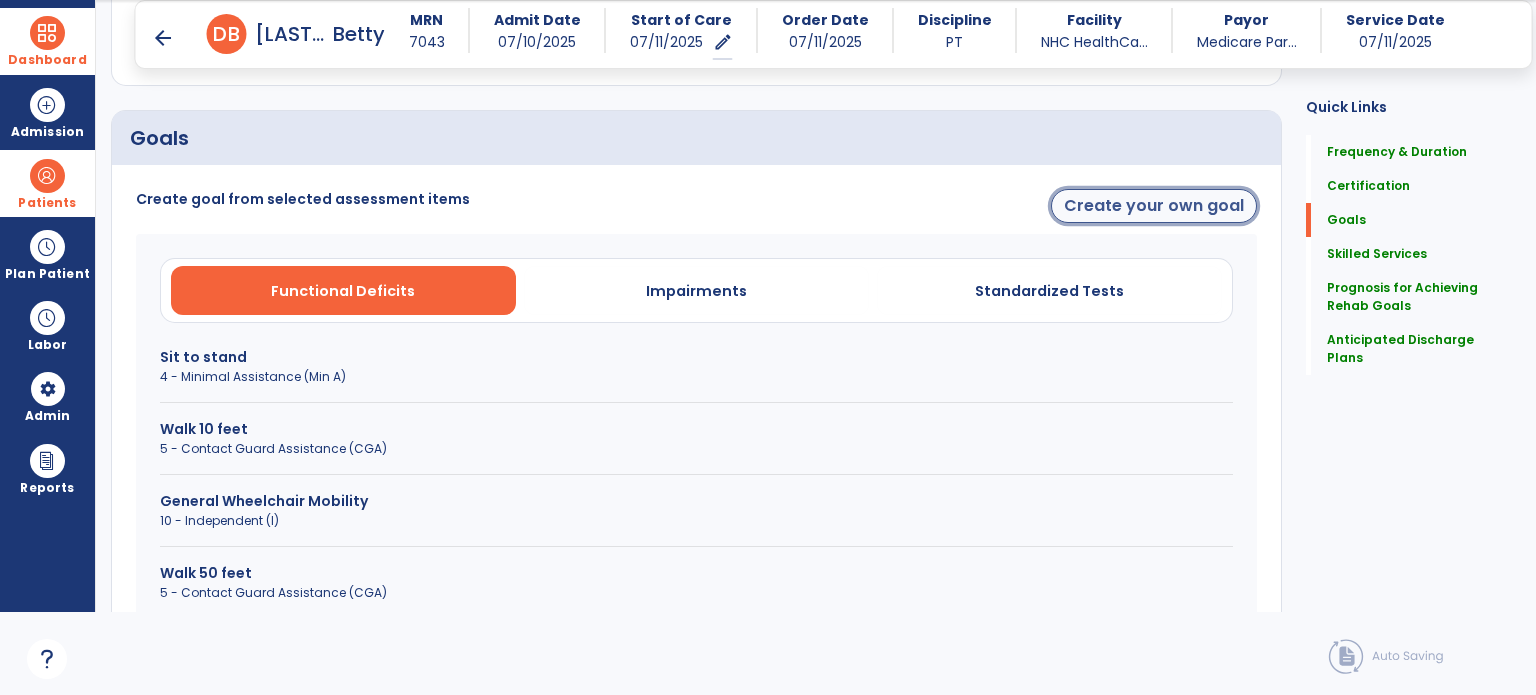 click on "Create your own goal" at bounding box center (1154, 206) 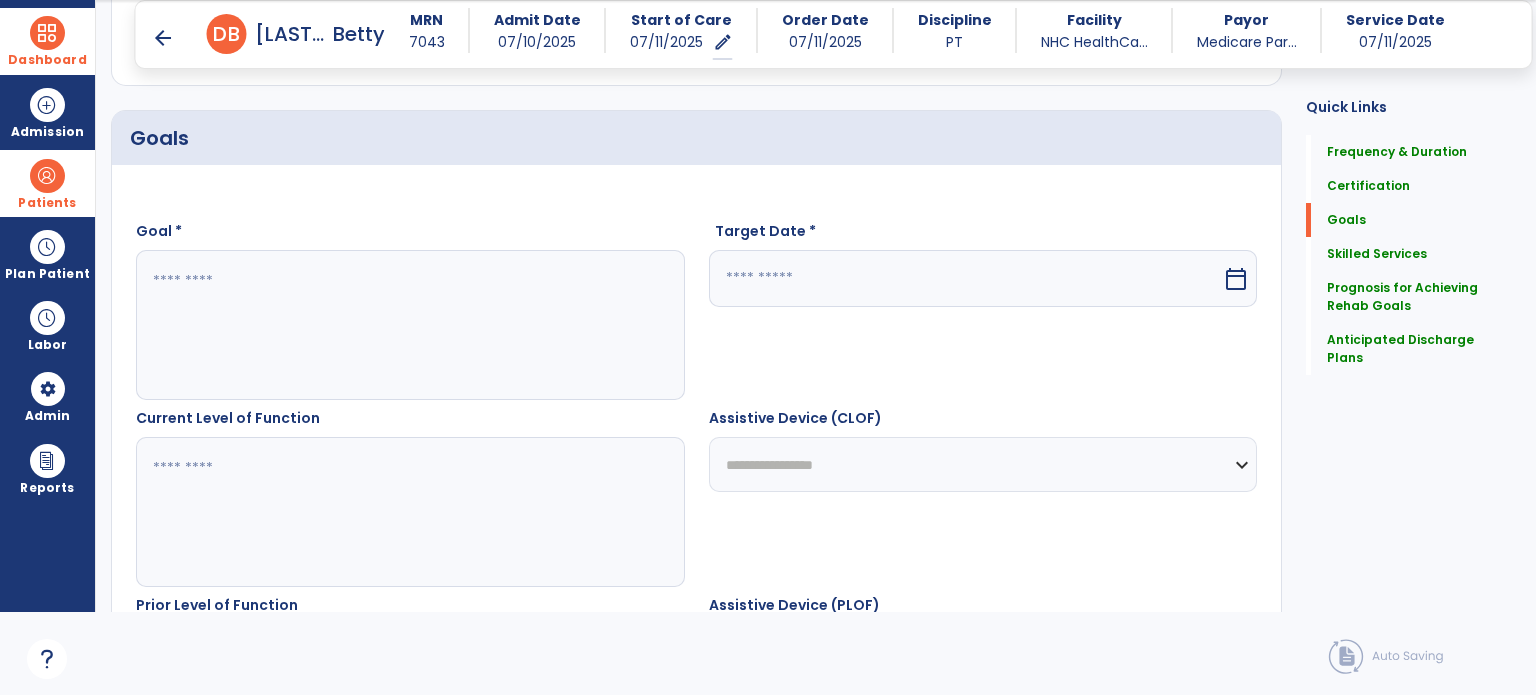click at bounding box center (409, 325) 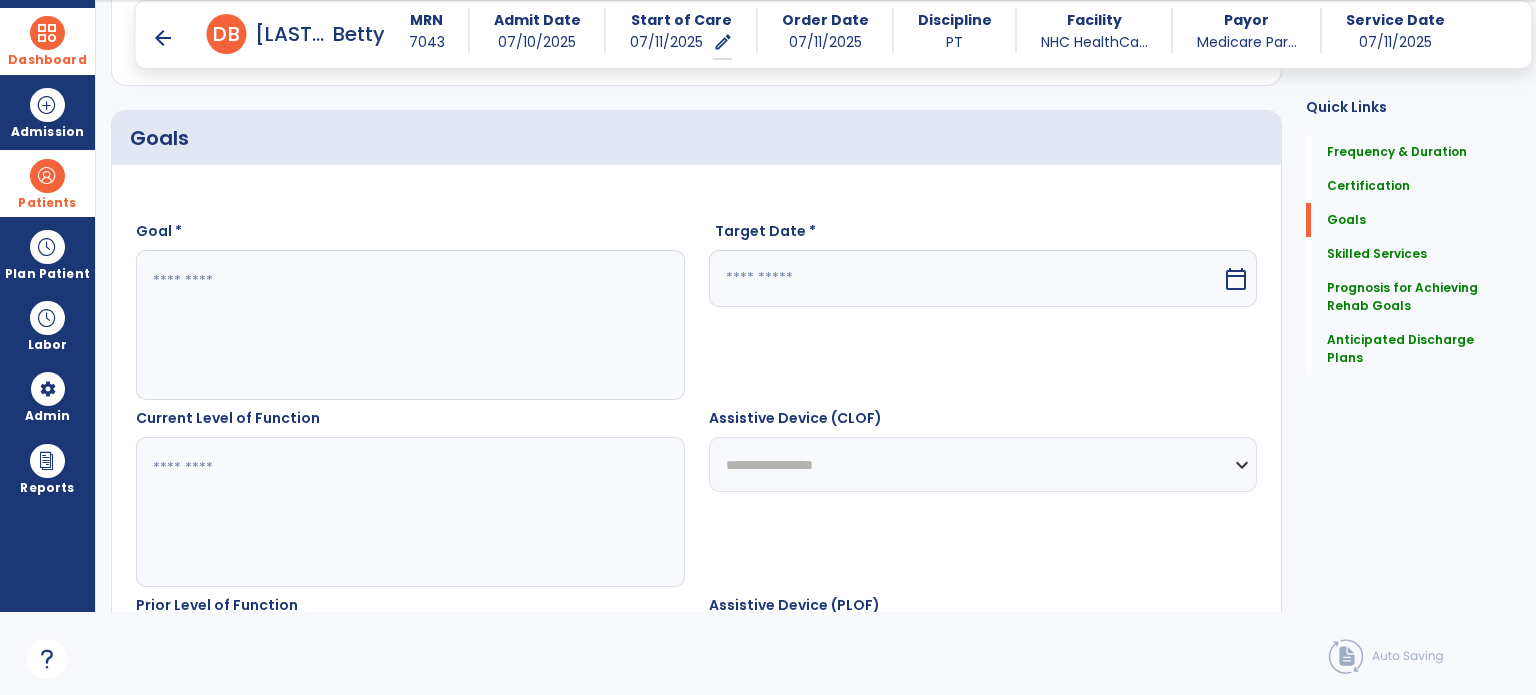 type on "*" 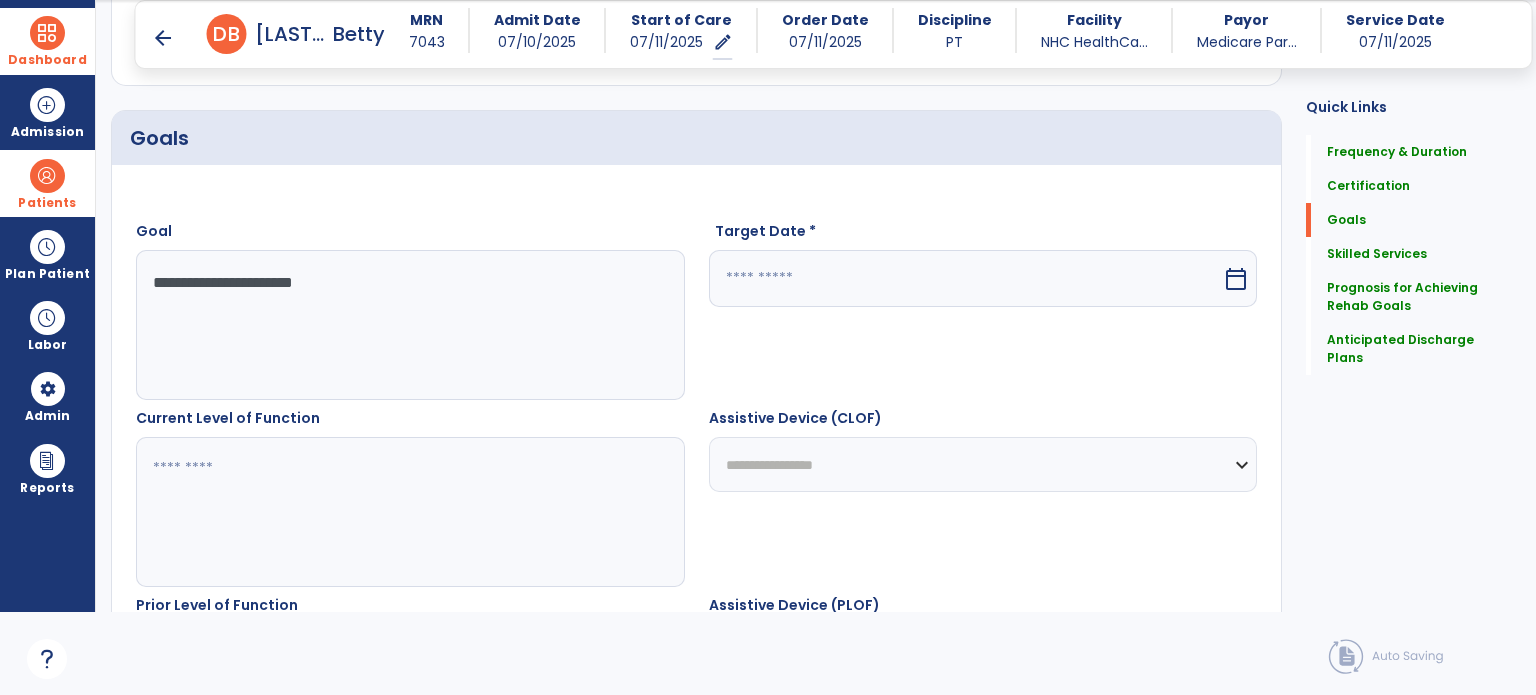 type on "**********" 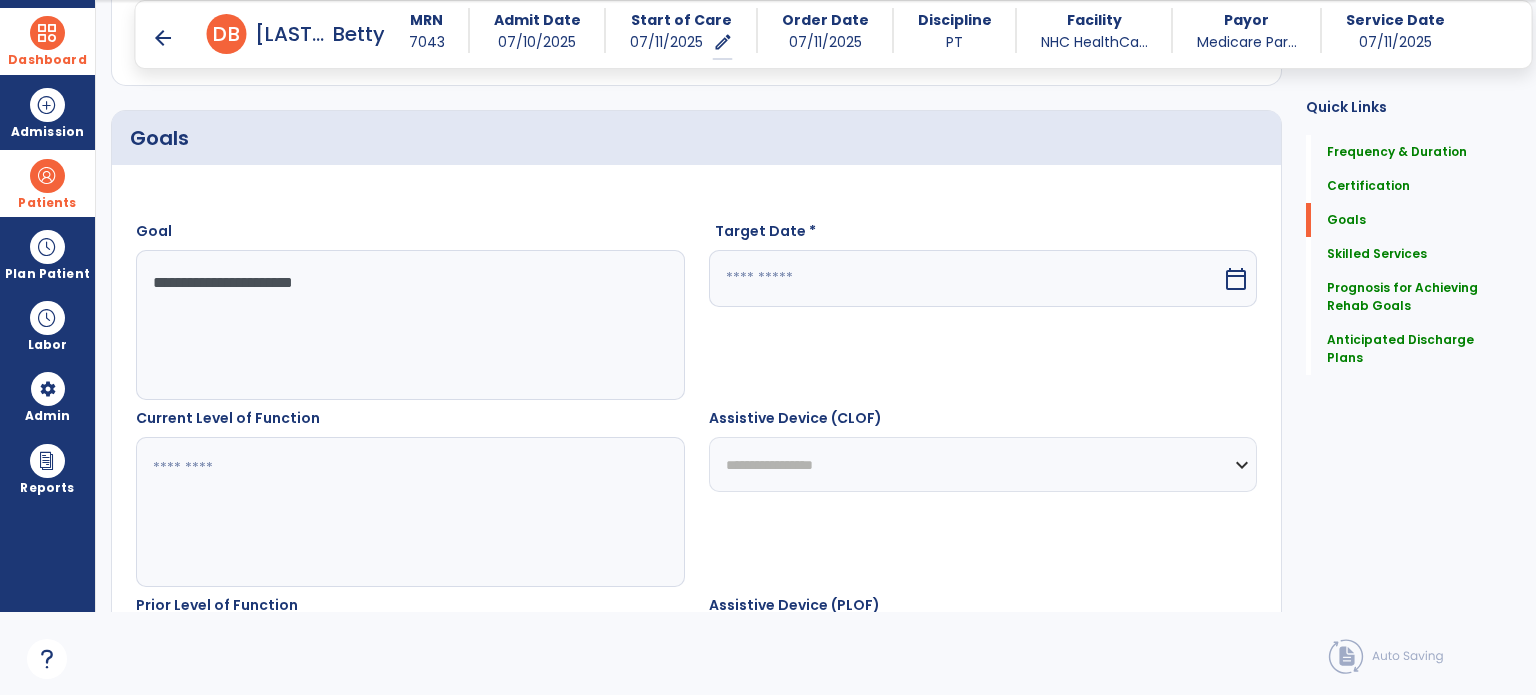 click at bounding box center (966, 278) 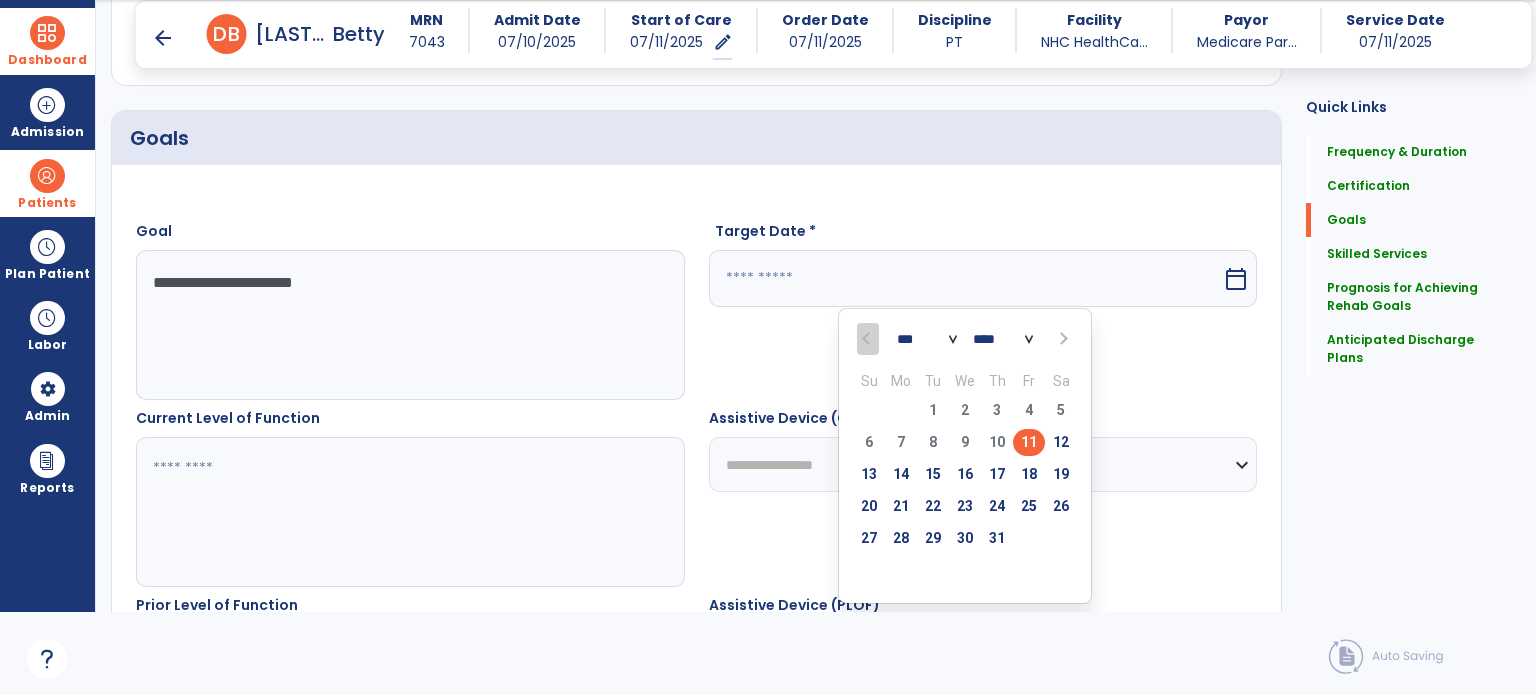 click at bounding box center [1062, 339] 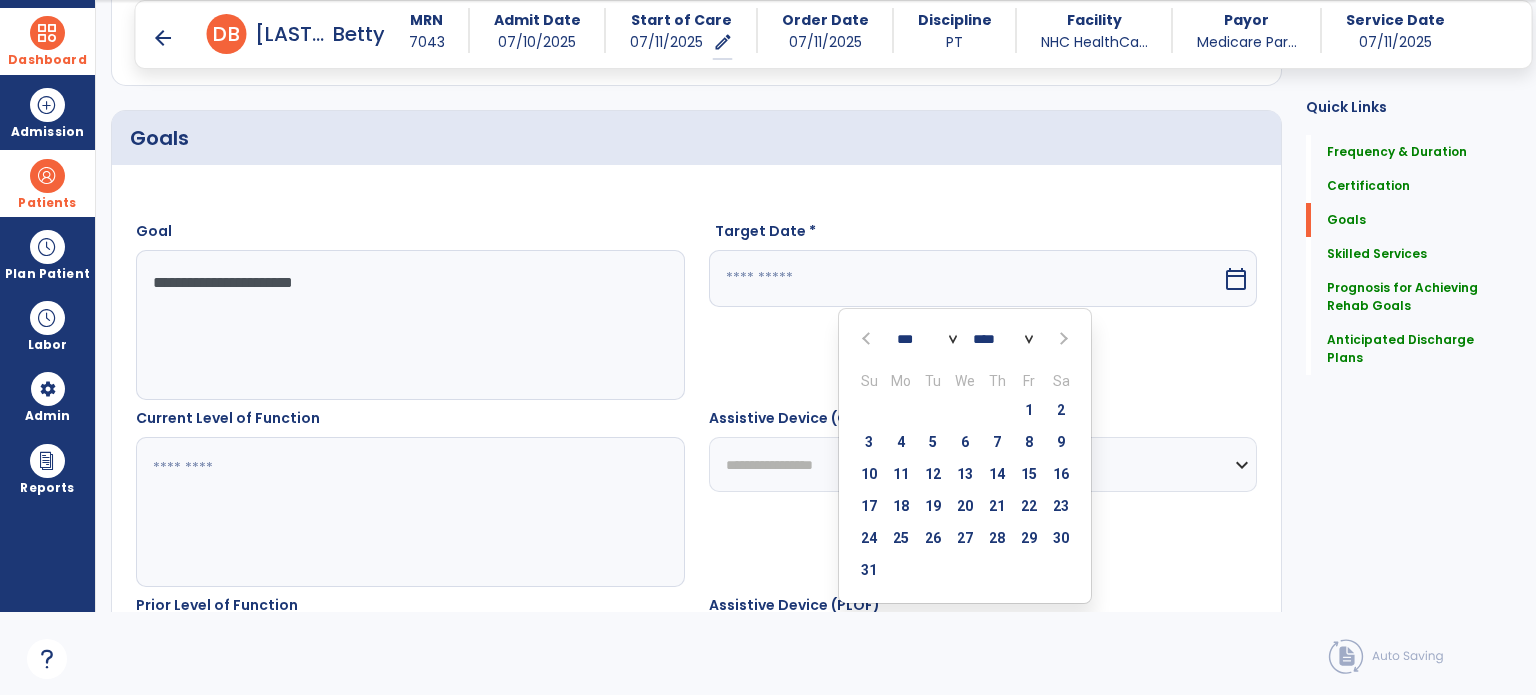 click at bounding box center [1062, 339] 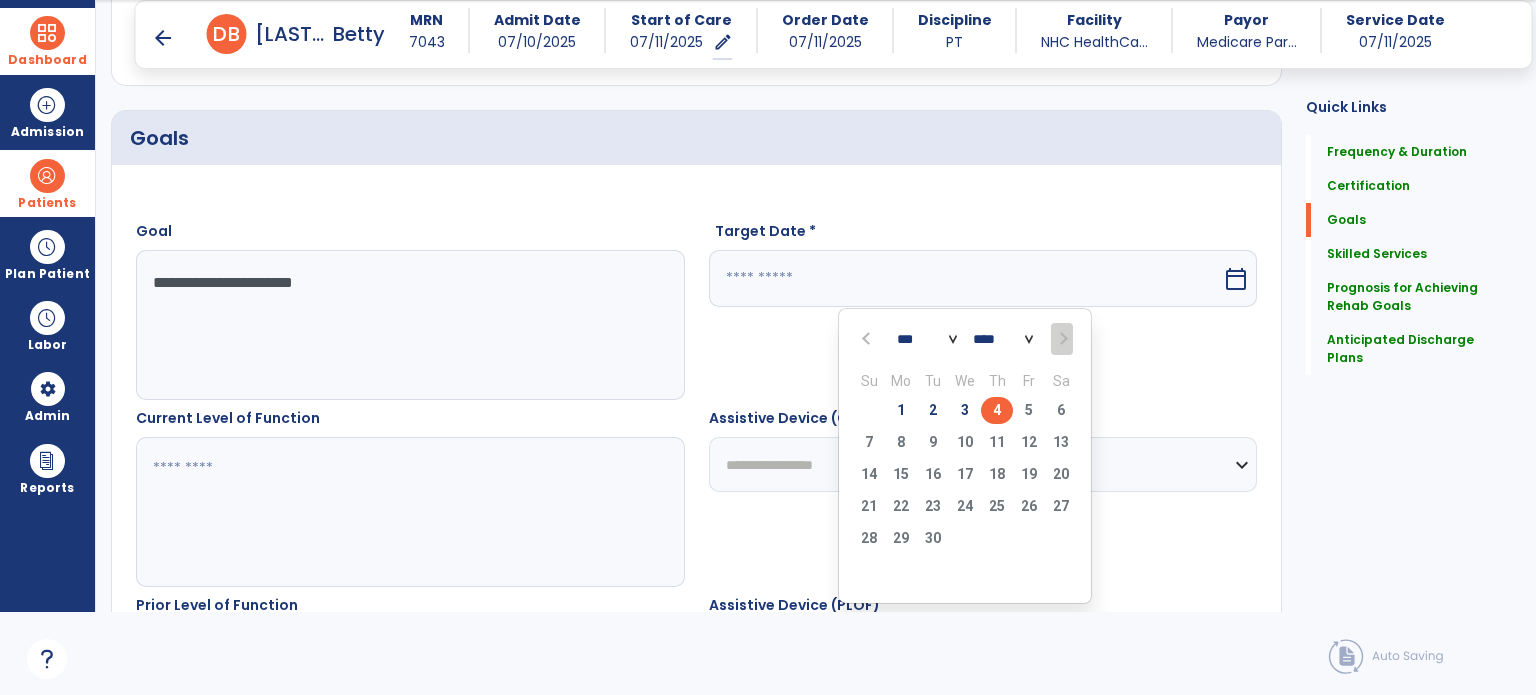 click on "4" at bounding box center (997, 410) 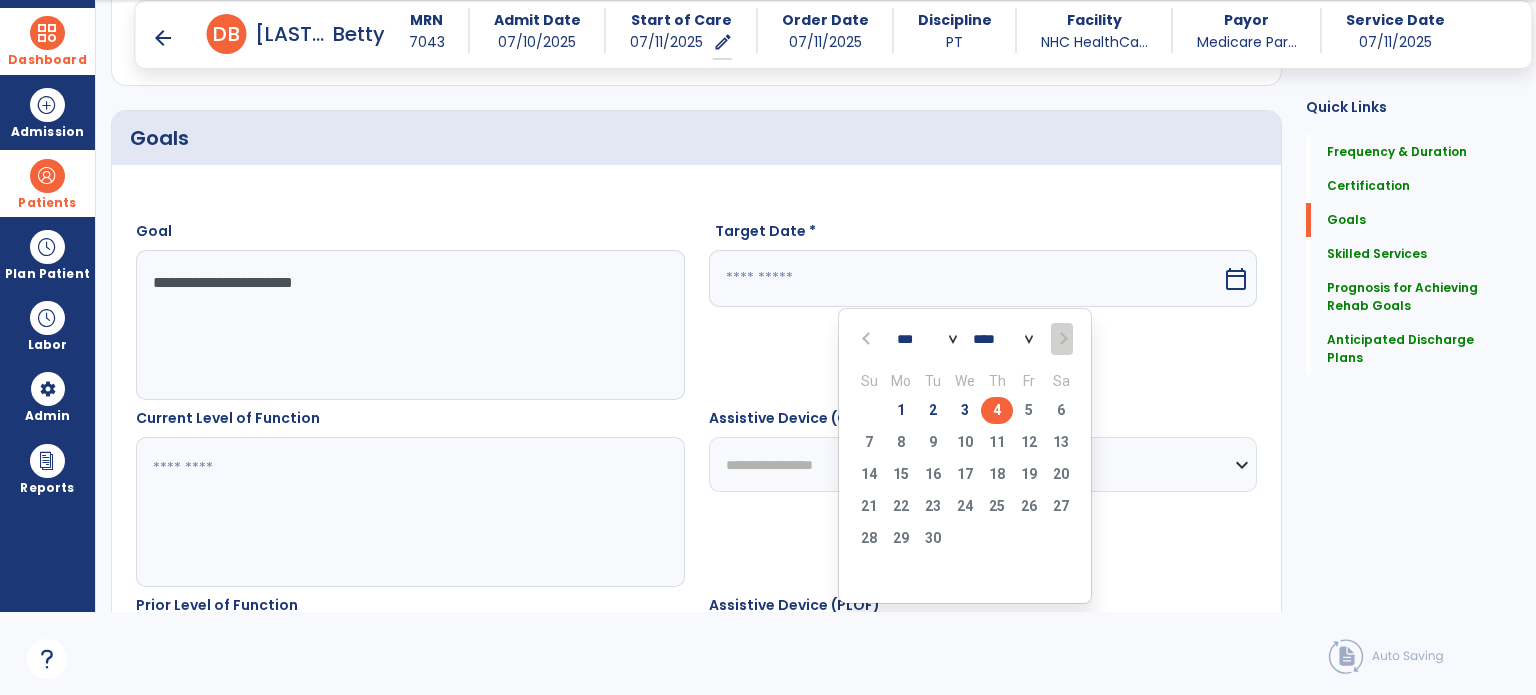 type on "********" 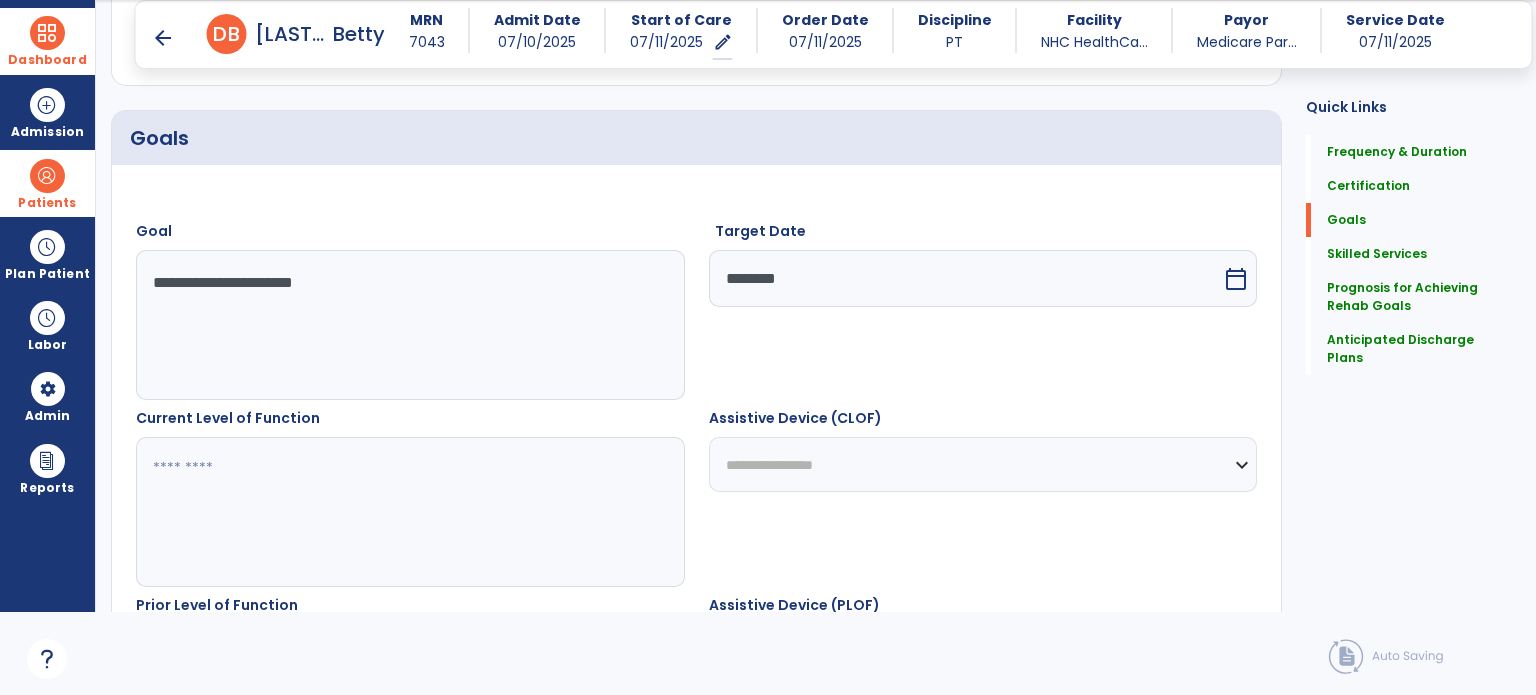 click at bounding box center [409, 512] 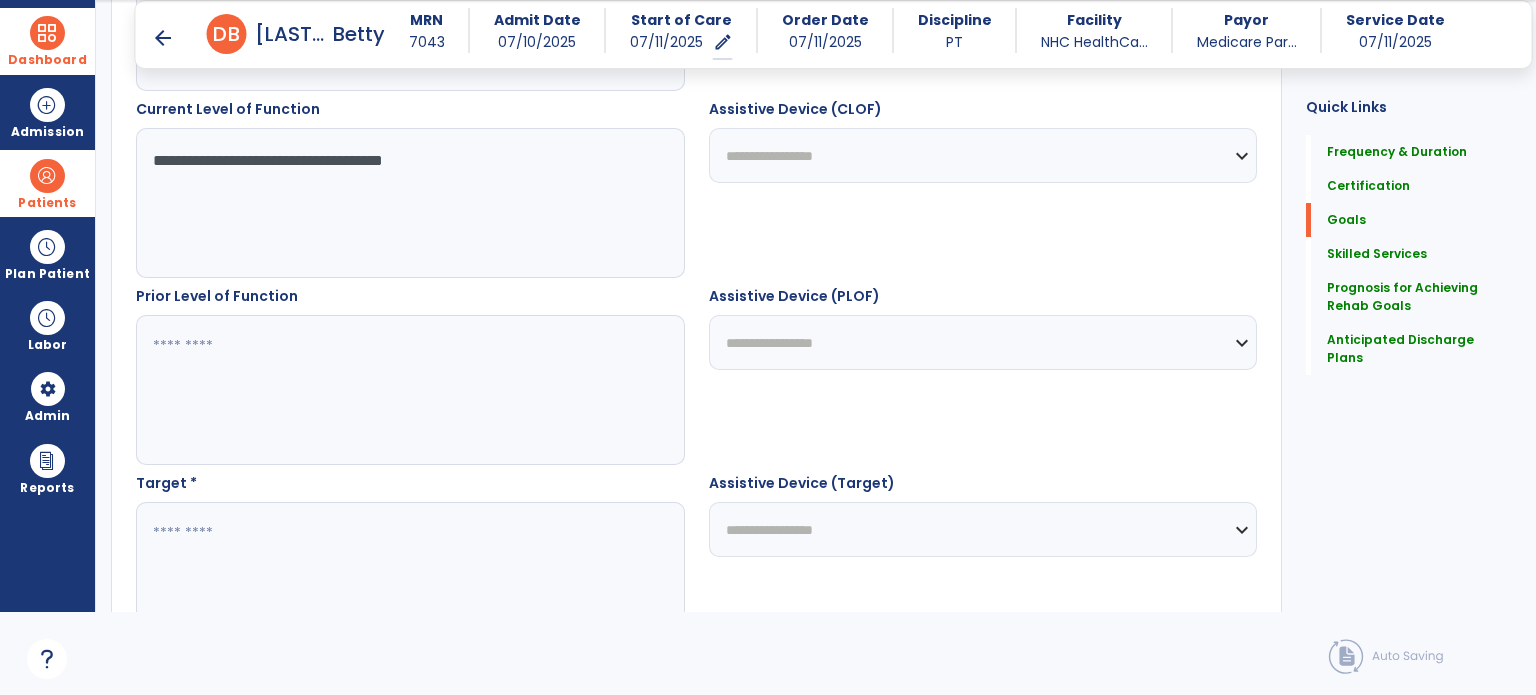 scroll, scrollTop: 738, scrollLeft: 0, axis: vertical 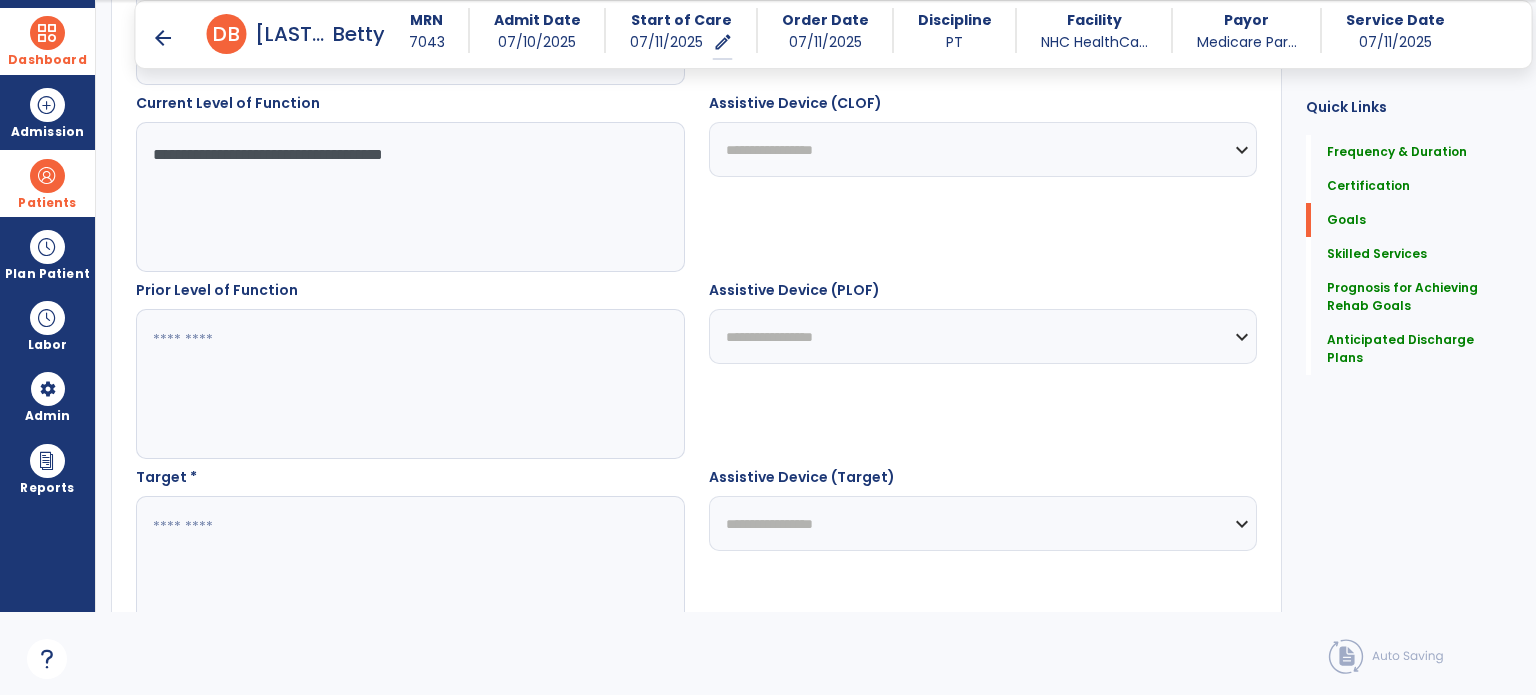 type on "**********" 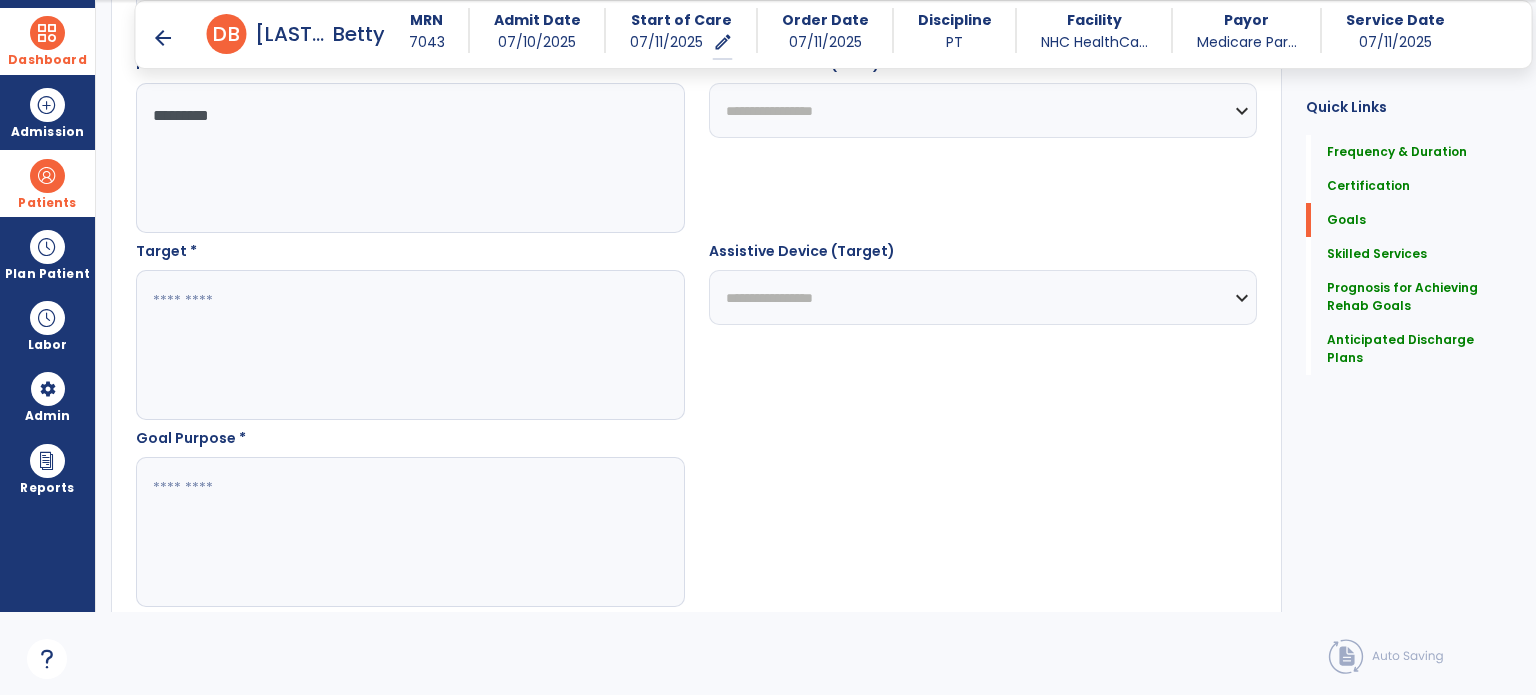 scroll, scrollTop: 965, scrollLeft: 0, axis: vertical 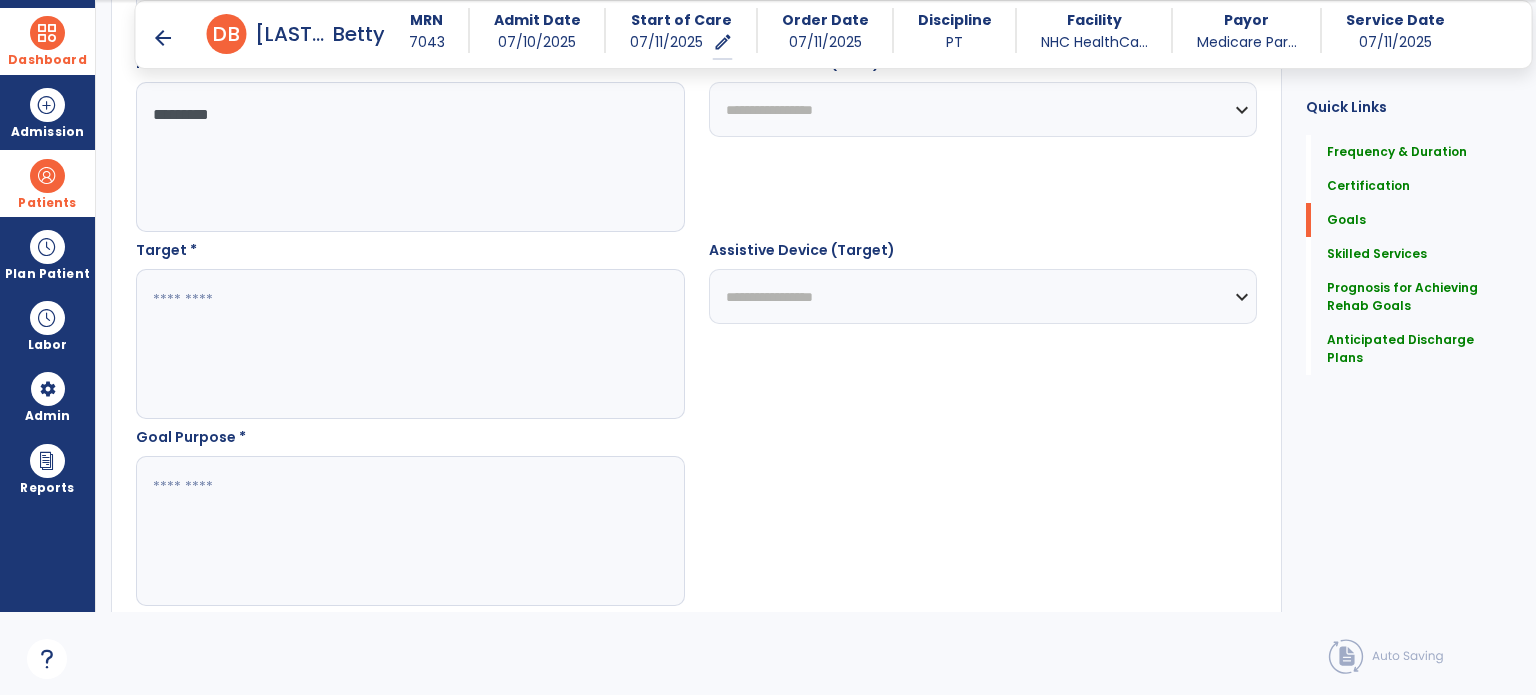 type on "*********" 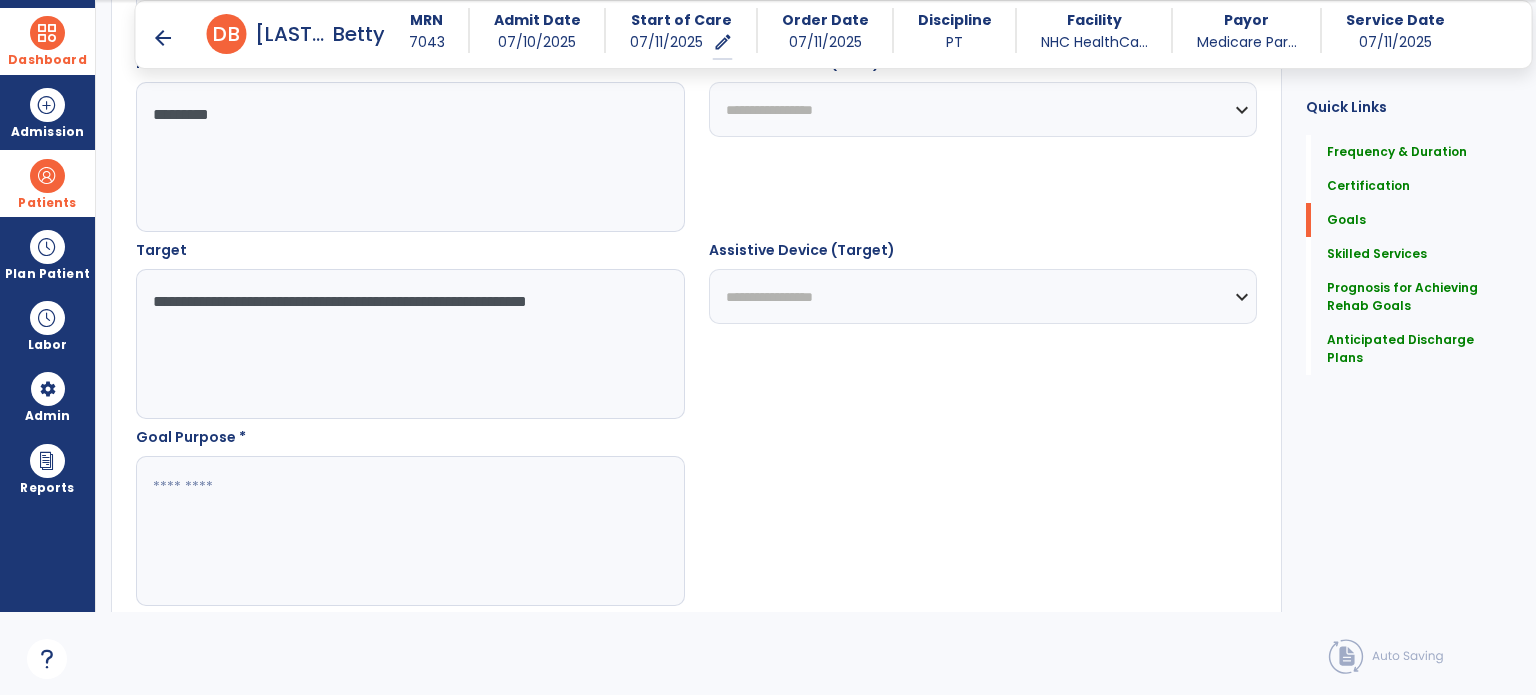 type on "**********" 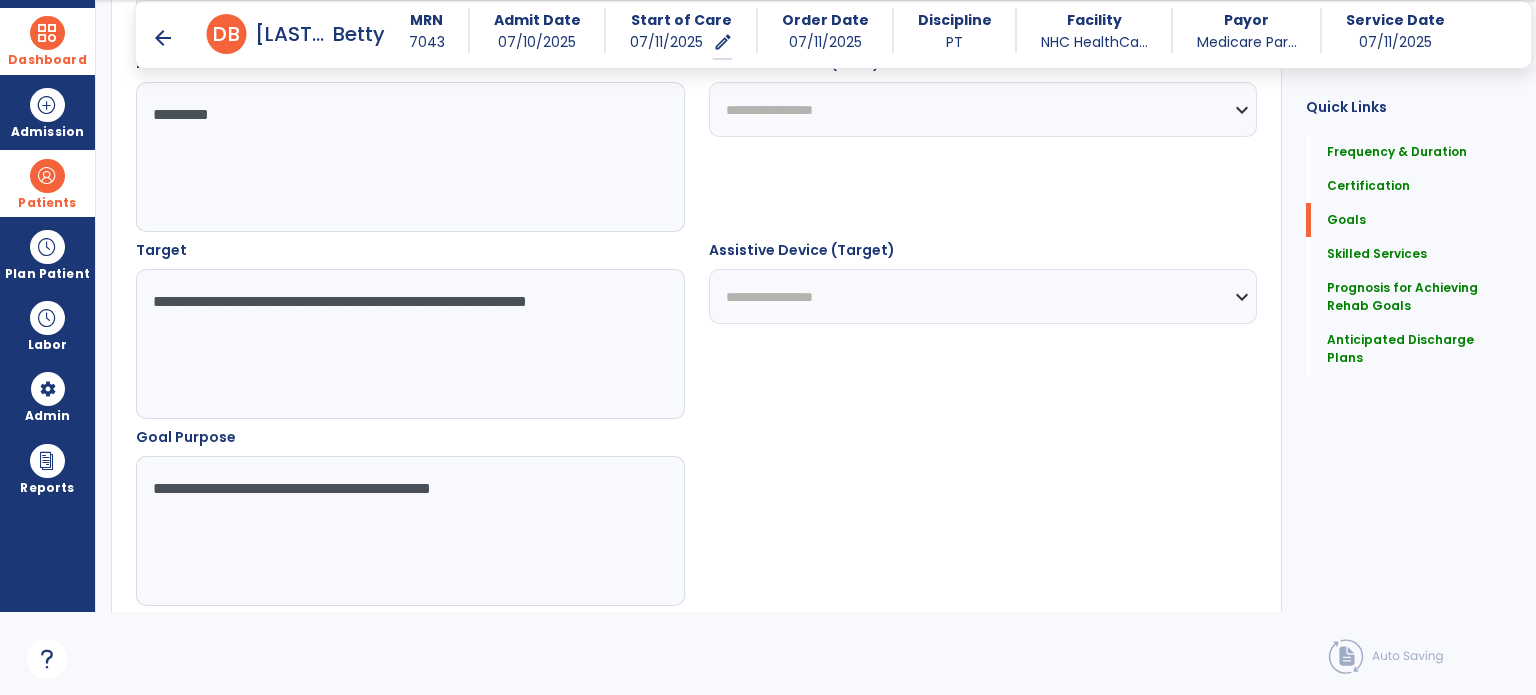 type on "**********" 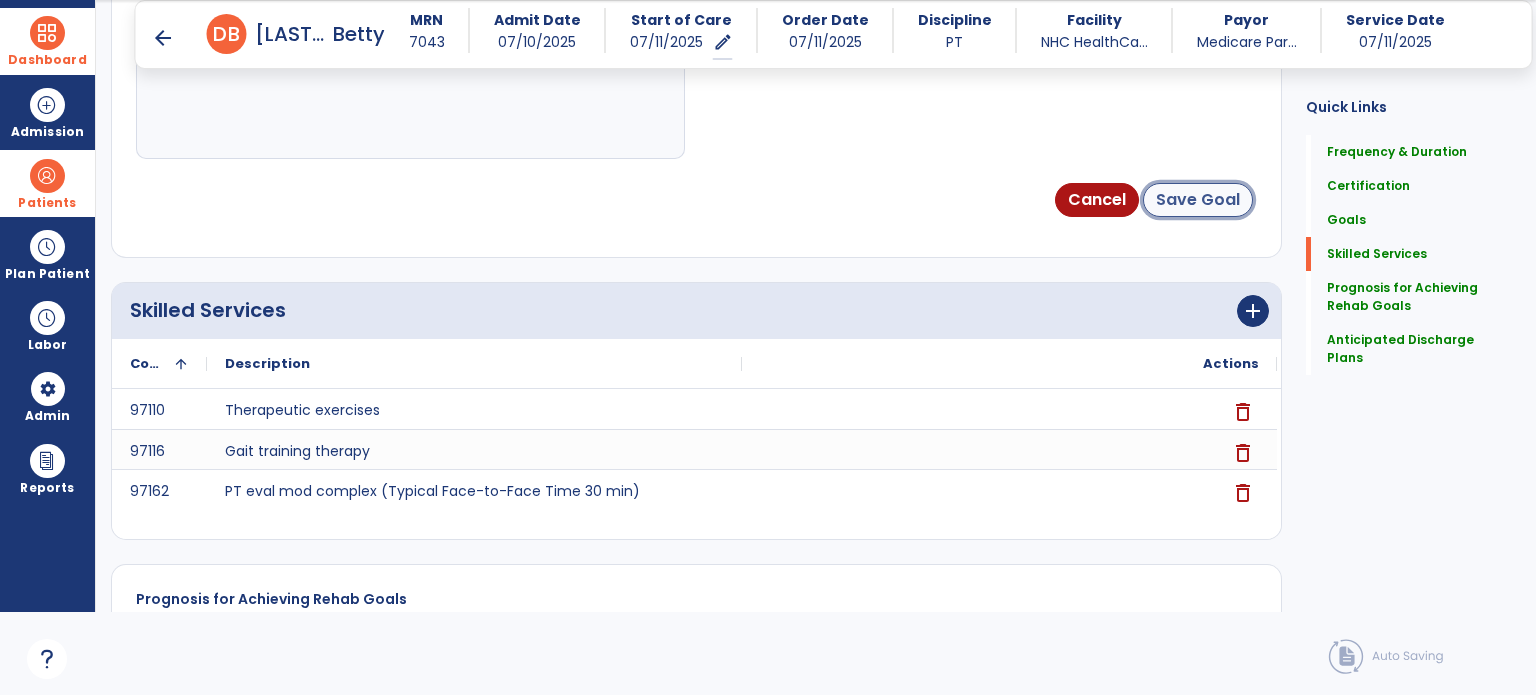 click on "Save Goal" at bounding box center (1198, 200) 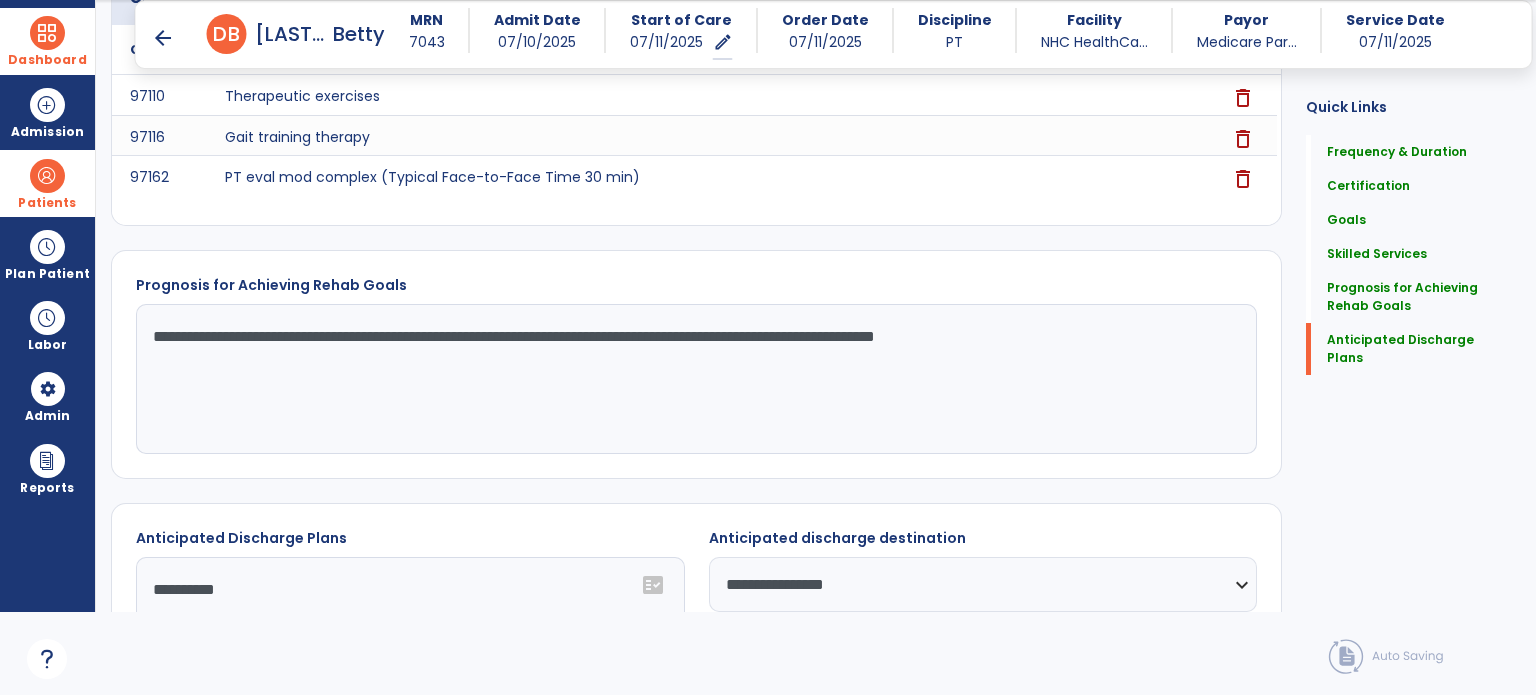 scroll, scrollTop: 1346, scrollLeft: 0, axis: vertical 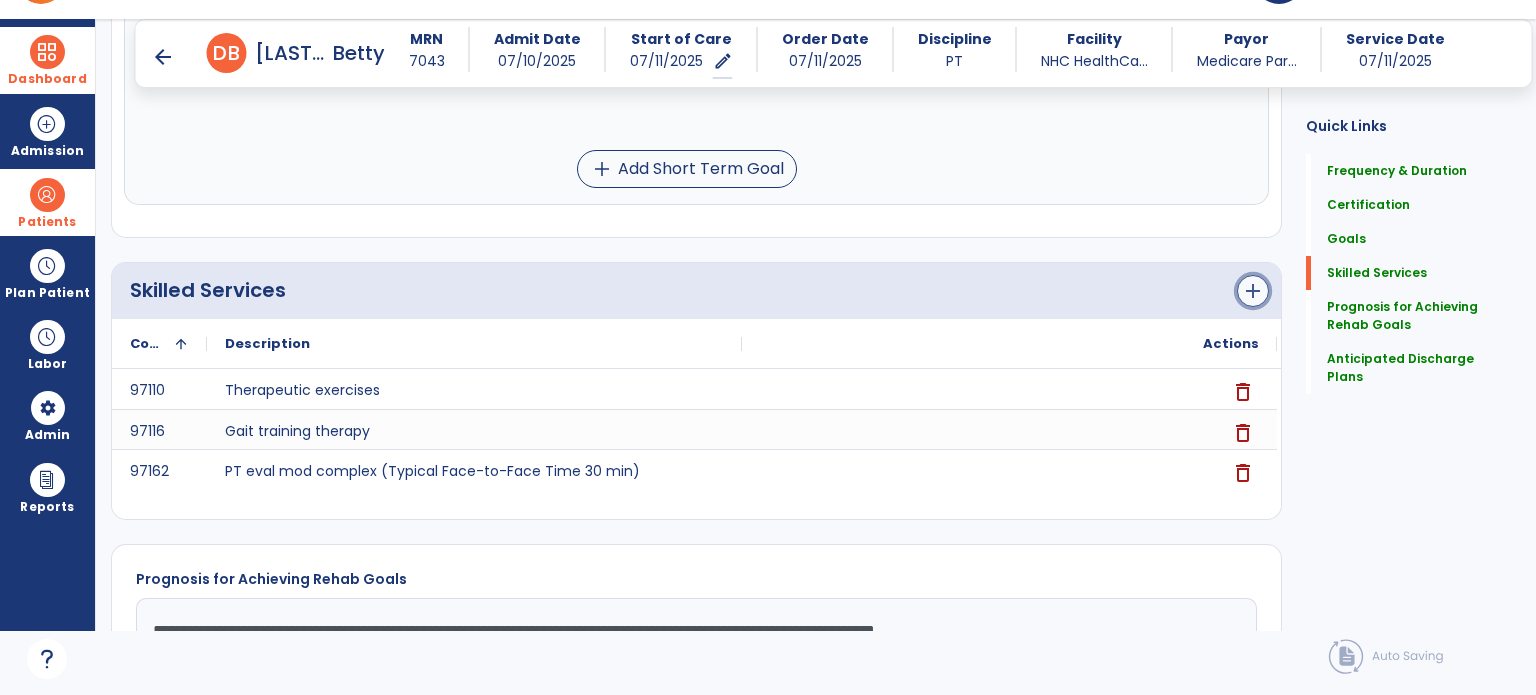 click on "add" 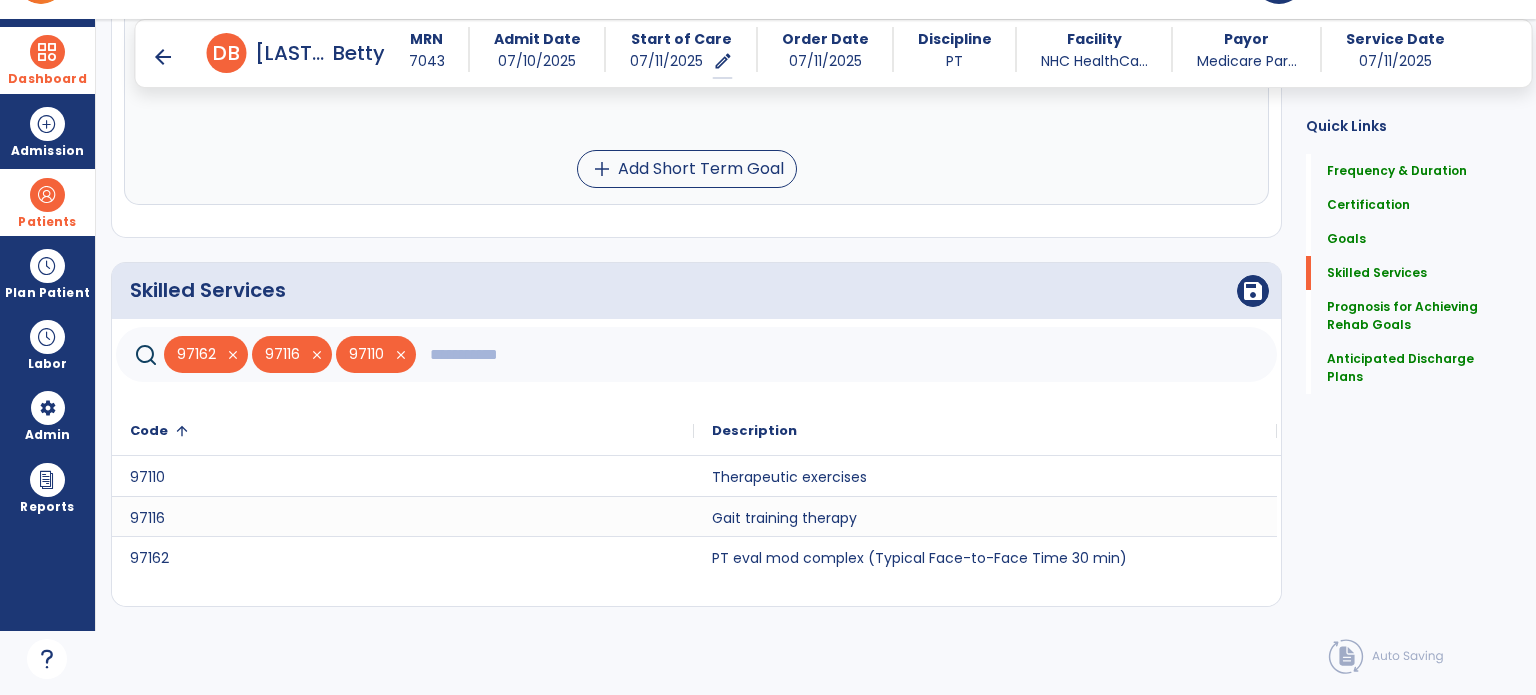 click 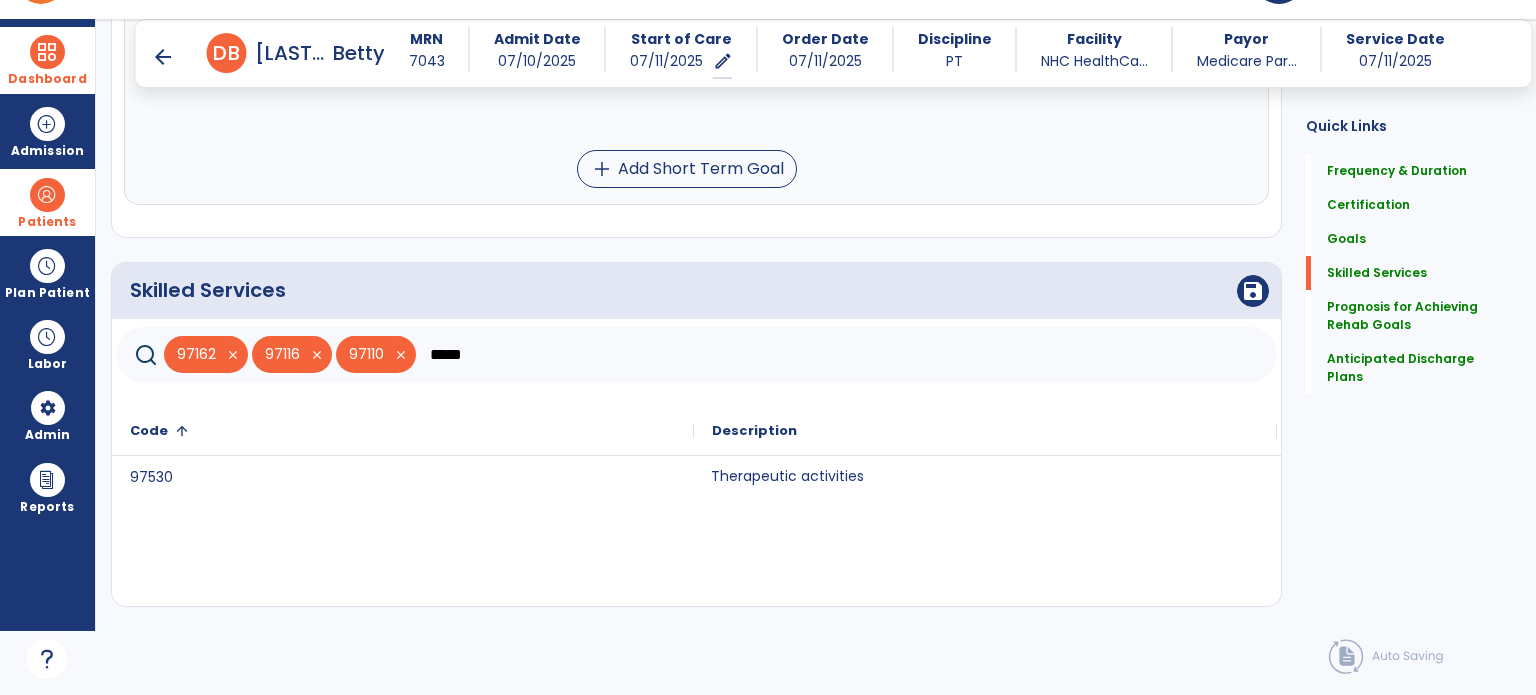 click on "Therapeutic activities" 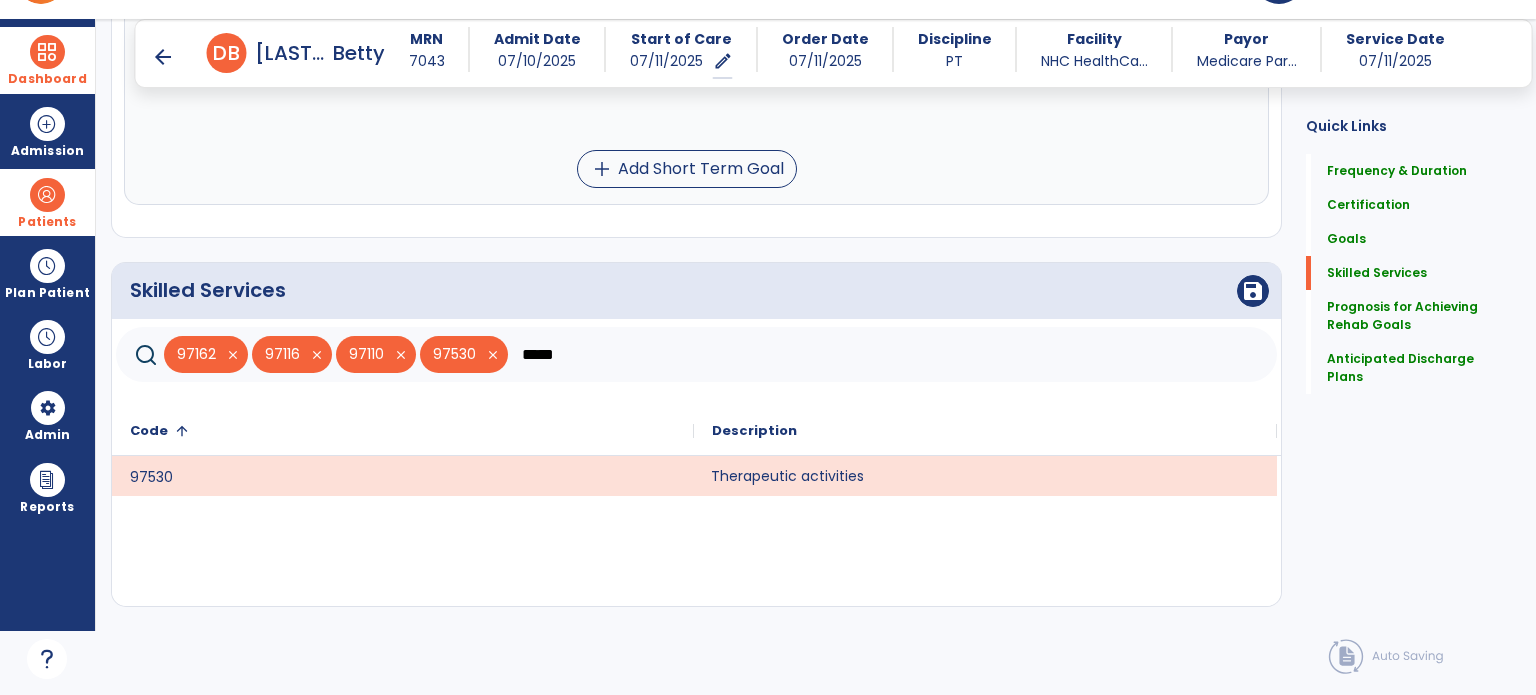 click on "*****" 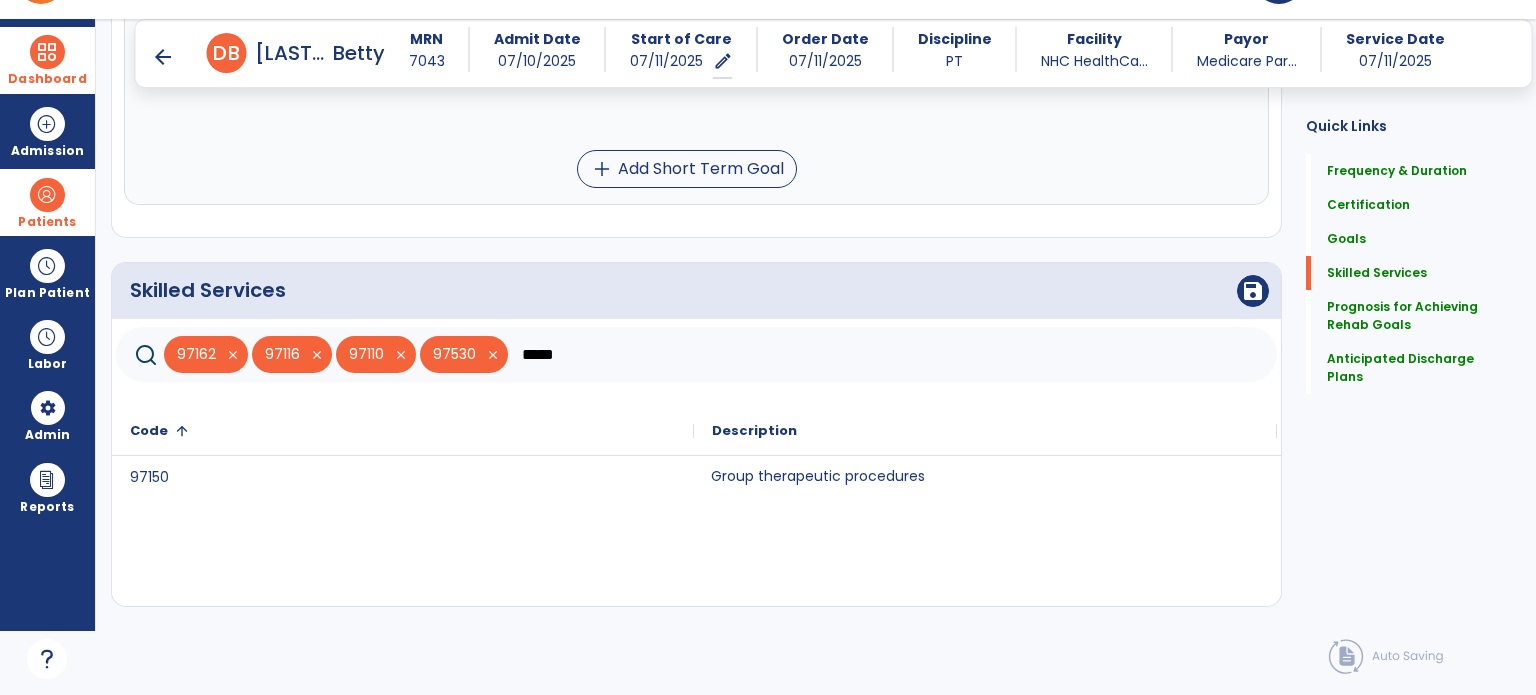 type on "*****" 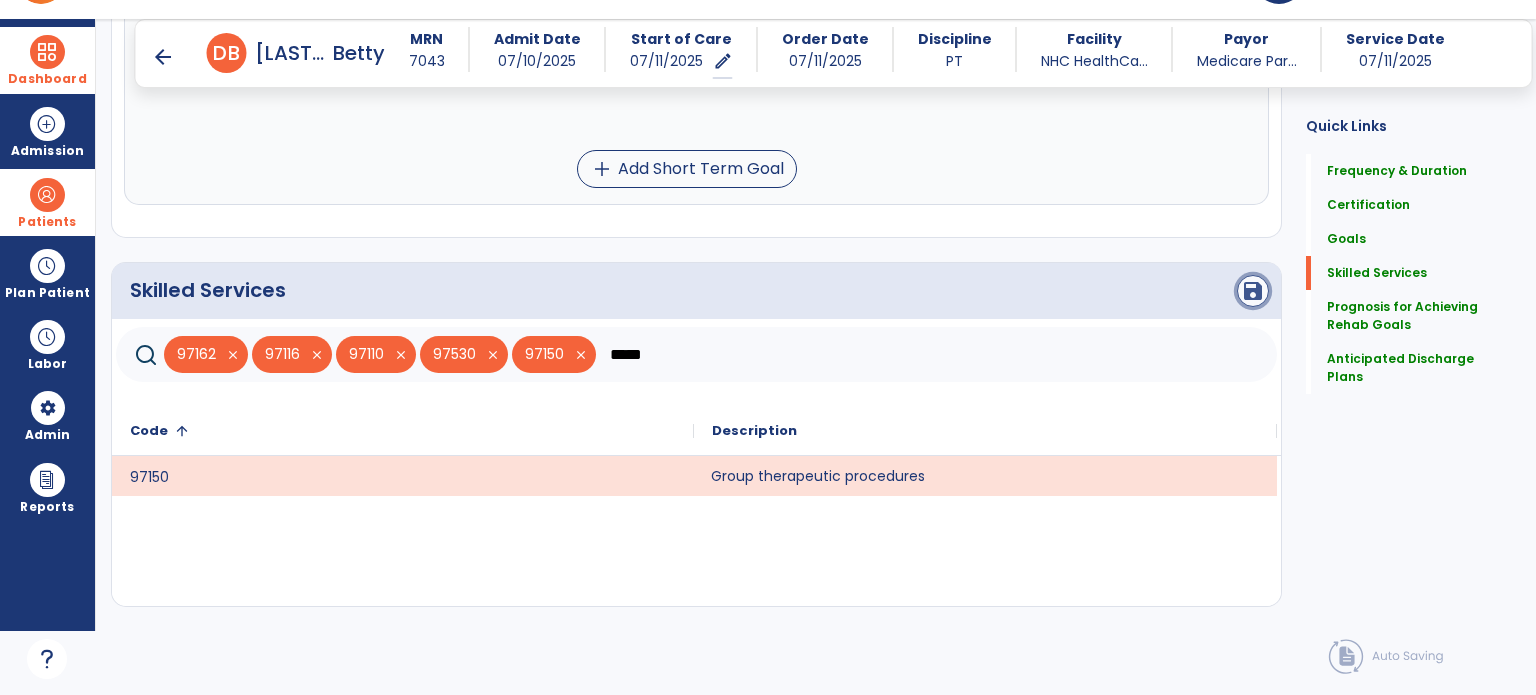 click on "save" 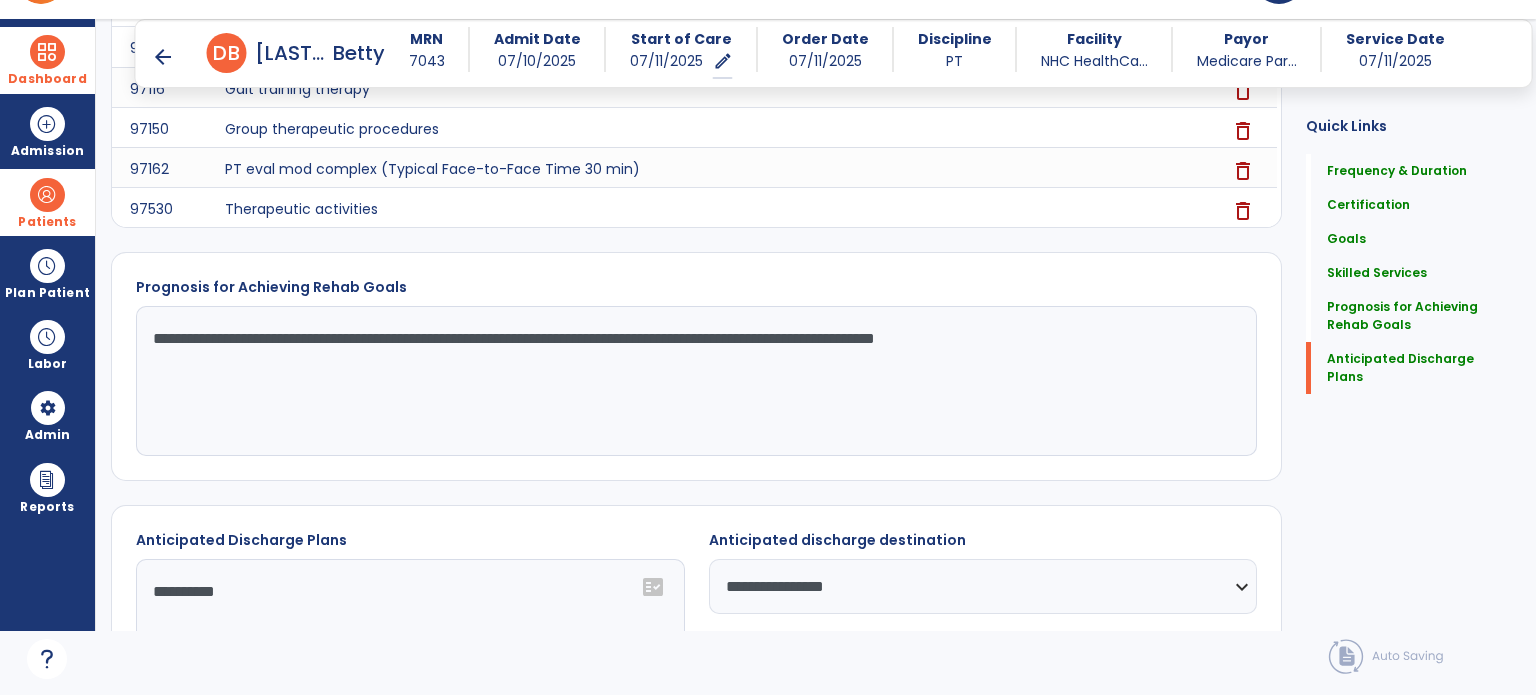 scroll, scrollTop: 1402, scrollLeft: 0, axis: vertical 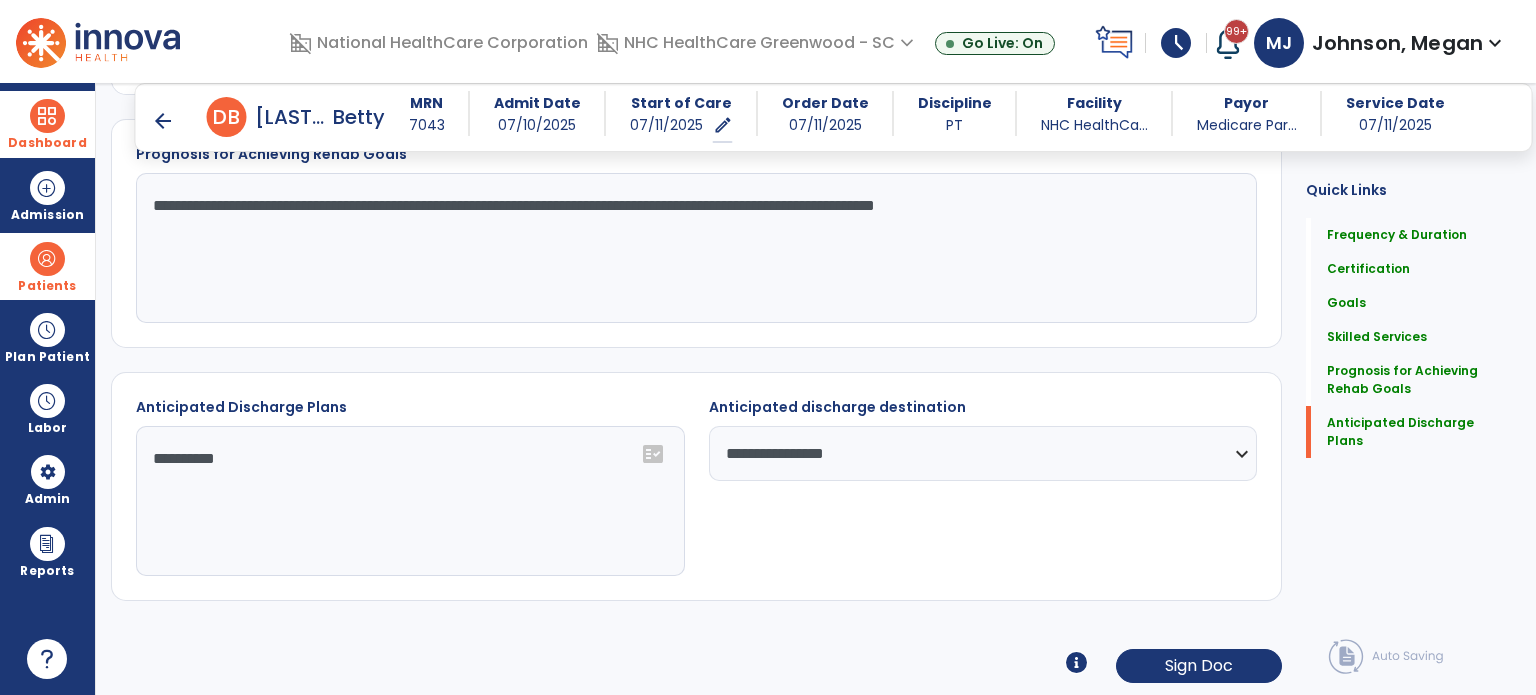 click on "**********" 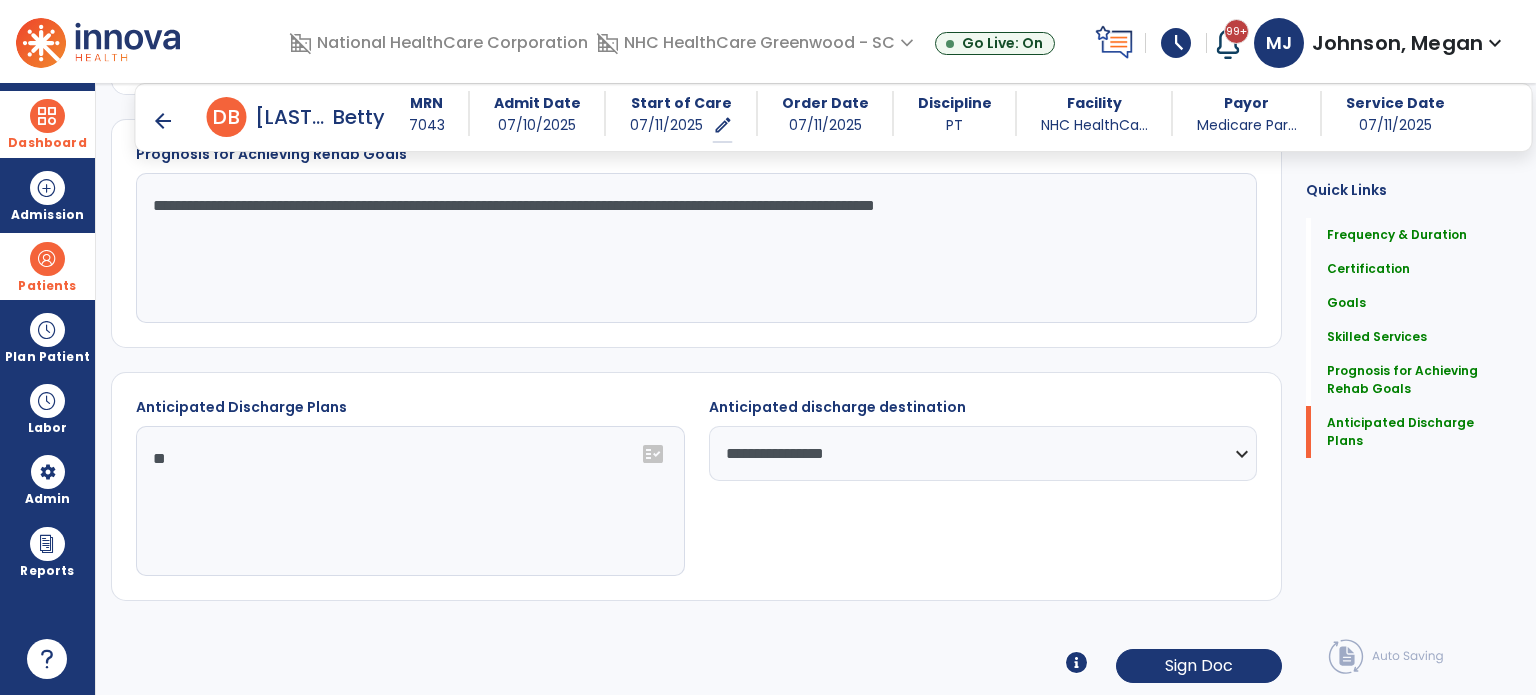 type on "*" 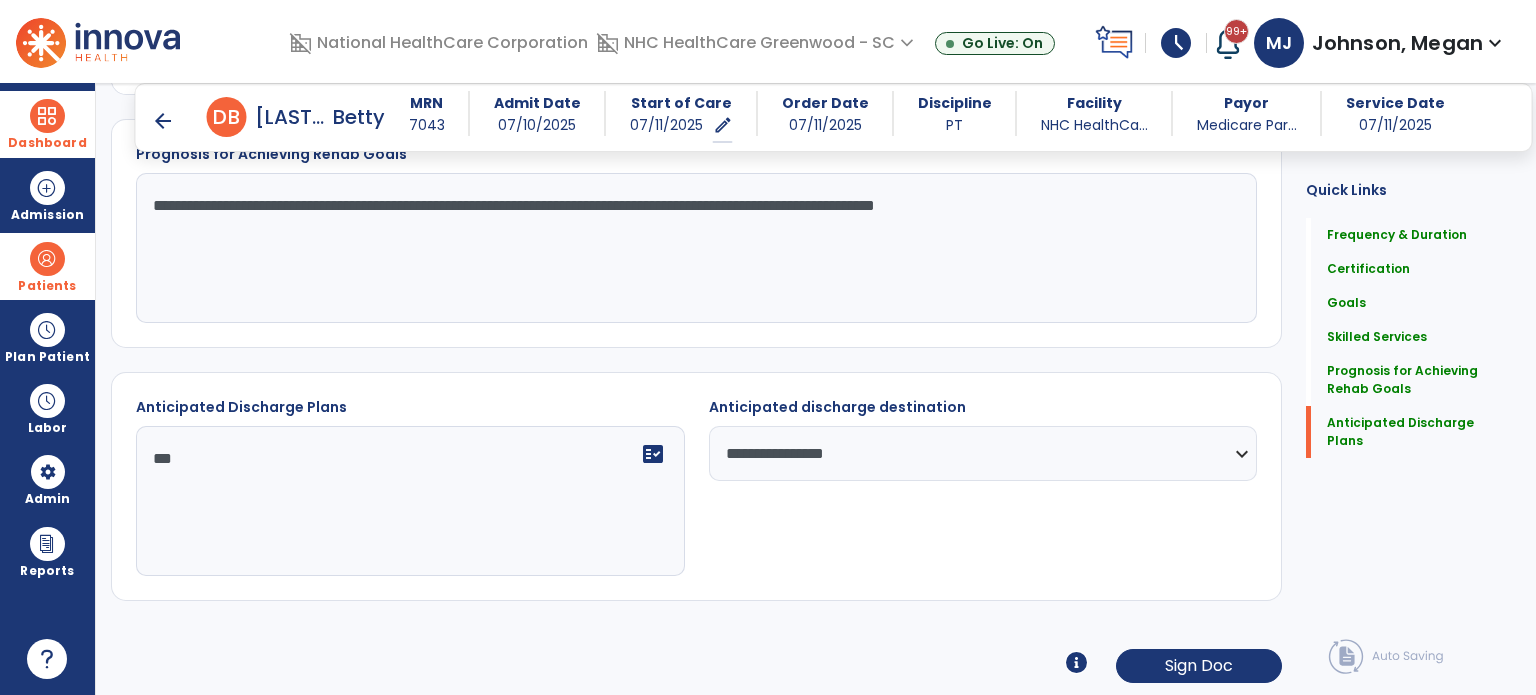 type on "***" 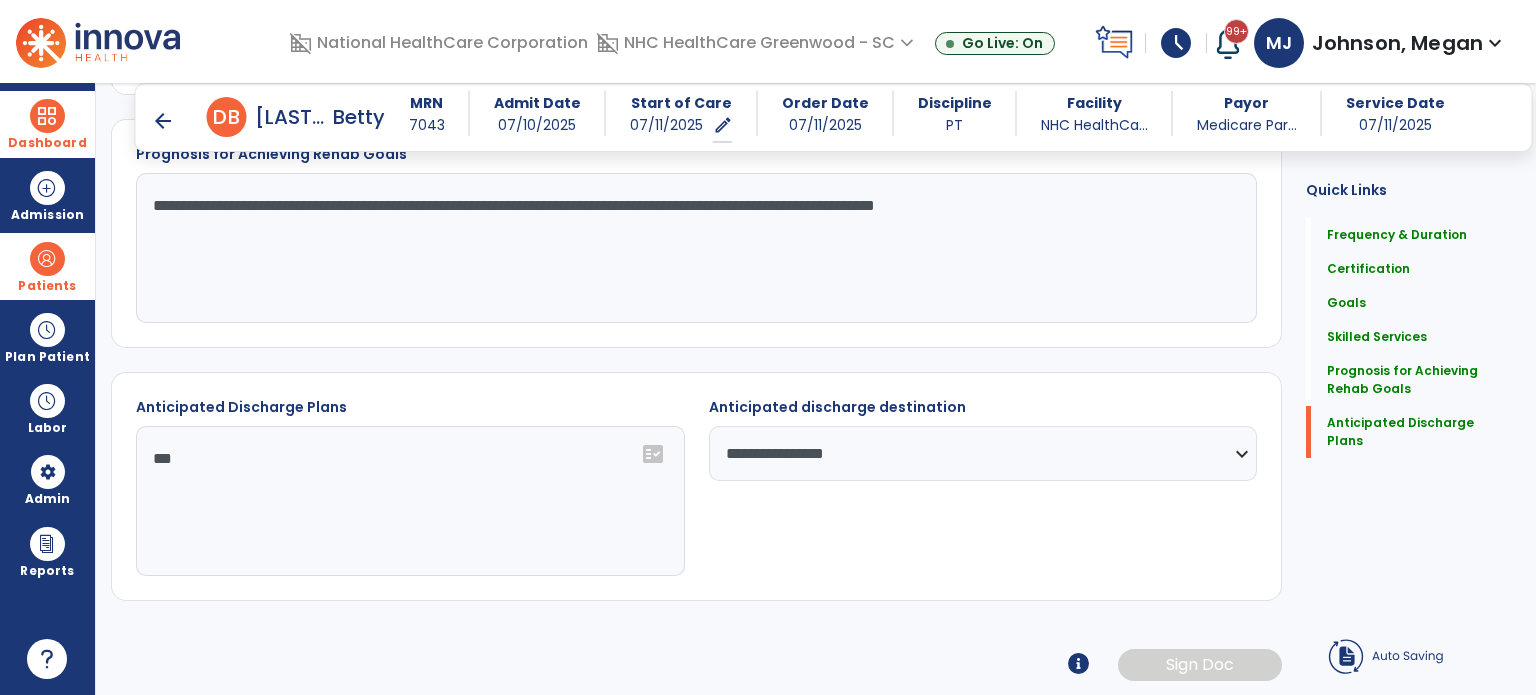 scroll, scrollTop: 1481, scrollLeft: 0, axis: vertical 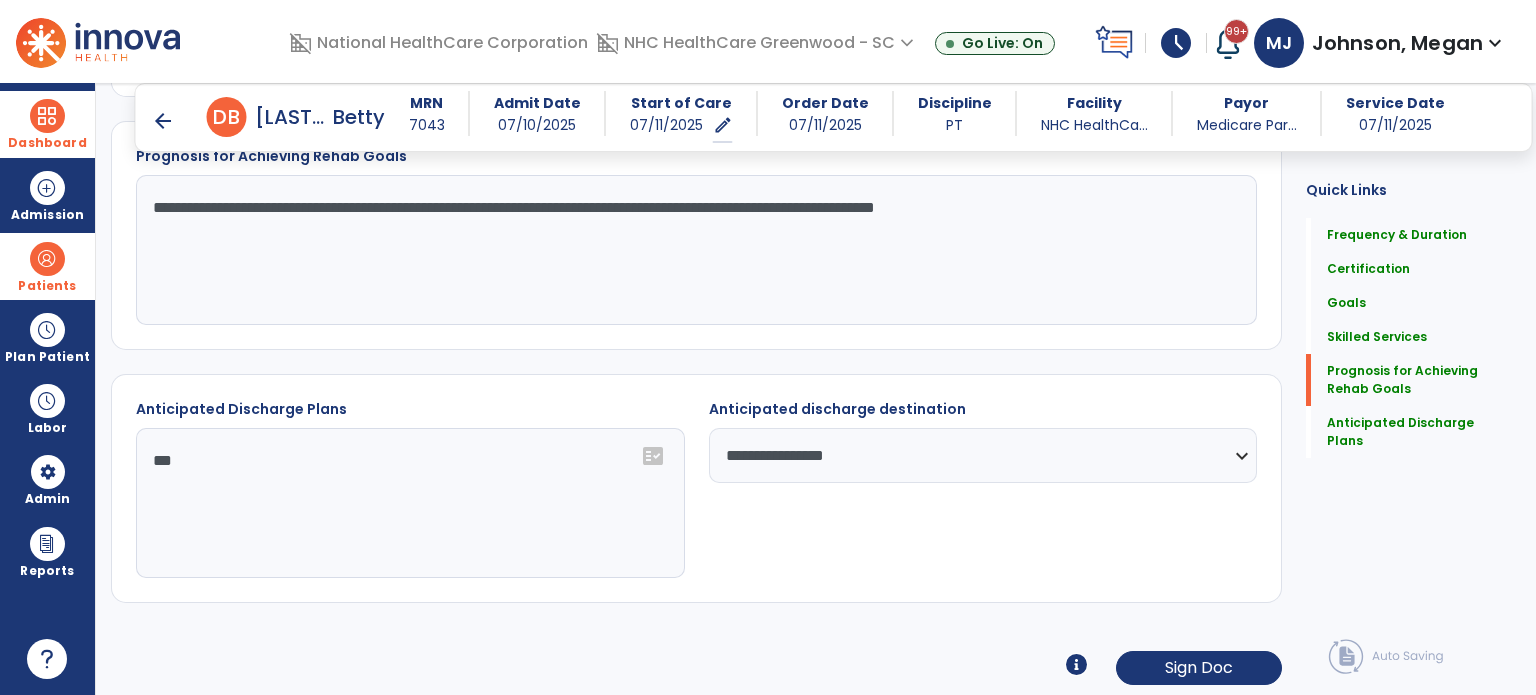 select on "***" 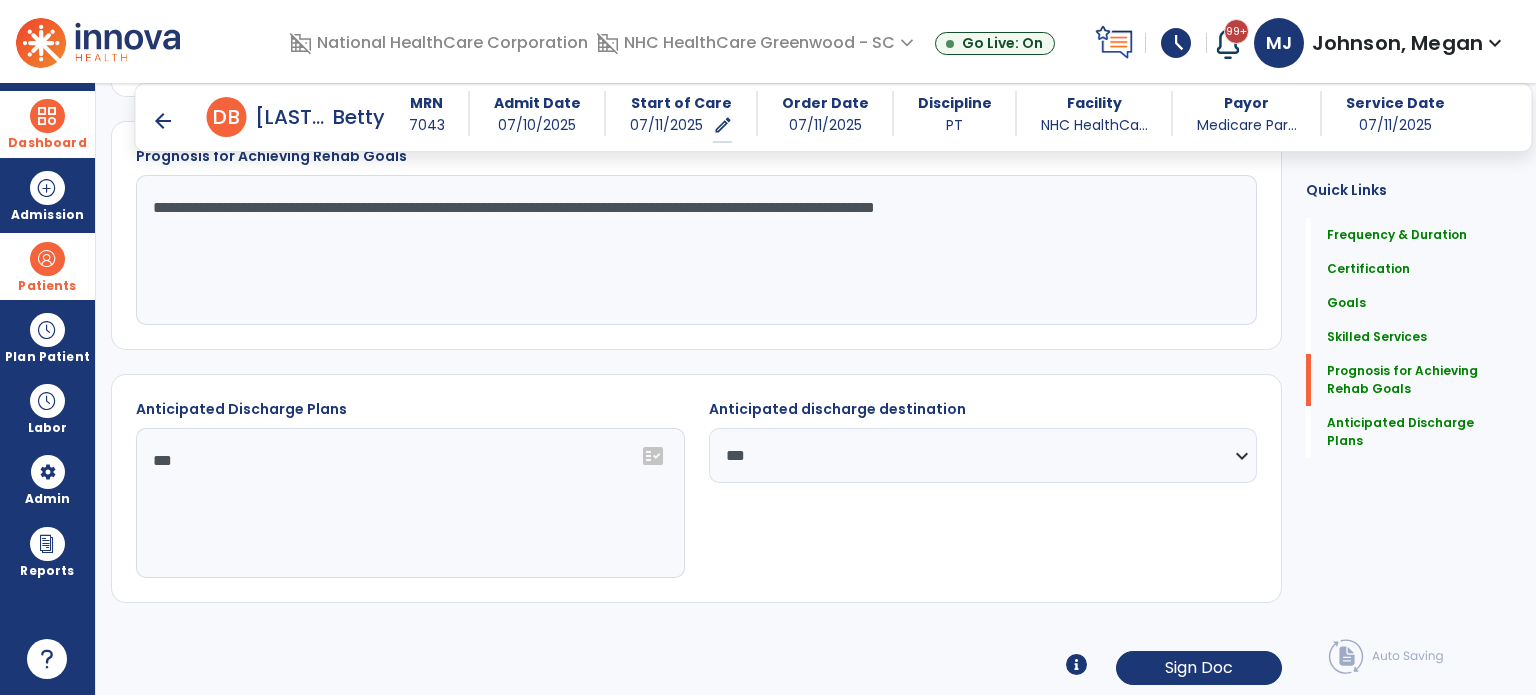 click on "**********" 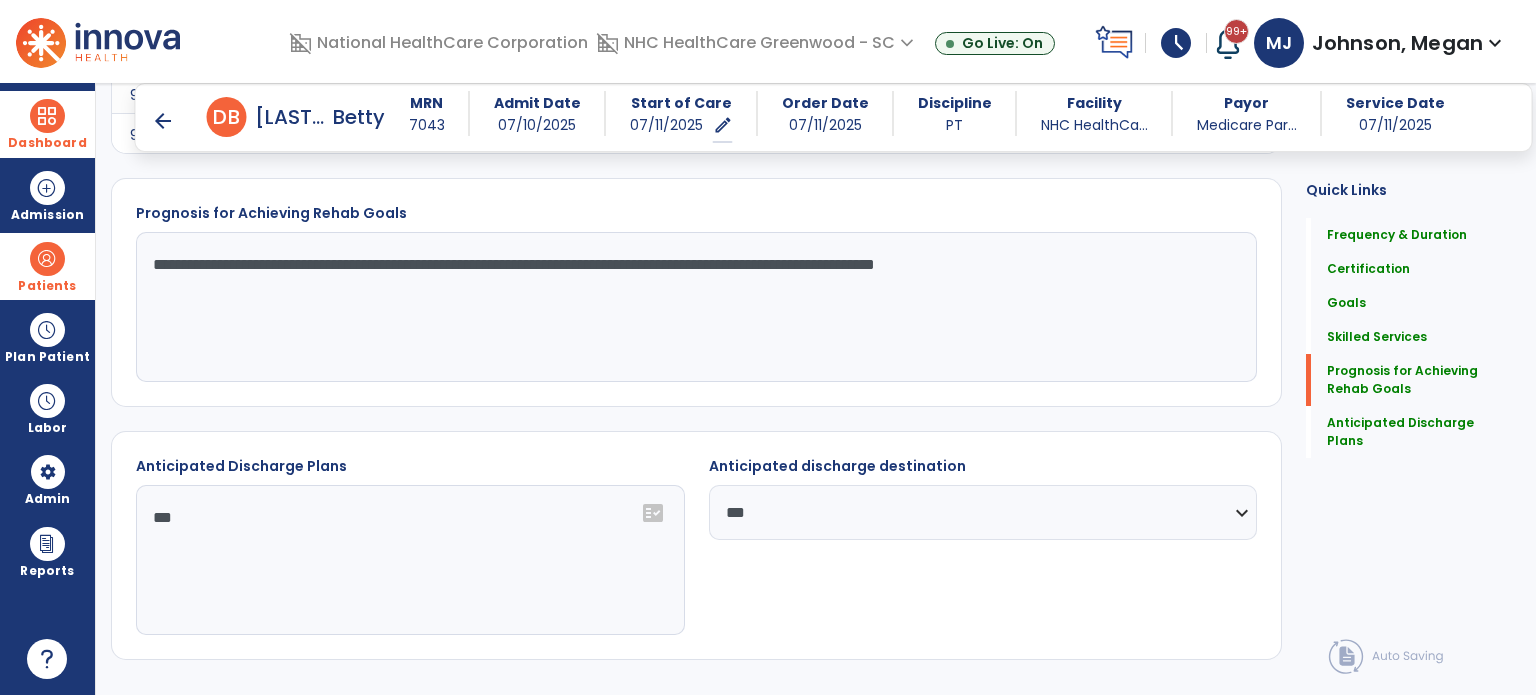 scroll, scrollTop: 1483, scrollLeft: 0, axis: vertical 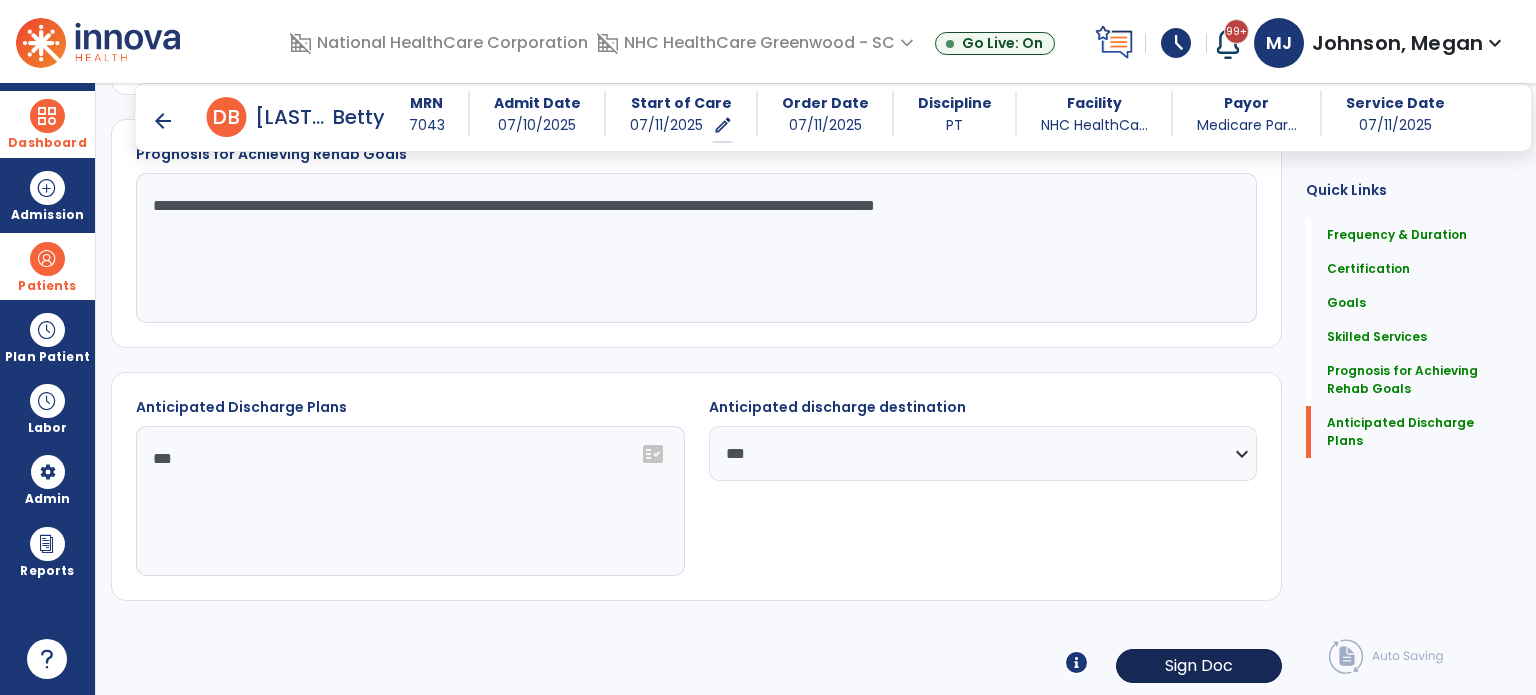 click on "Sign Doc" 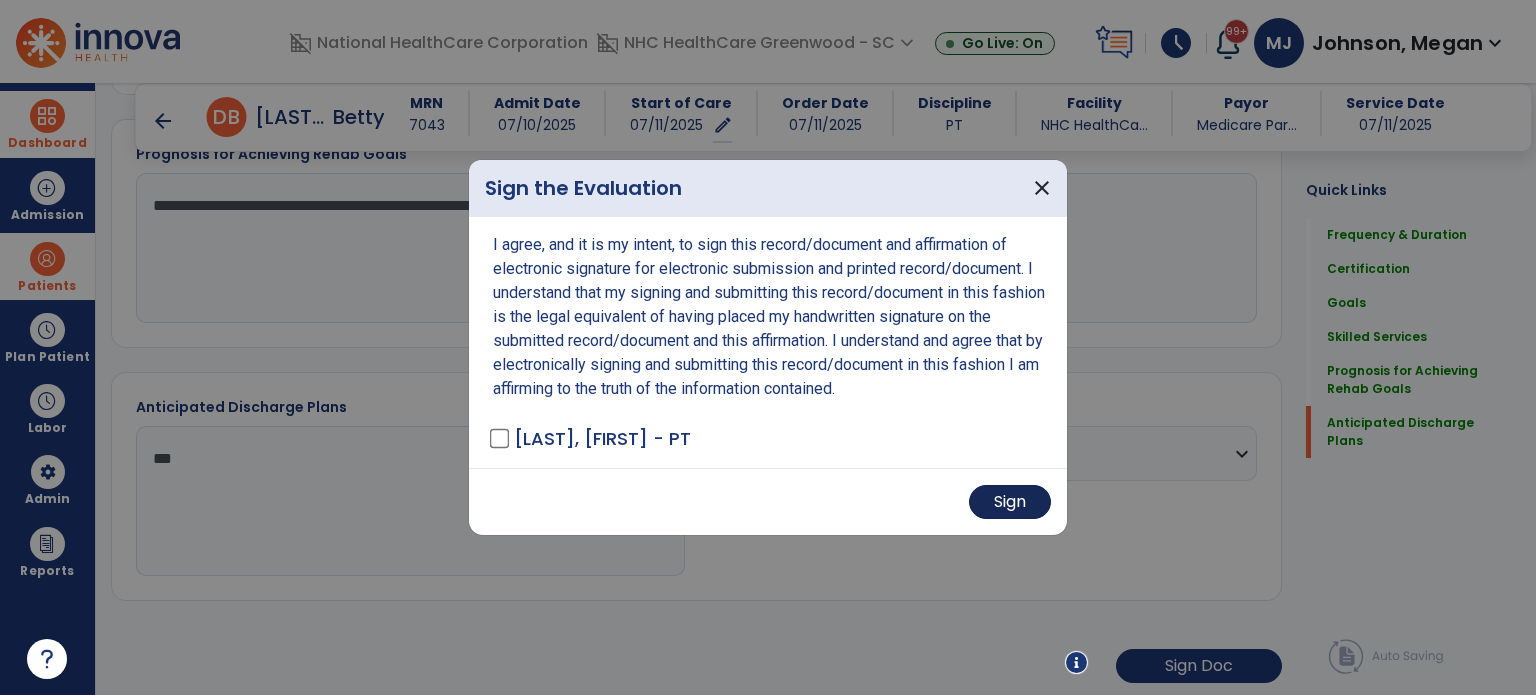 click on "Sign" at bounding box center (1010, 502) 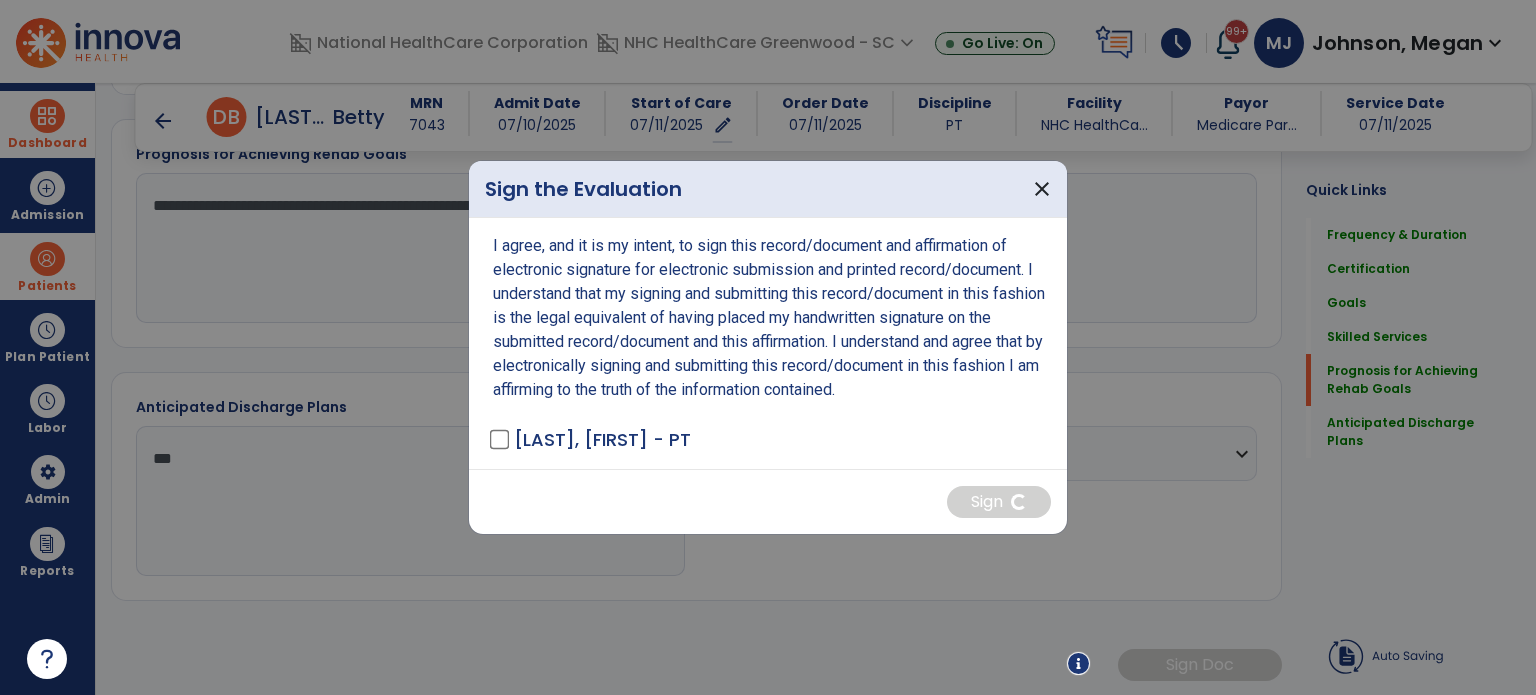 scroll, scrollTop: 1481, scrollLeft: 0, axis: vertical 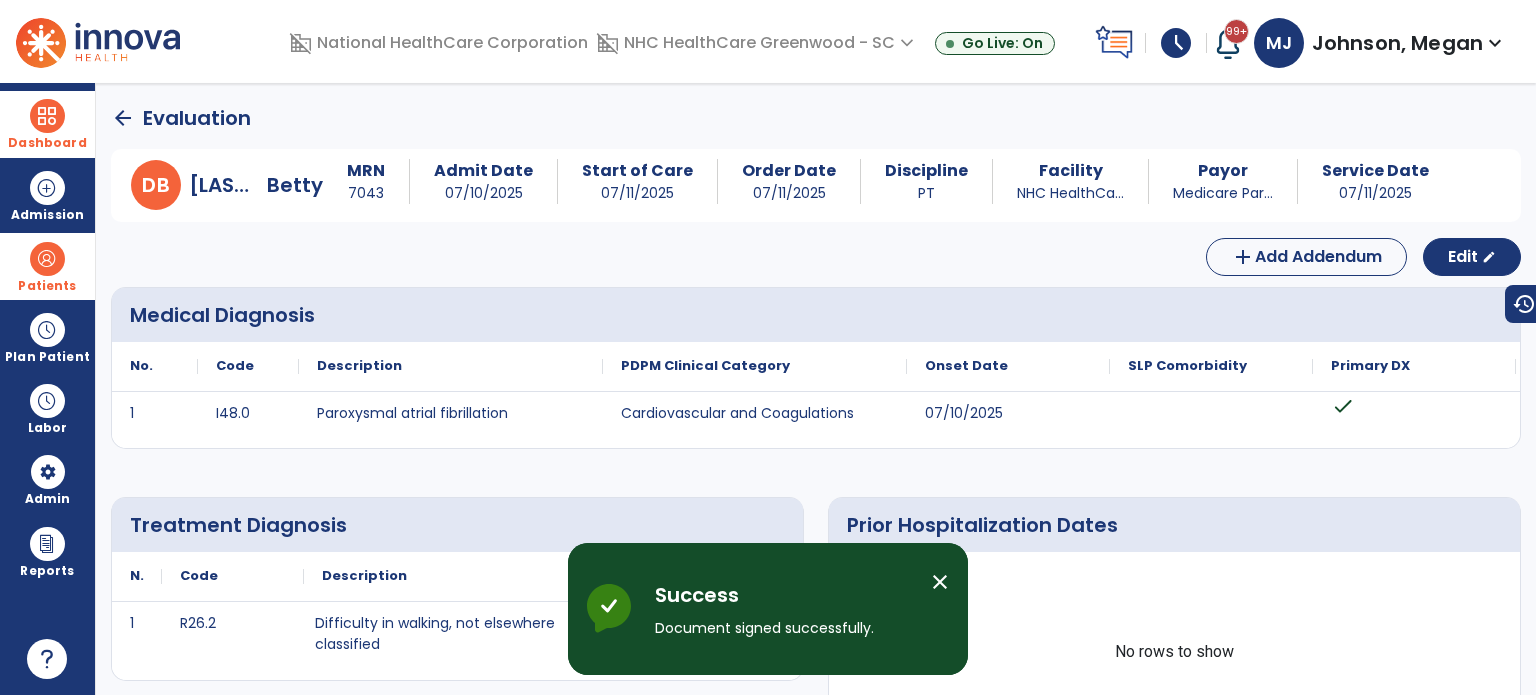 click on "arrow_back" 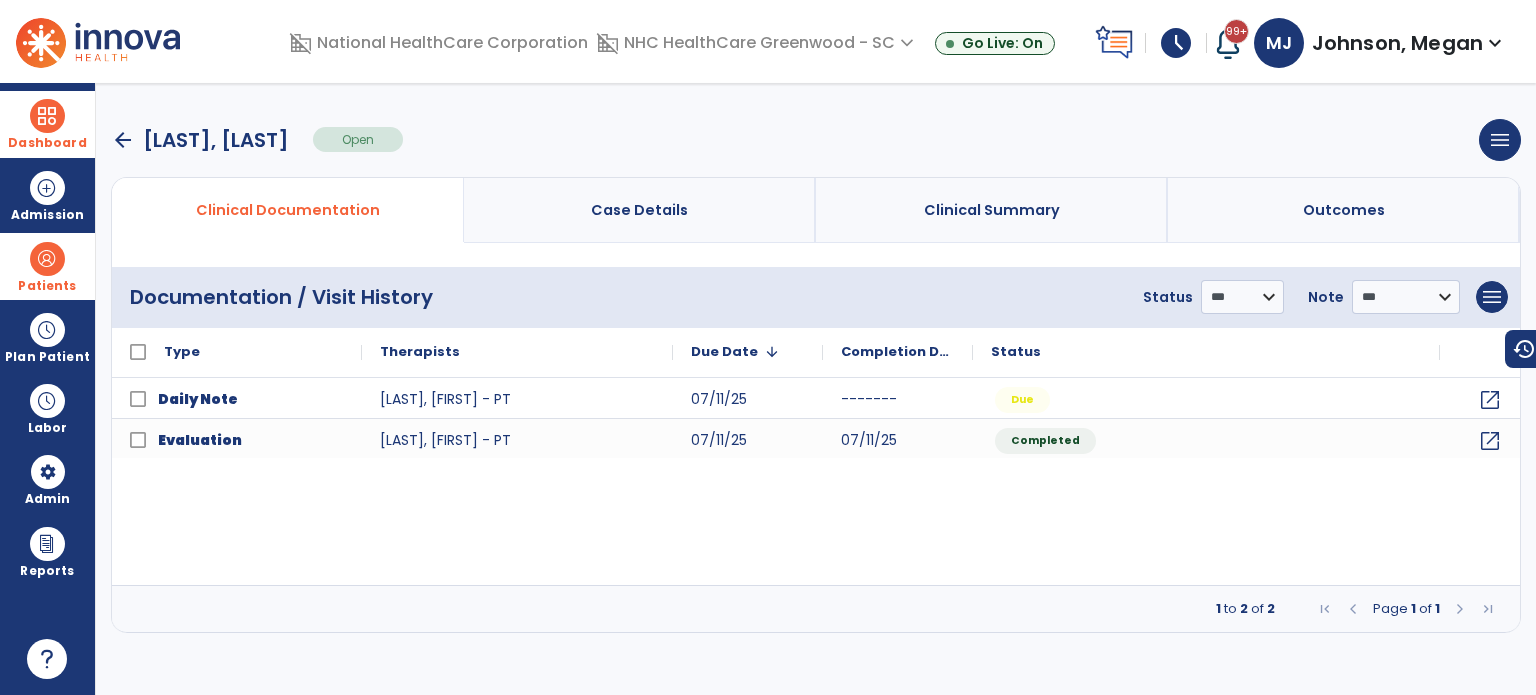 click on "arrow_back" at bounding box center [123, 140] 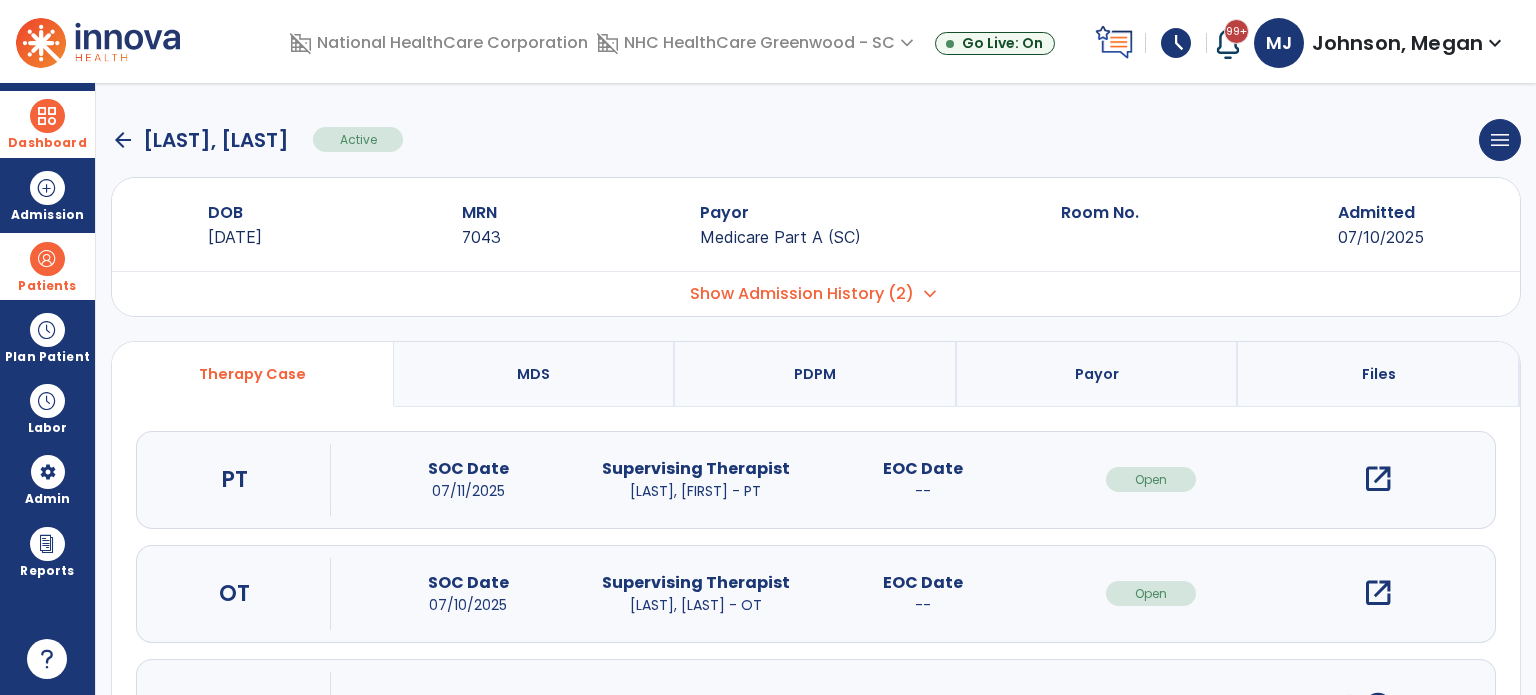click on "arrow_back" 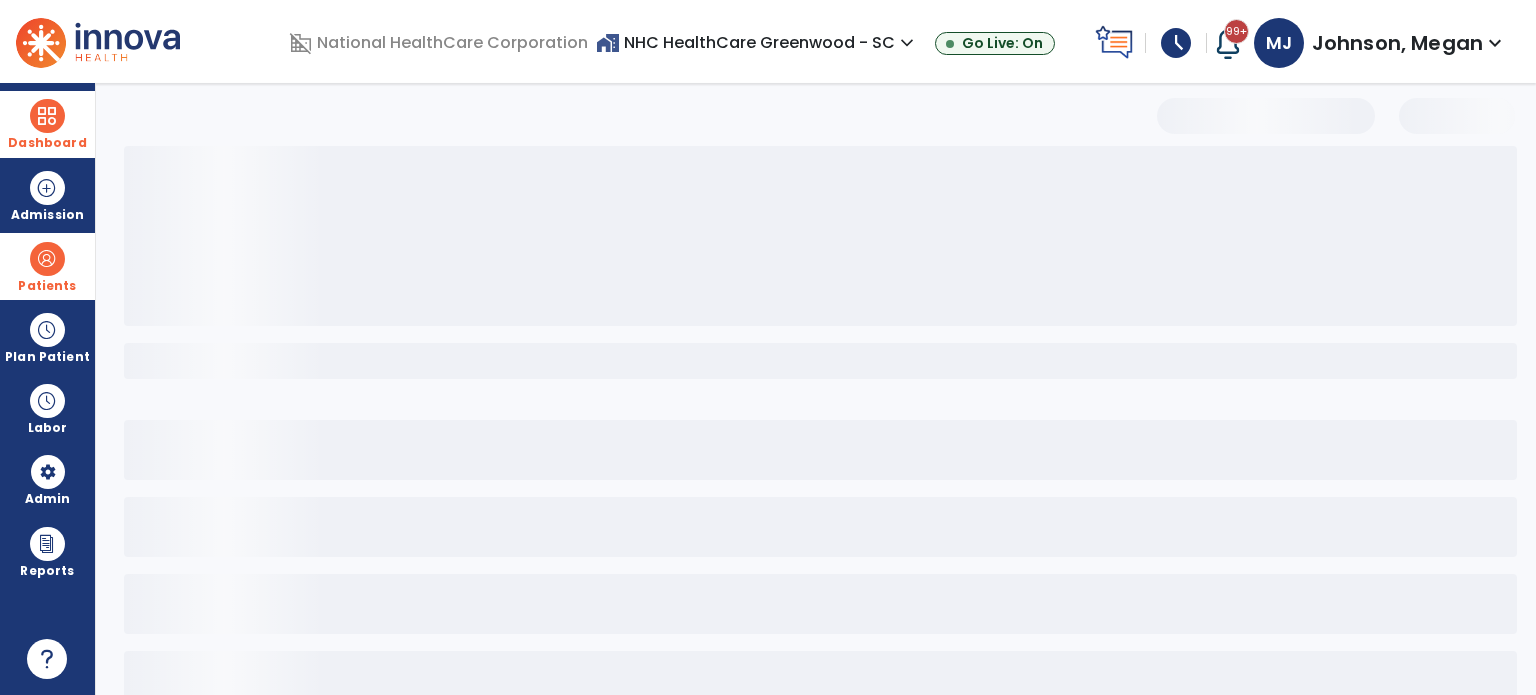 select on "***" 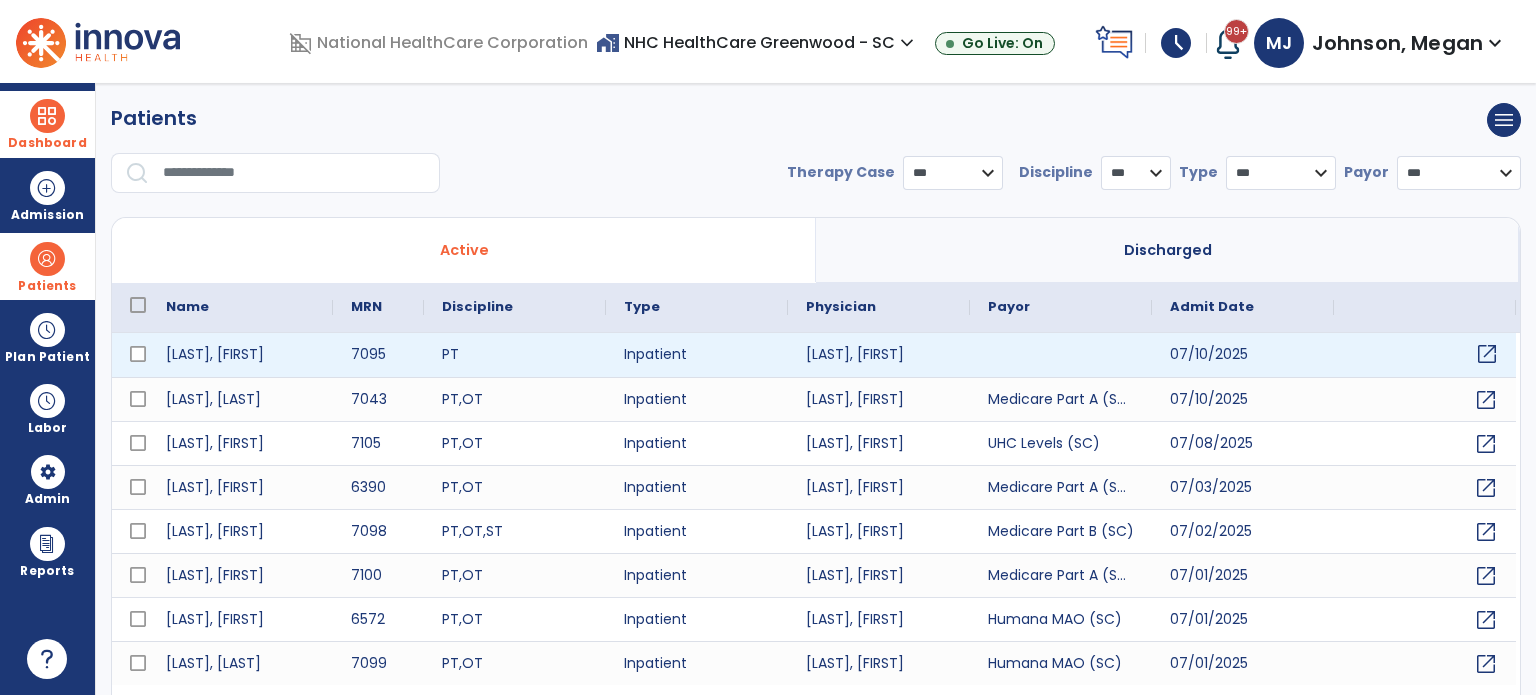 click on "open_in_new" at bounding box center [1487, 354] 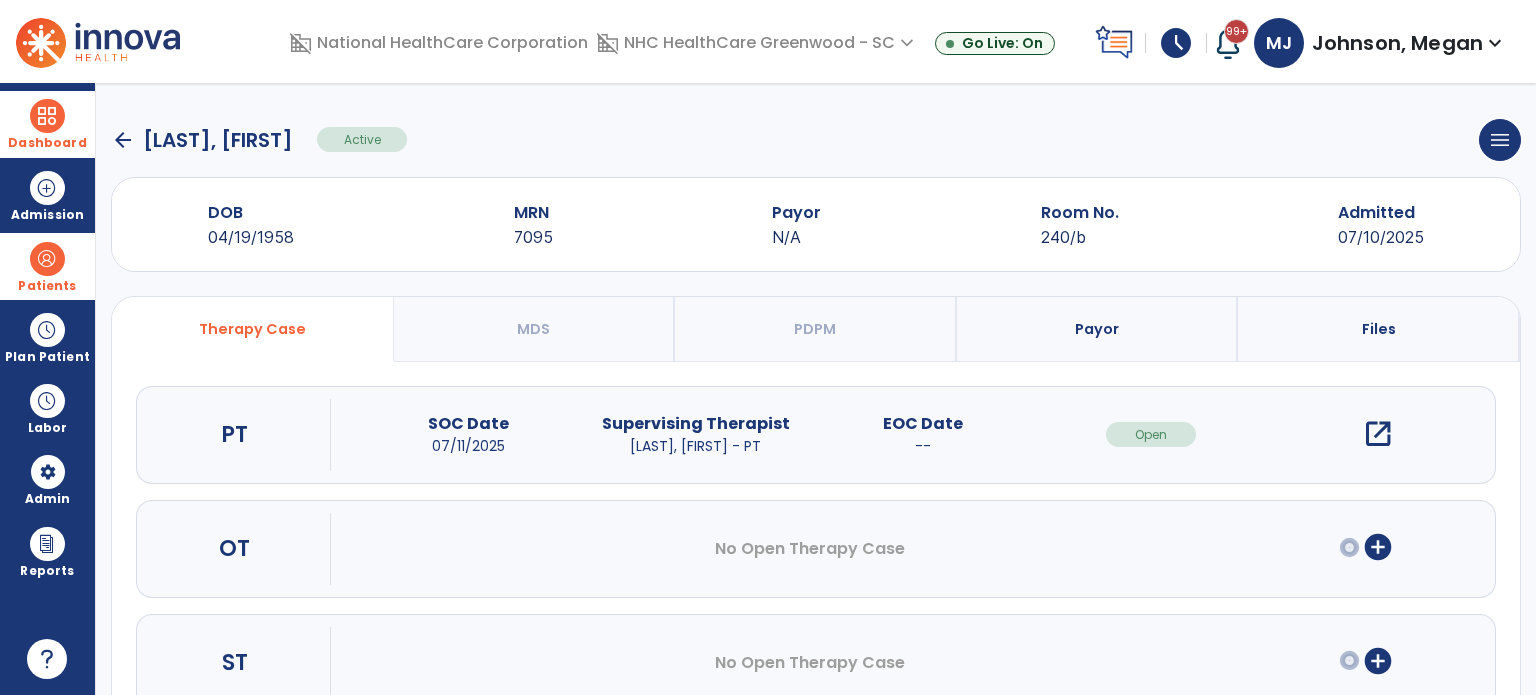 click on "open_in_new" at bounding box center [1378, 434] 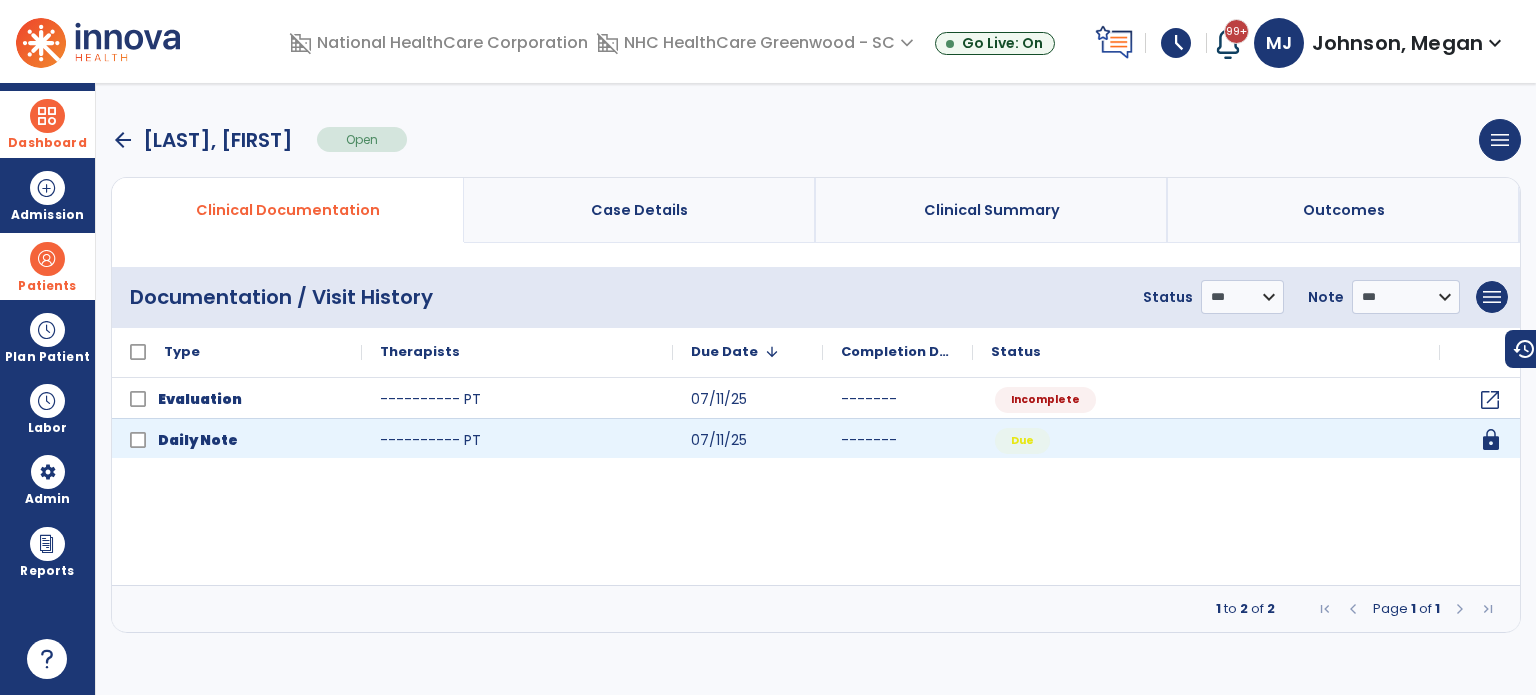 click on "lock" 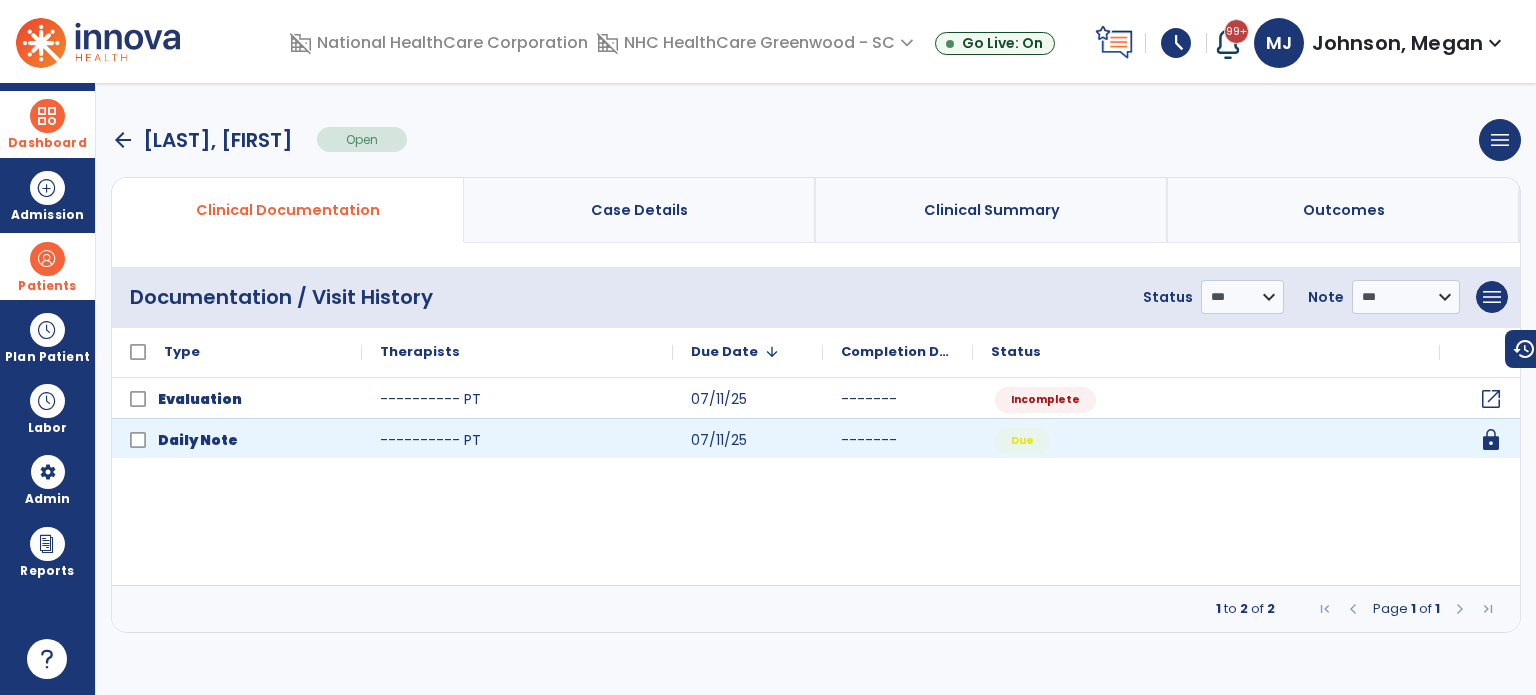 click on "open_in_new" 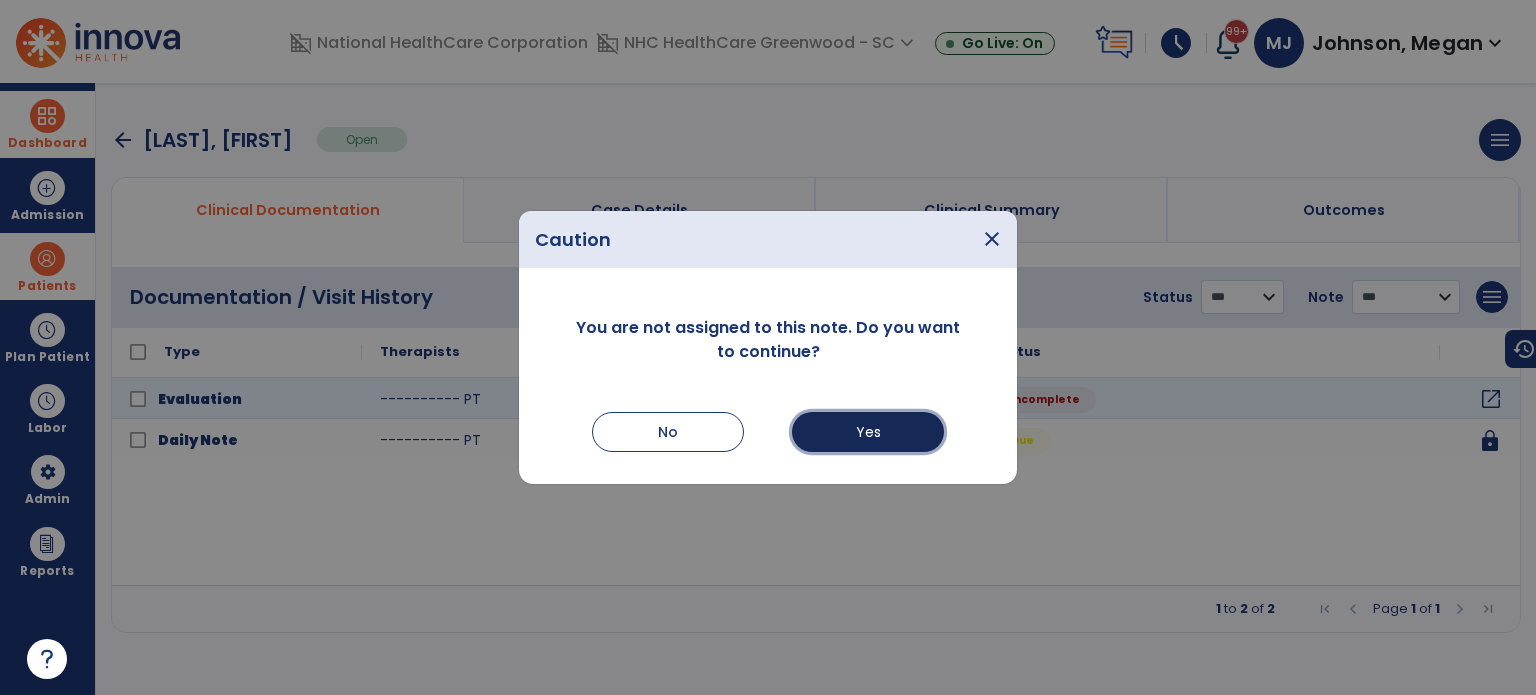 click on "Yes" at bounding box center [868, 432] 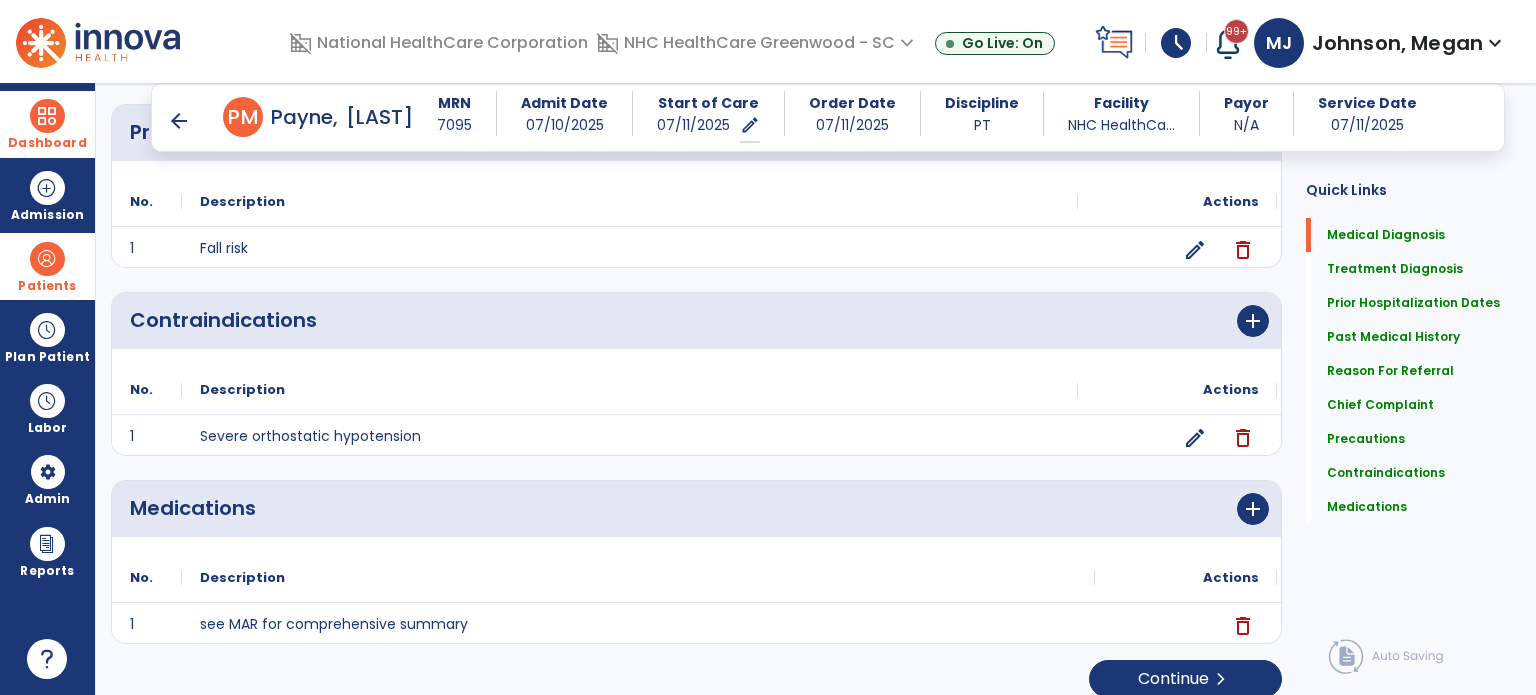 scroll, scrollTop: 1898, scrollLeft: 0, axis: vertical 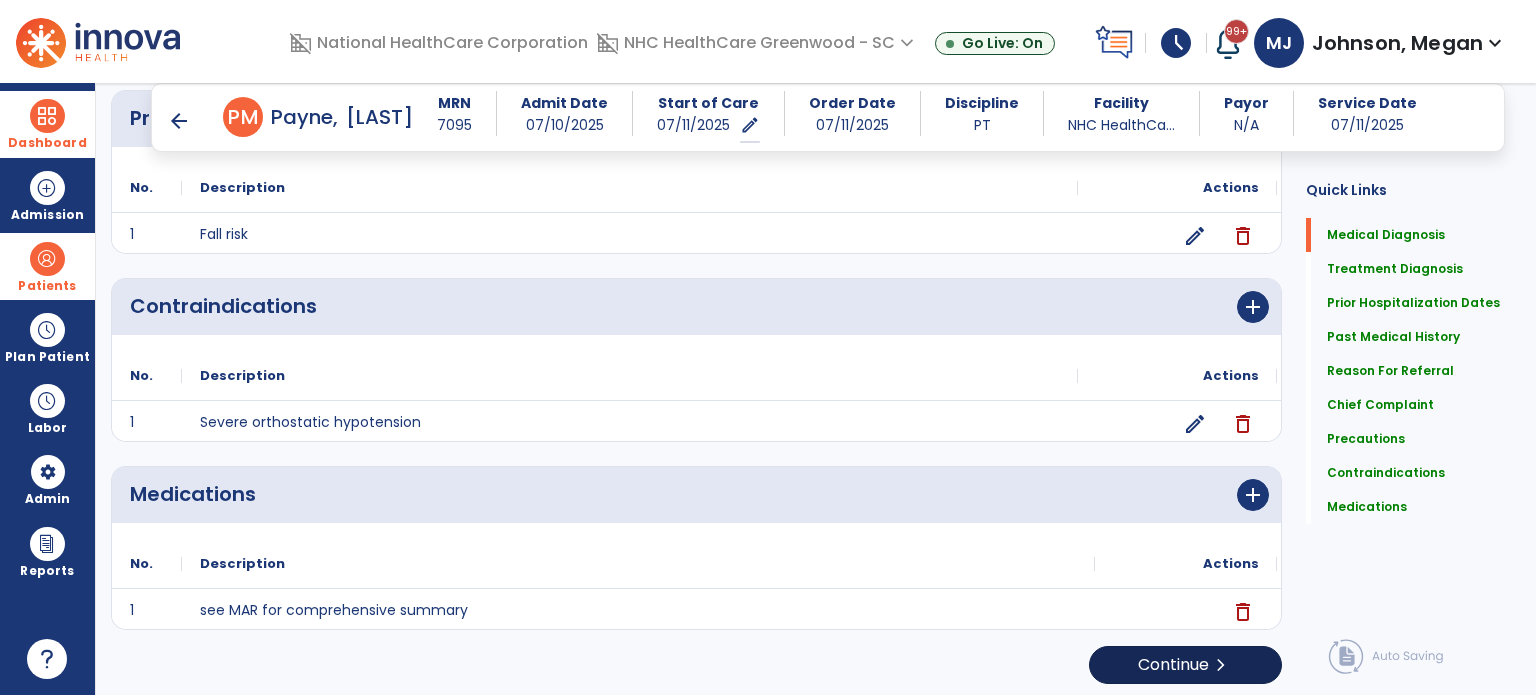click on "Continue  chevron_right" 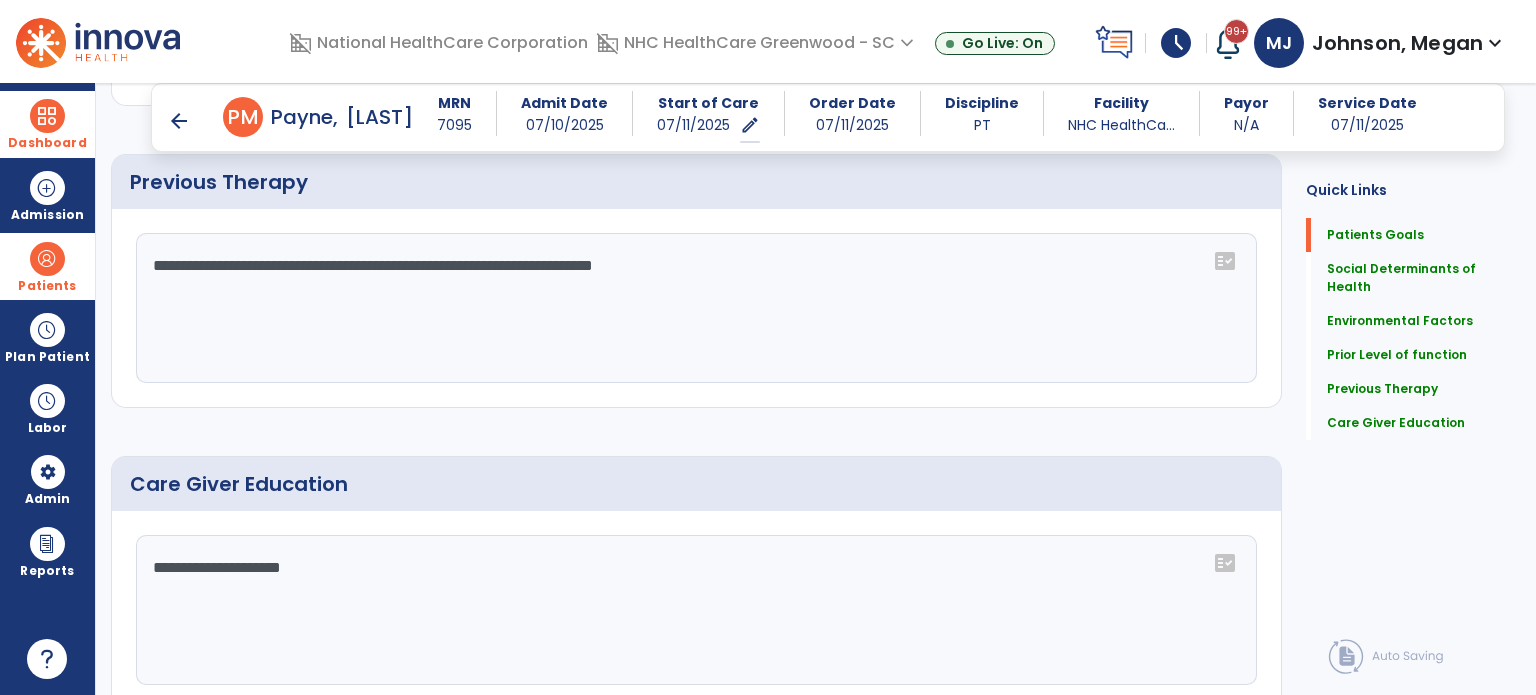 scroll, scrollTop: 1192, scrollLeft: 0, axis: vertical 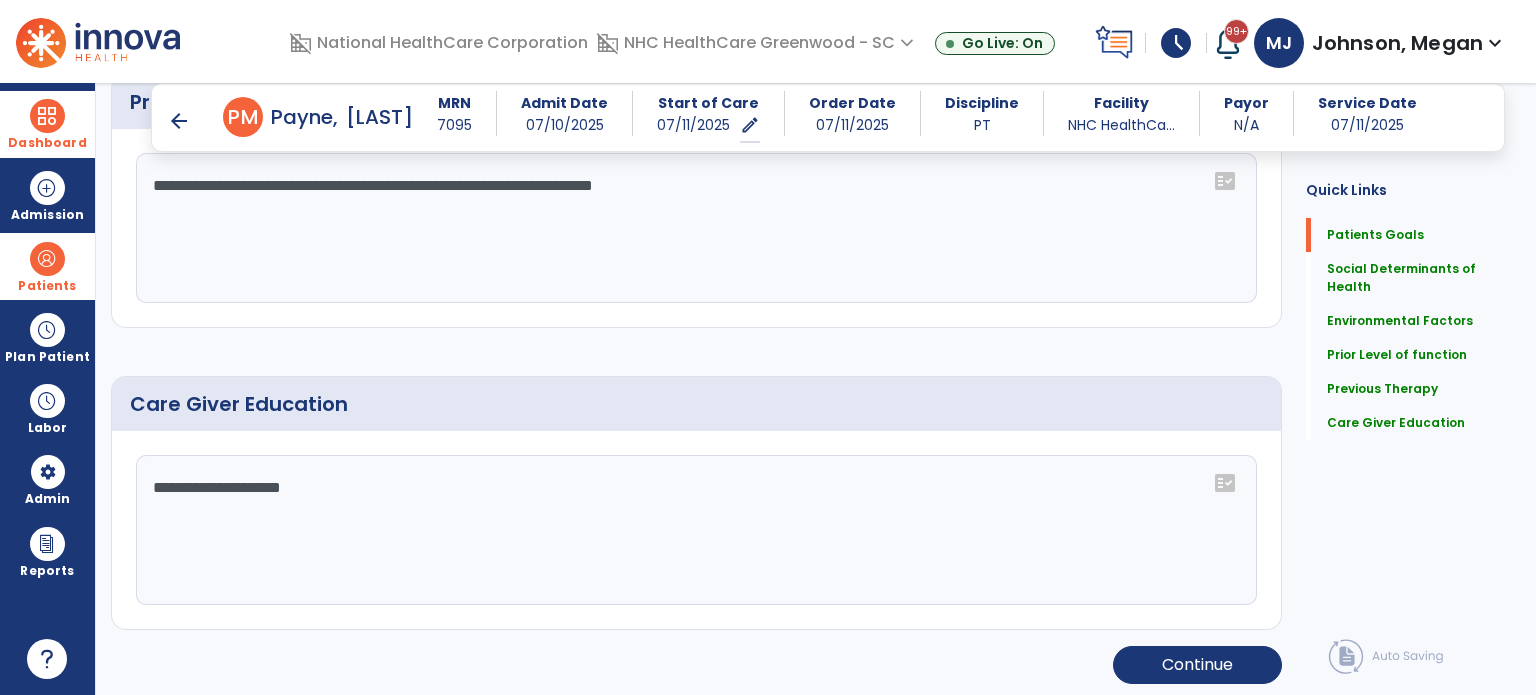 click on "**********" 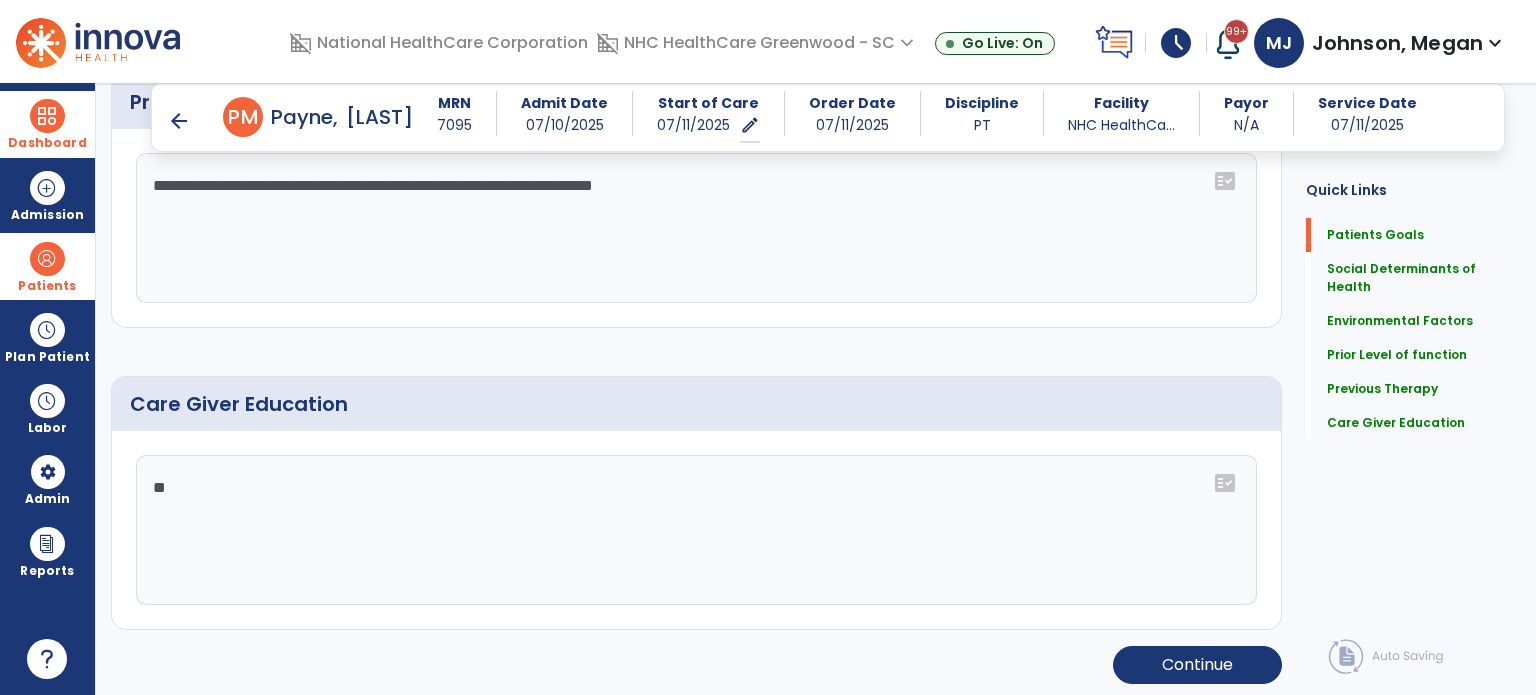 type on "*" 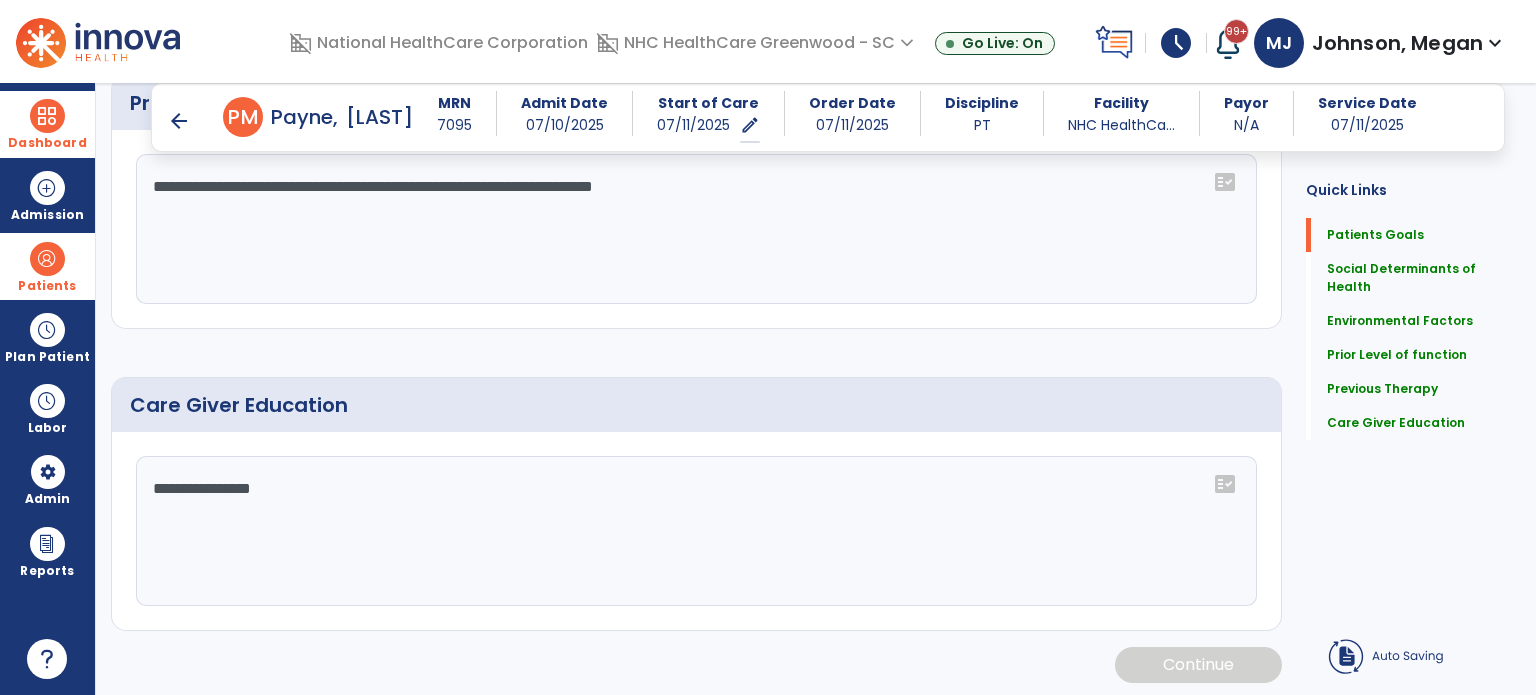 scroll, scrollTop: 1192, scrollLeft: 0, axis: vertical 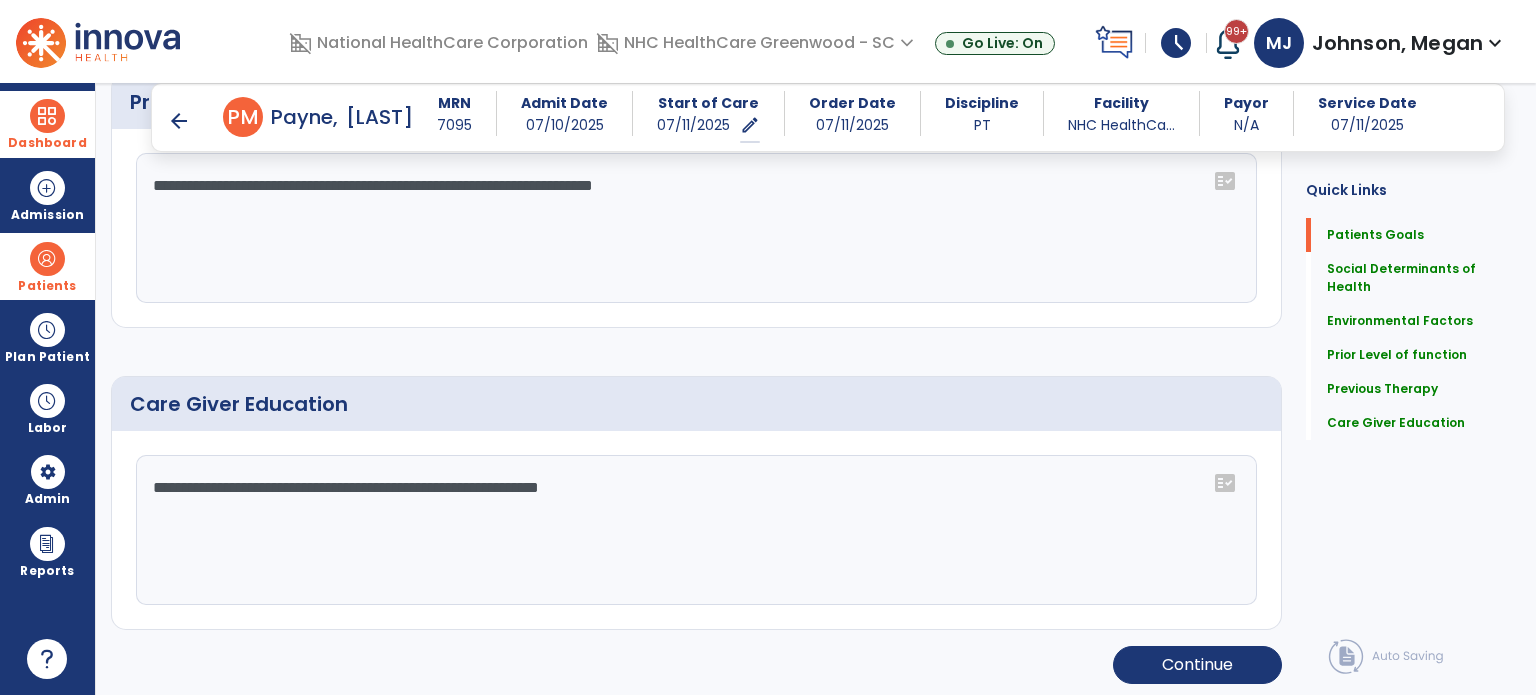 type on "**********" 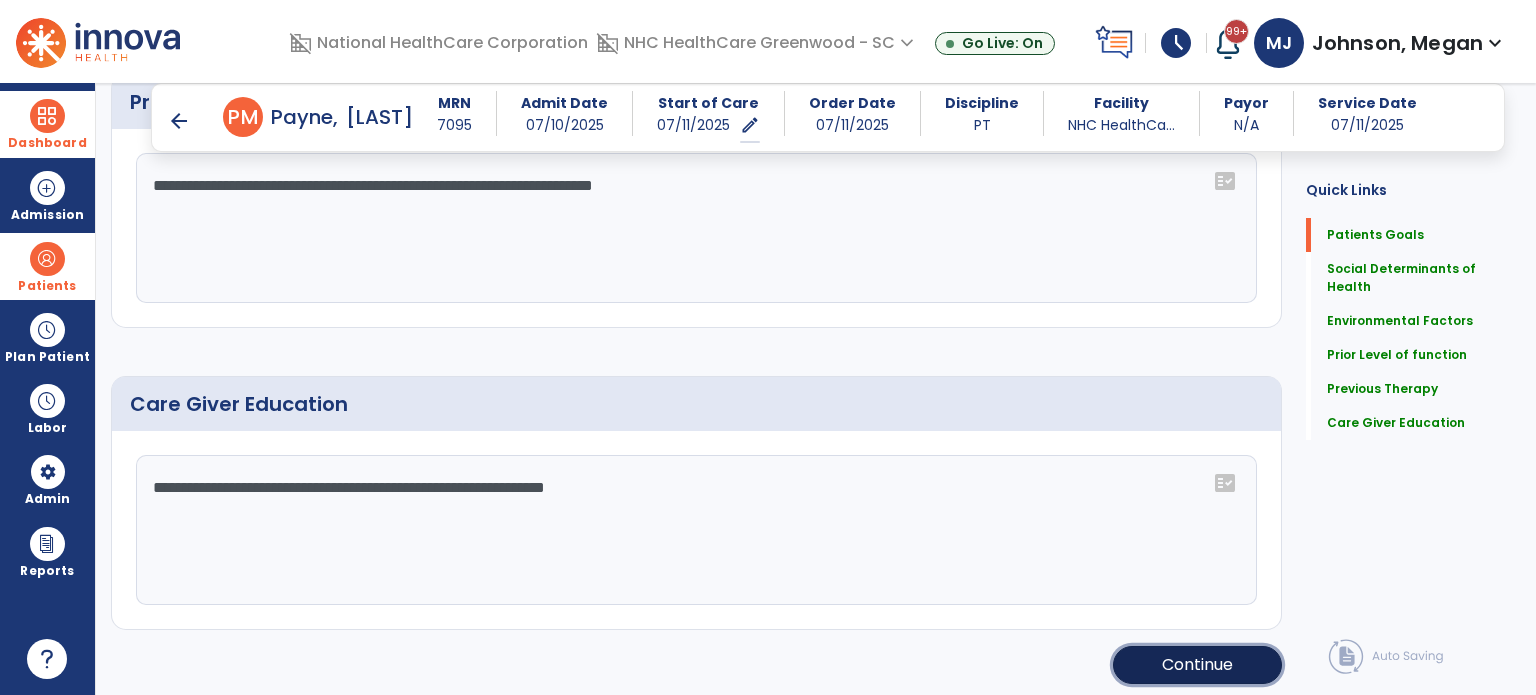 click on "Continue" 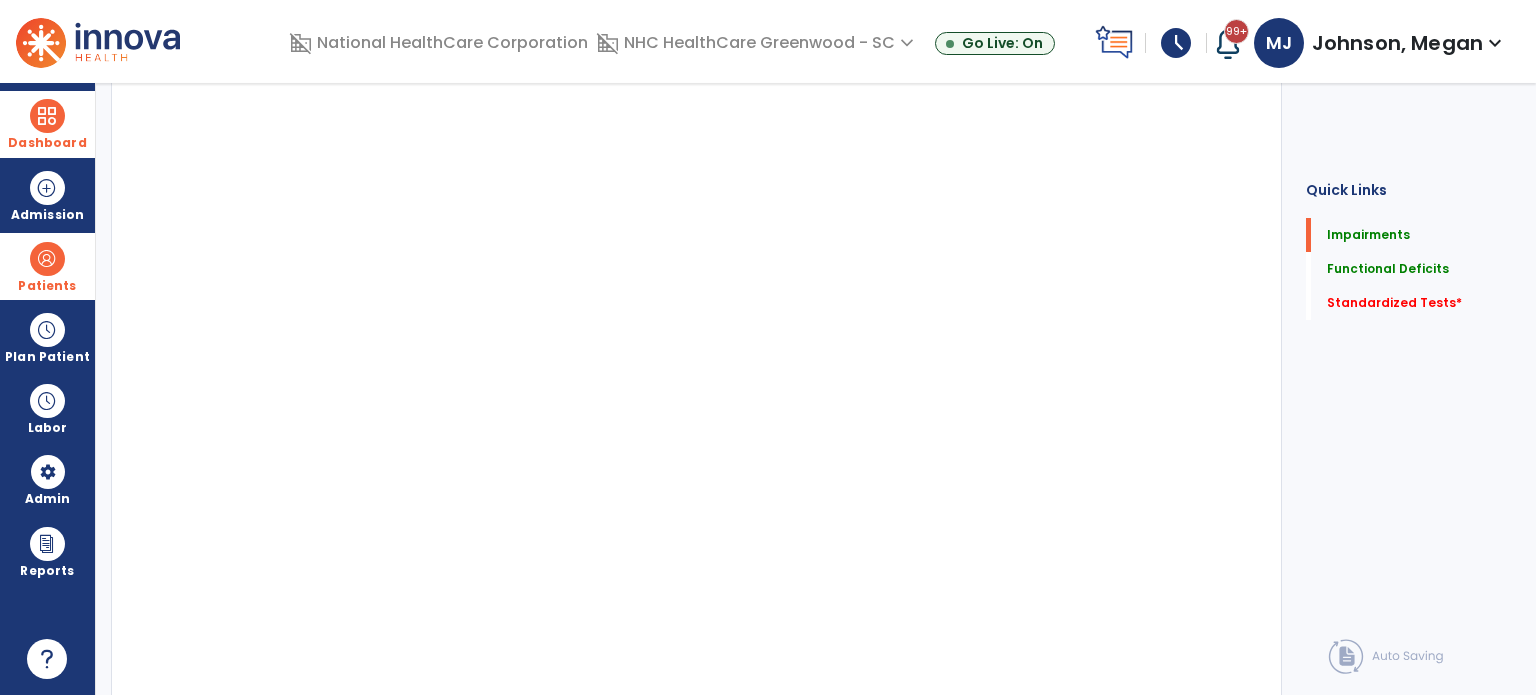 scroll, scrollTop: 48, scrollLeft: 0, axis: vertical 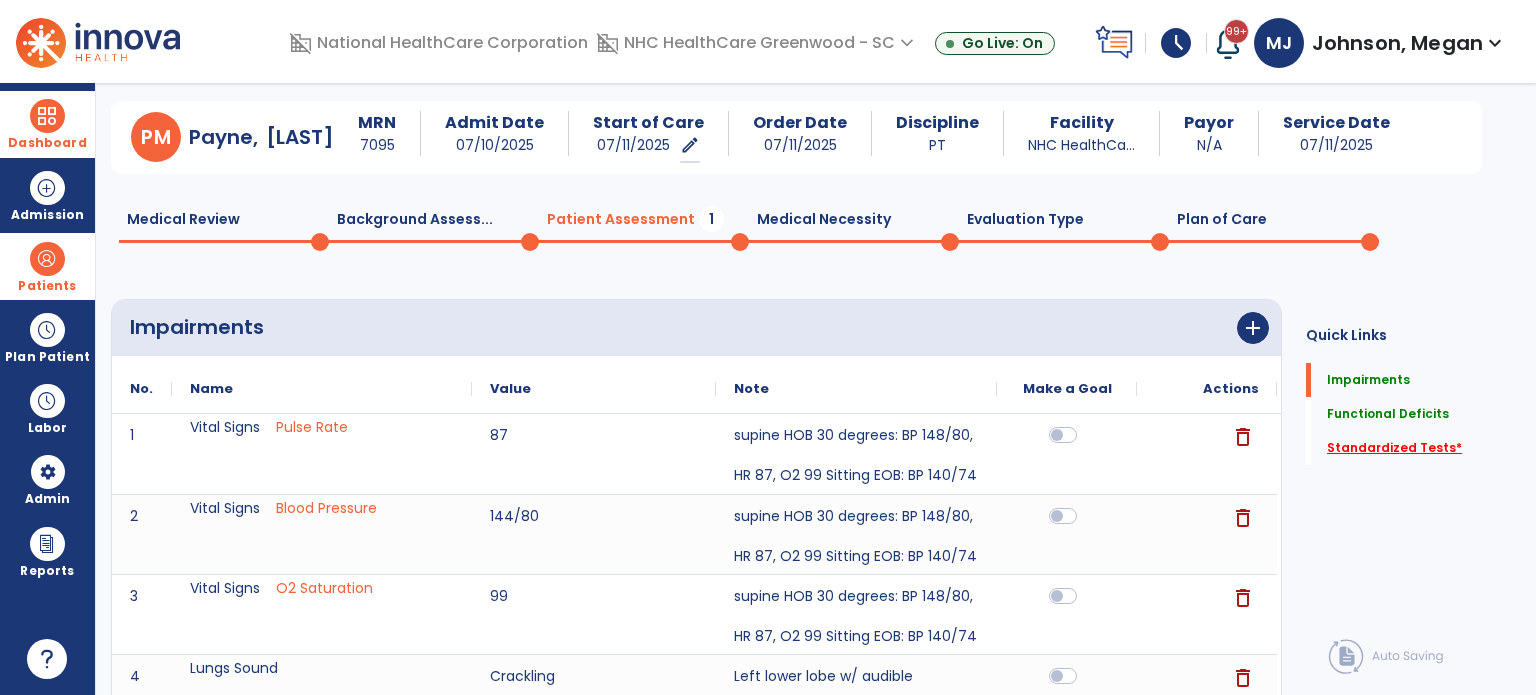 click on "Standardized Tests   *" 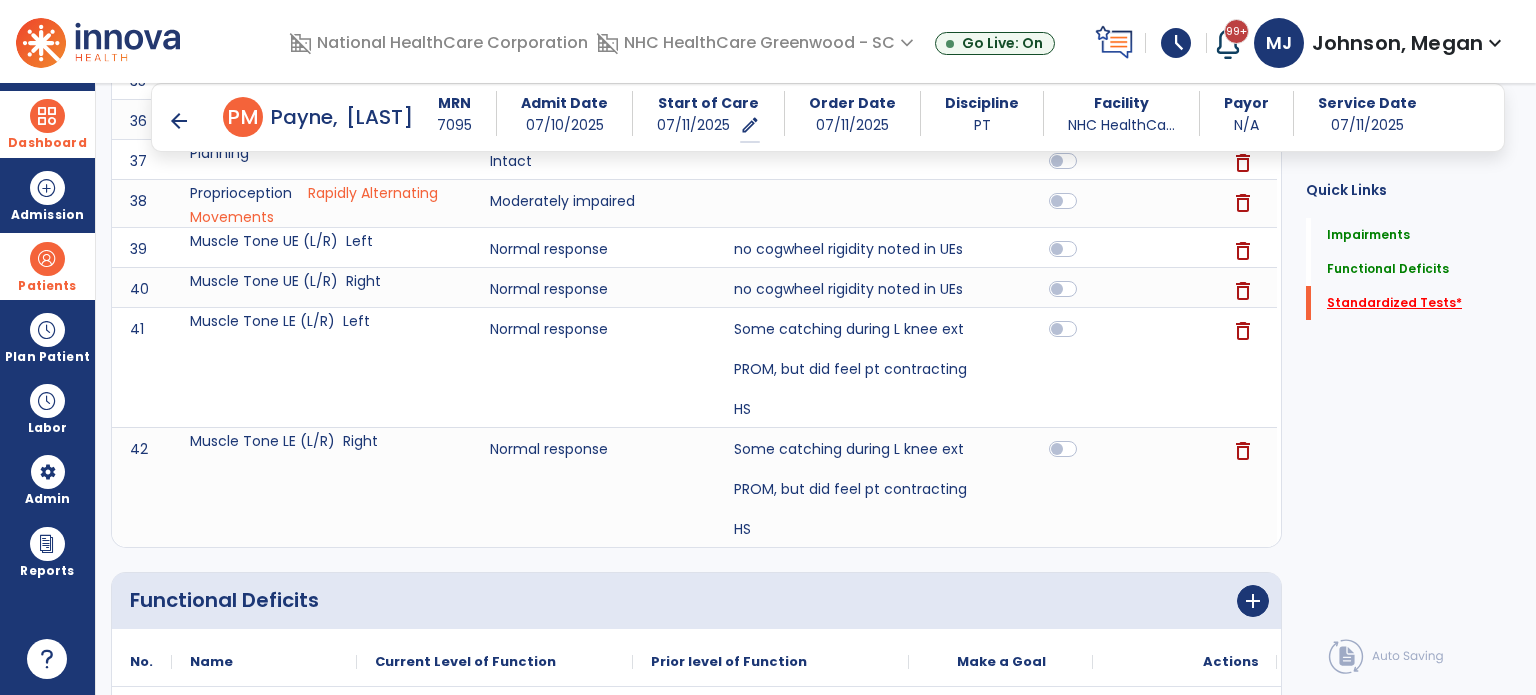 scroll, scrollTop: 2748, scrollLeft: 0, axis: vertical 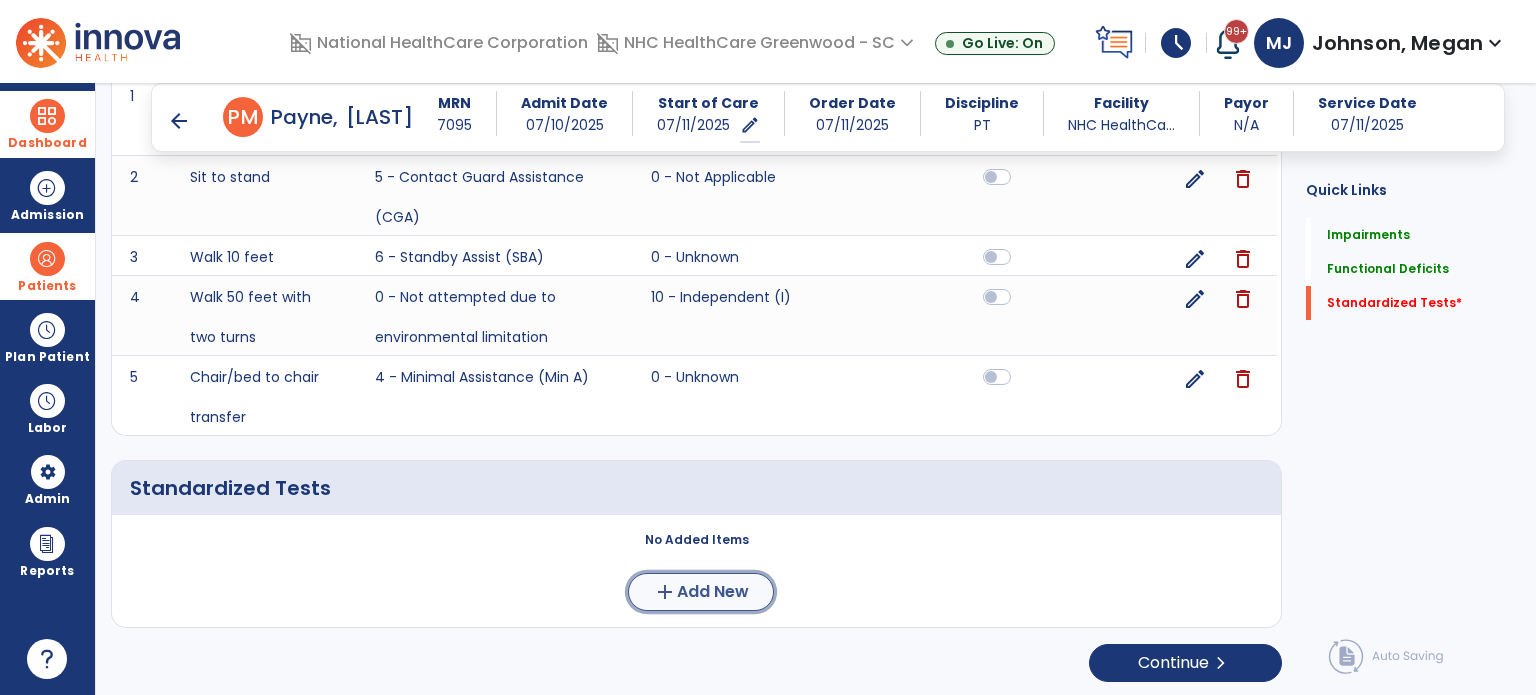 click on "Add New" 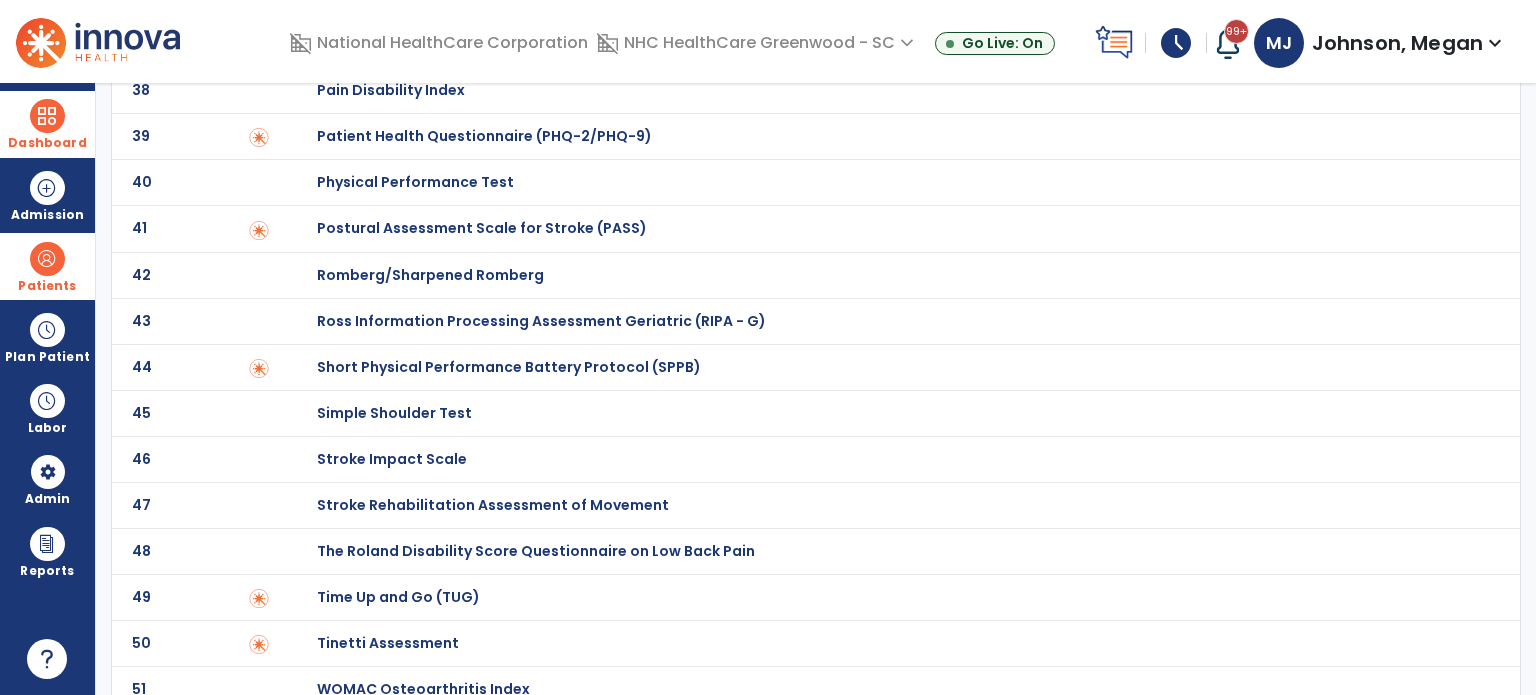 scroll, scrollTop: 1820, scrollLeft: 0, axis: vertical 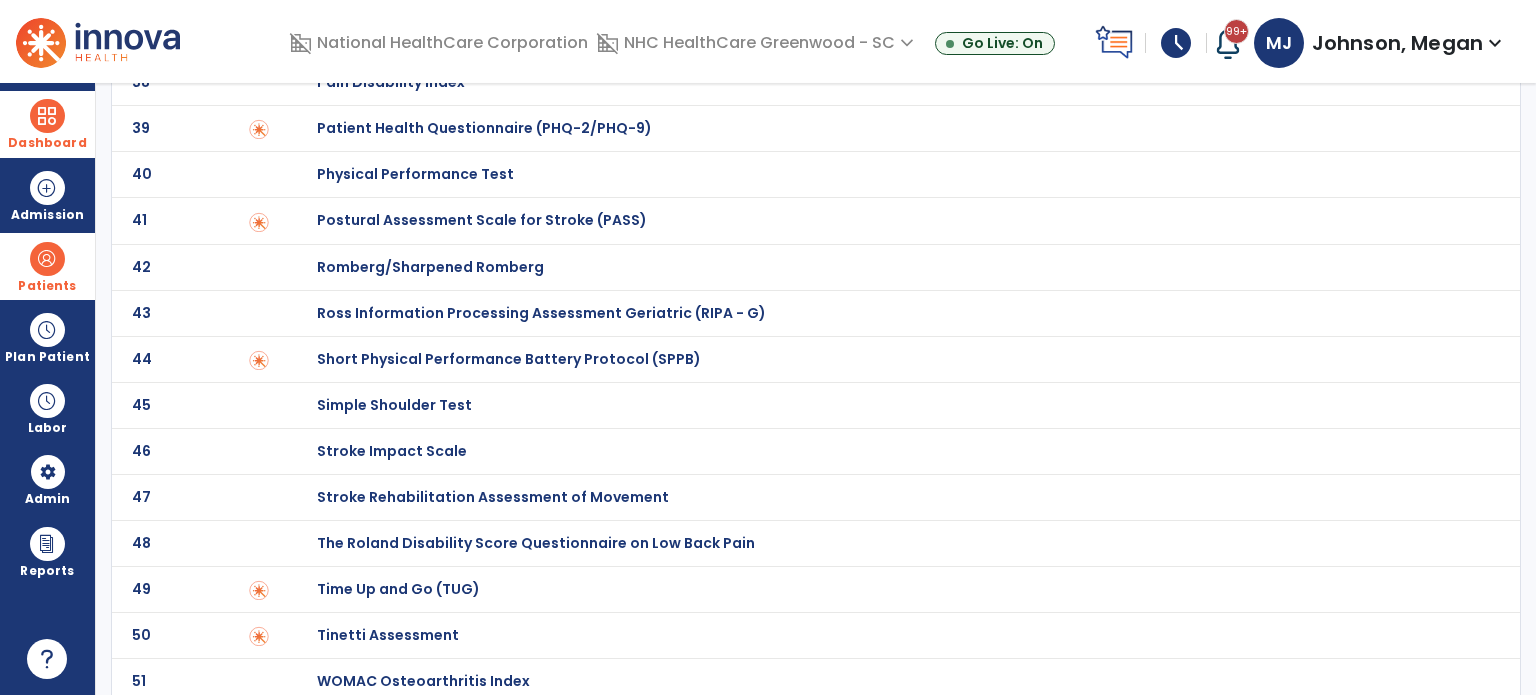 click on "Tinetti Assessment" at bounding box center [888, -1620] 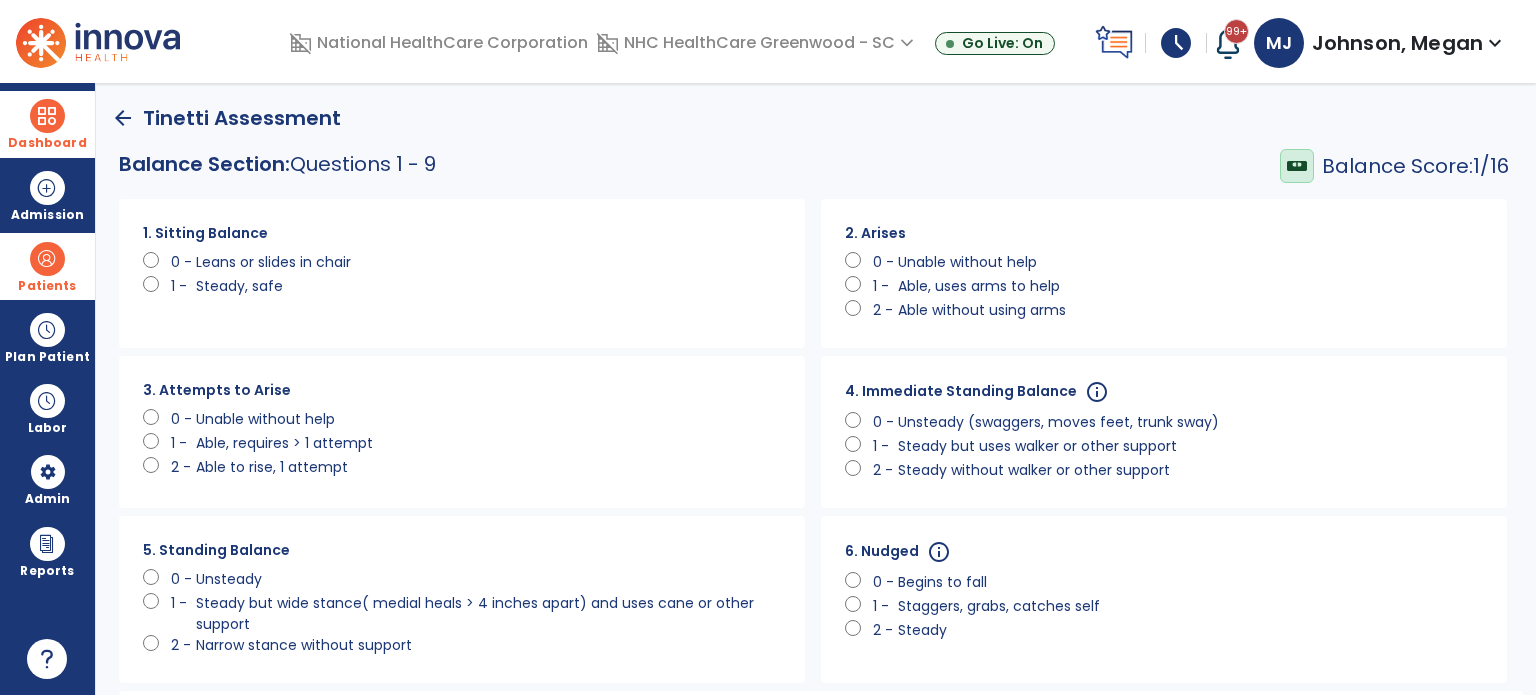 click on "0 -" 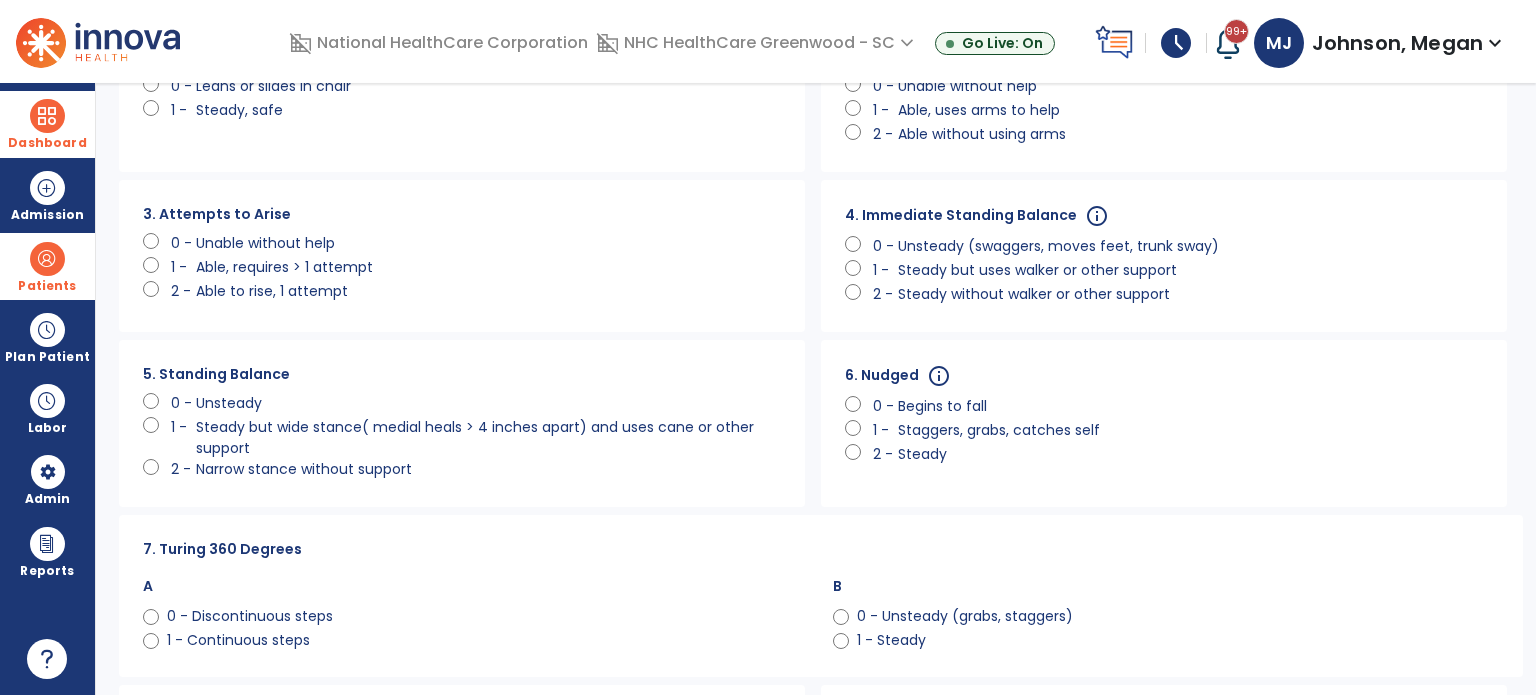 scroll, scrollTop: 180, scrollLeft: 0, axis: vertical 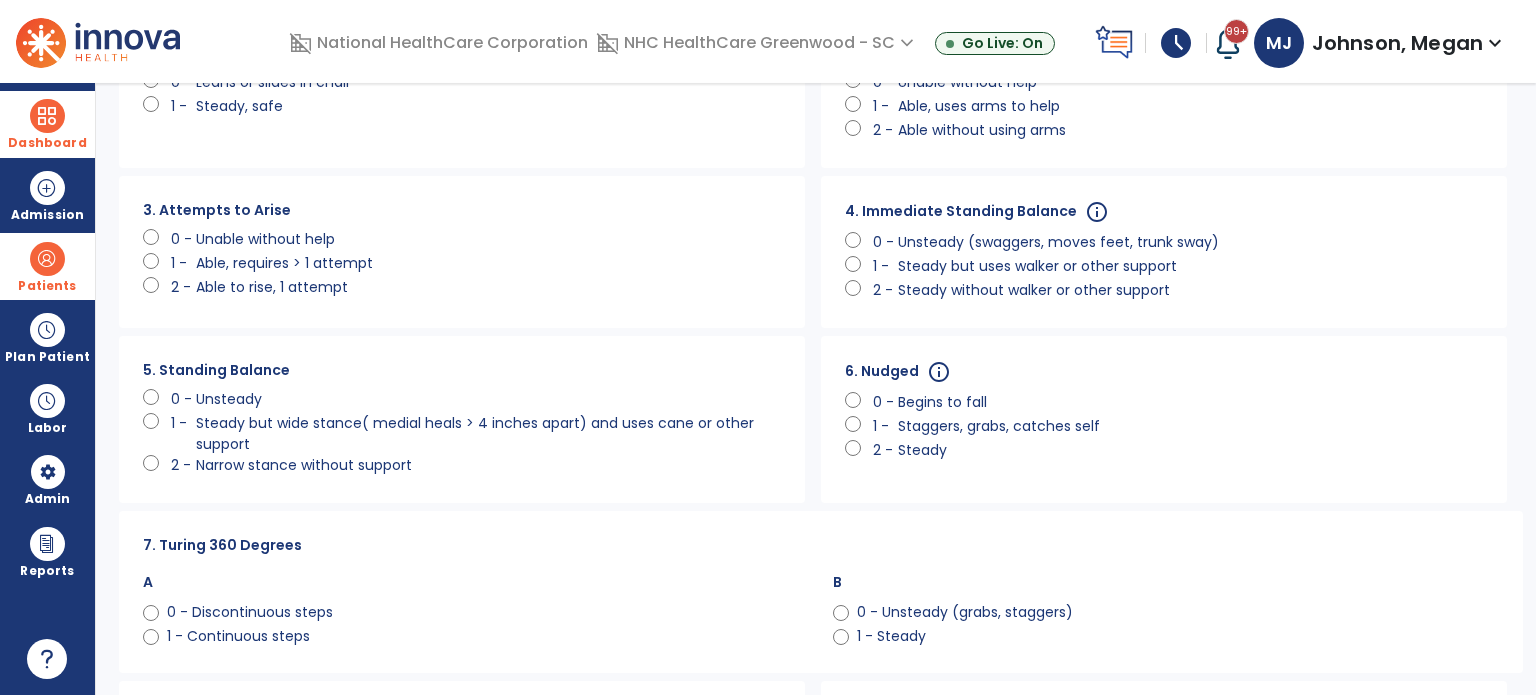 click on "3. Attempts to Arise" 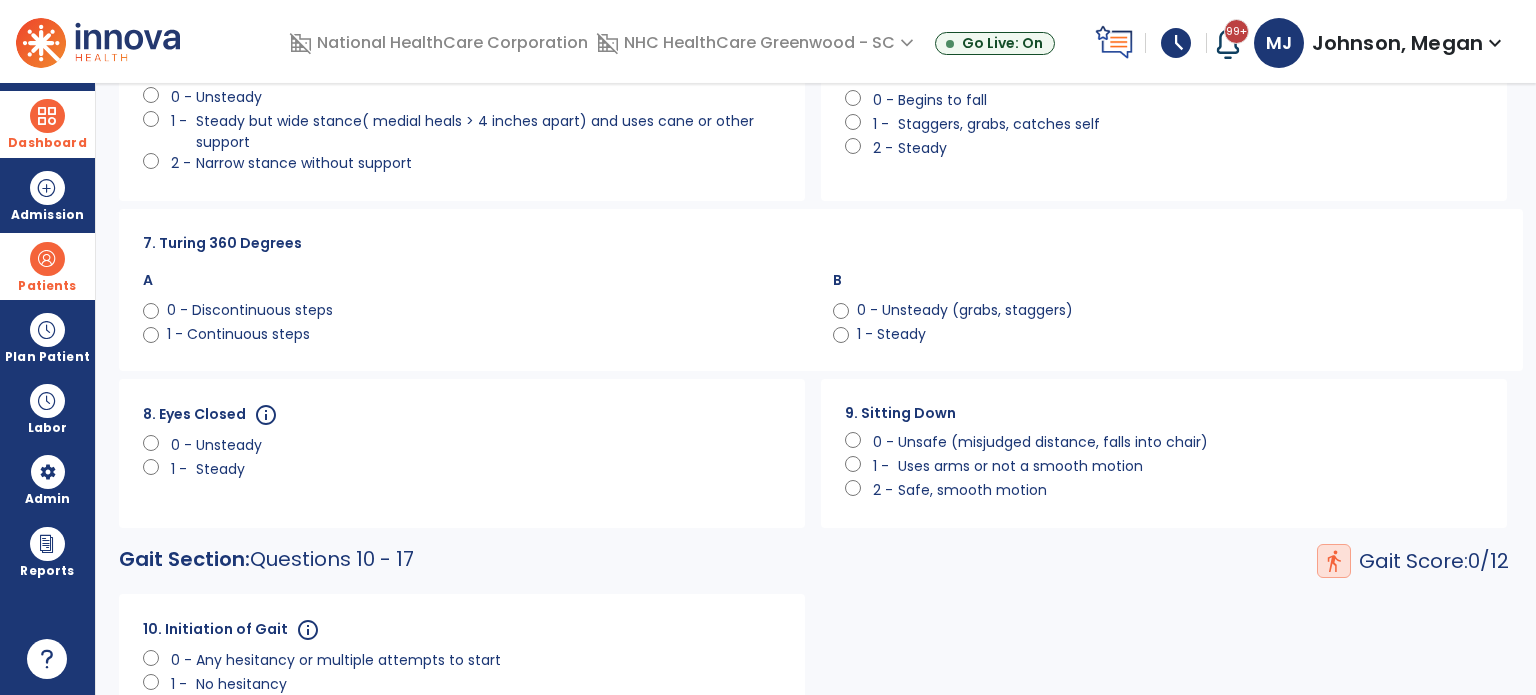 scroll, scrollTop: 487, scrollLeft: 0, axis: vertical 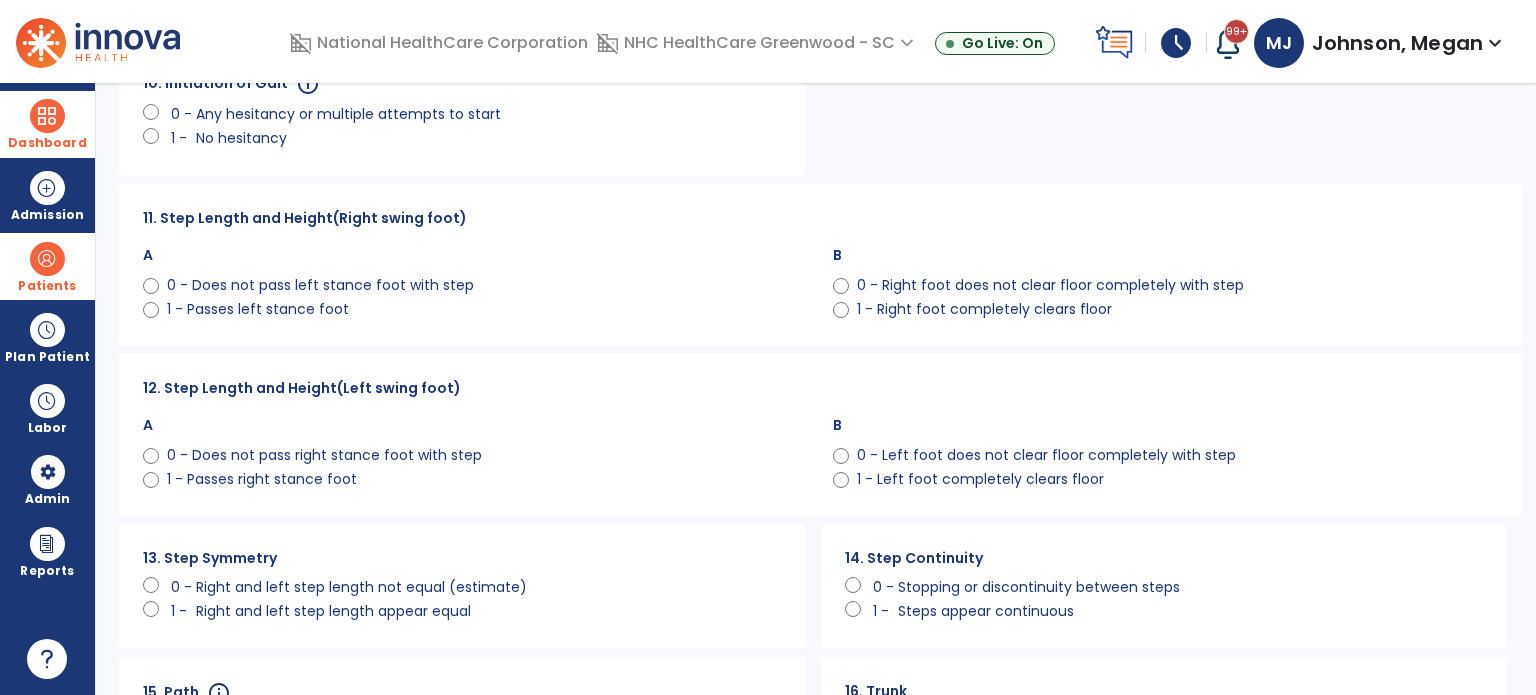 click on "0 - Left foot does not clear floor completely with step" 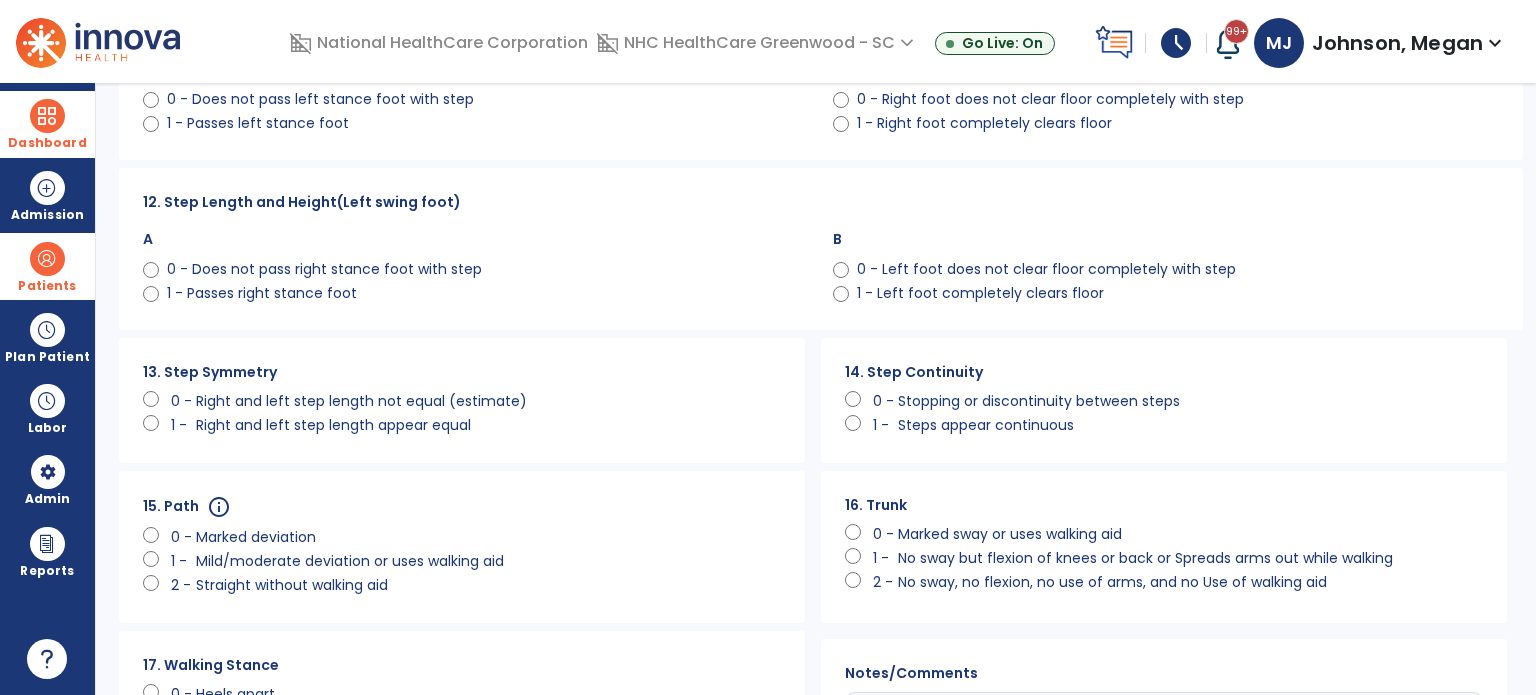 scroll, scrollTop: 1226, scrollLeft: 0, axis: vertical 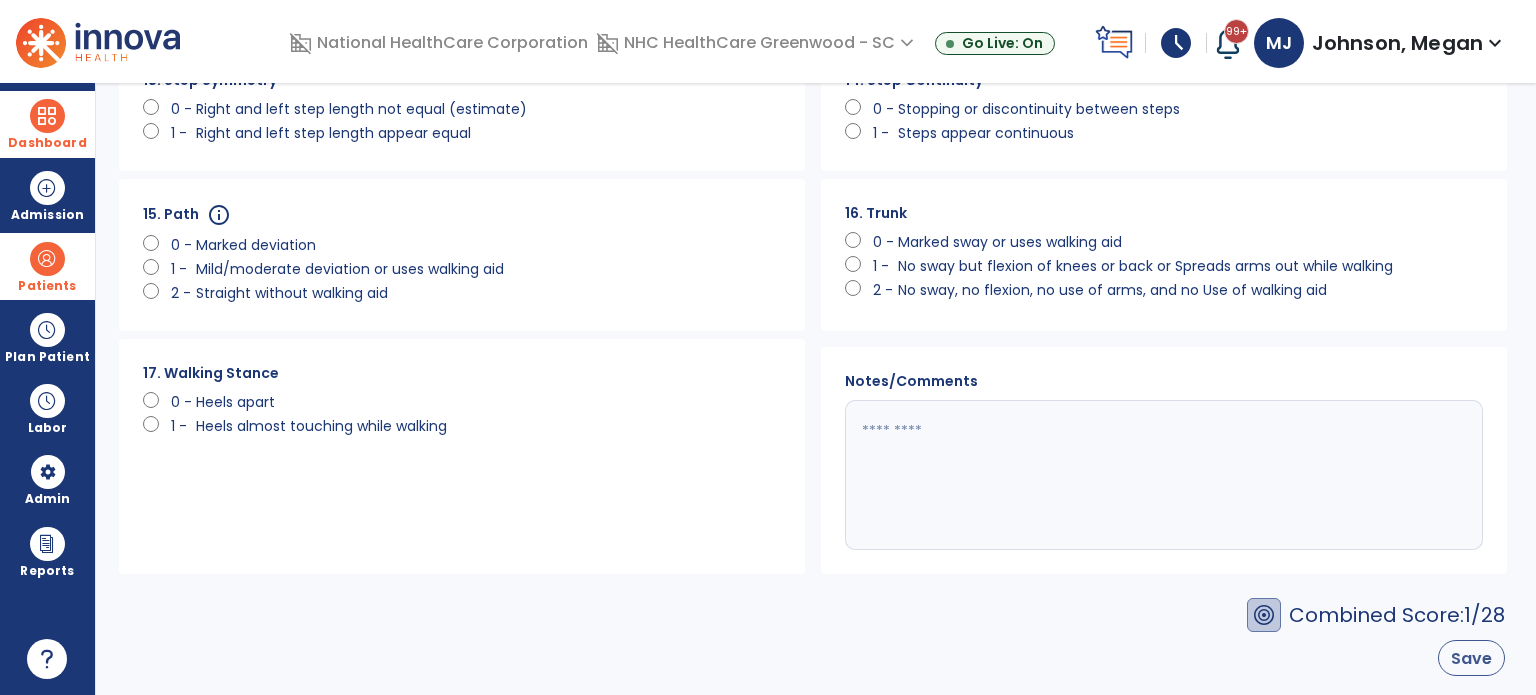 click on "Save" 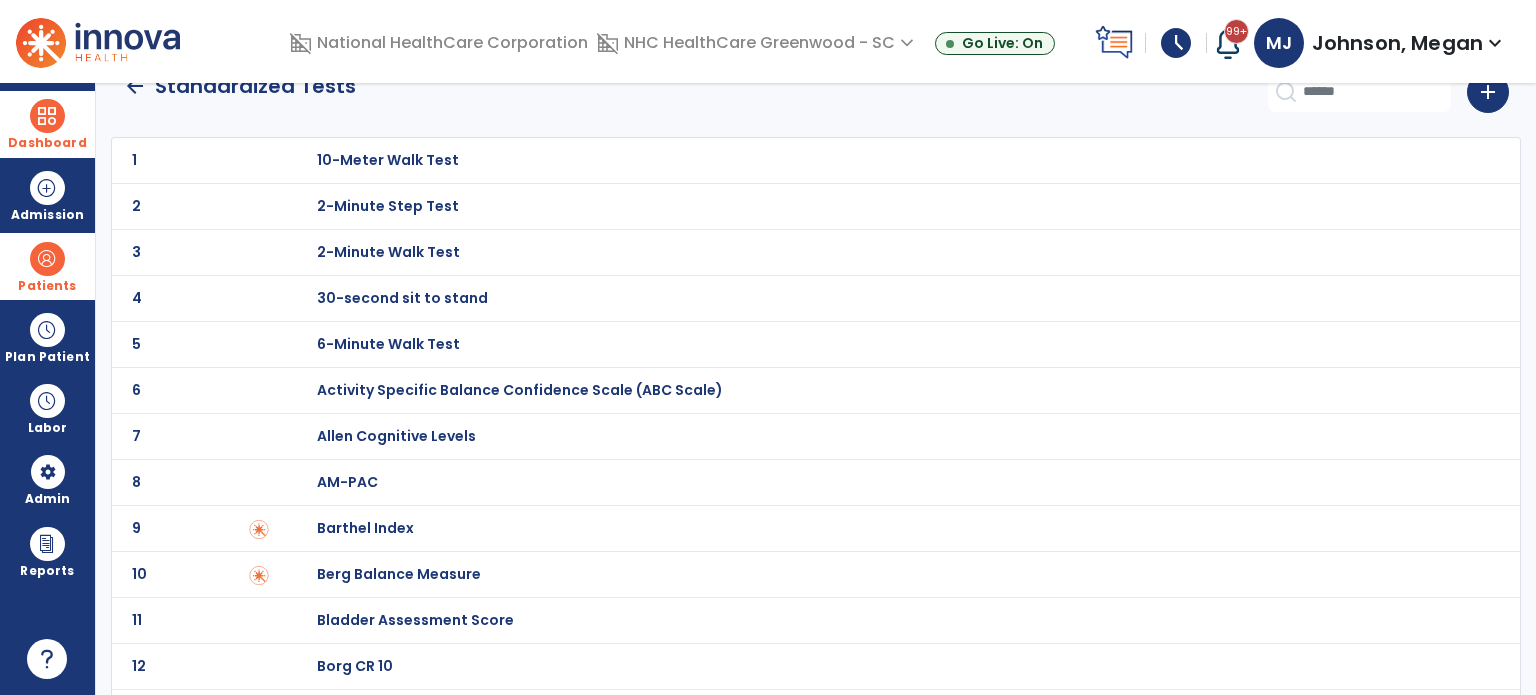 scroll, scrollTop: 0, scrollLeft: 0, axis: both 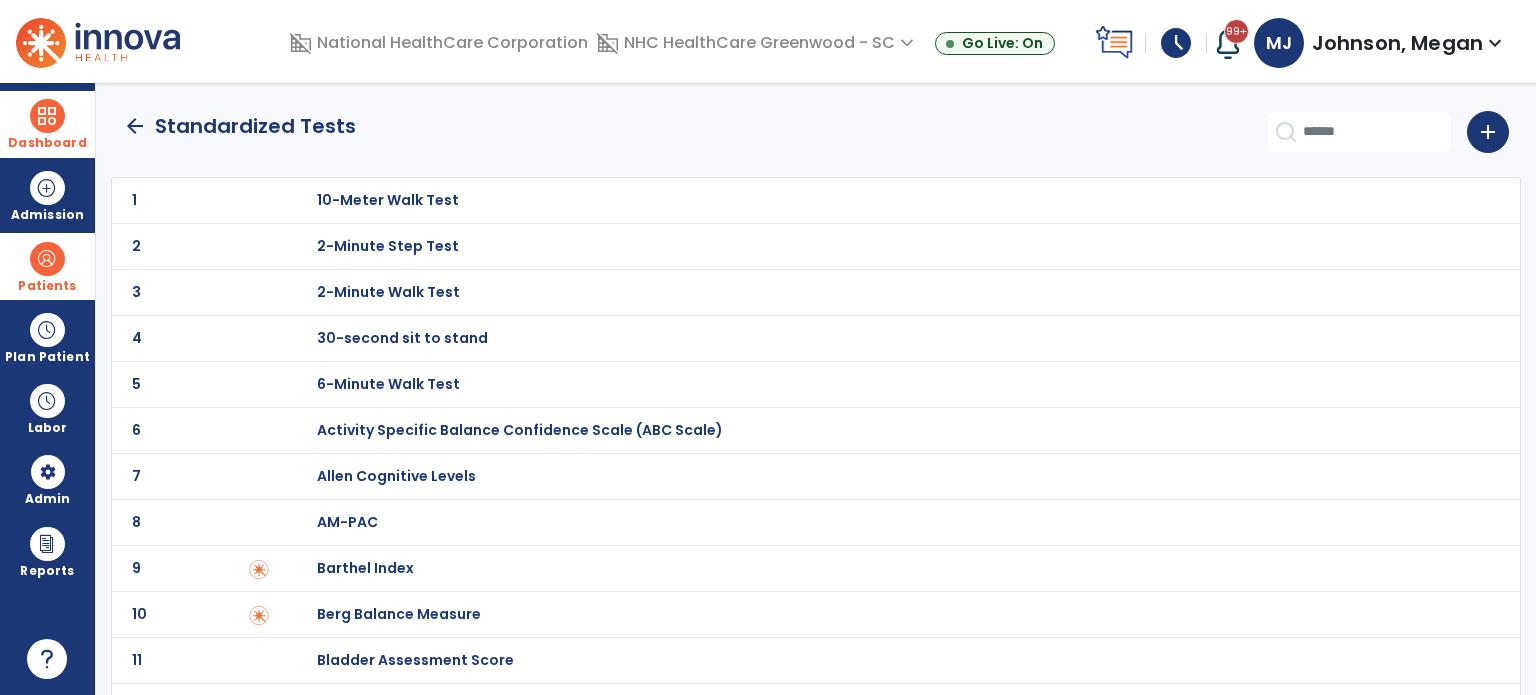 click on "arrow_back" 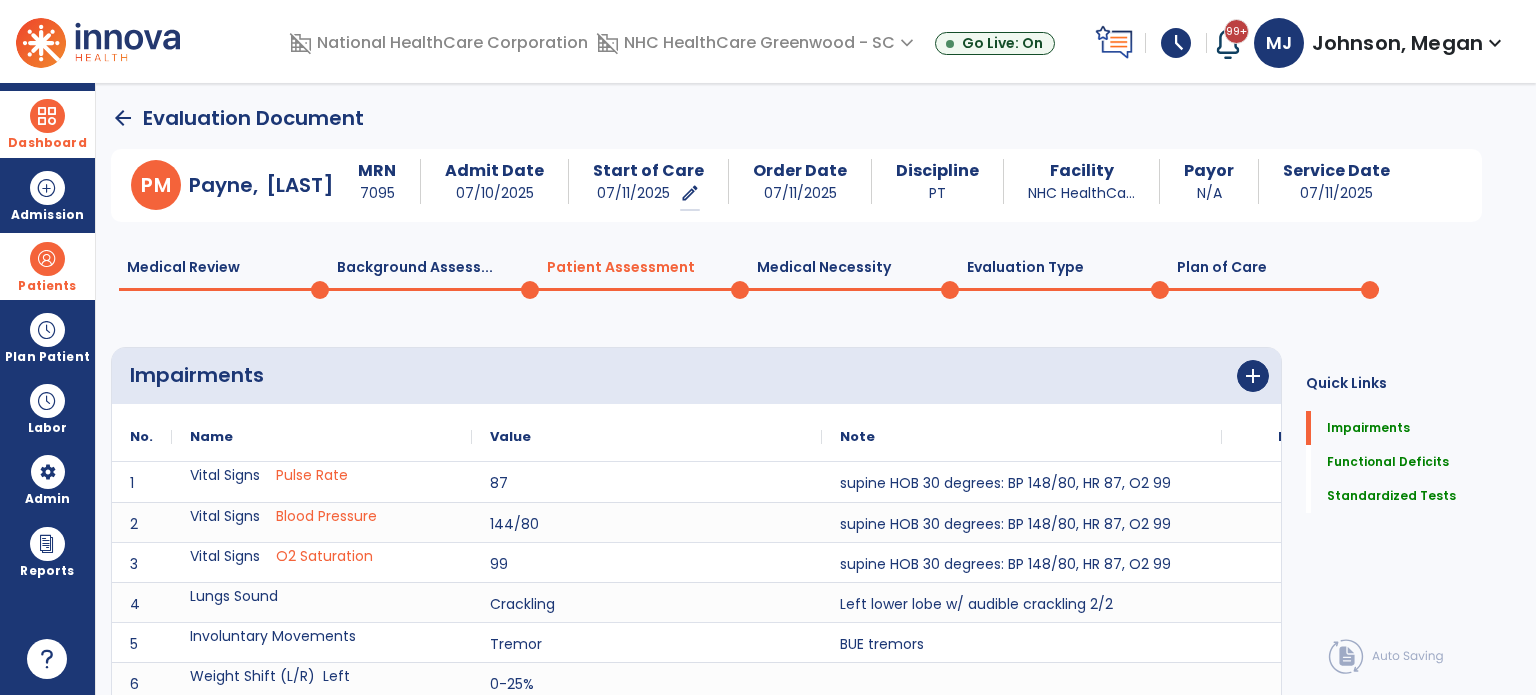 scroll, scrollTop: 20, scrollLeft: 0, axis: vertical 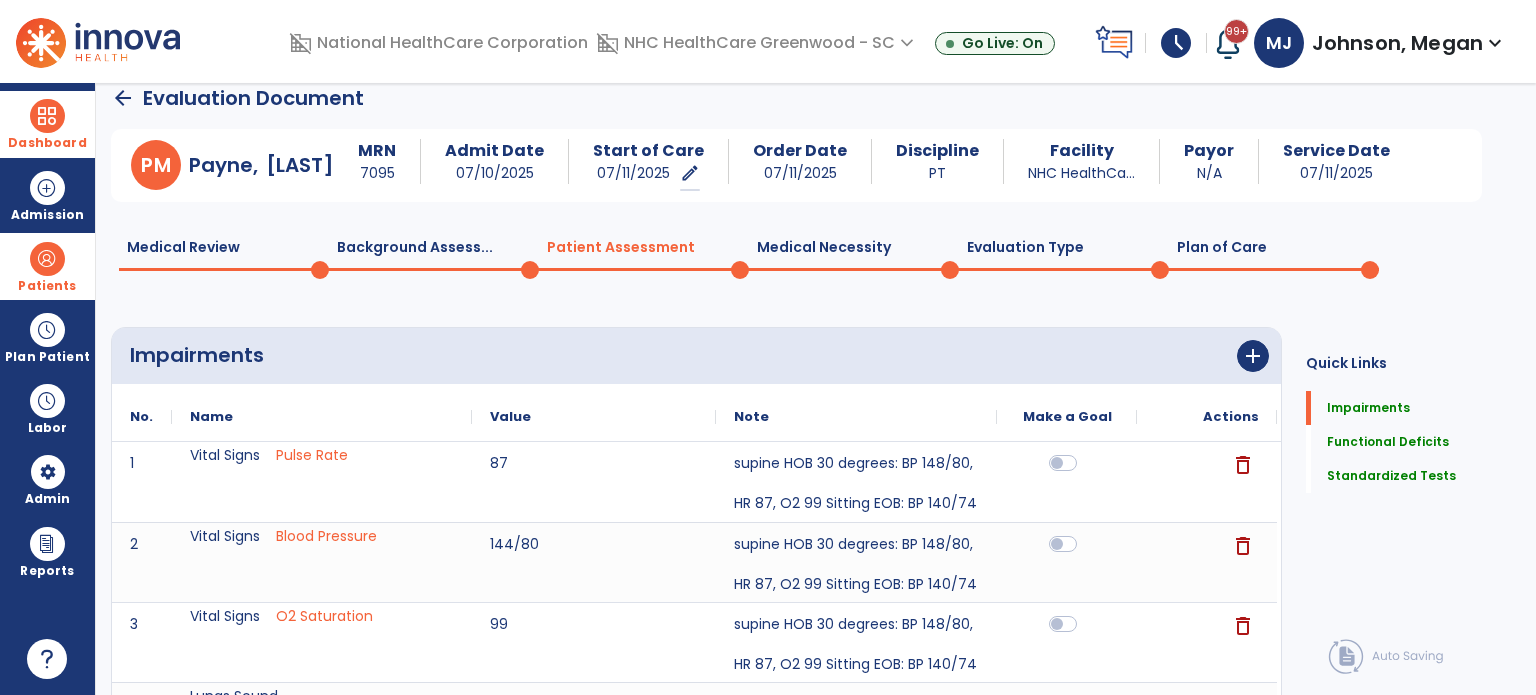 click on "Medical Necessity  0" 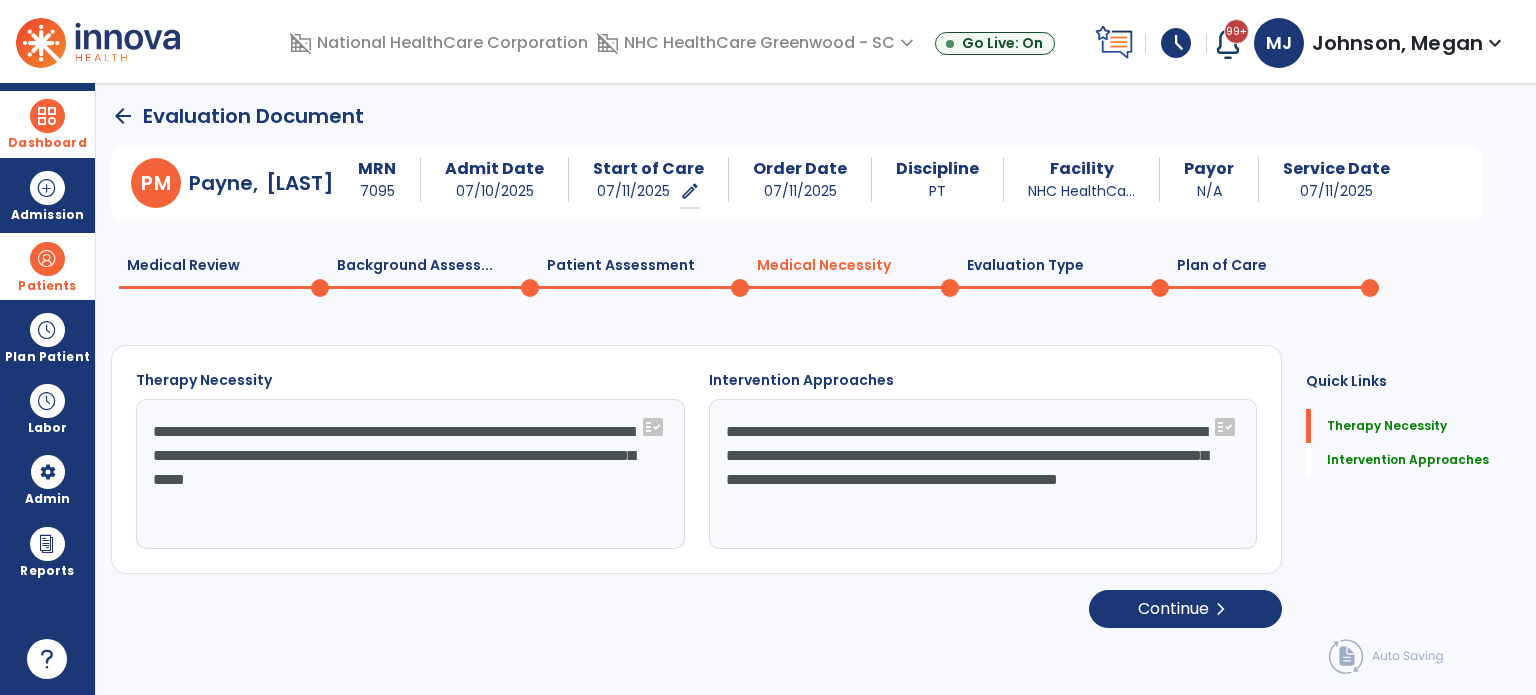 scroll, scrollTop: 0, scrollLeft: 0, axis: both 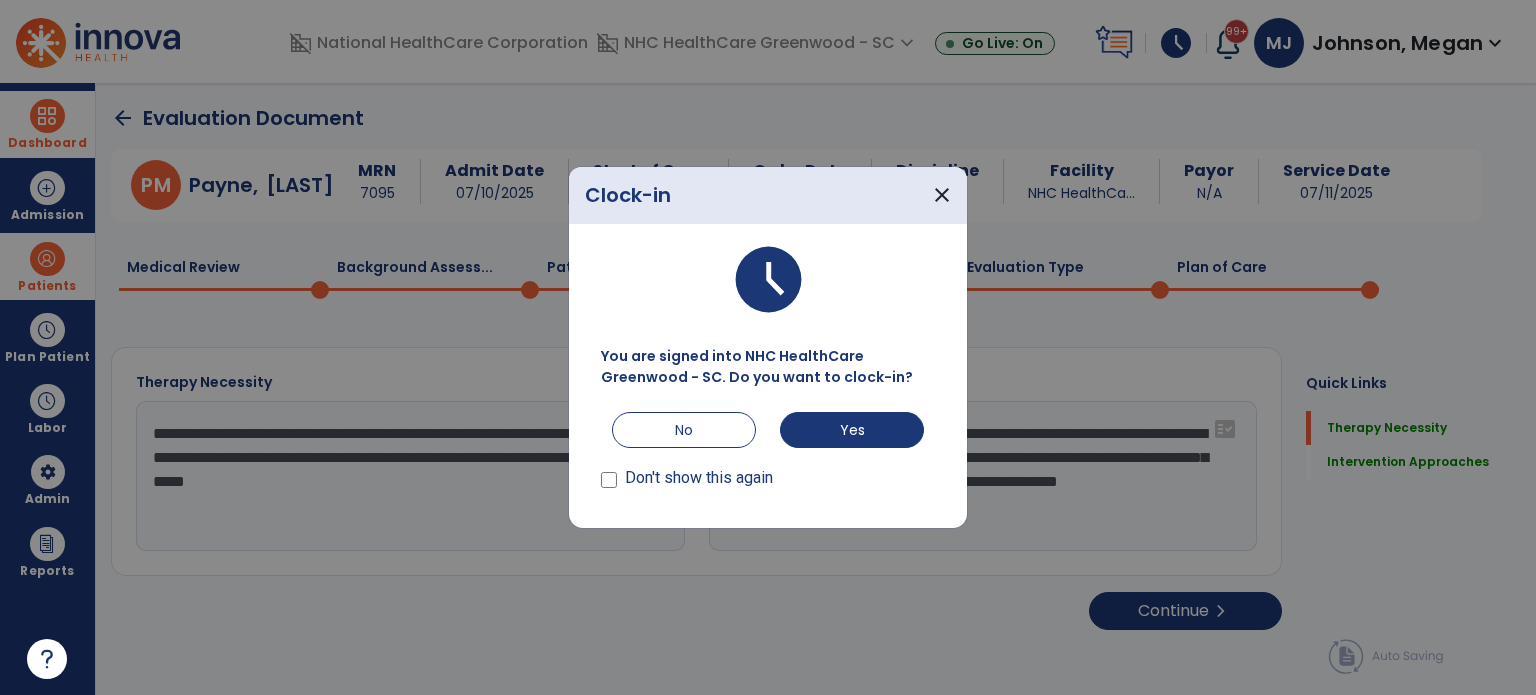 click at bounding box center [768, 347] 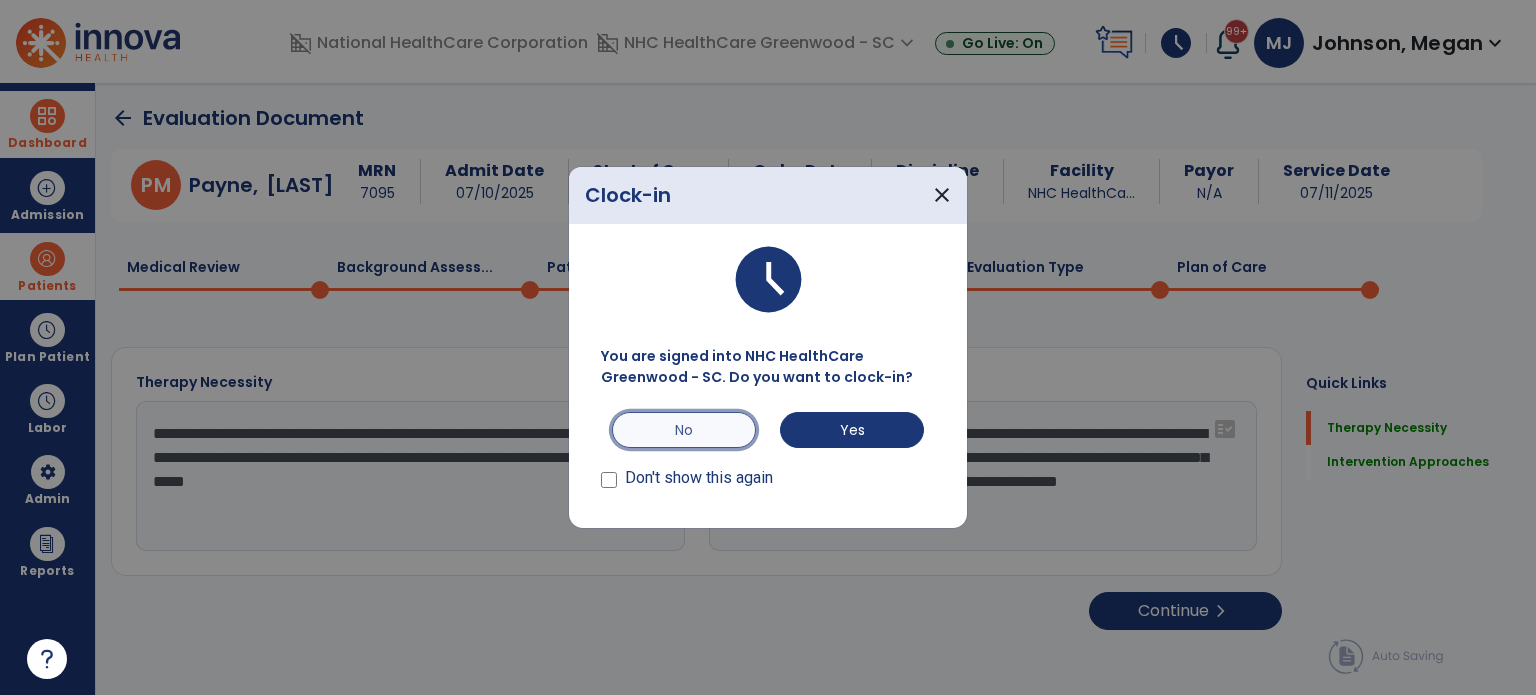 click on "No" at bounding box center [684, 430] 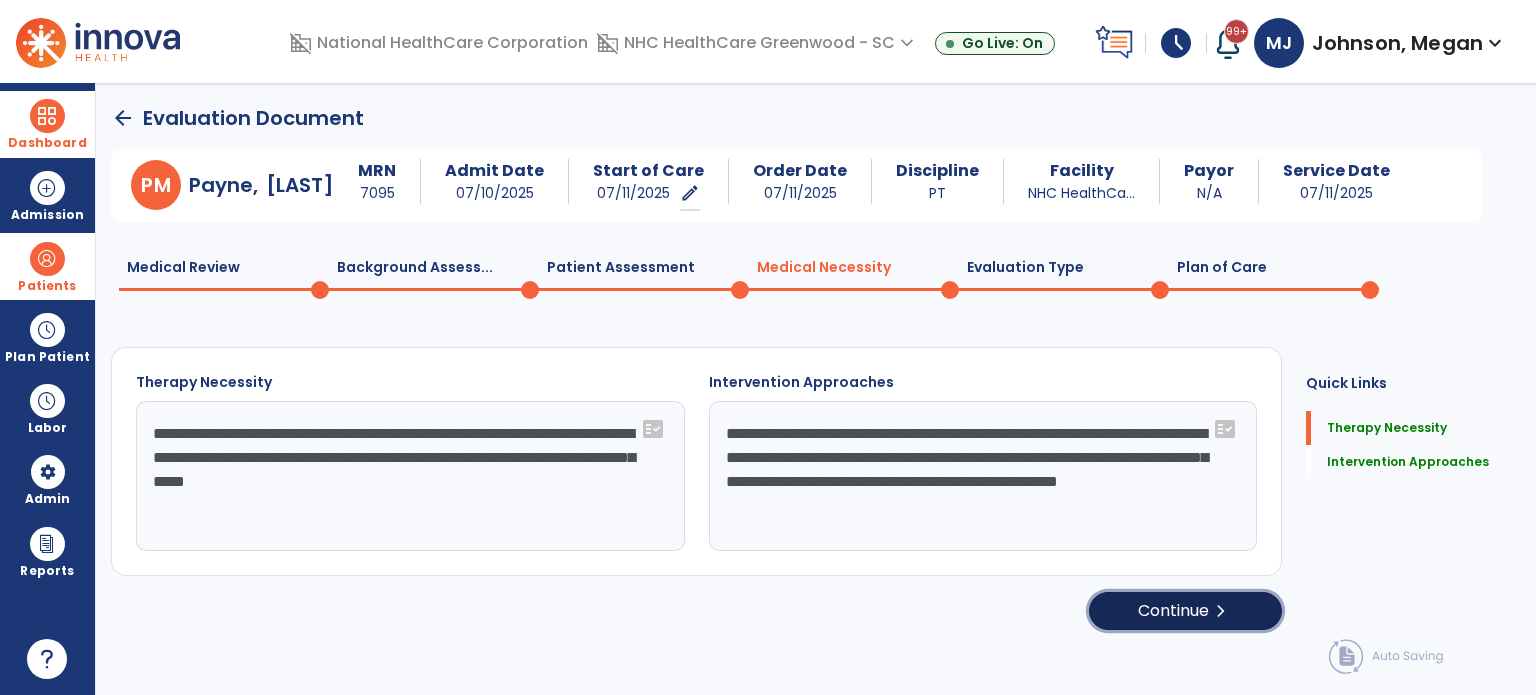 click on "Continue  chevron_right" 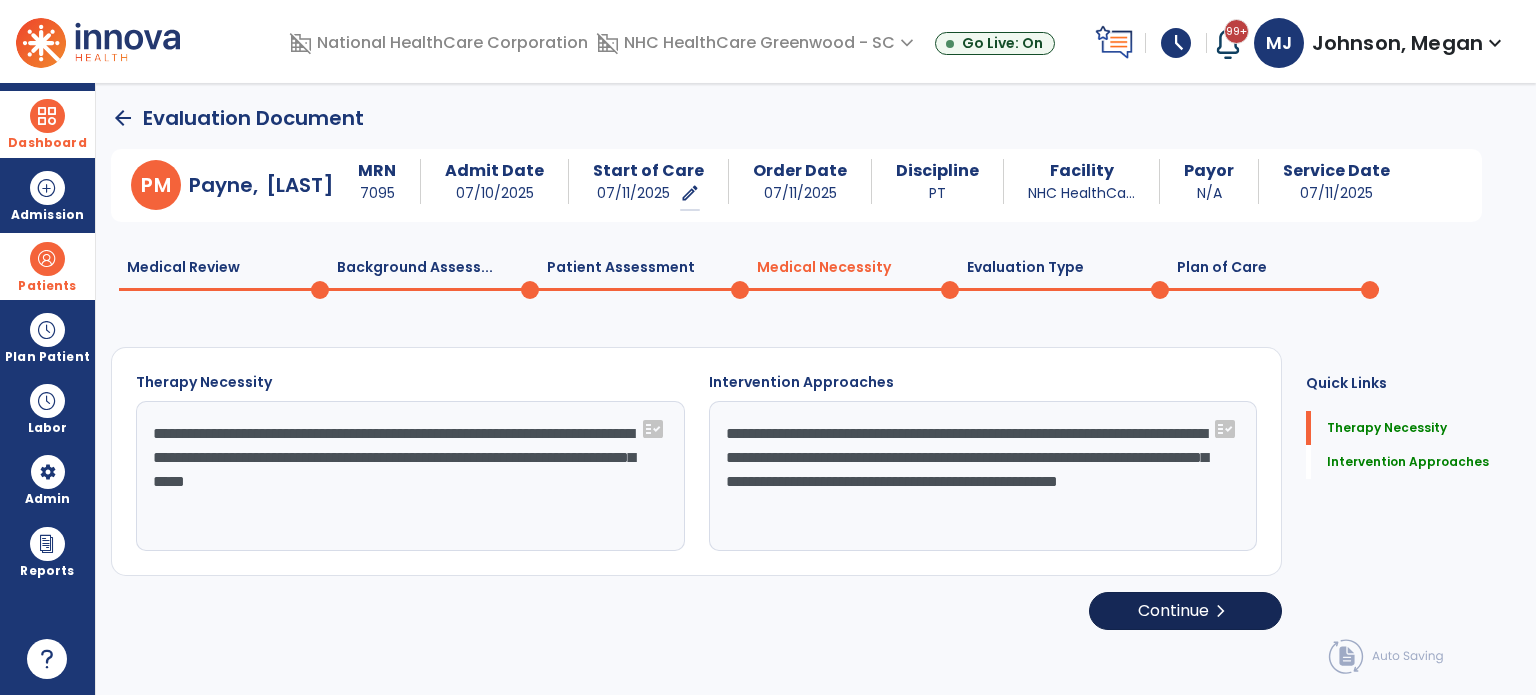 select on "**********" 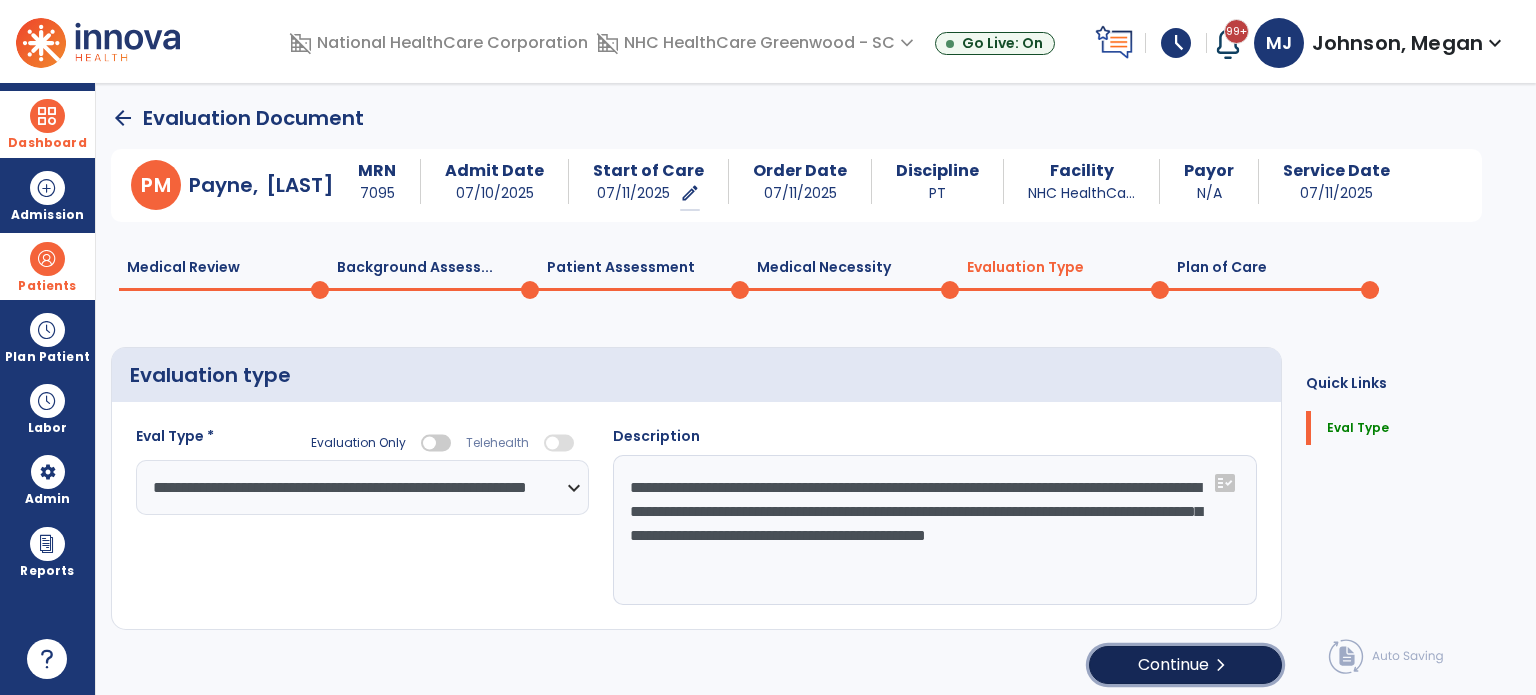 click on "Continue  chevron_right" 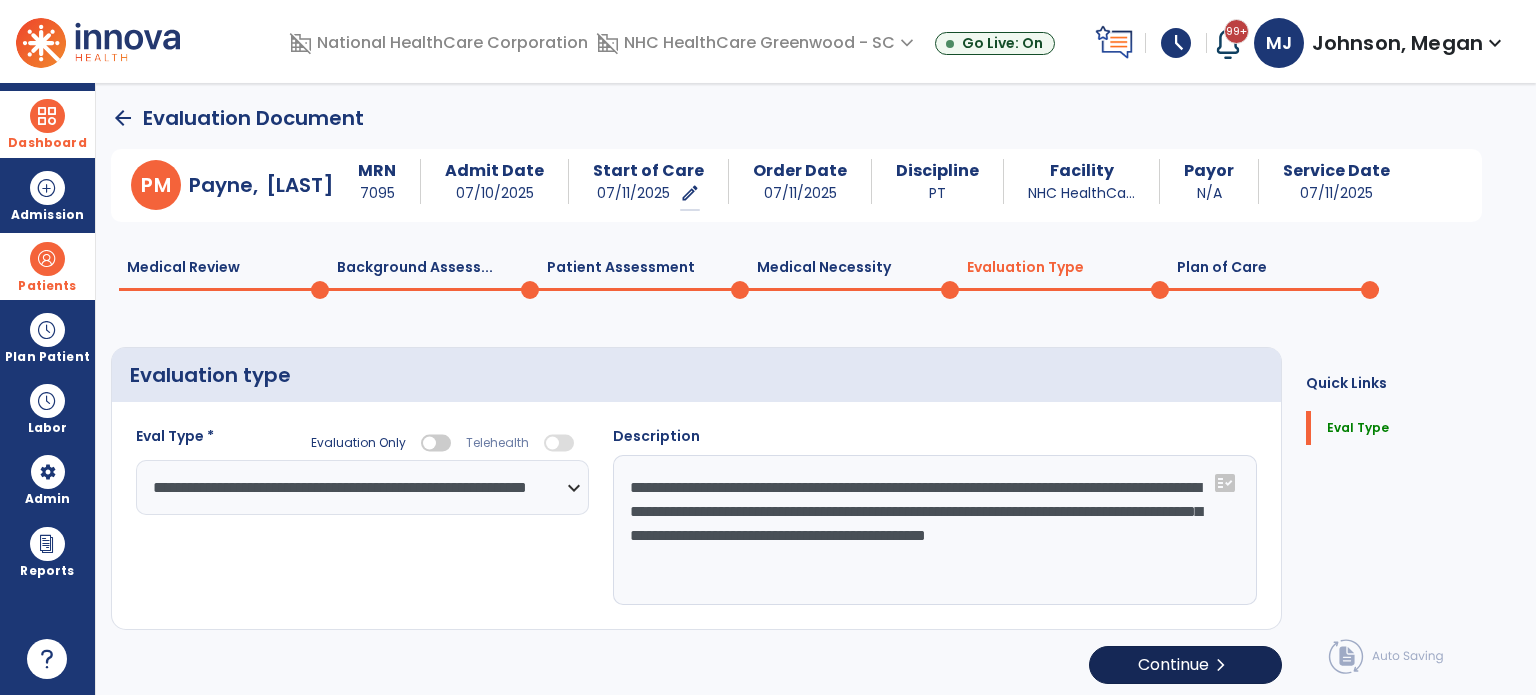 select on "**" 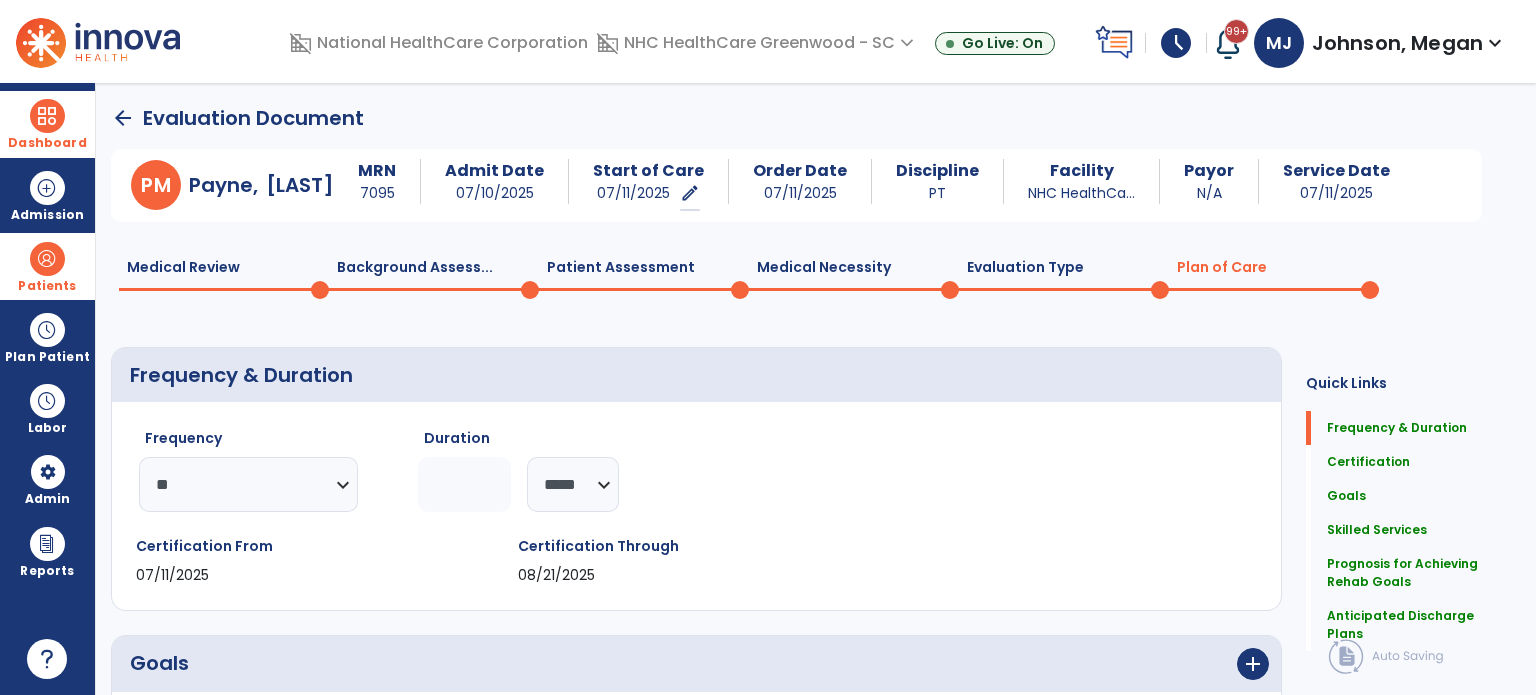 click on "*" 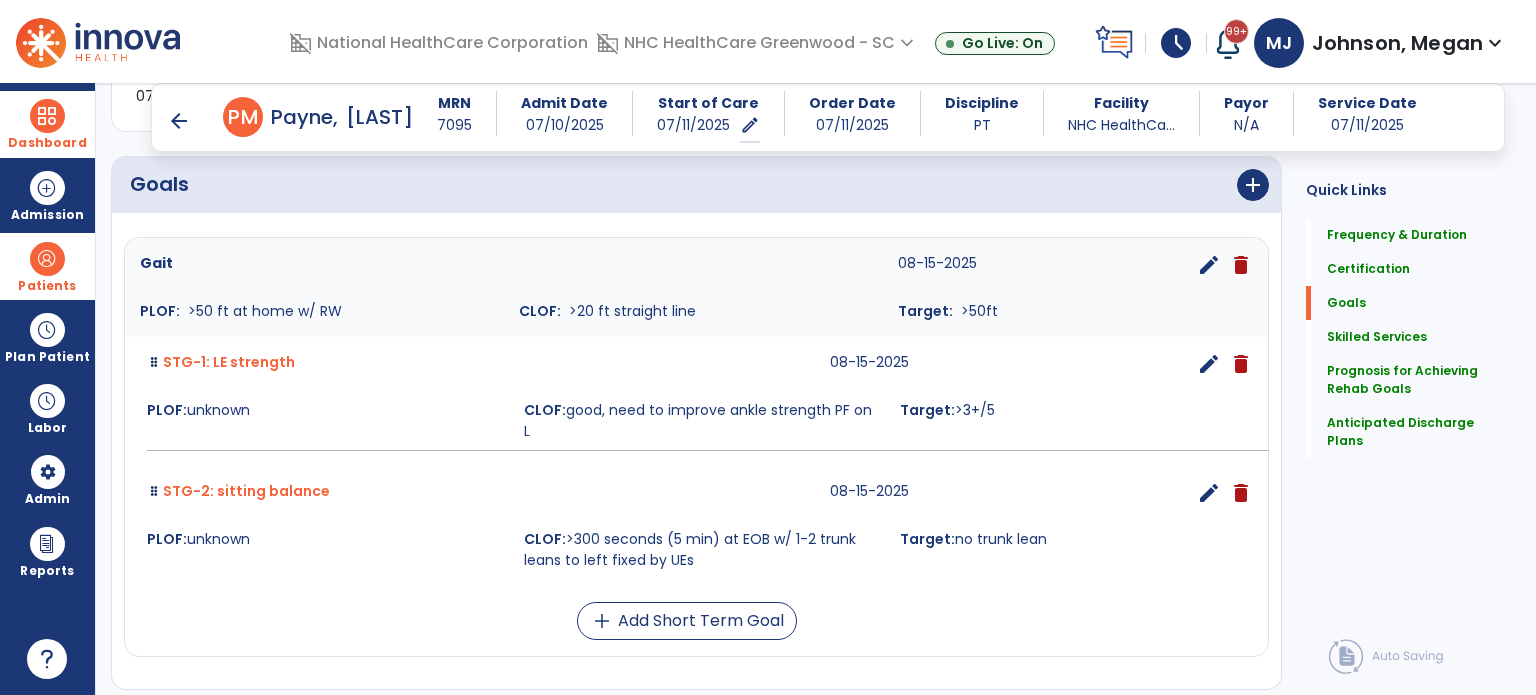 scroll, scrollTop: 460, scrollLeft: 0, axis: vertical 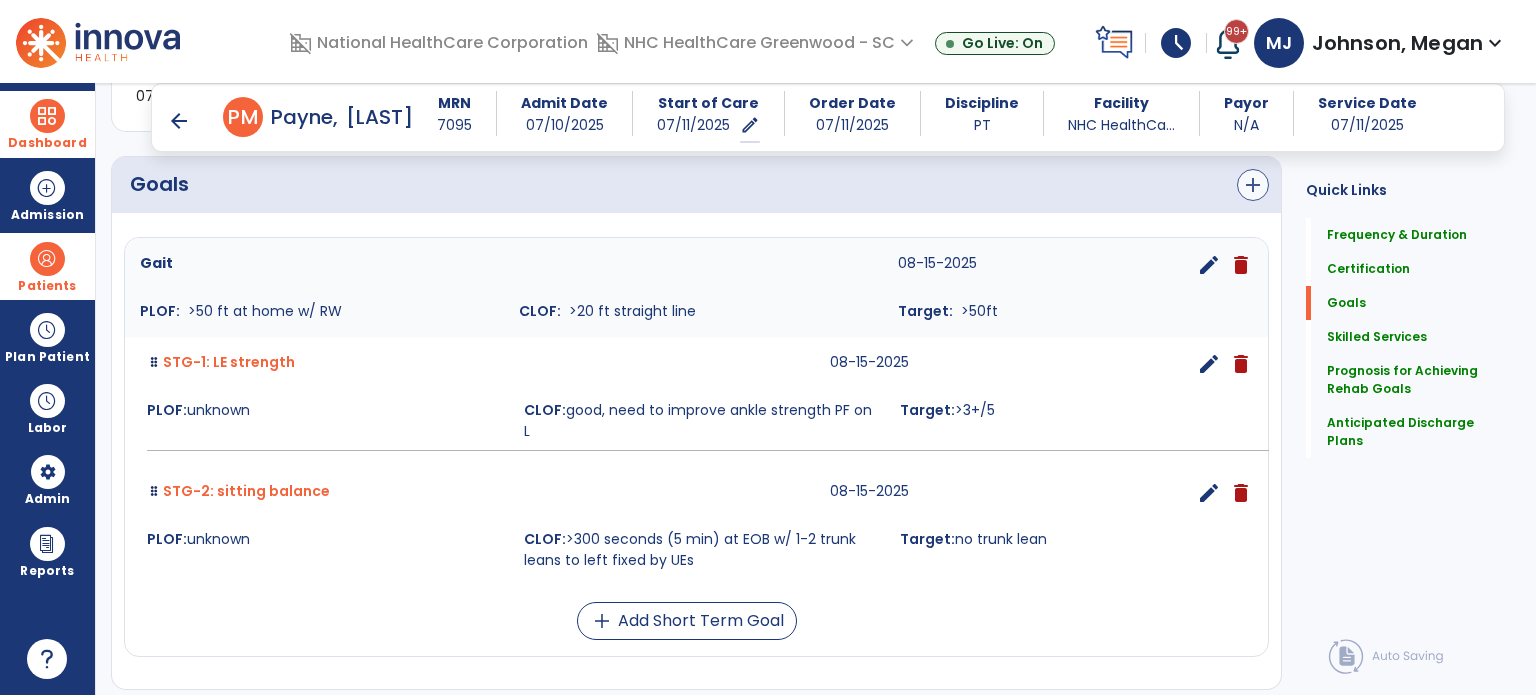 type on "**" 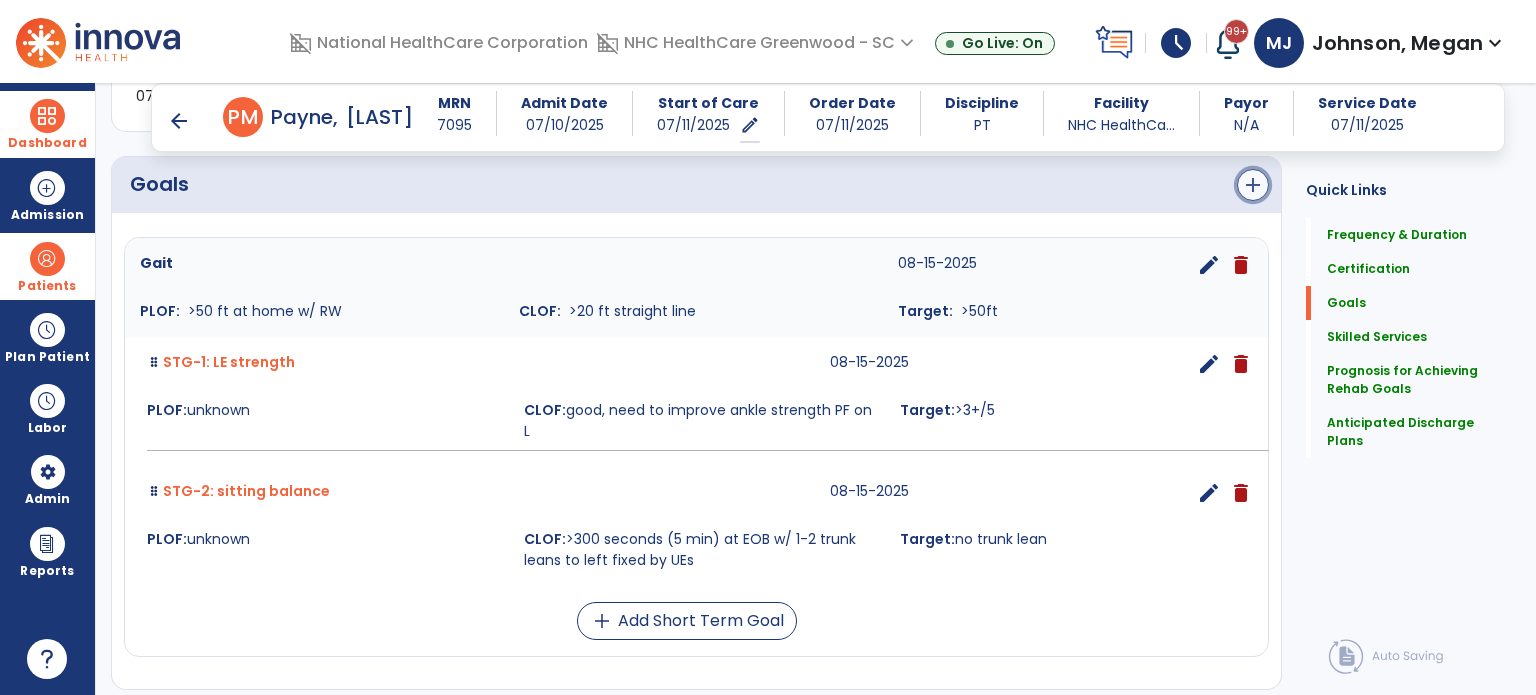 click on "add" at bounding box center (1253, 185) 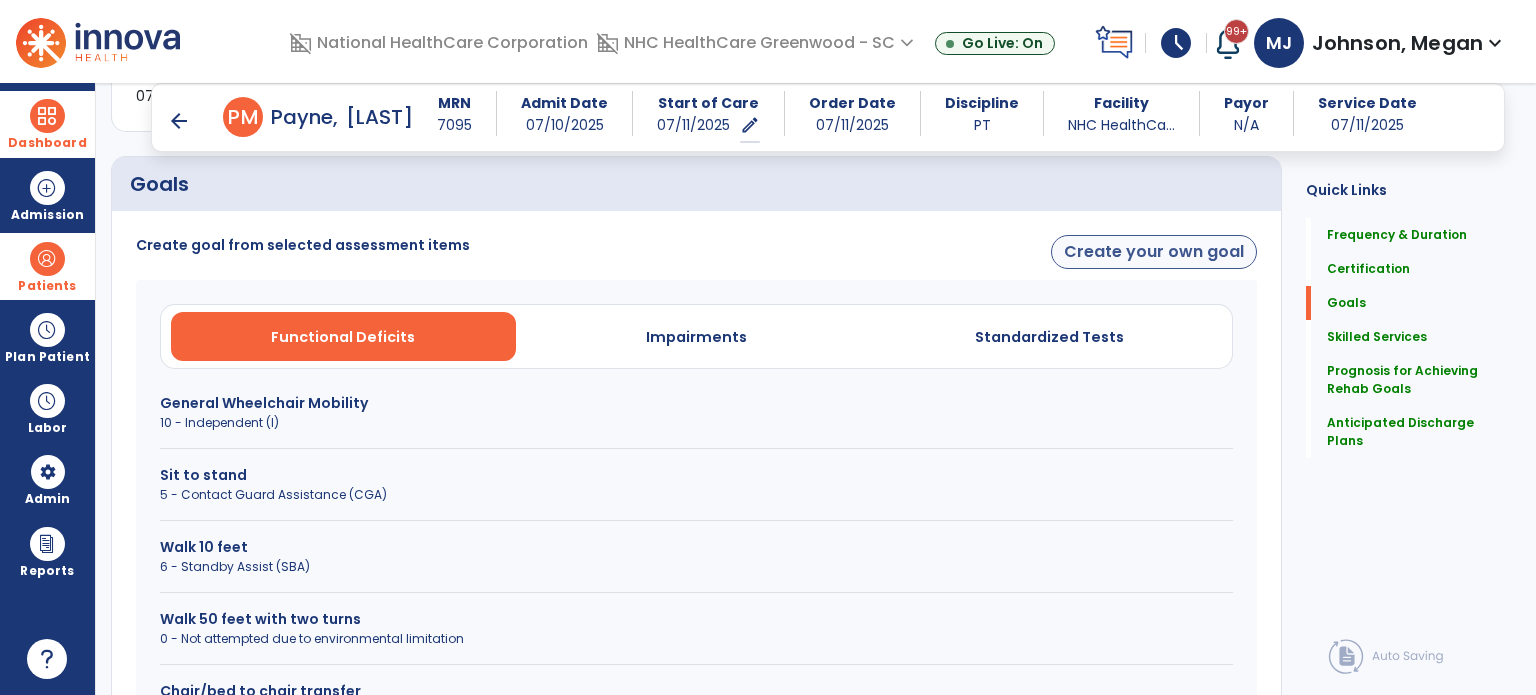 click on "Create your own goal" at bounding box center [1154, 252] 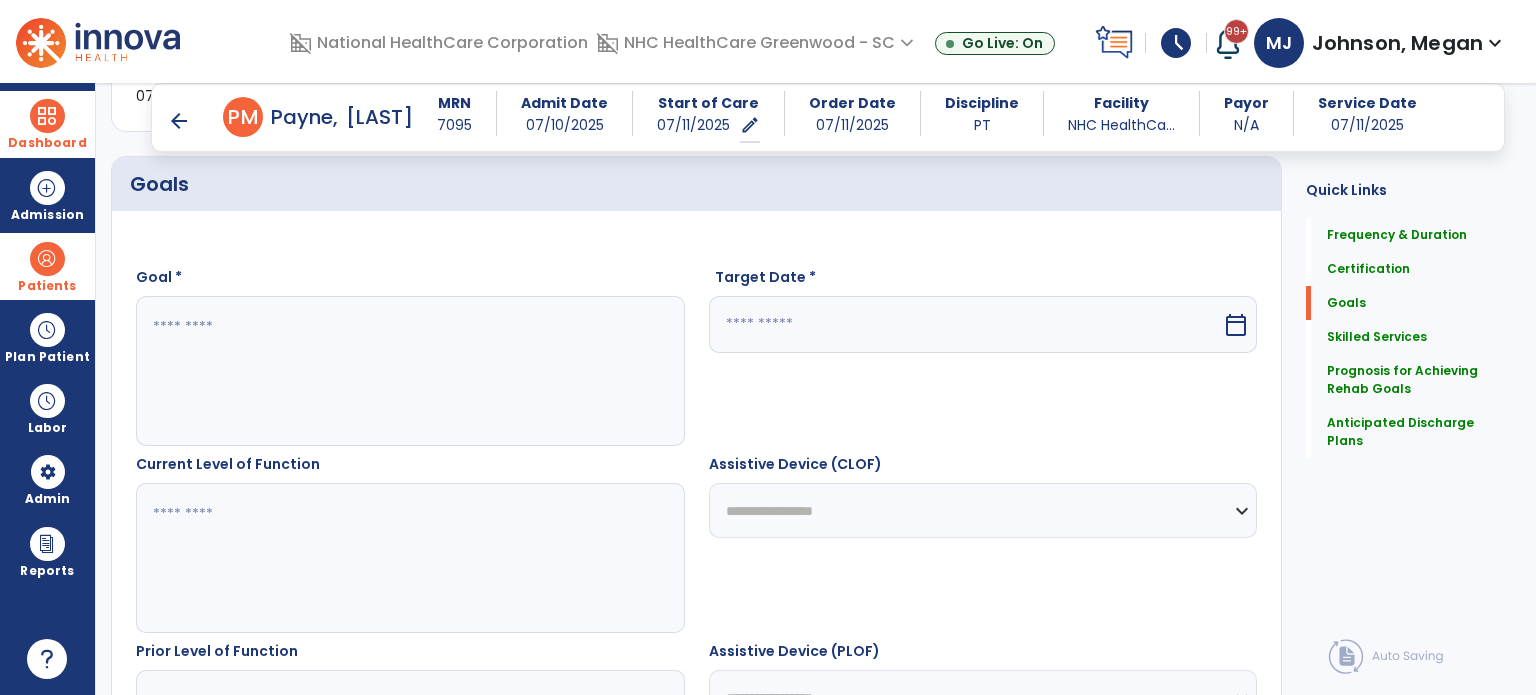 click at bounding box center (409, 371) 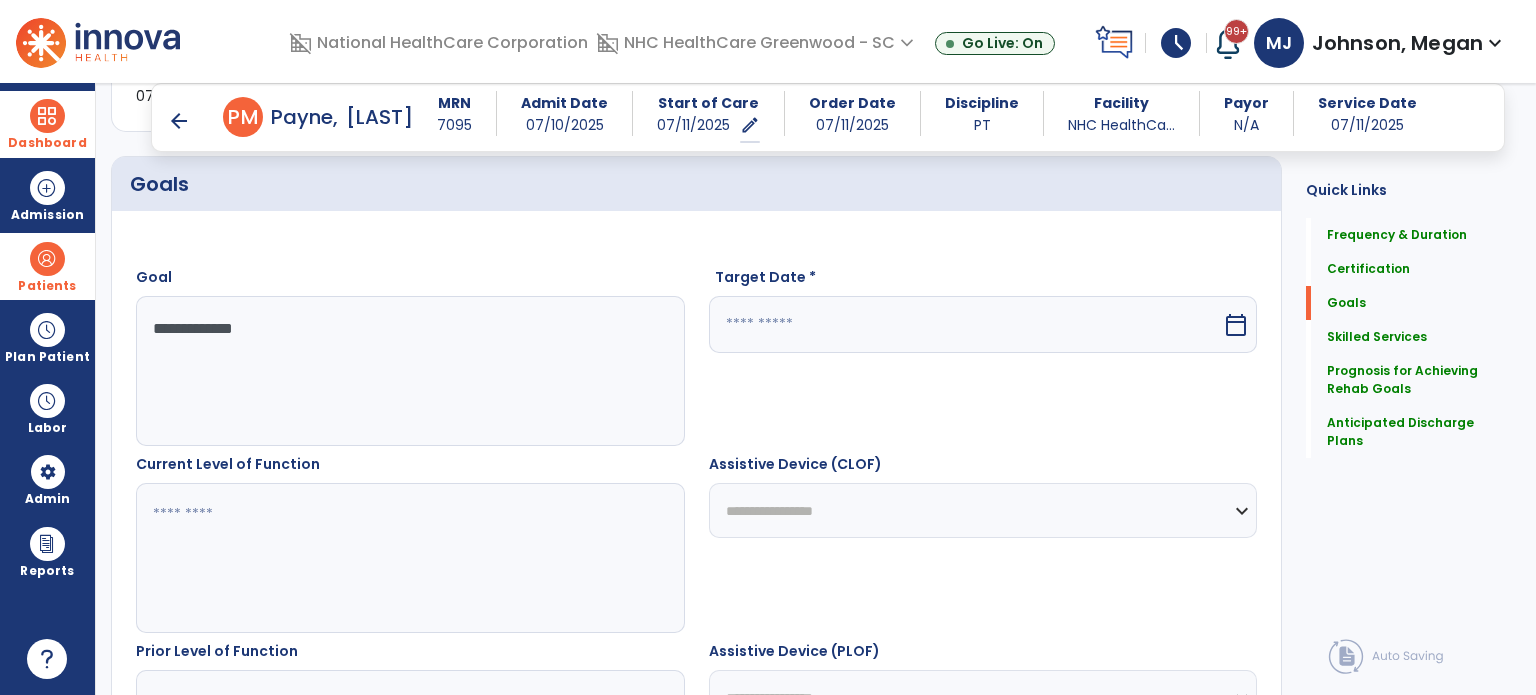 type on "**********" 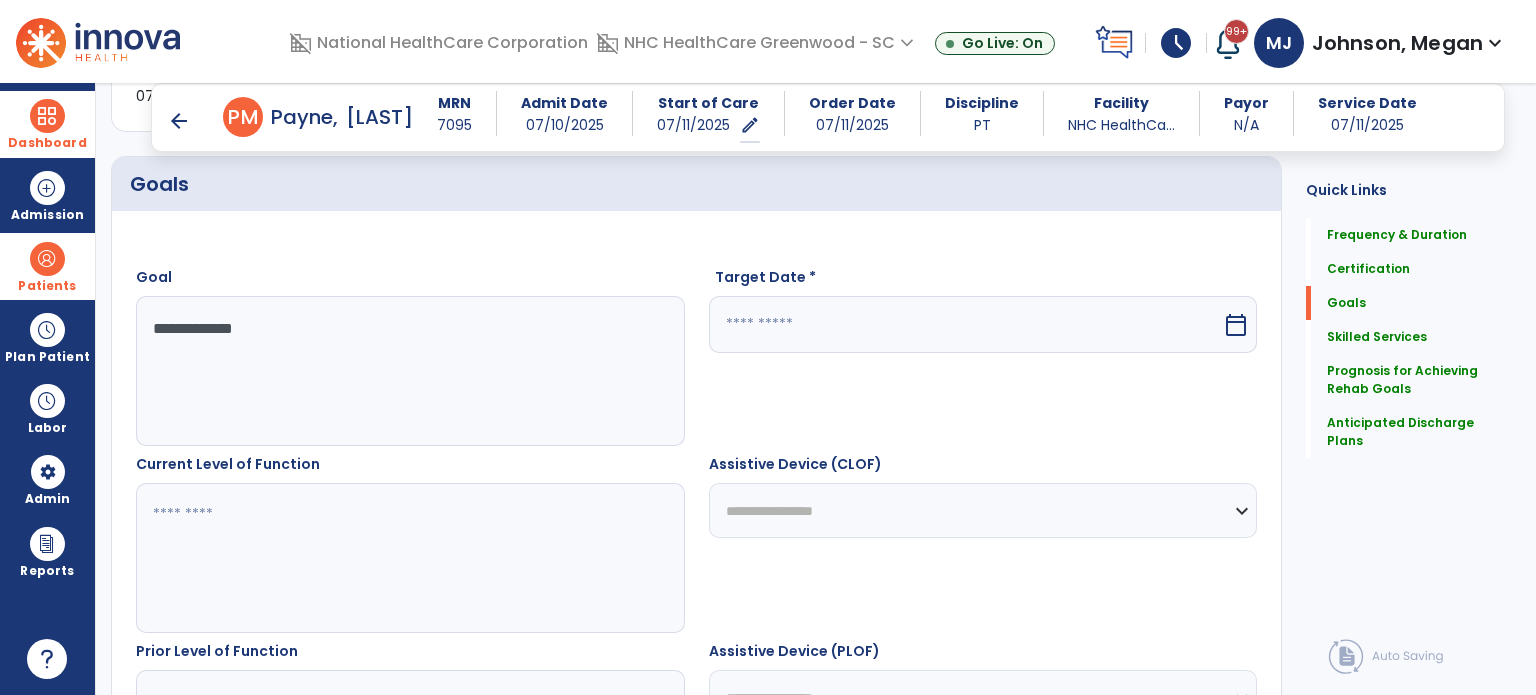 click at bounding box center (966, 324) 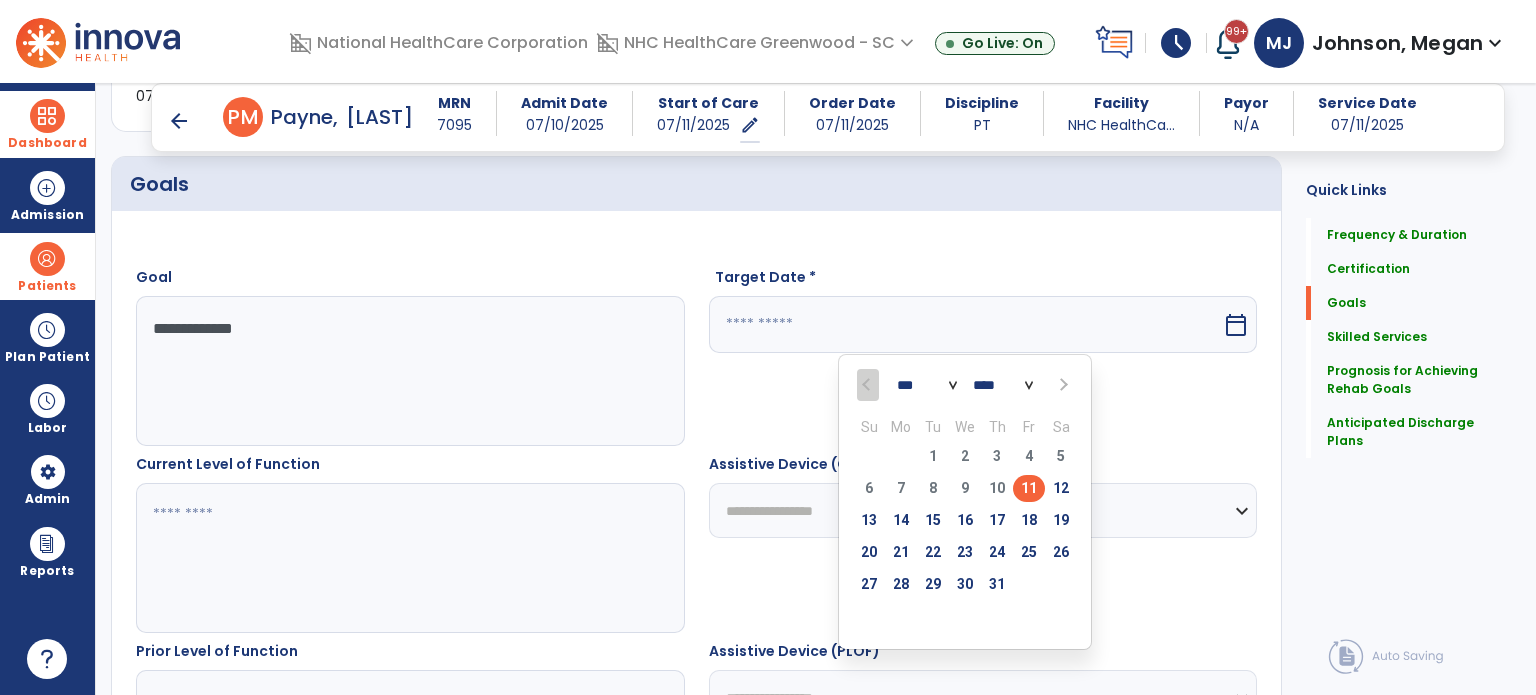 click at bounding box center [1061, 385] 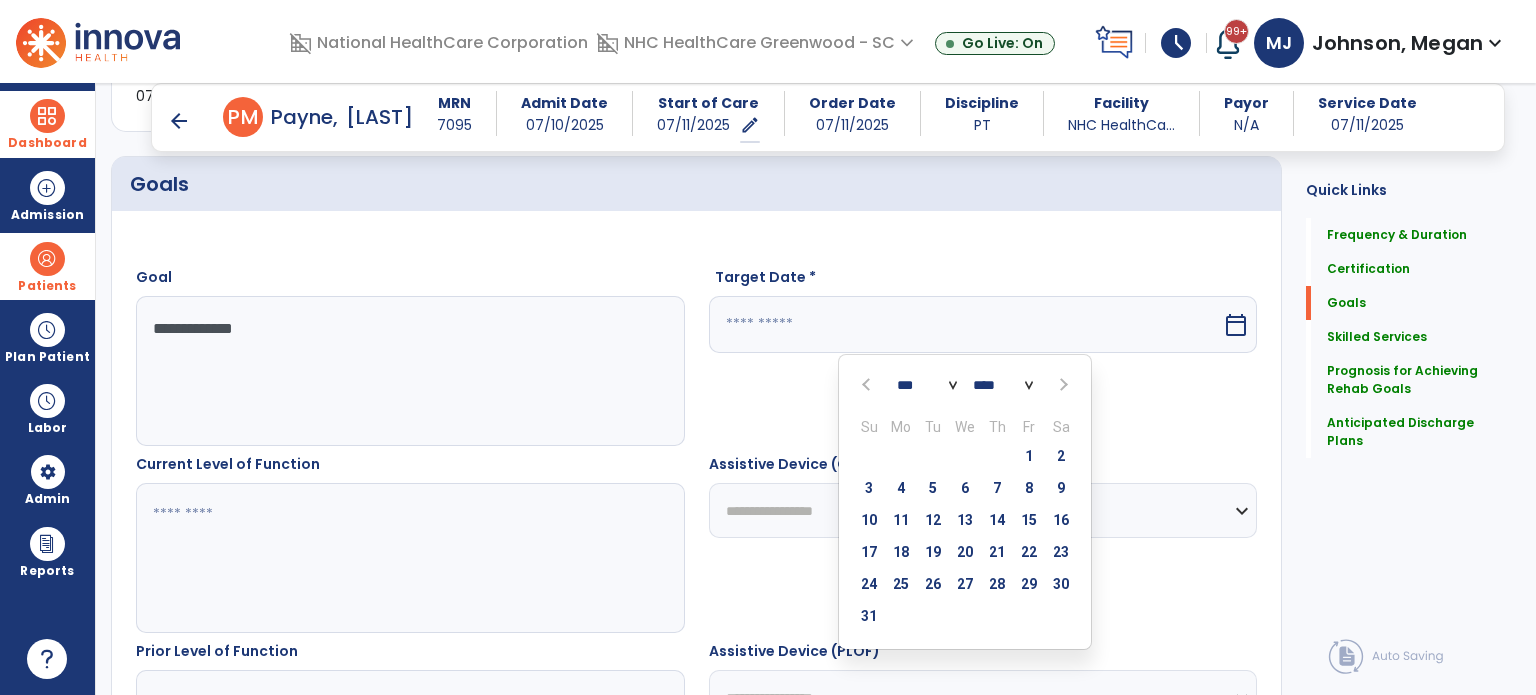click at bounding box center [1062, 385] 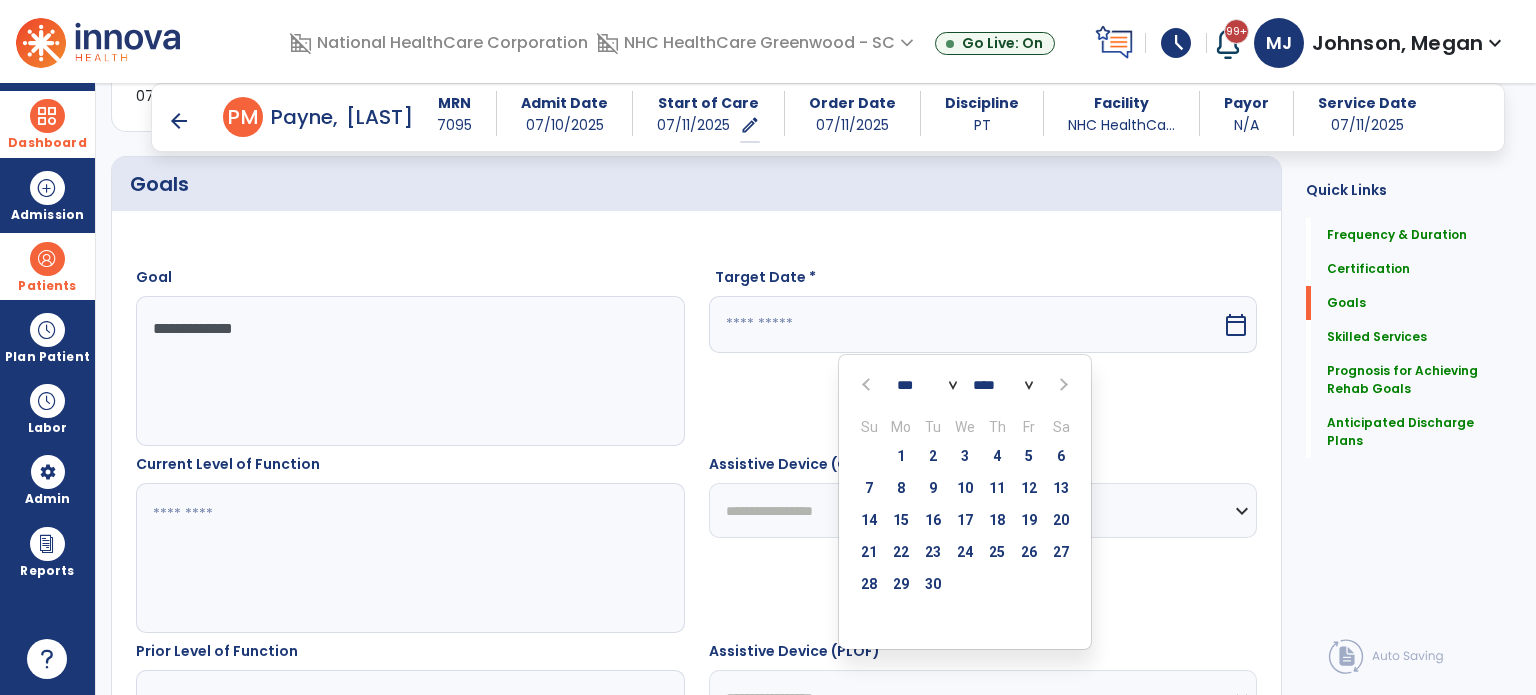 click at bounding box center (1062, 385) 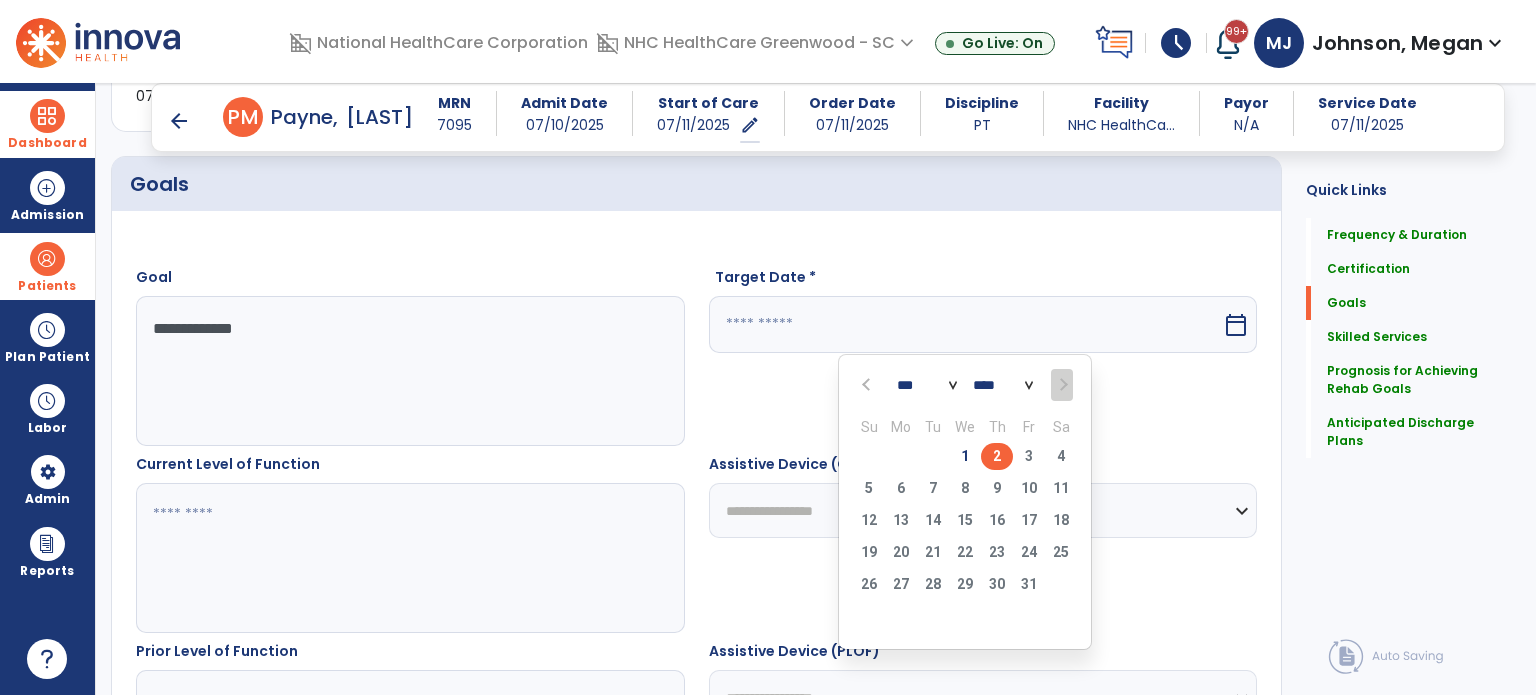 click on "2" at bounding box center [997, 456] 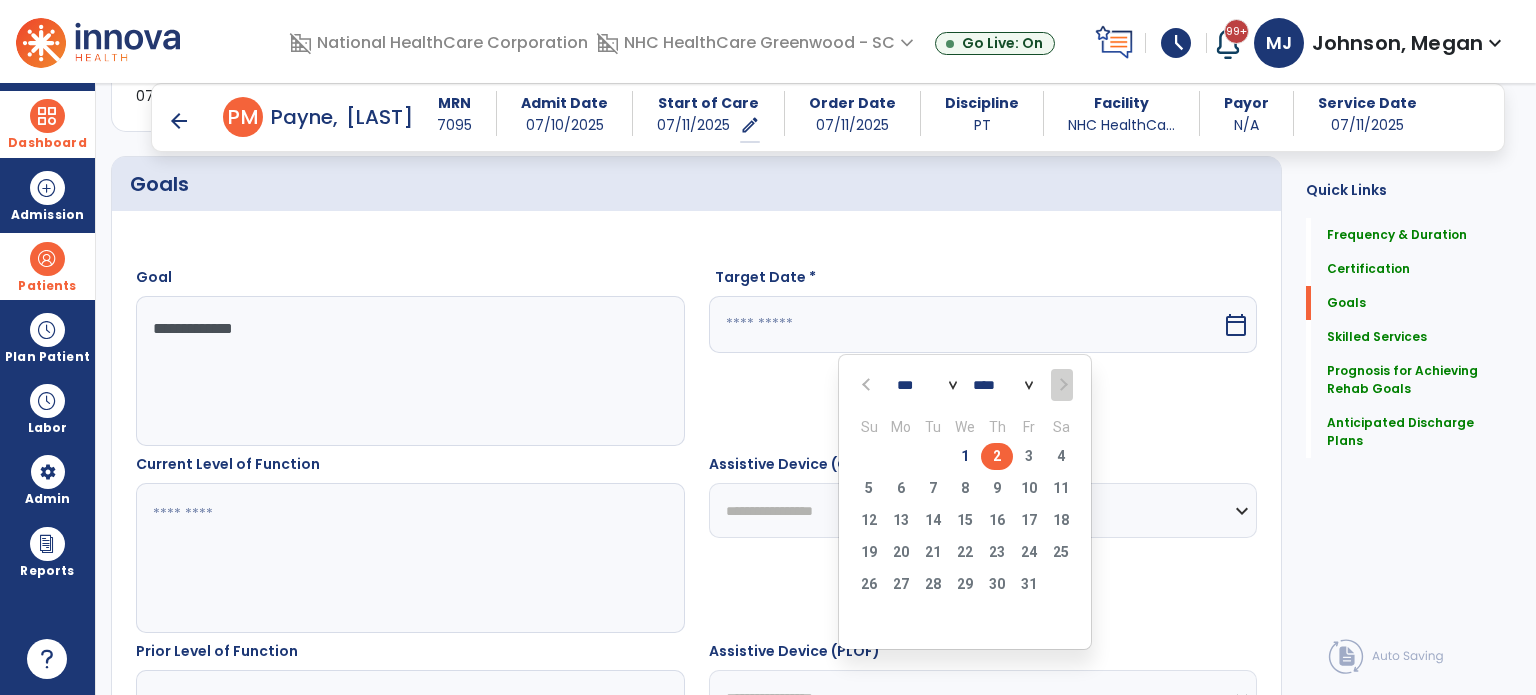 type on "*********" 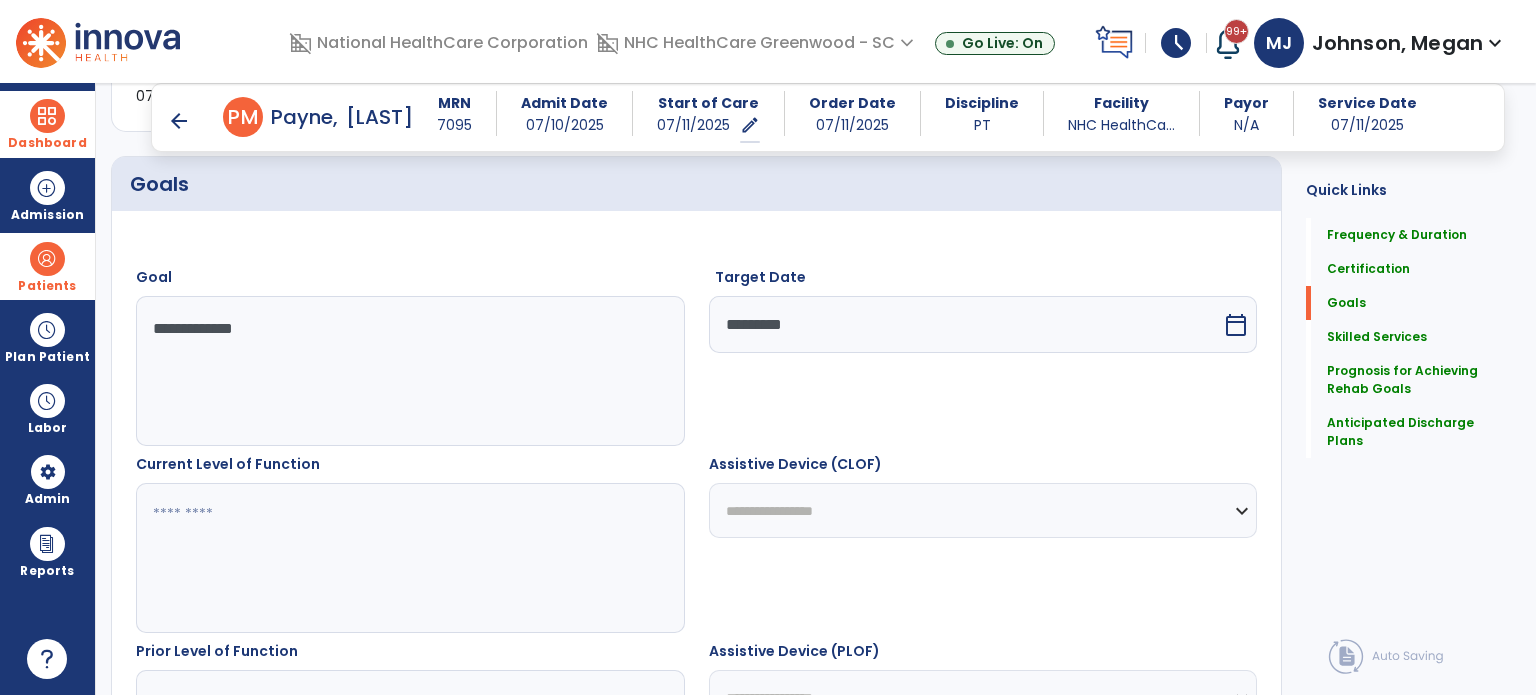 click at bounding box center (409, 558) 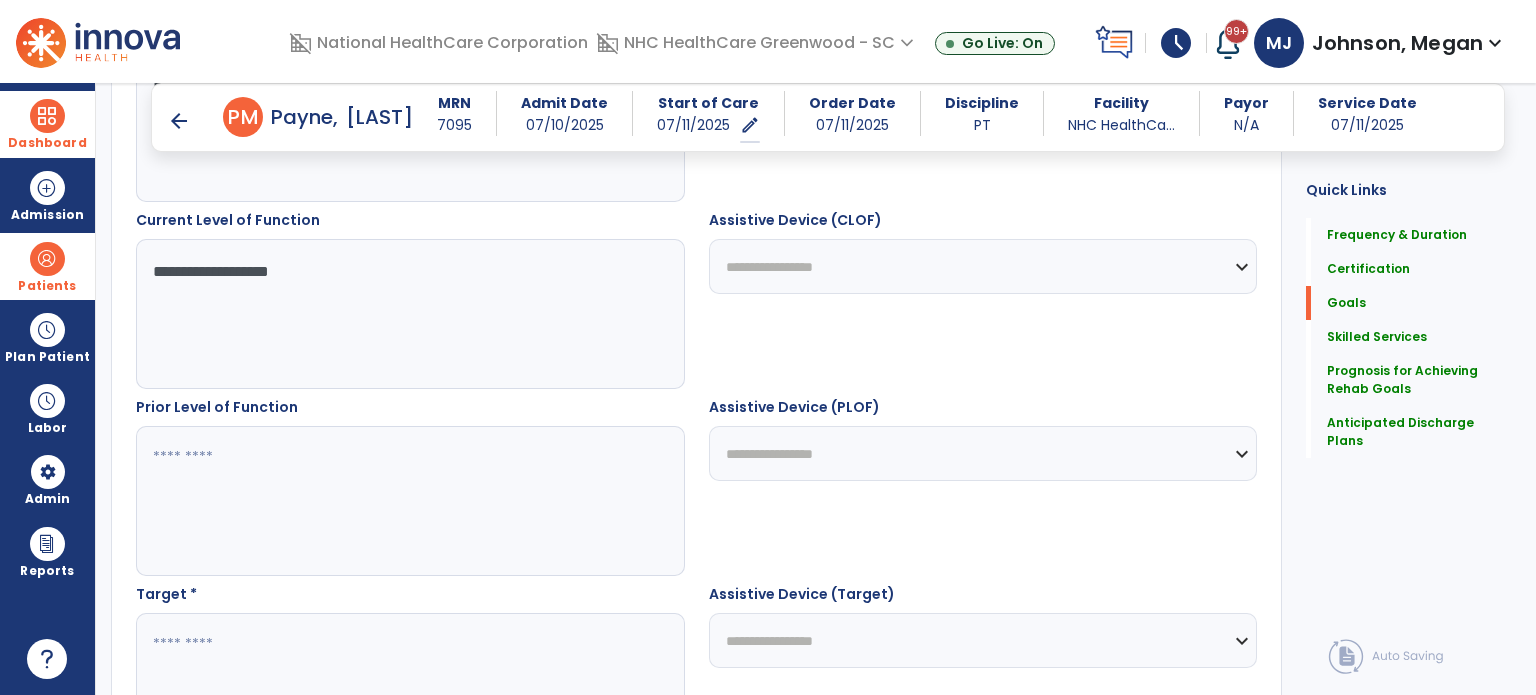 scroll, scrollTop: 705, scrollLeft: 0, axis: vertical 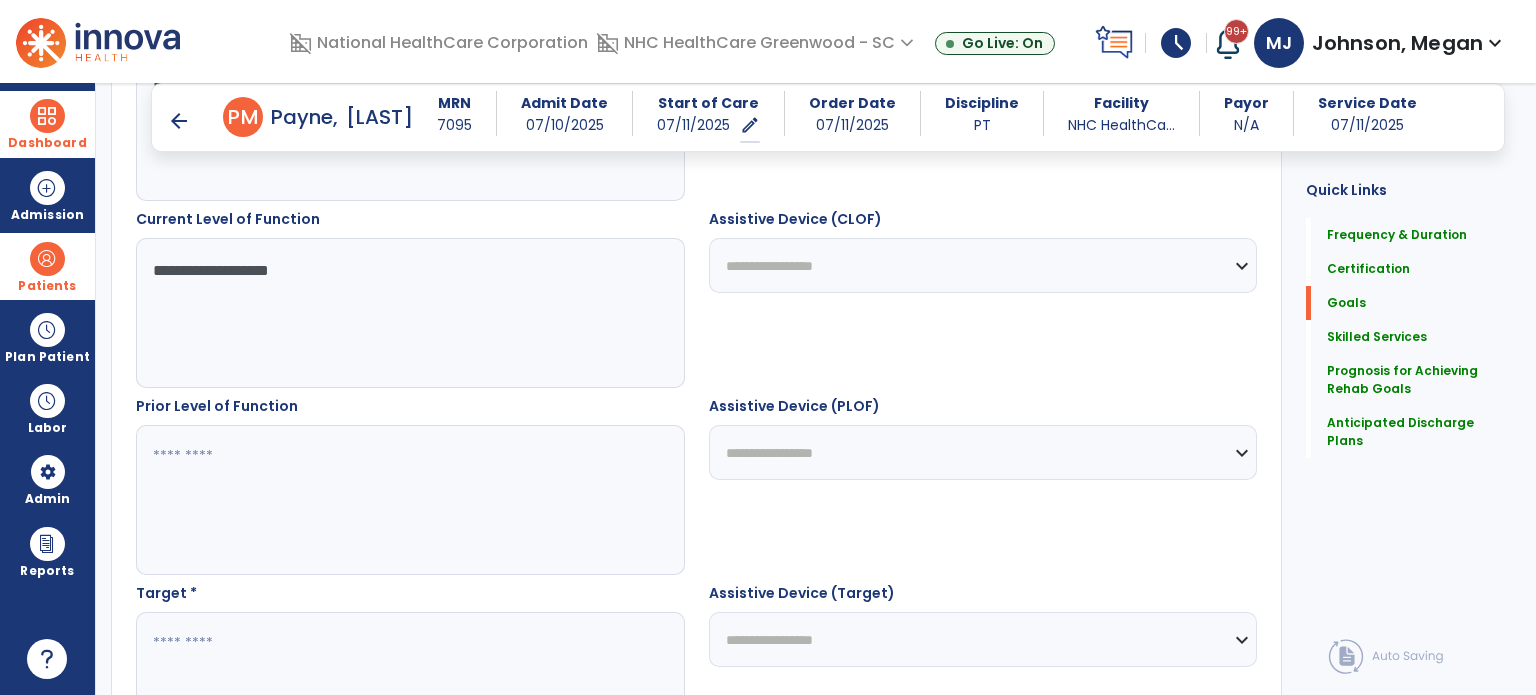type on "**********" 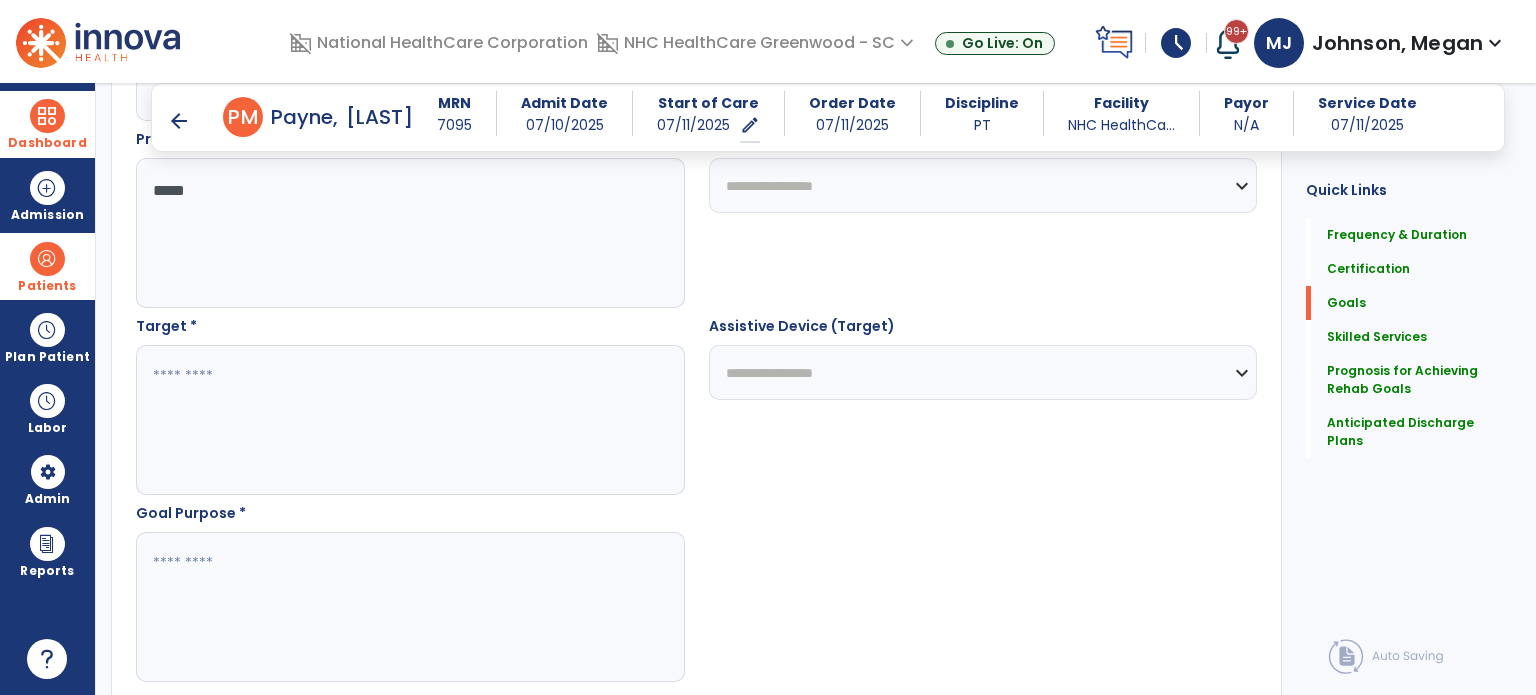 scroll, scrollTop: 991, scrollLeft: 0, axis: vertical 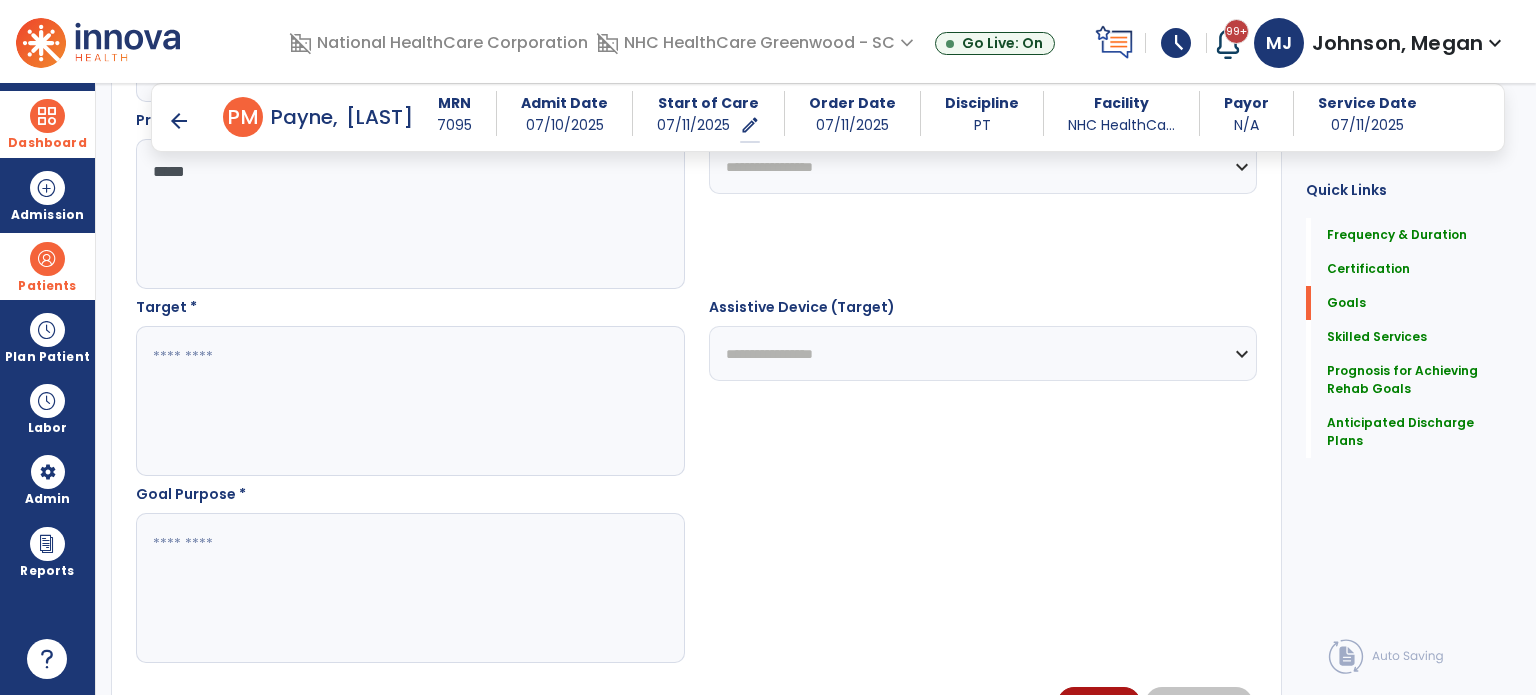 type on "*****" 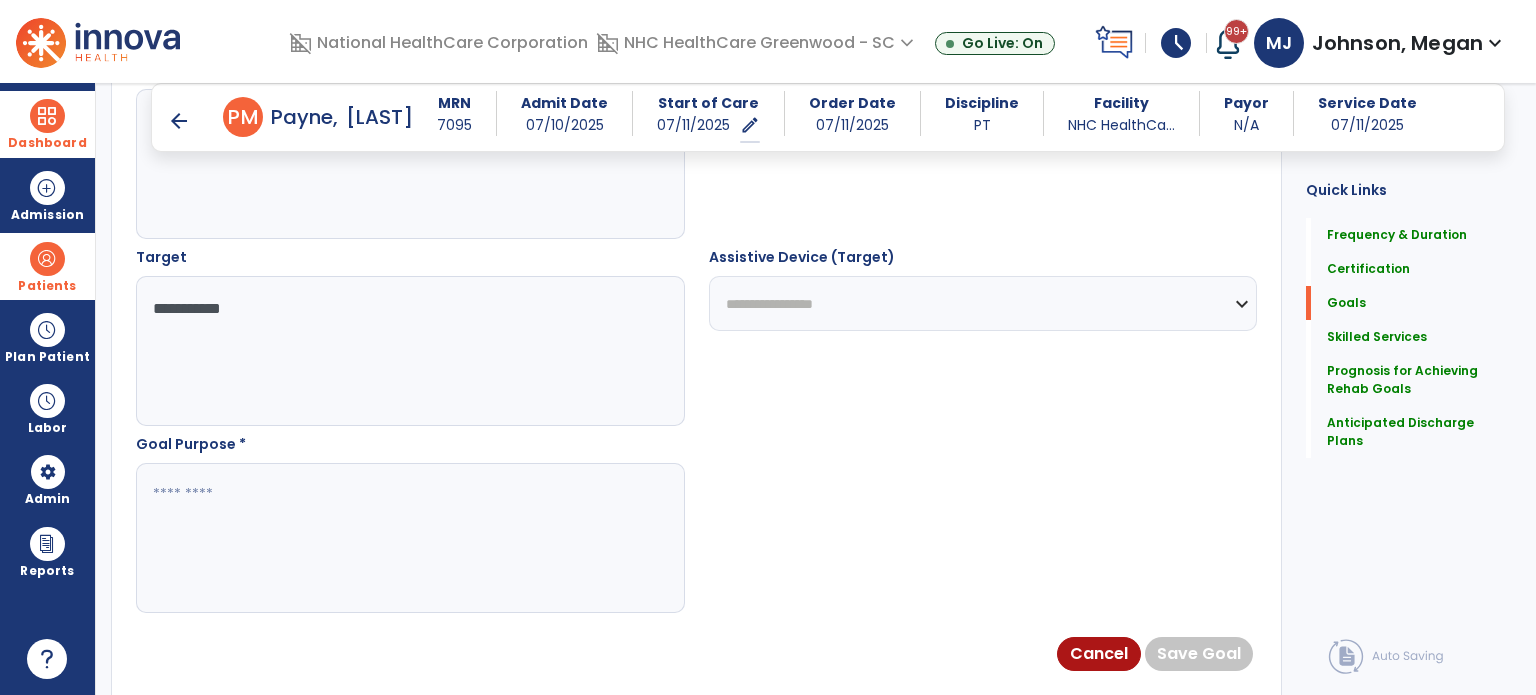 scroll, scrollTop: 1112, scrollLeft: 0, axis: vertical 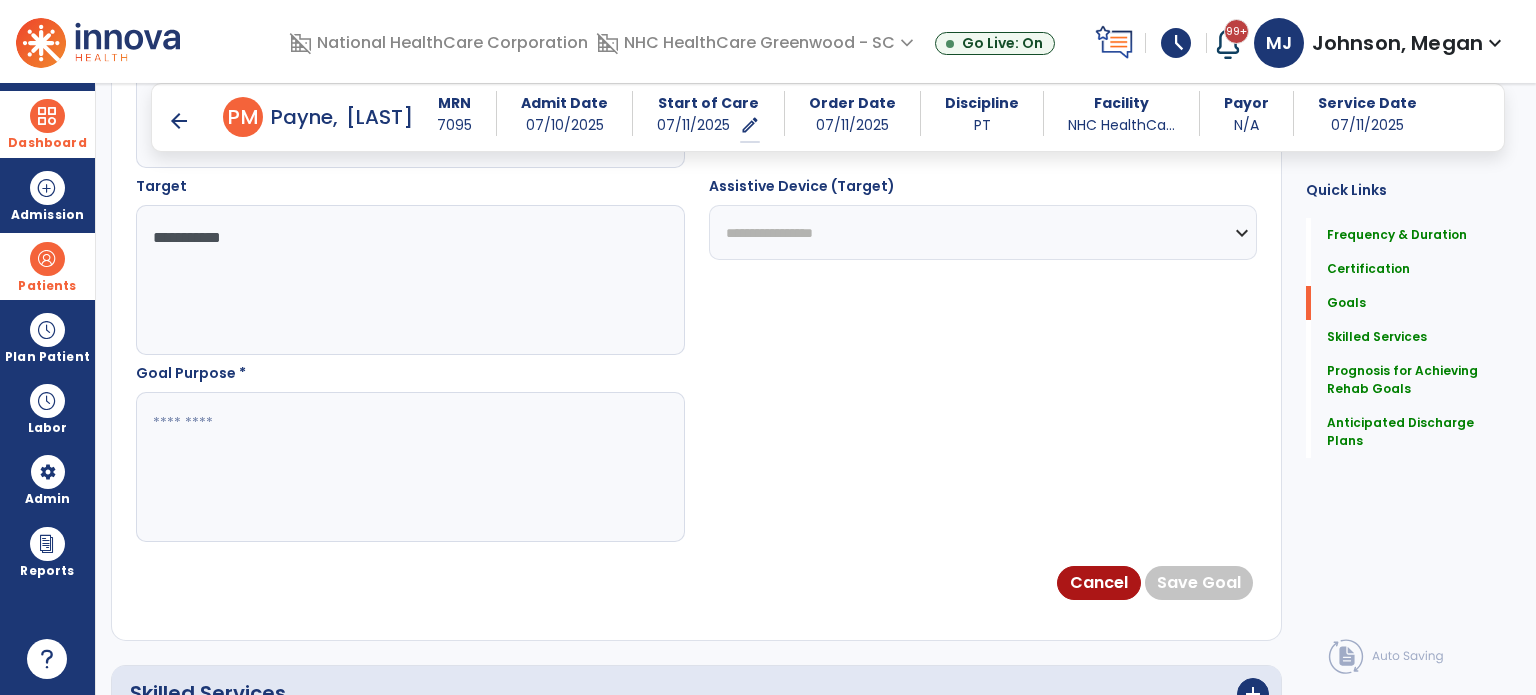 type on "**********" 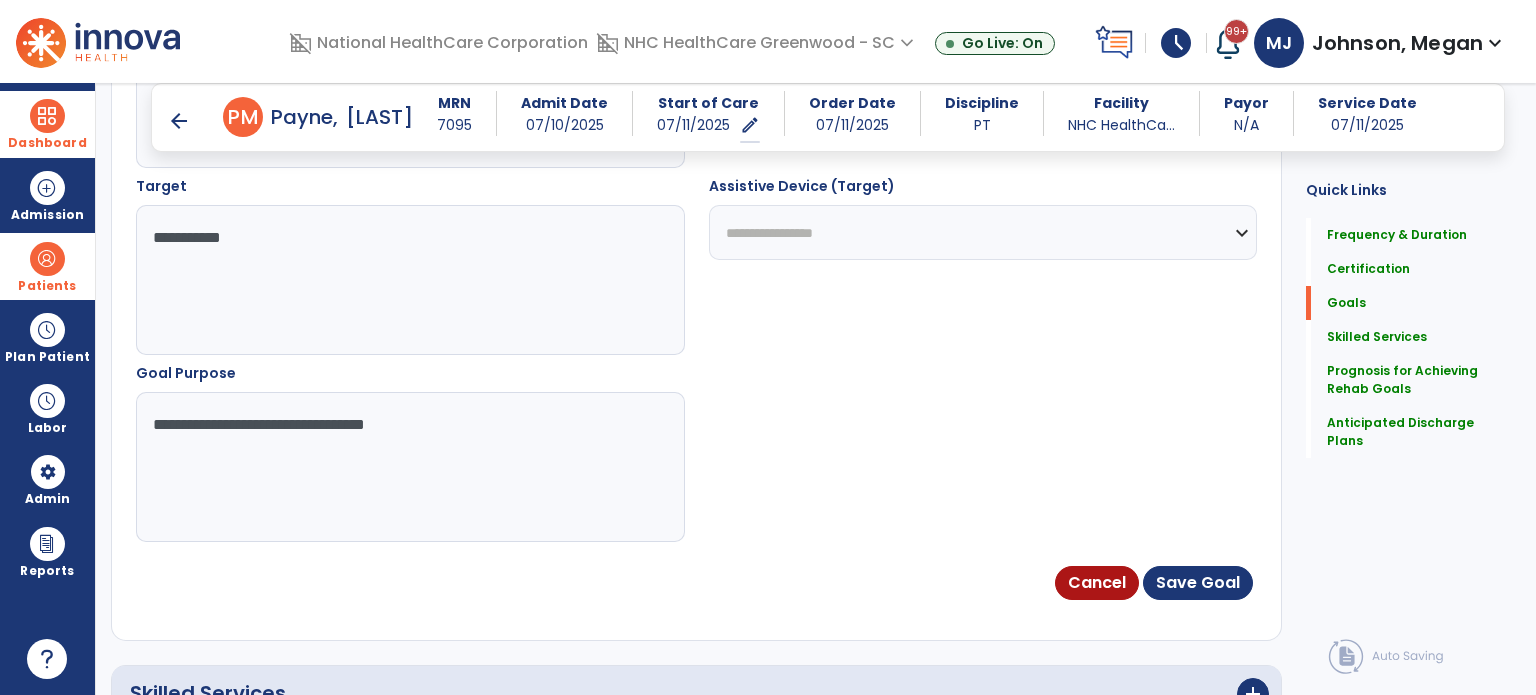 type on "**********" 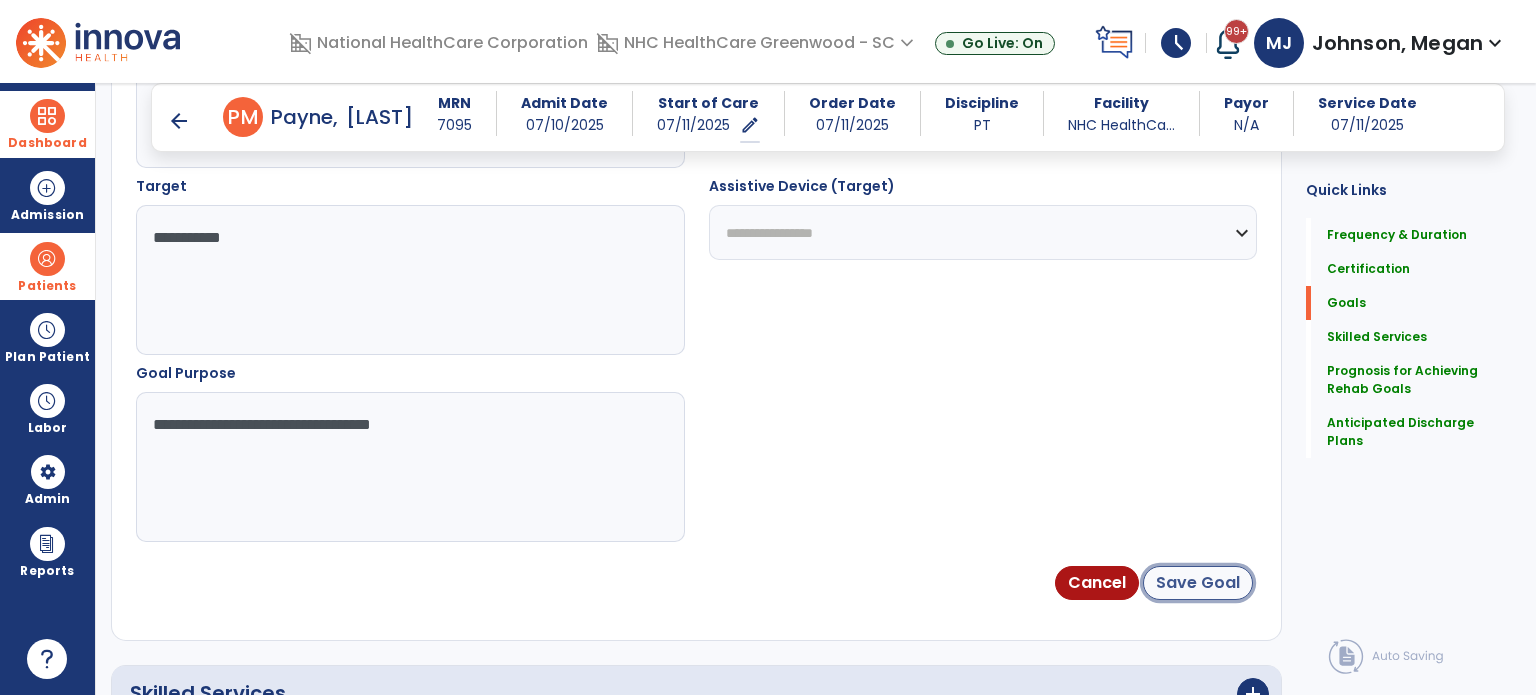 click on "Save Goal" at bounding box center (1198, 583) 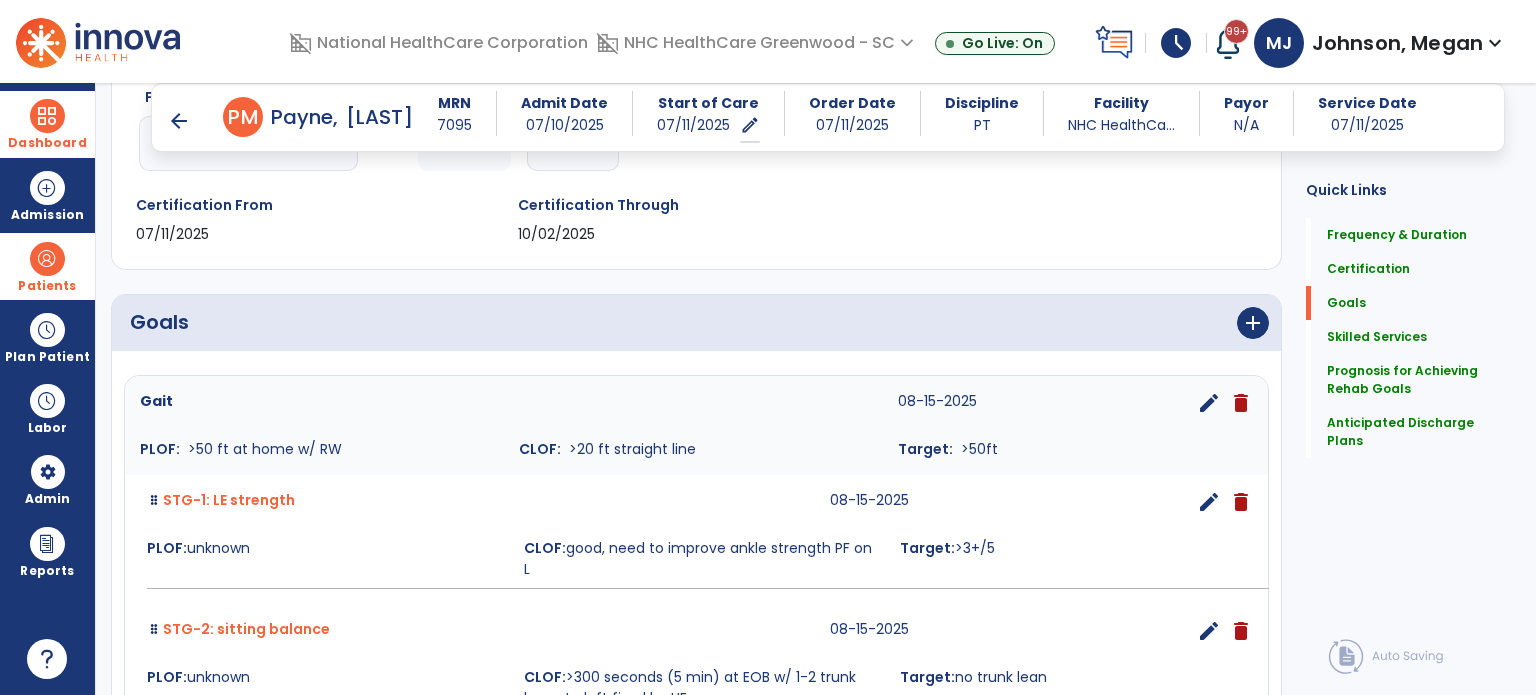 scroll, scrollTop: 348, scrollLeft: 0, axis: vertical 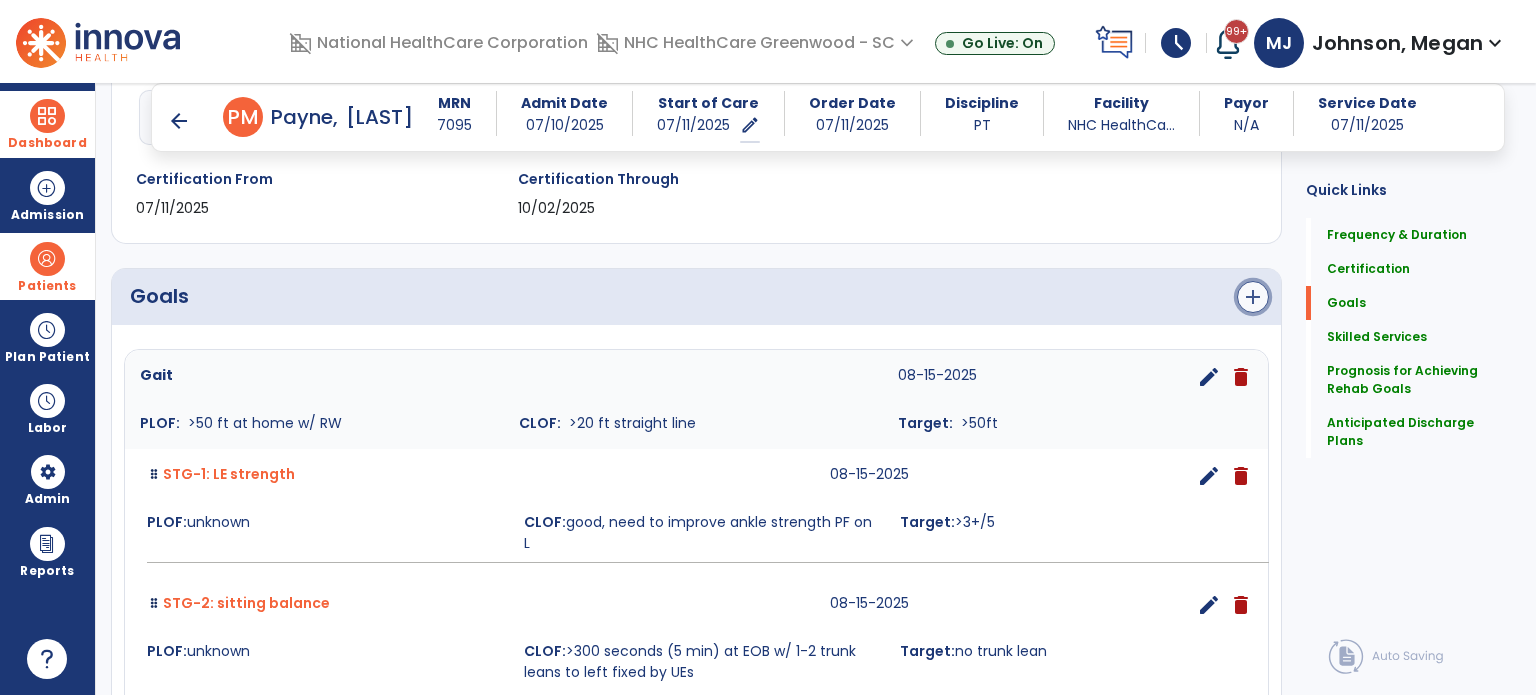 click on "add" at bounding box center (1253, 297) 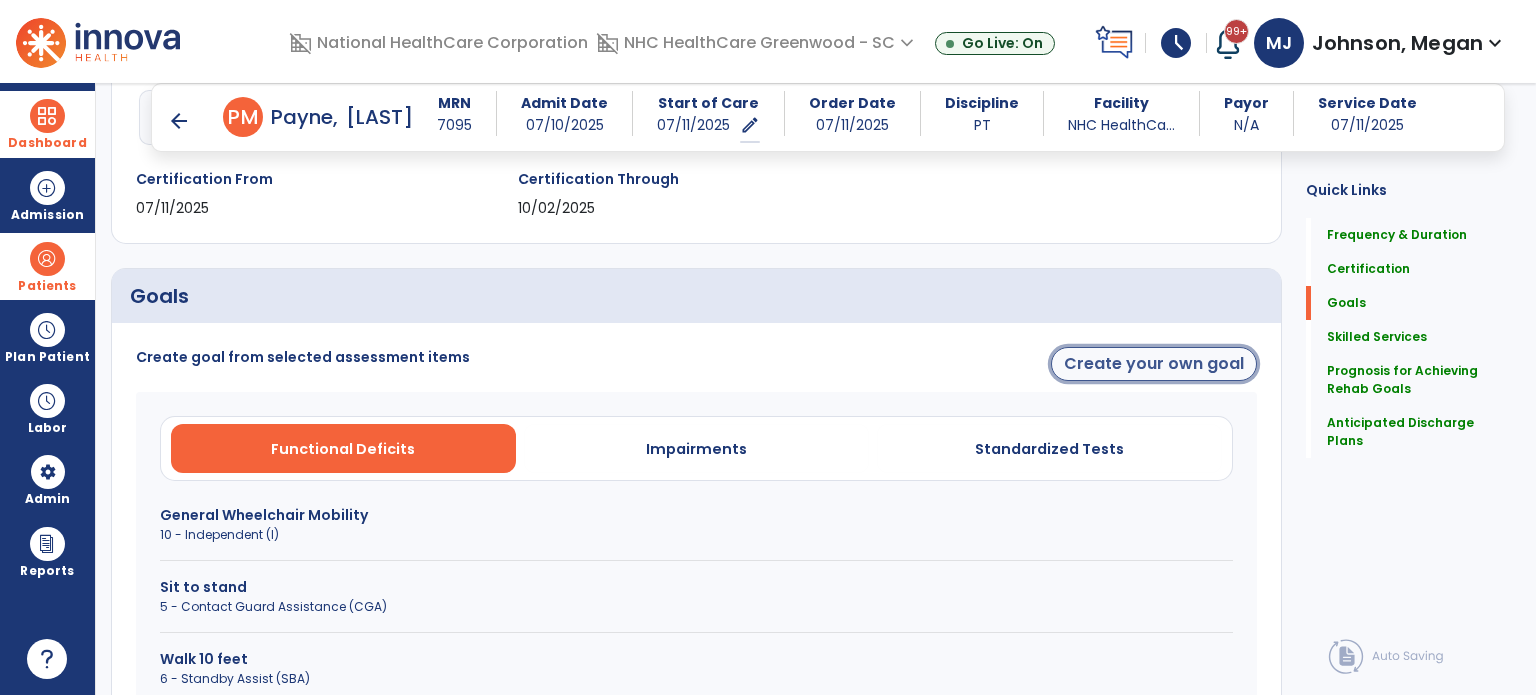 click on "Create your own goal" at bounding box center [1154, 364] 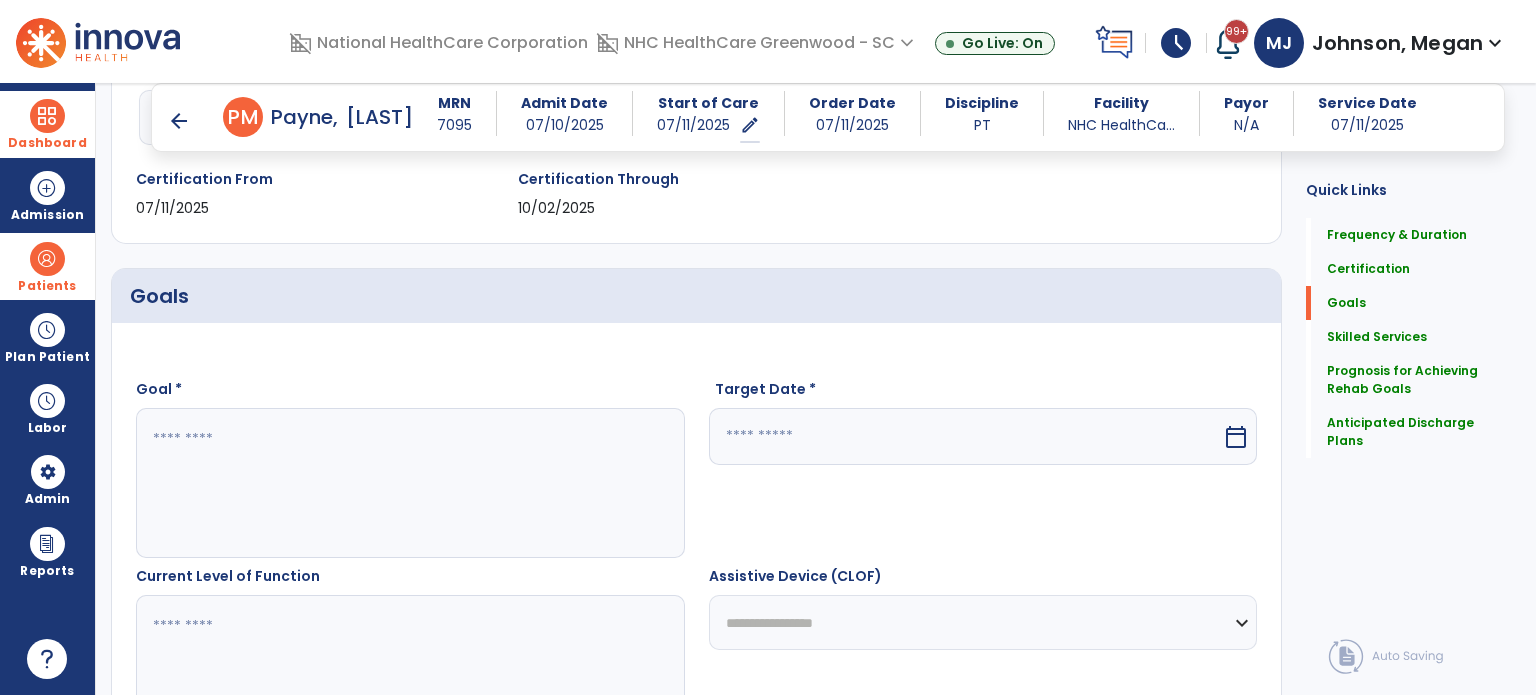 click at bounding box center [409, 483] 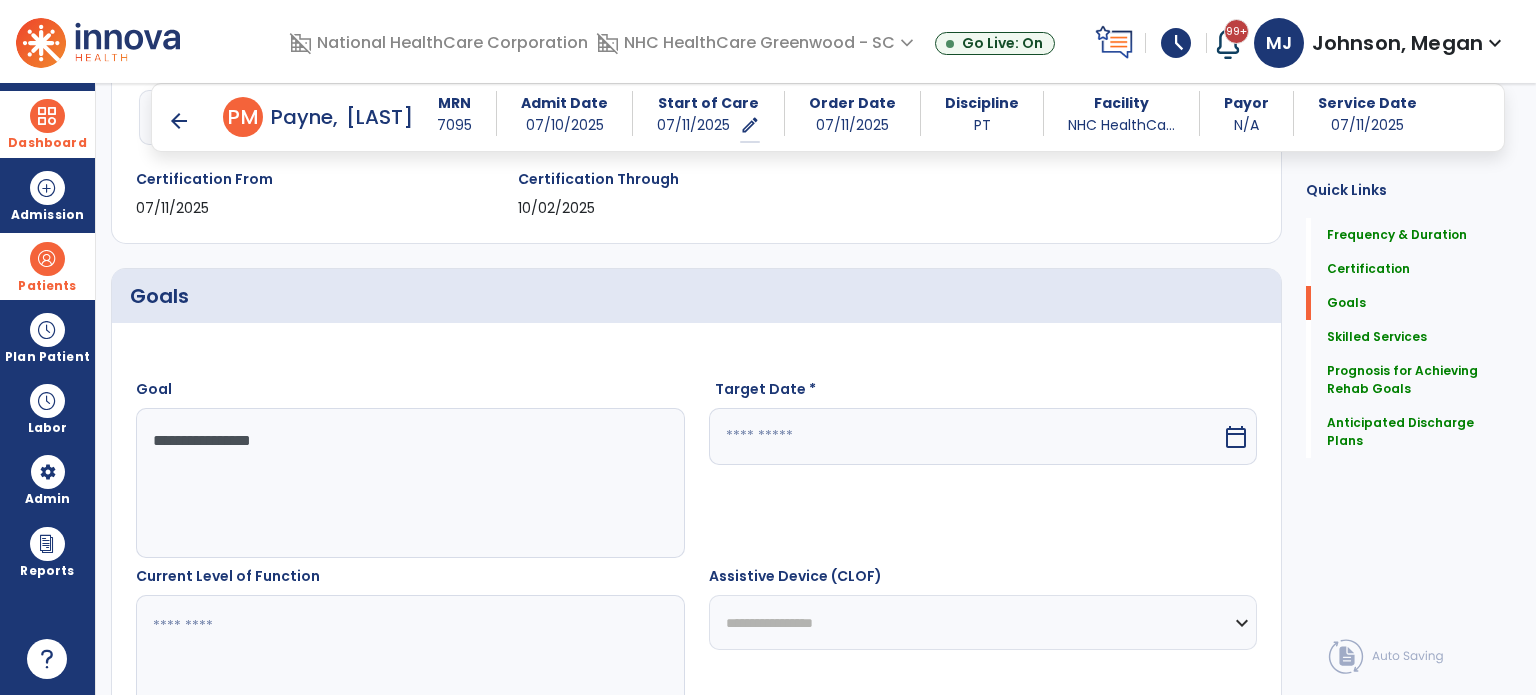 type on "**********" 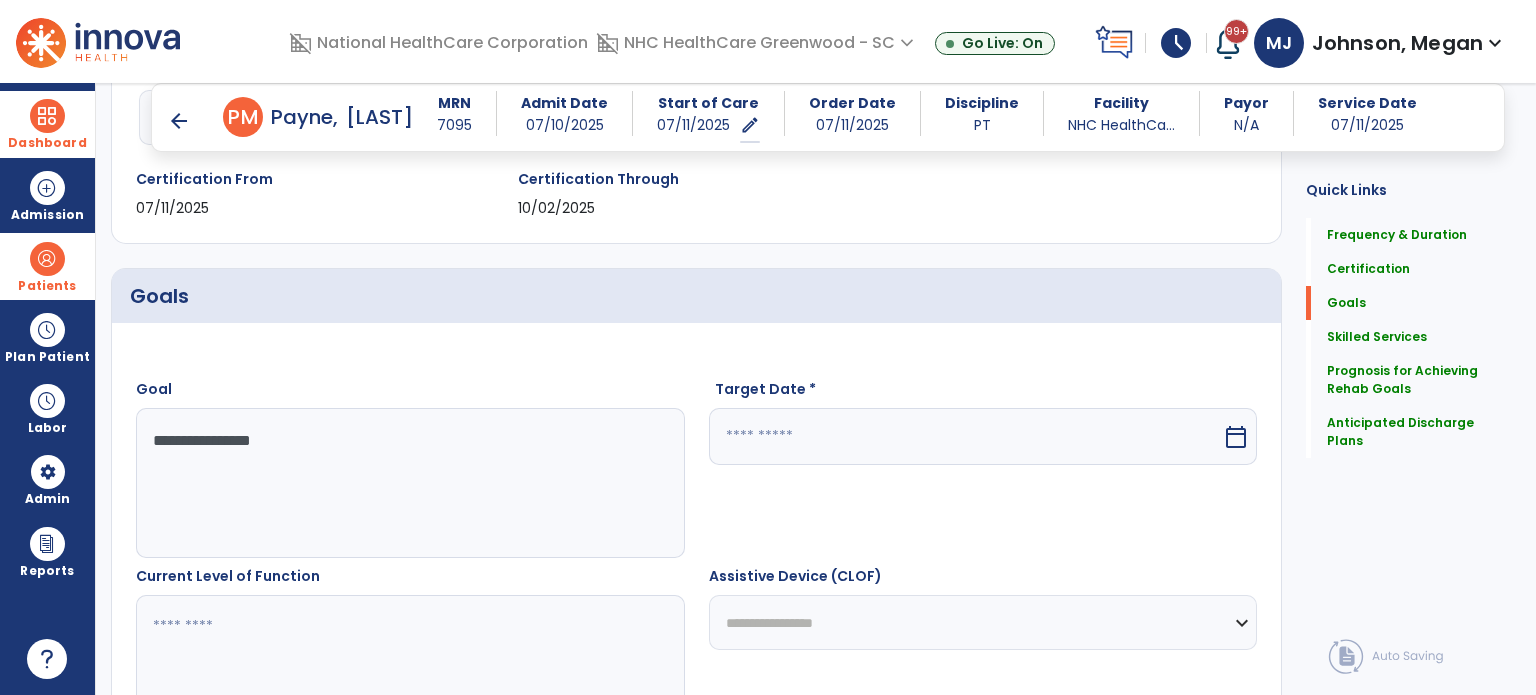 click at bounding box center (966, 436) 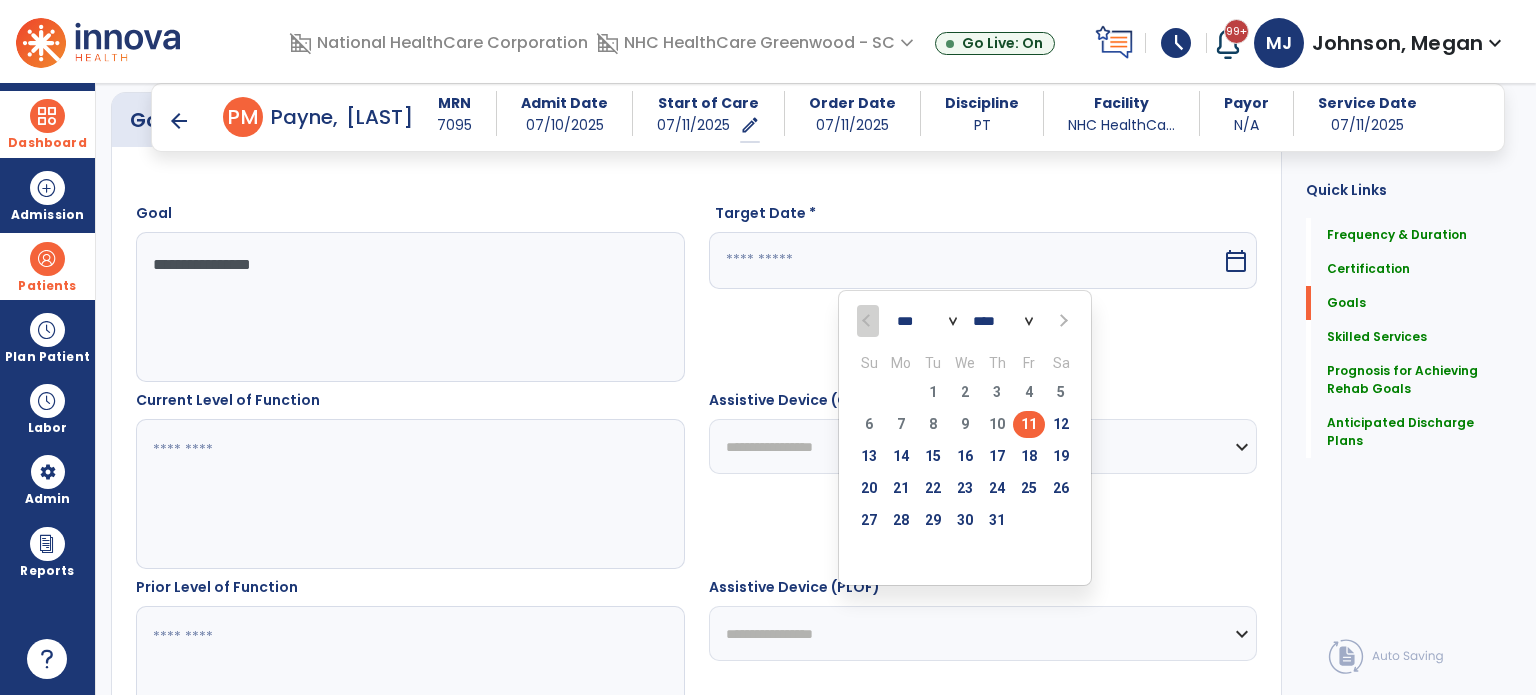scroll, scrollTop: 552, scrollLeft: 0, axis: vertical 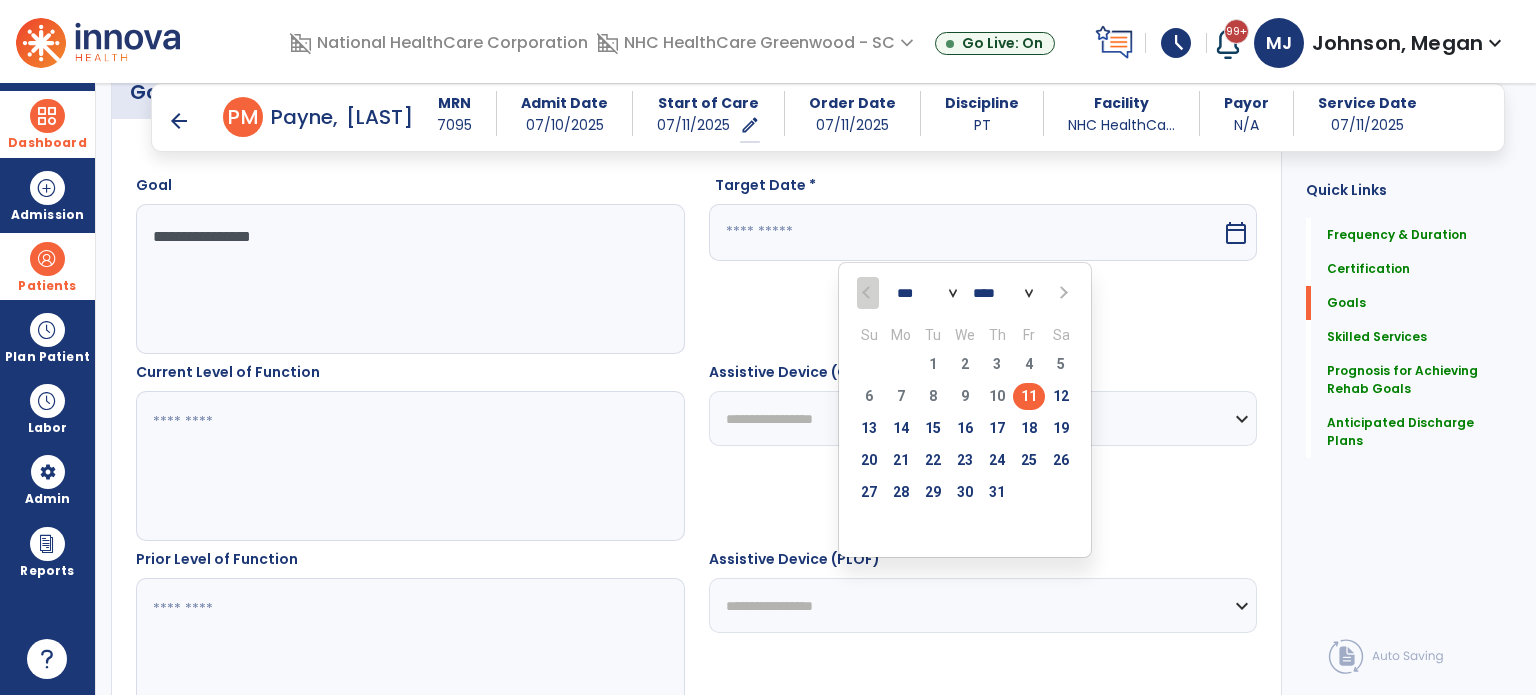 click at bounding box center (1062, 293) 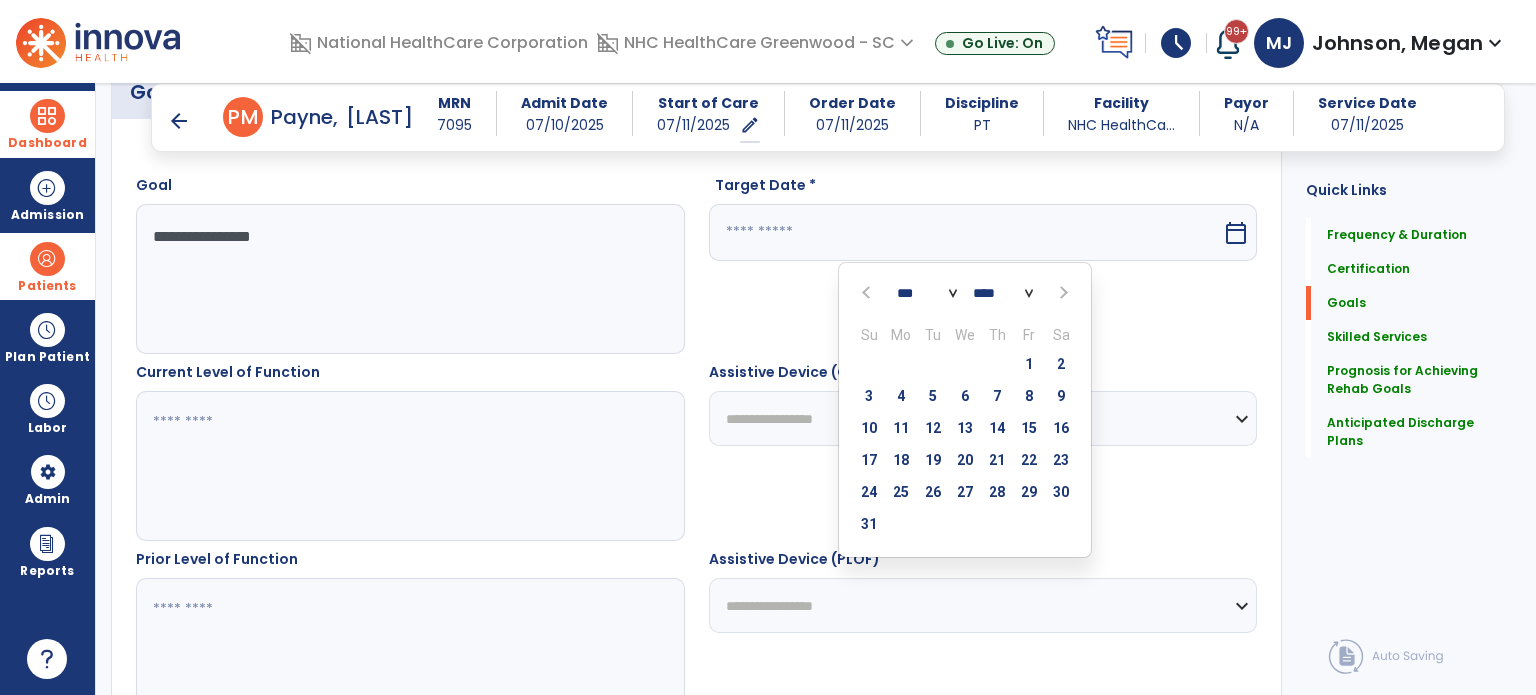 click at bounding box center (1061, 293) 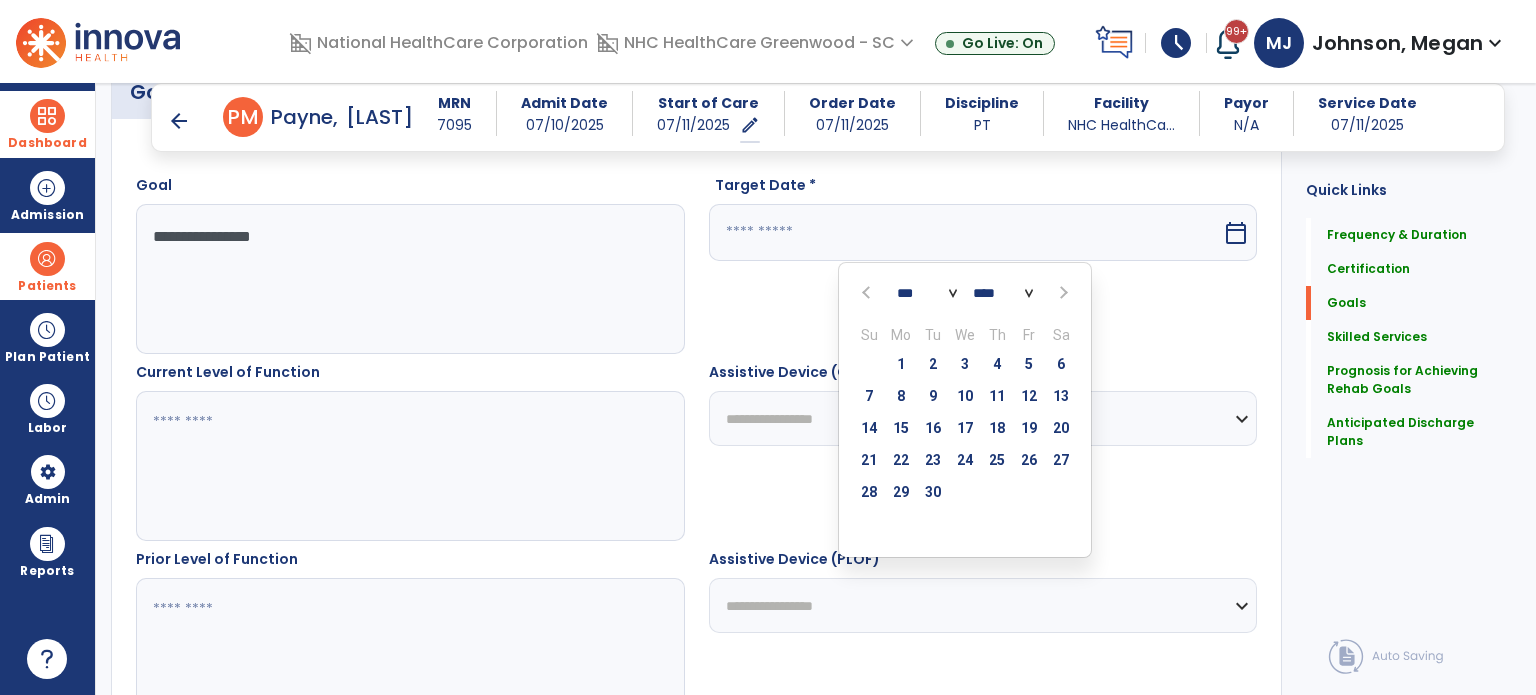 click at bounding box center (1062, 293) 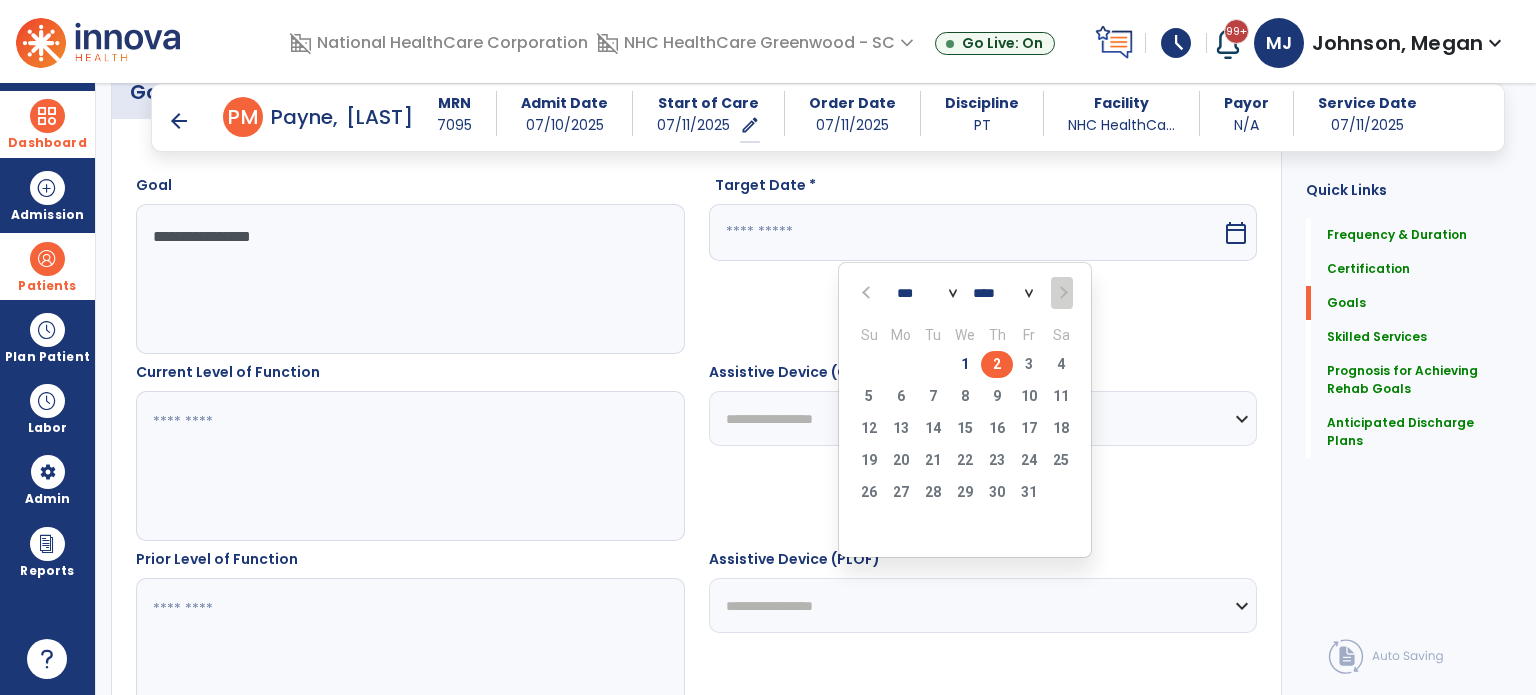 click on "2" at bounding box center [997, 364] 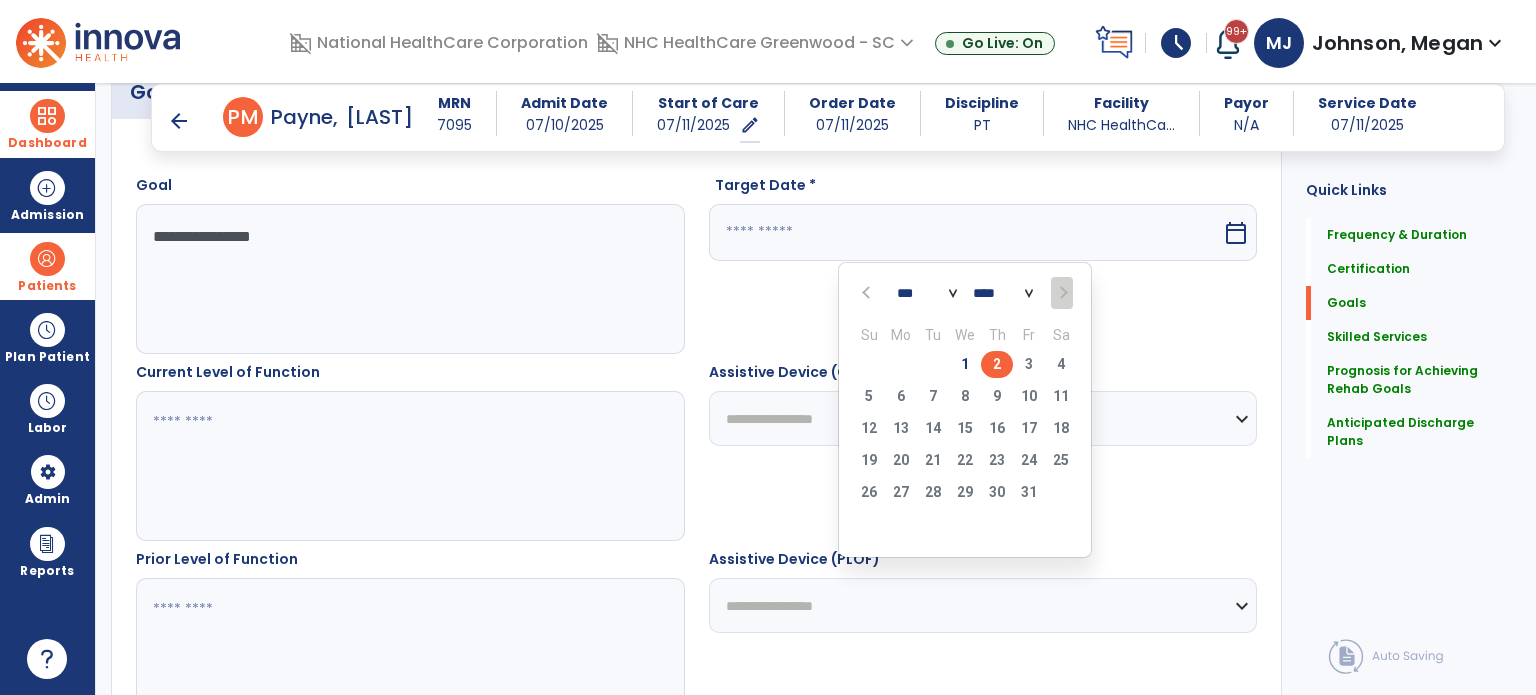 type on "*********" 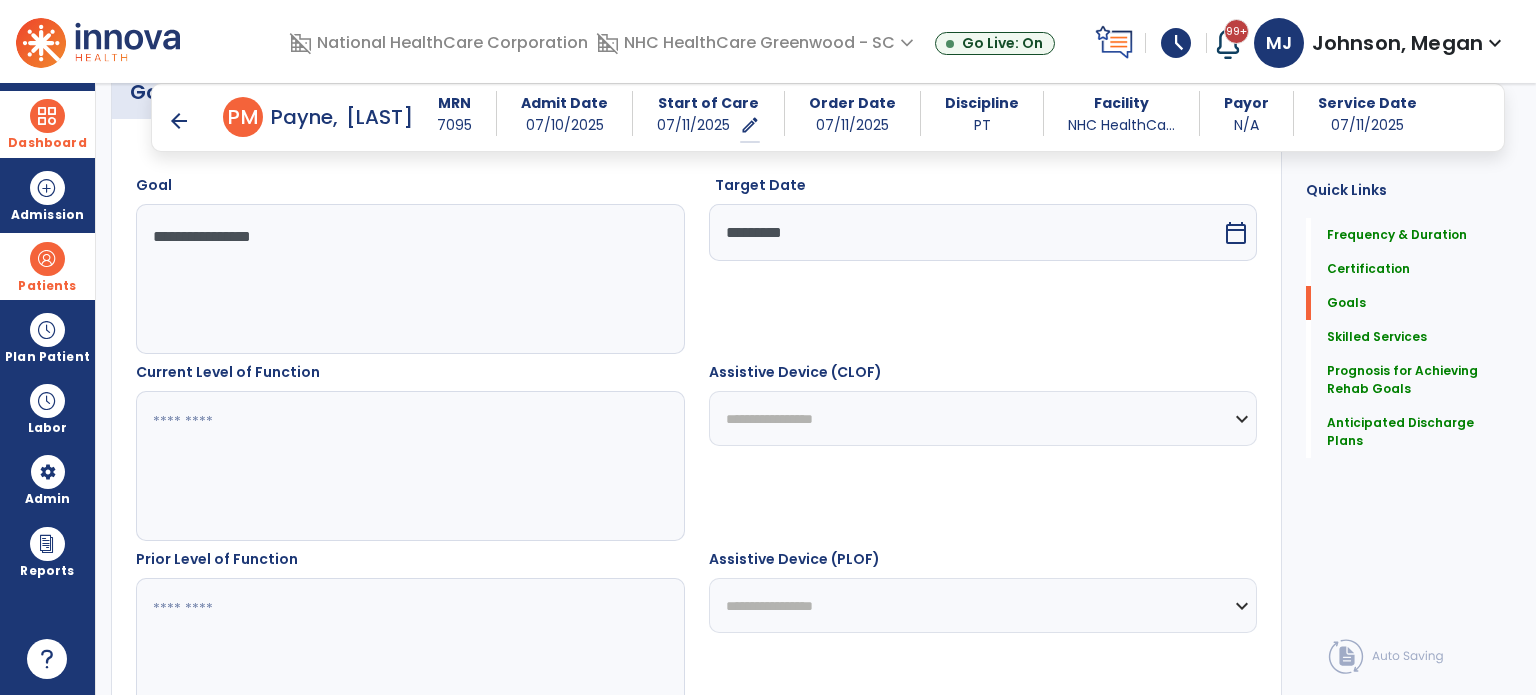 click at bounding box center [409, 466] 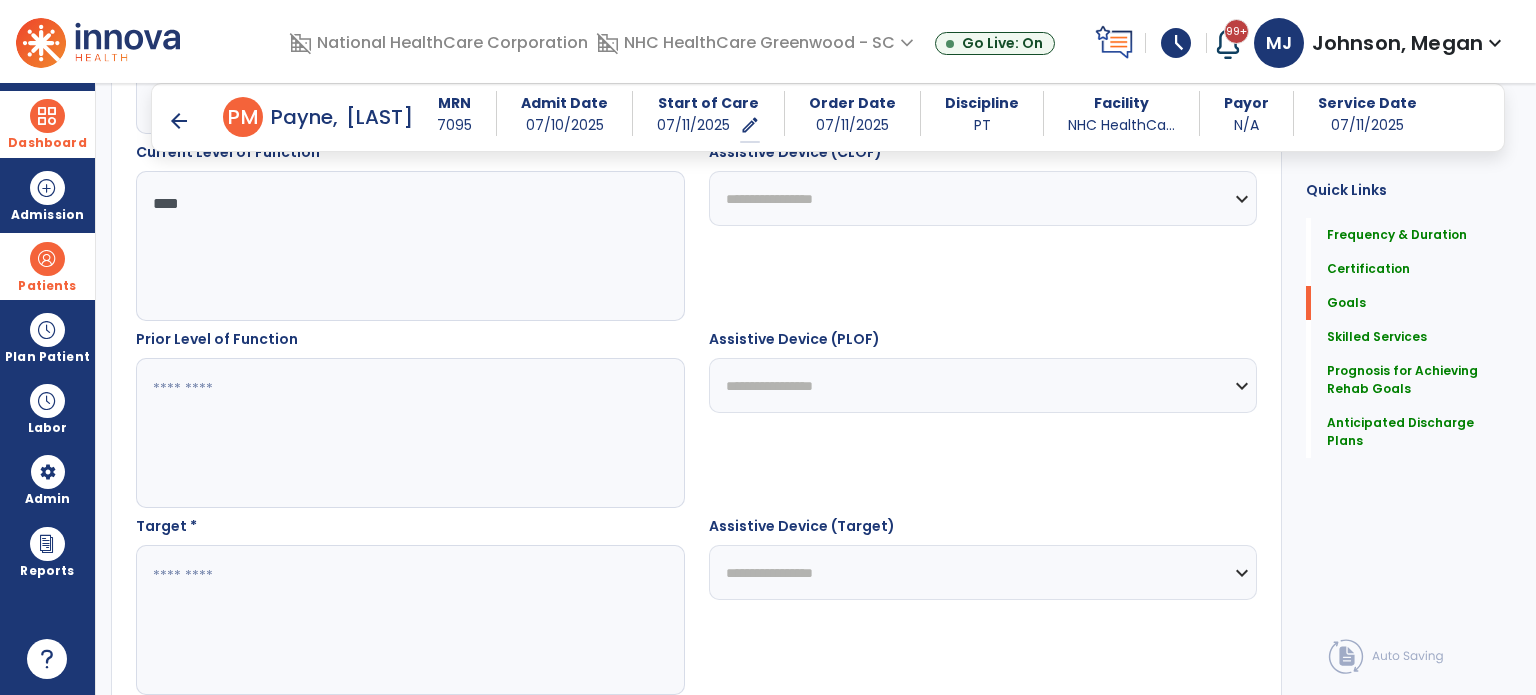 scroll, scrollTop: 792, scrollLeft: 0, axis: vertical 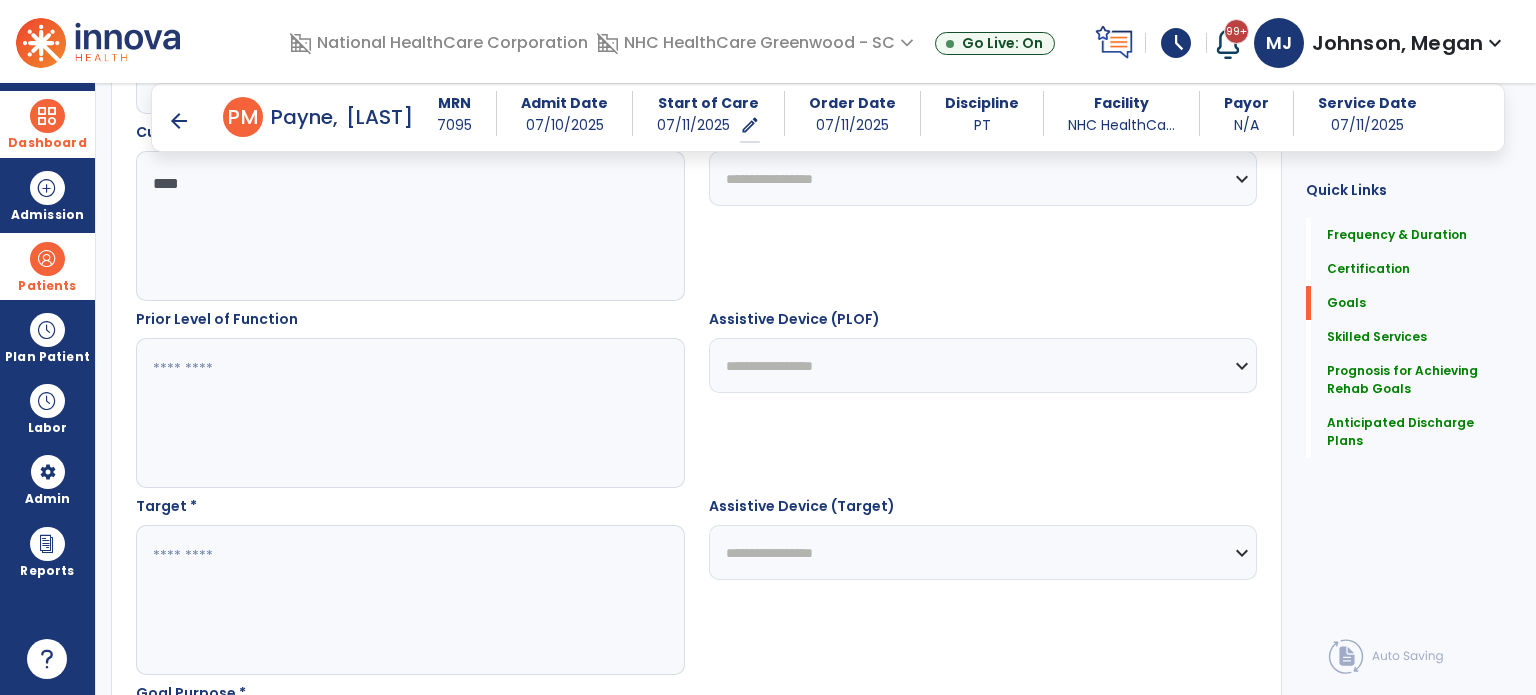 type on "****" 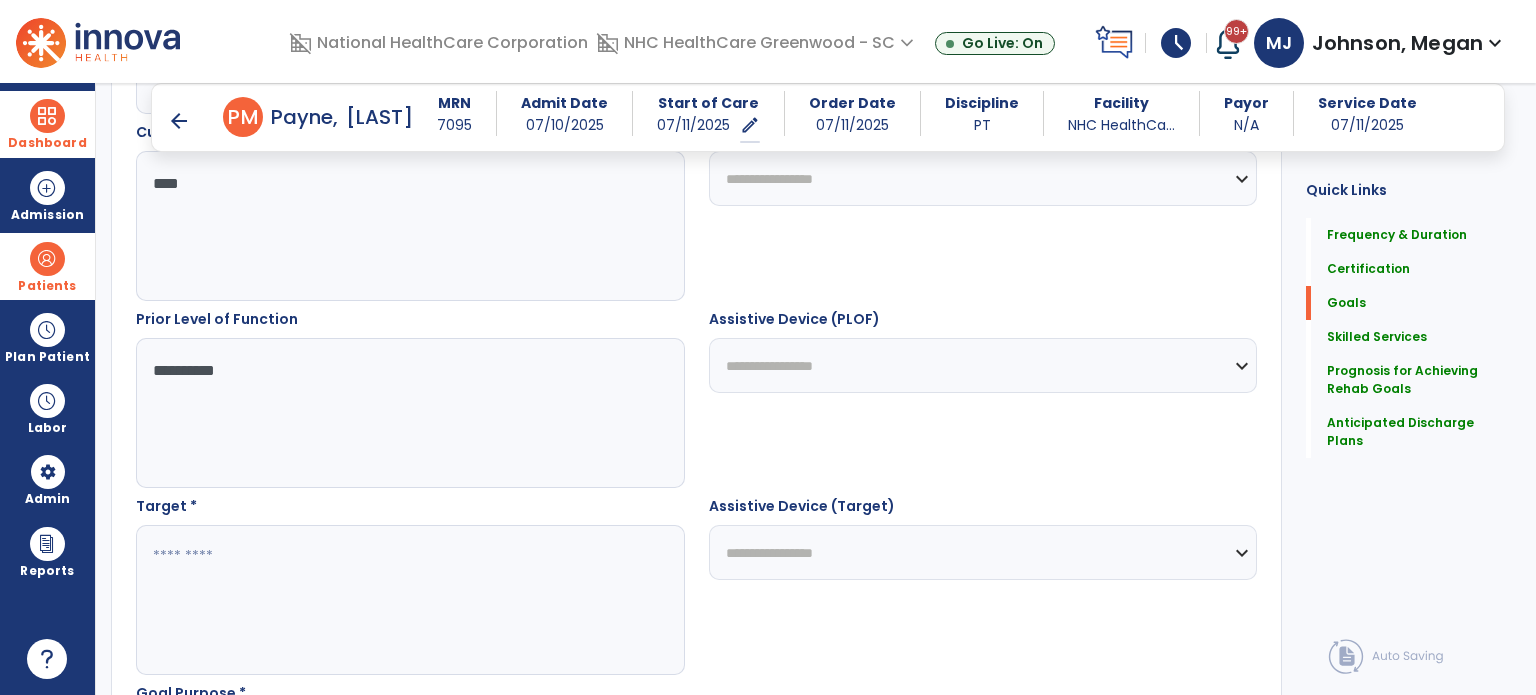 type on "**********" 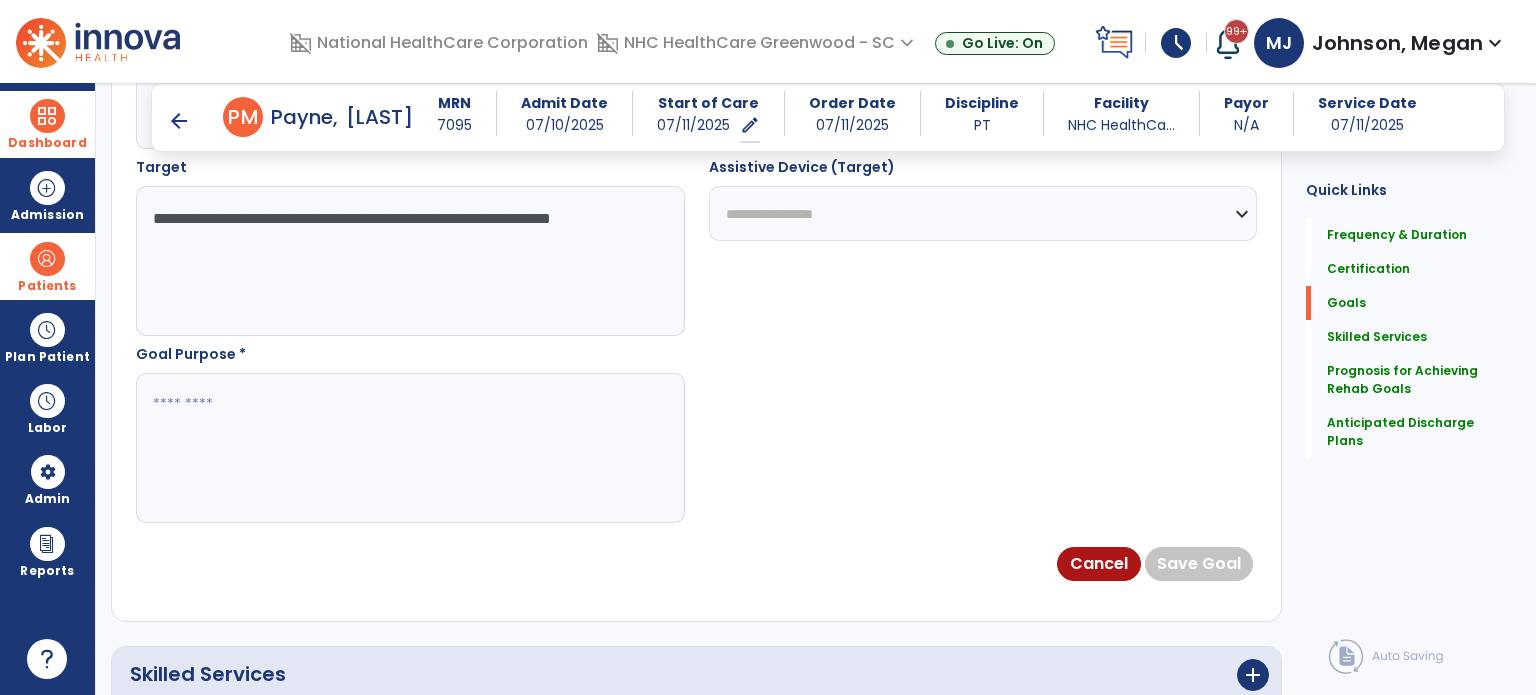 scroll, scrollTop: 1132, scrollLeft: 0, axis: vertical 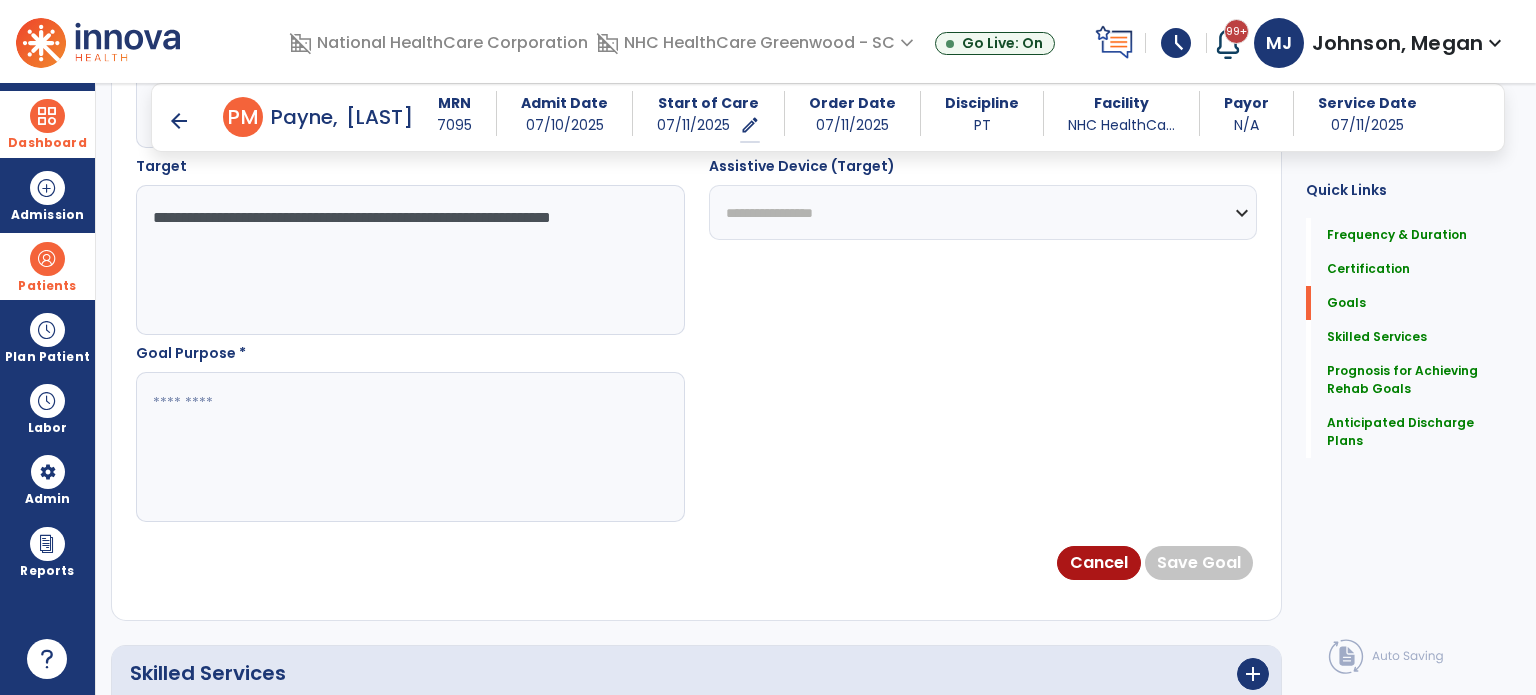 type on "**********" 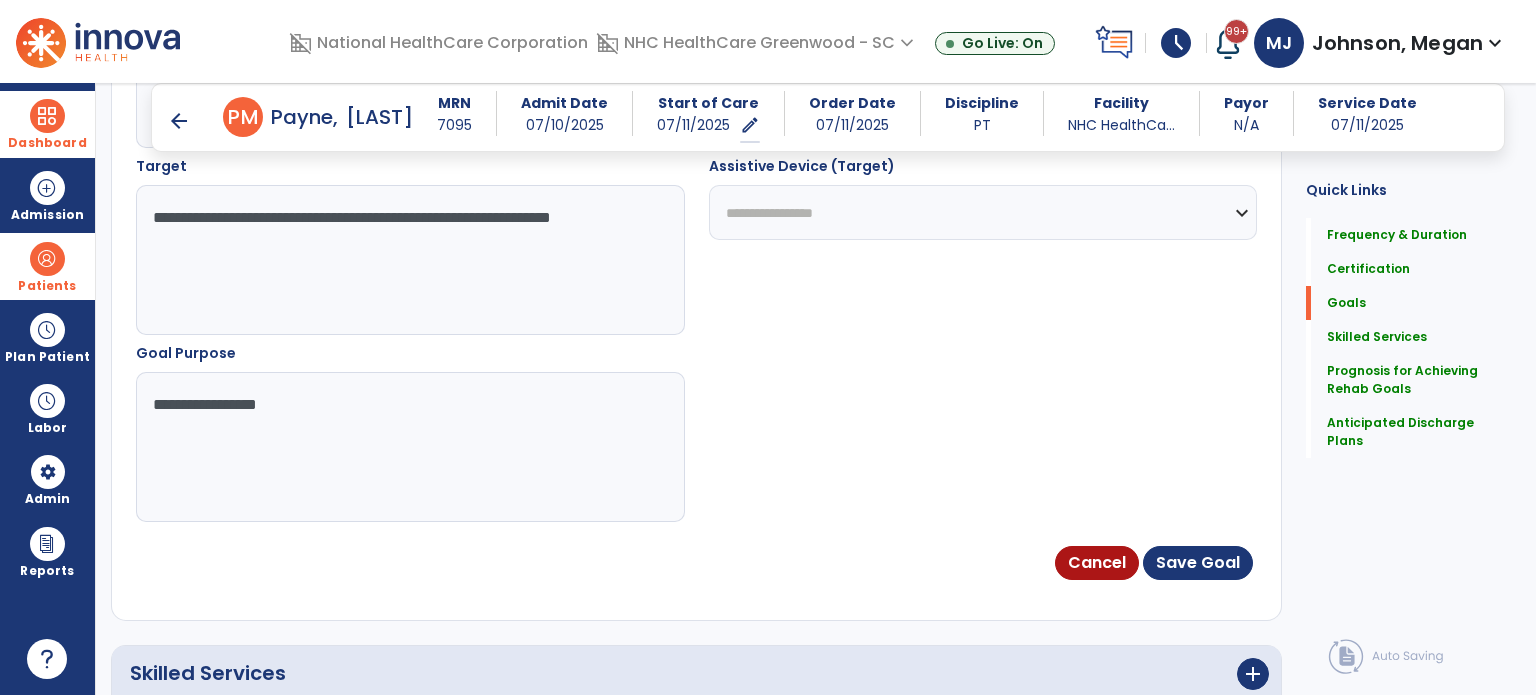 type on "**********" 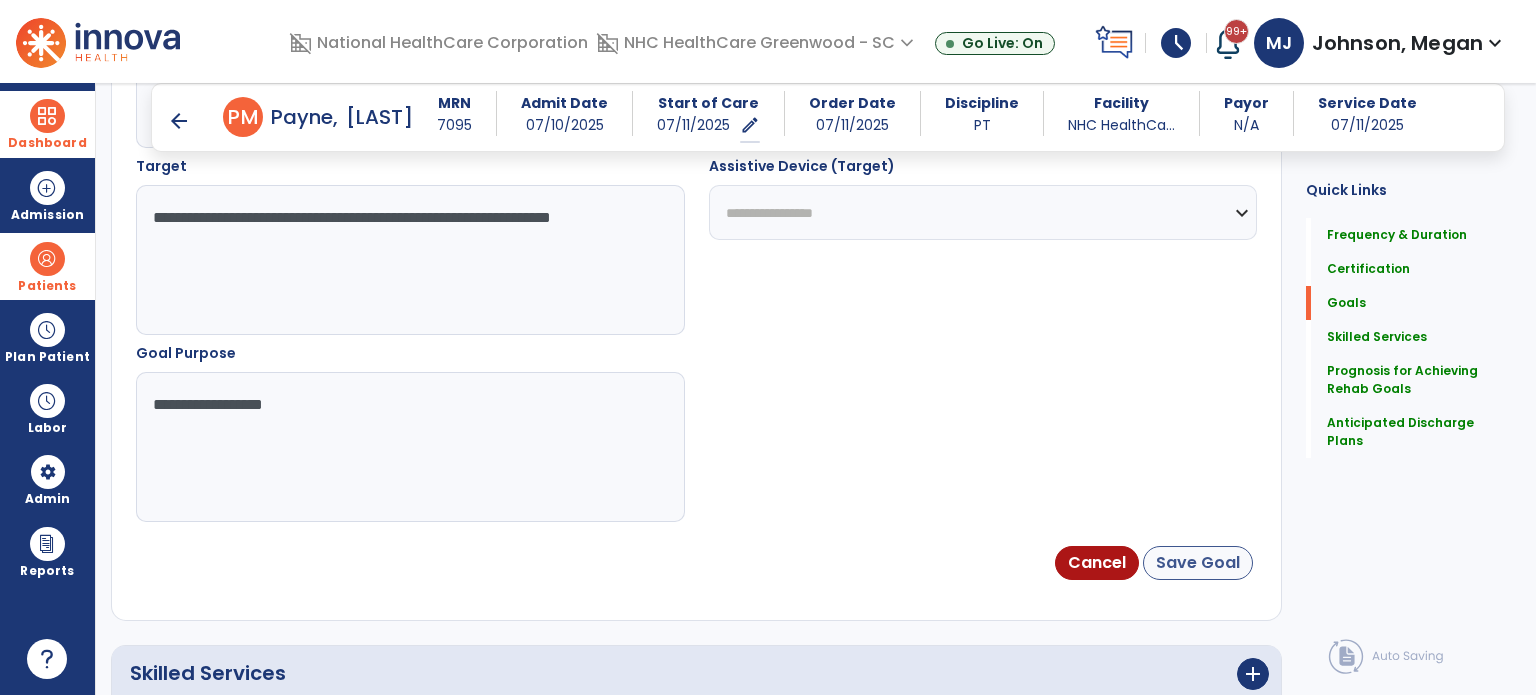 click on "Save Goal" at bounding box center (1198, 563) 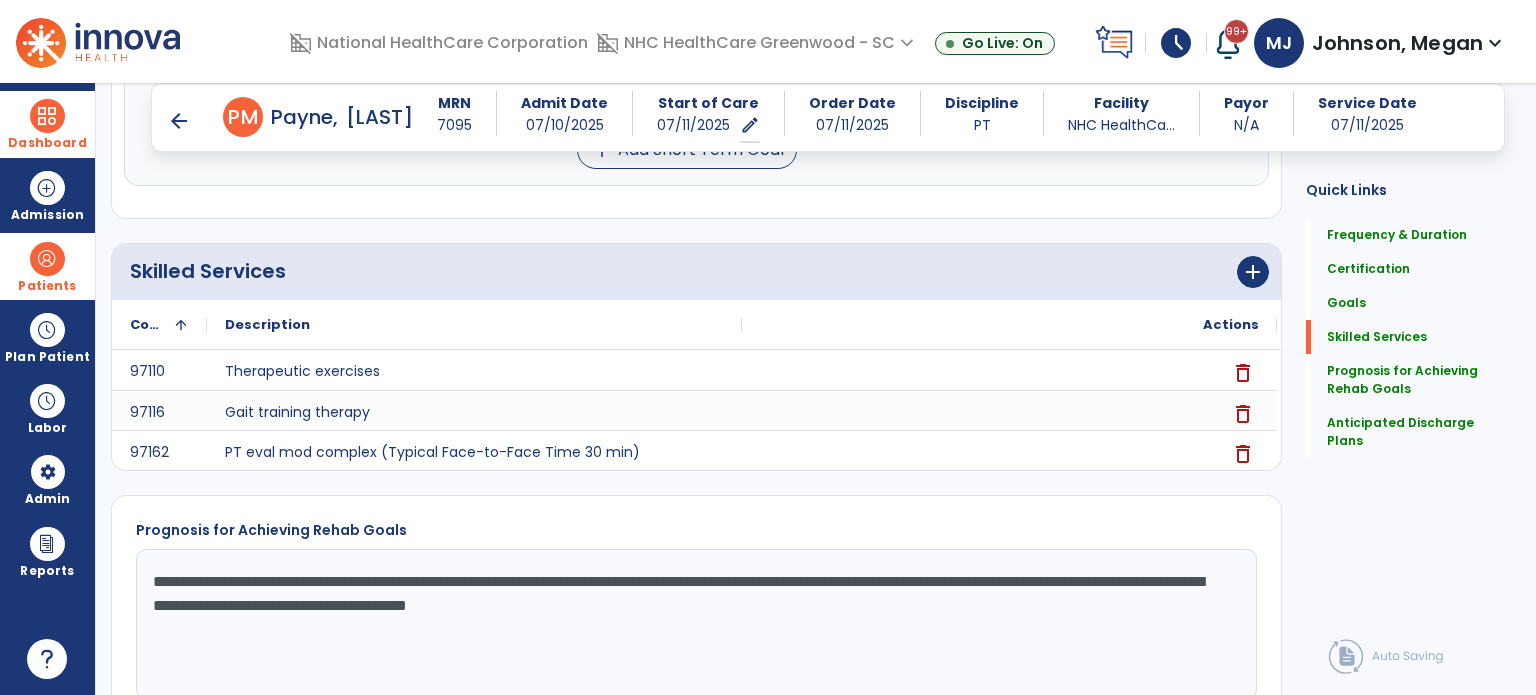 scroll, scrollTop: 1362, scrollLeft: 0, axis: vertical 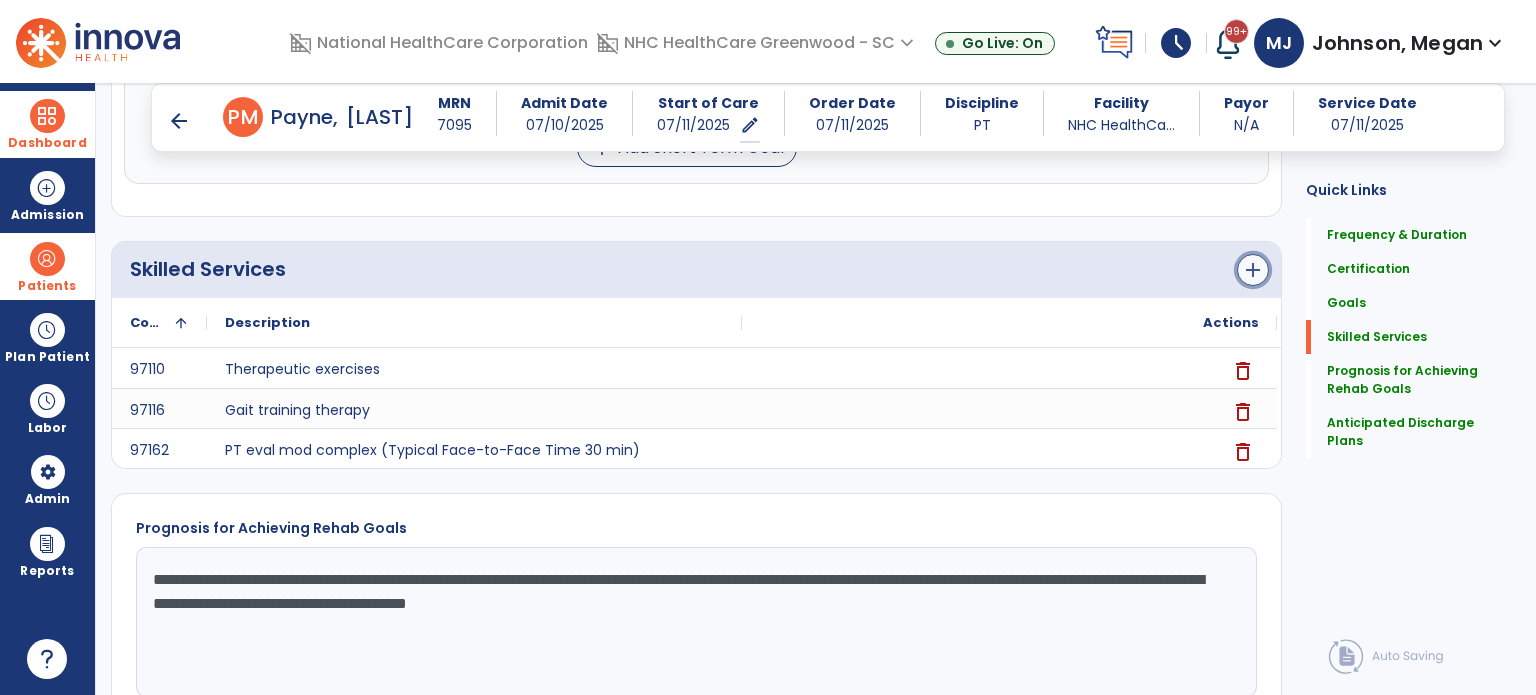 click on "add" 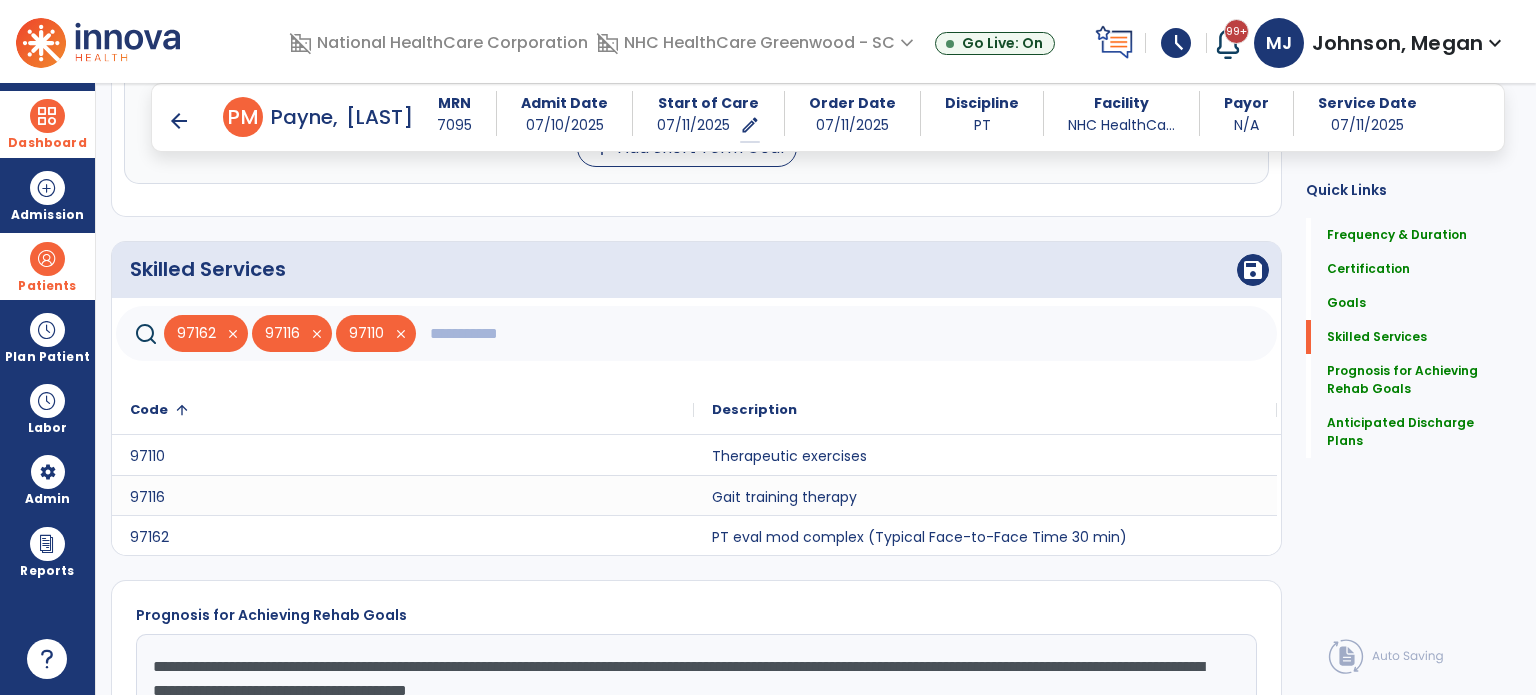 click 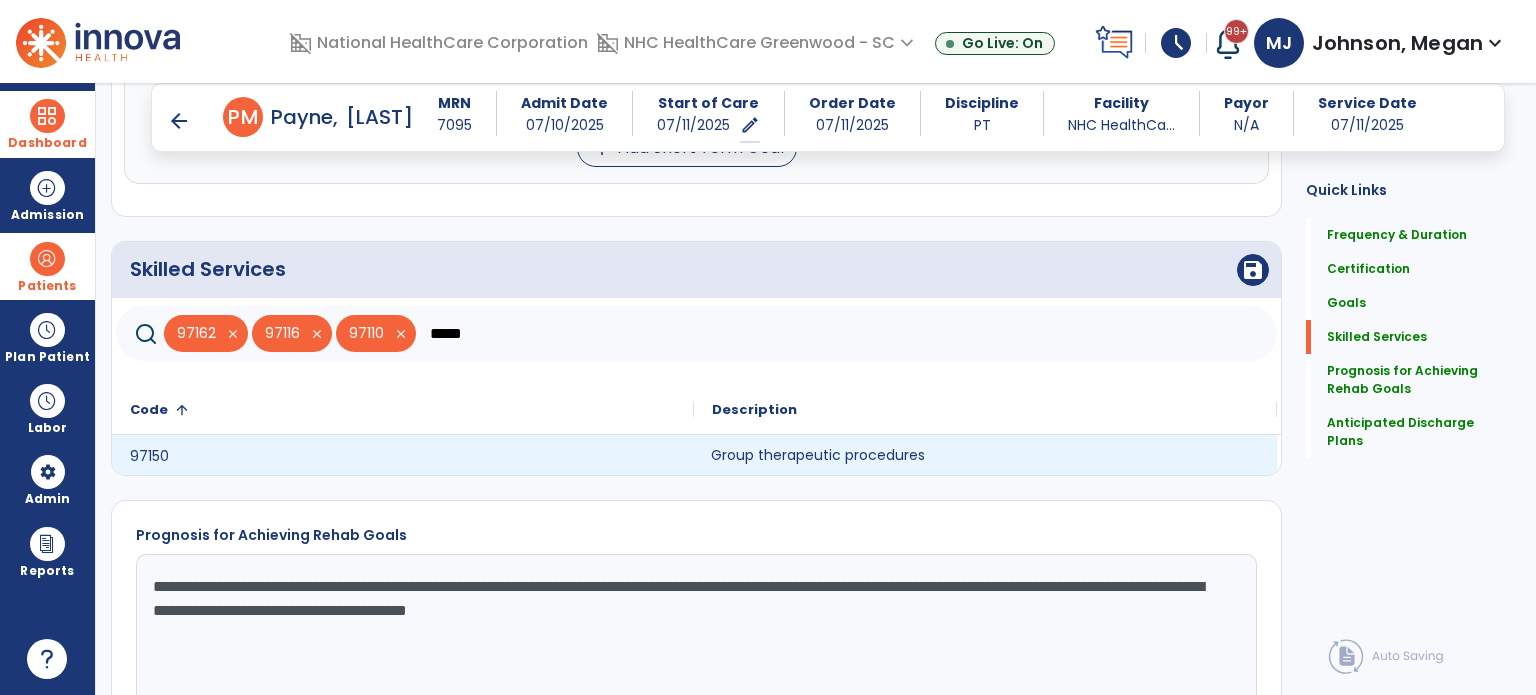 click on "Group therapeutic procedures" 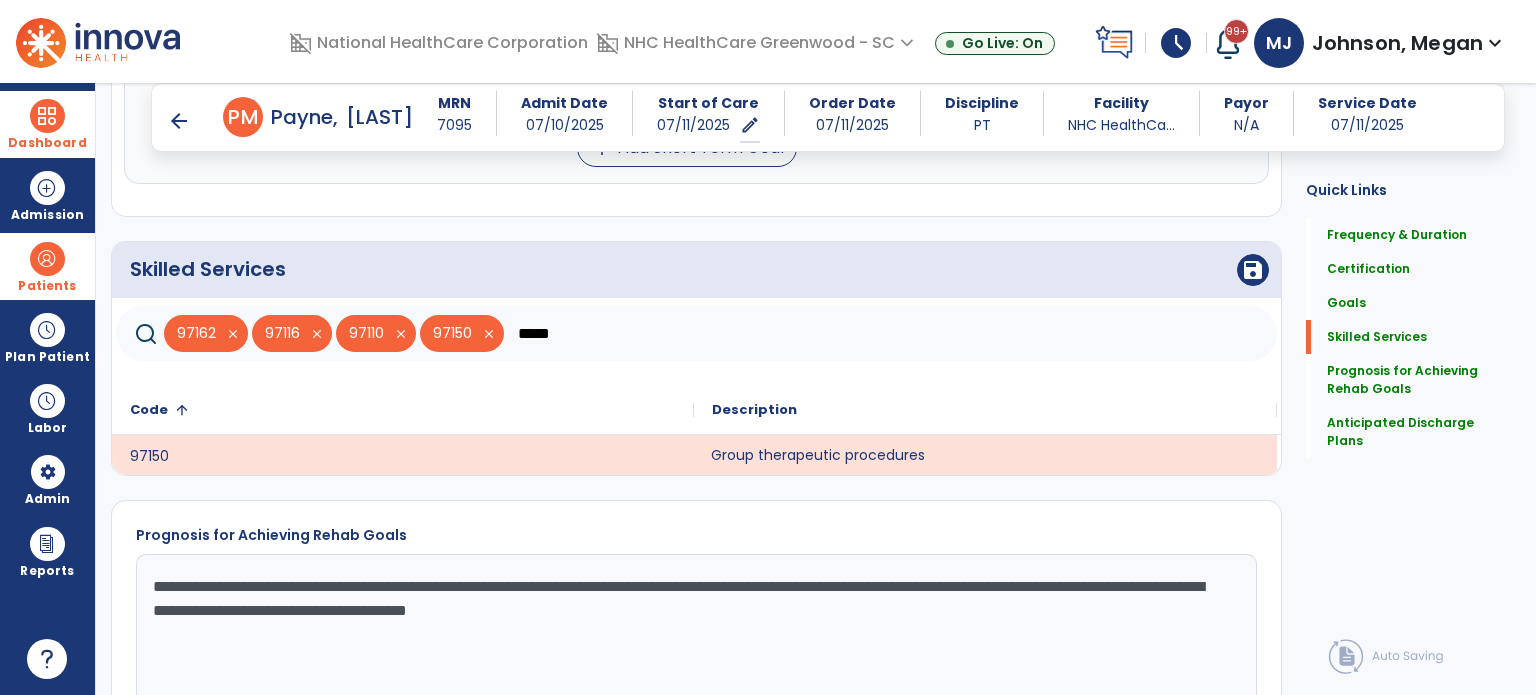 click on "*****" 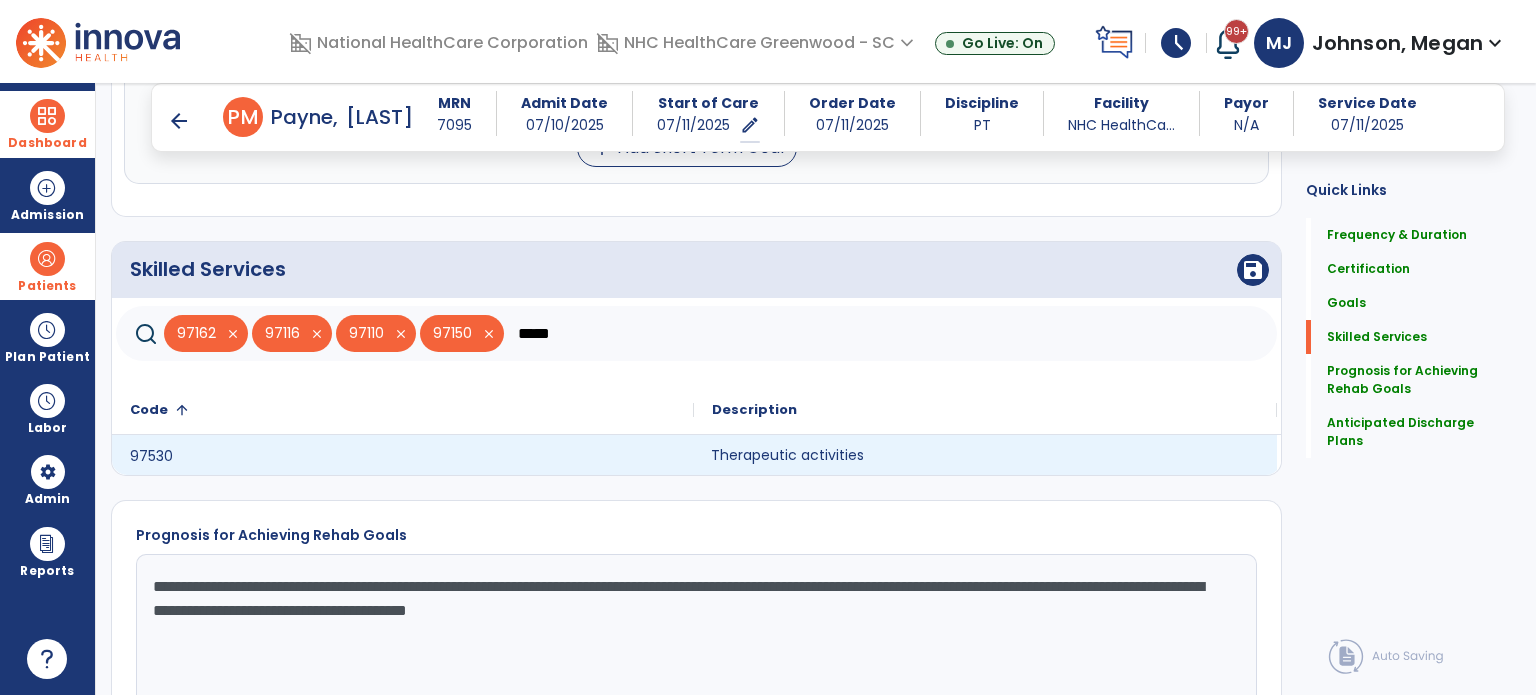 type on "*****" 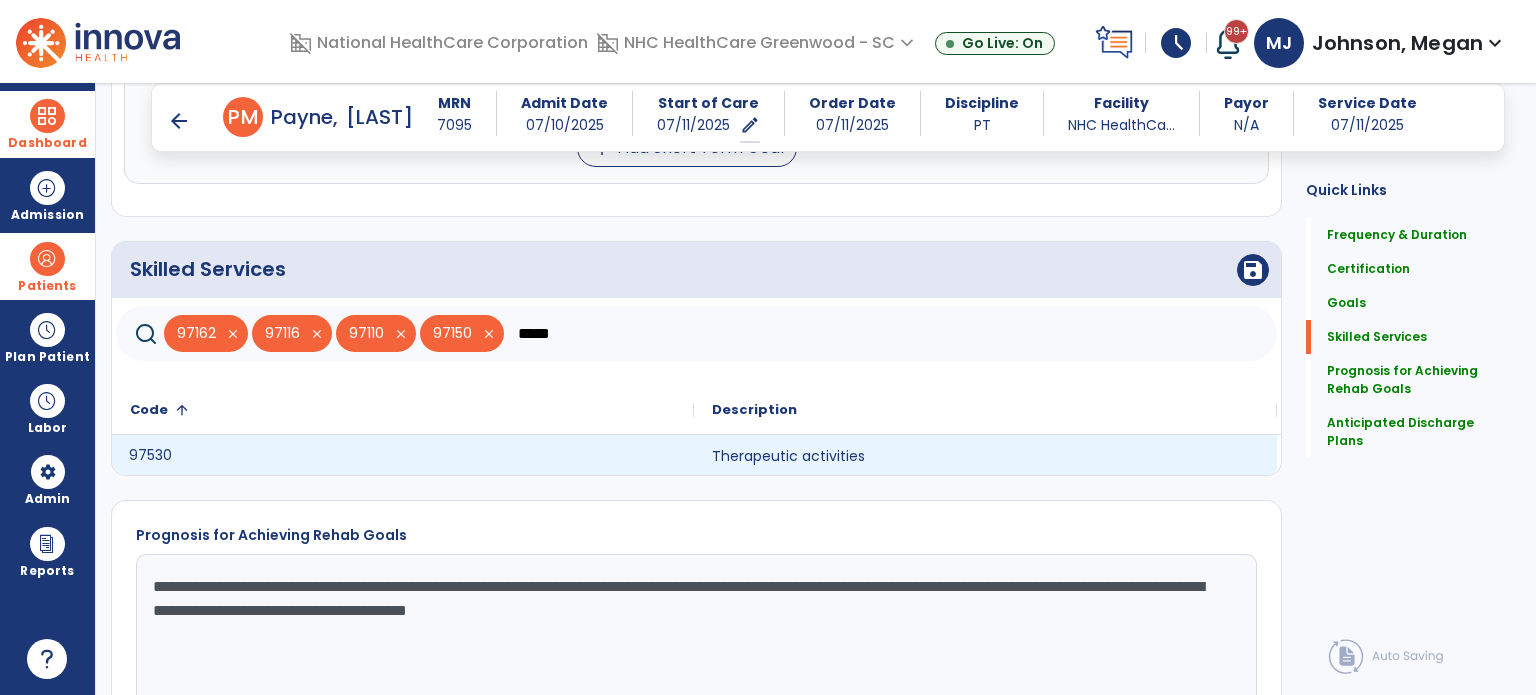 click on "97530" 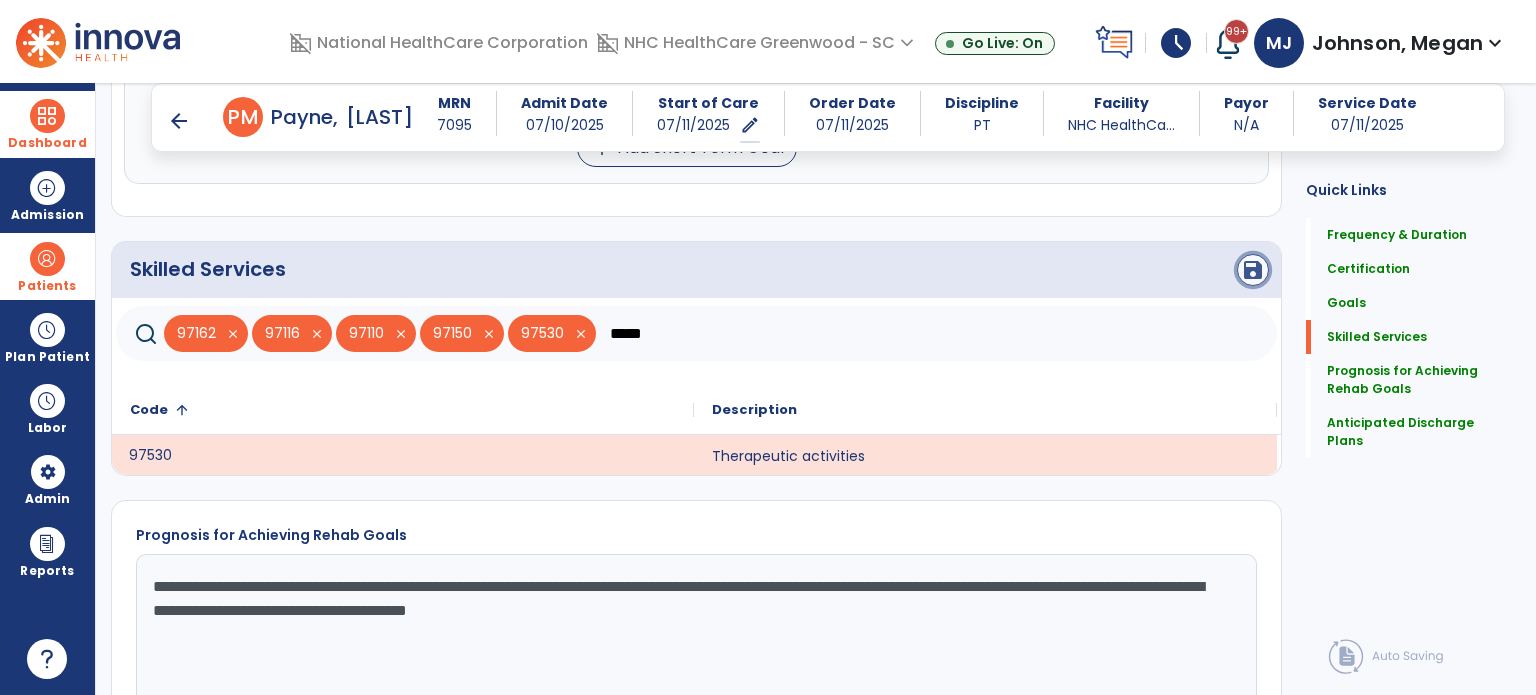 click on "save" 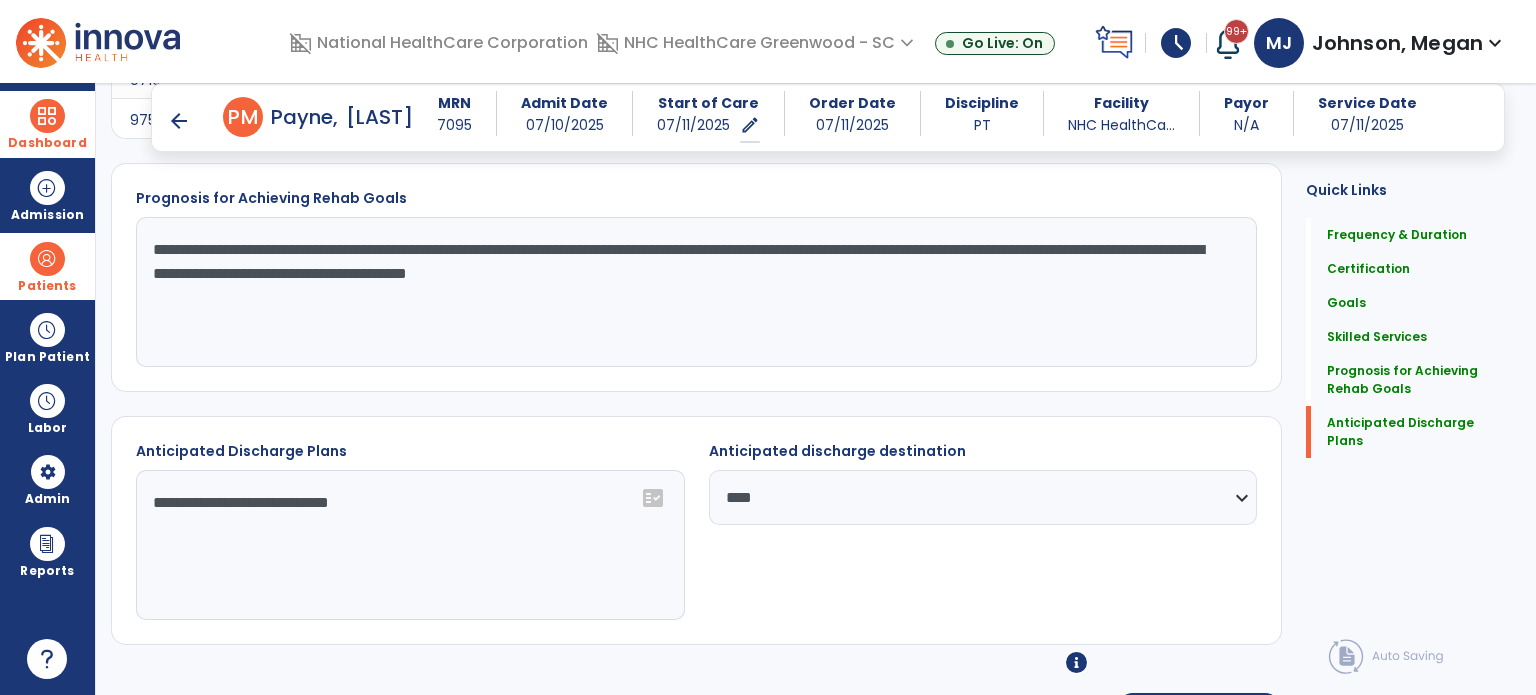 scroll, scrollTop: 1815, scrollLeft: 0, axis: vertical 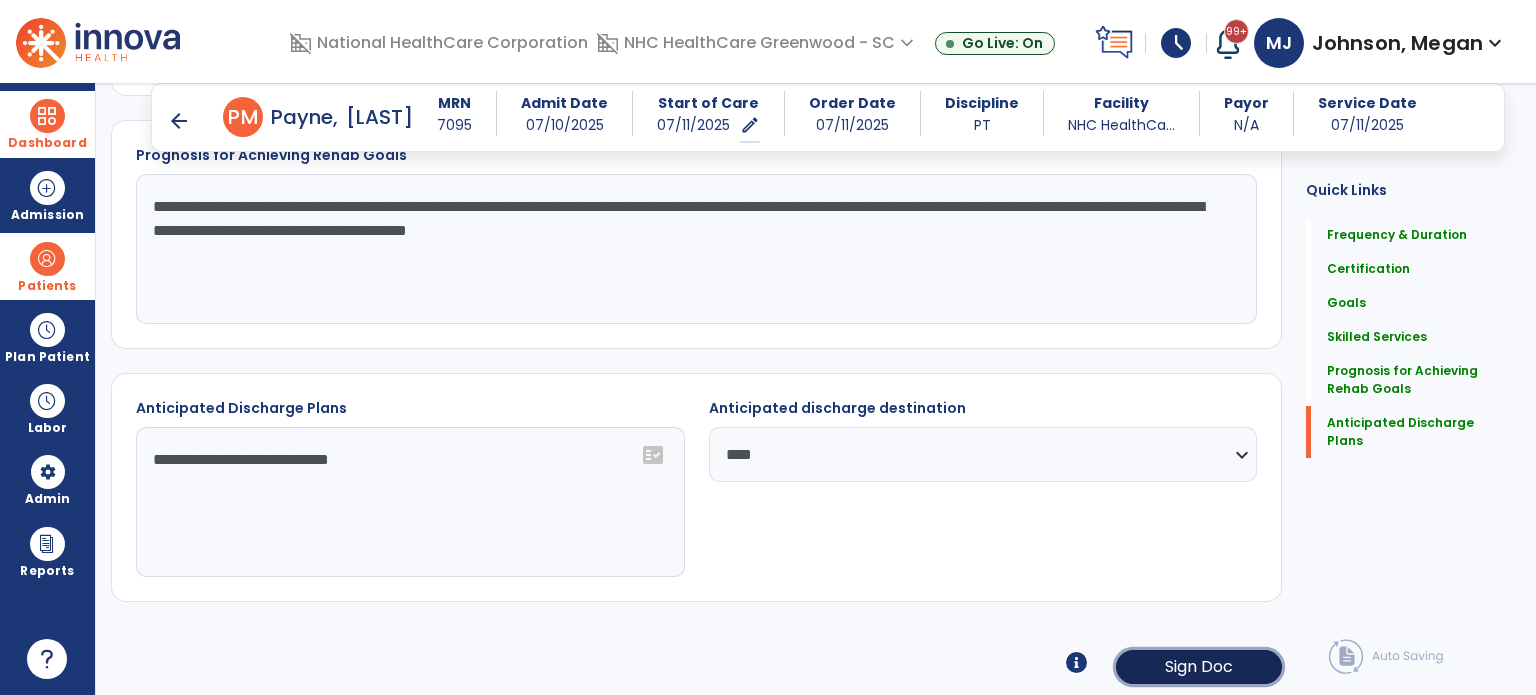 click on "Sign Doc" 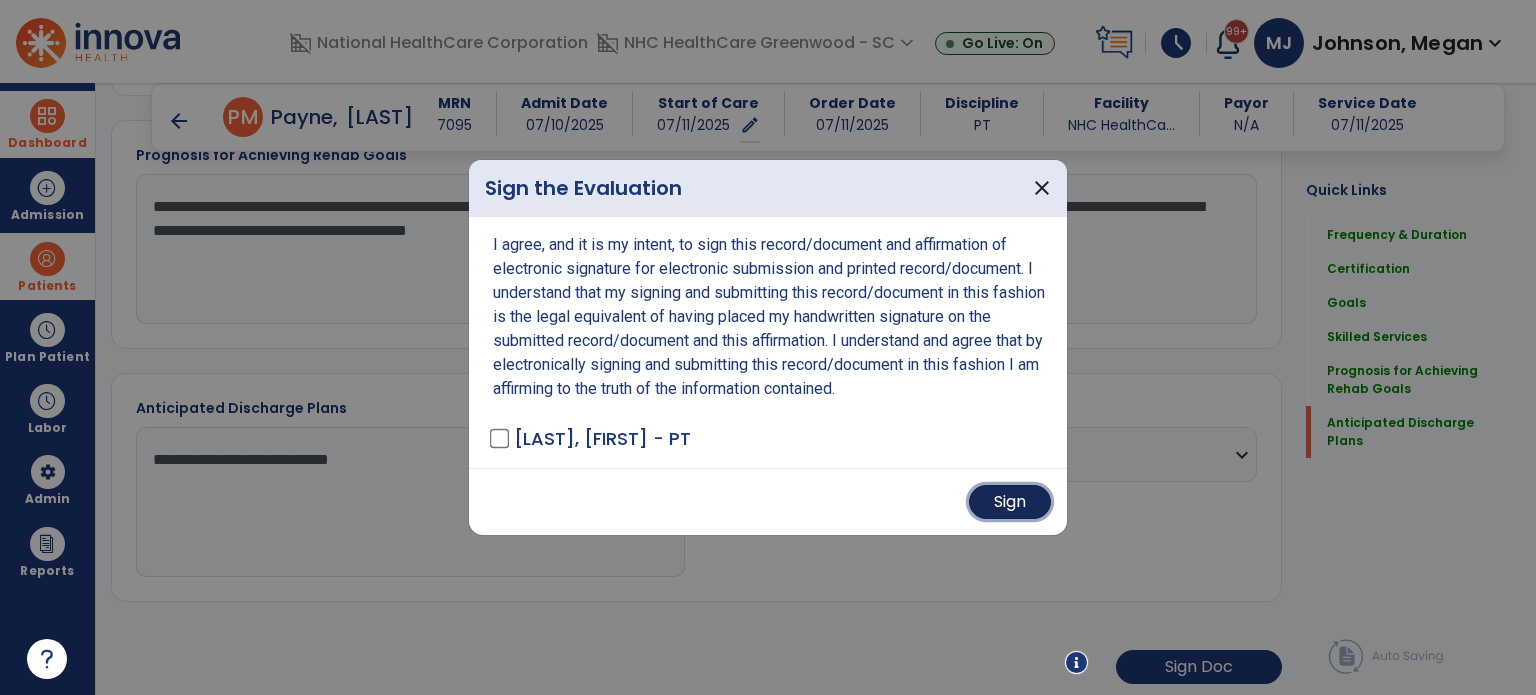 click on "Sign" at bounding box center (1010, 502) 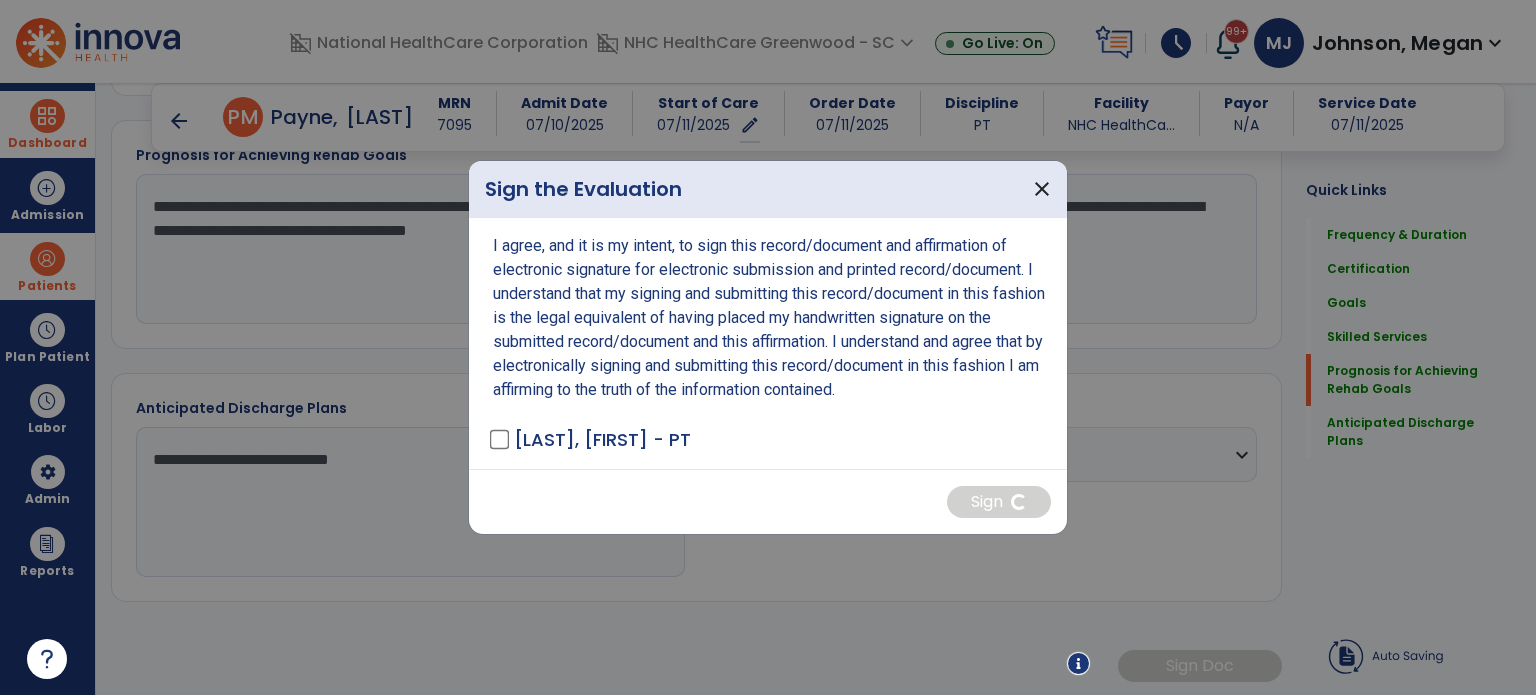 scroll, scrollTop: 1813, scrollLeft: 0, axis: vertical 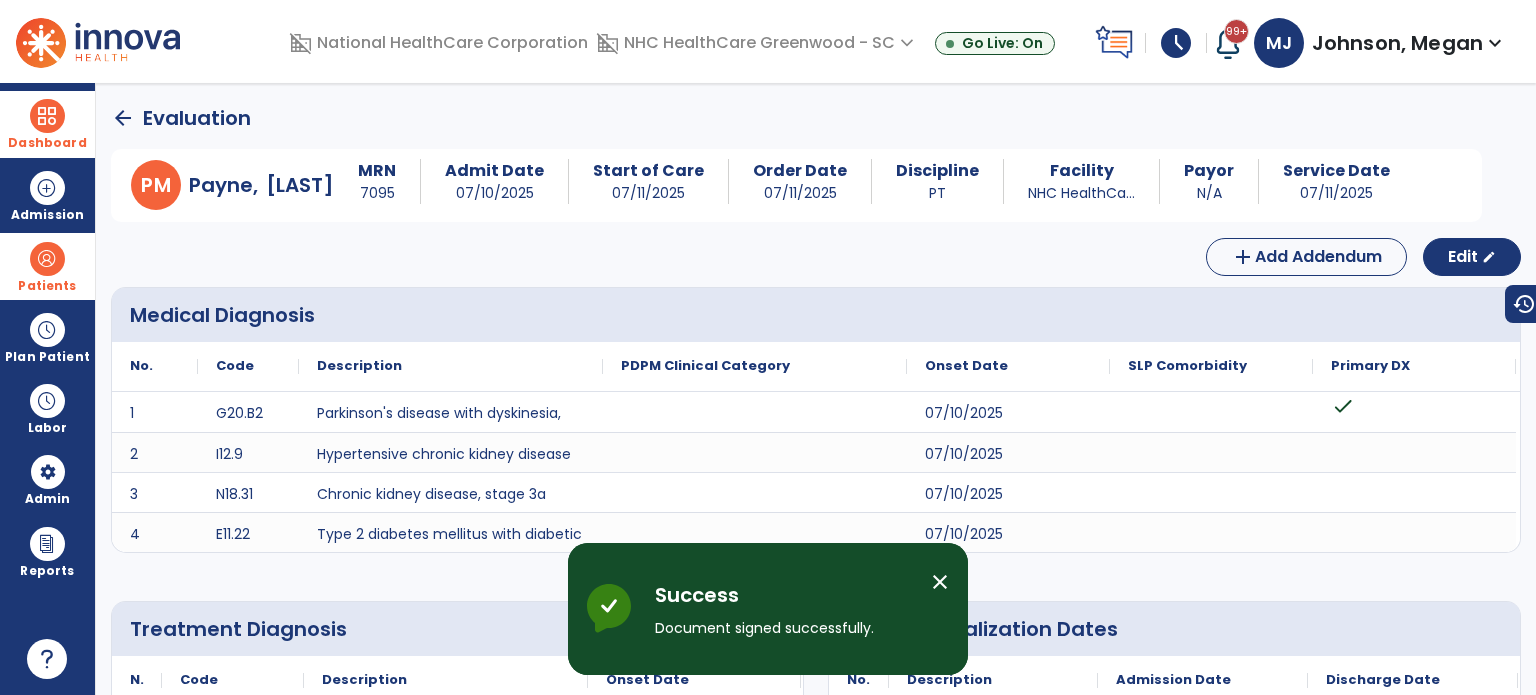 click on "arrow_back" 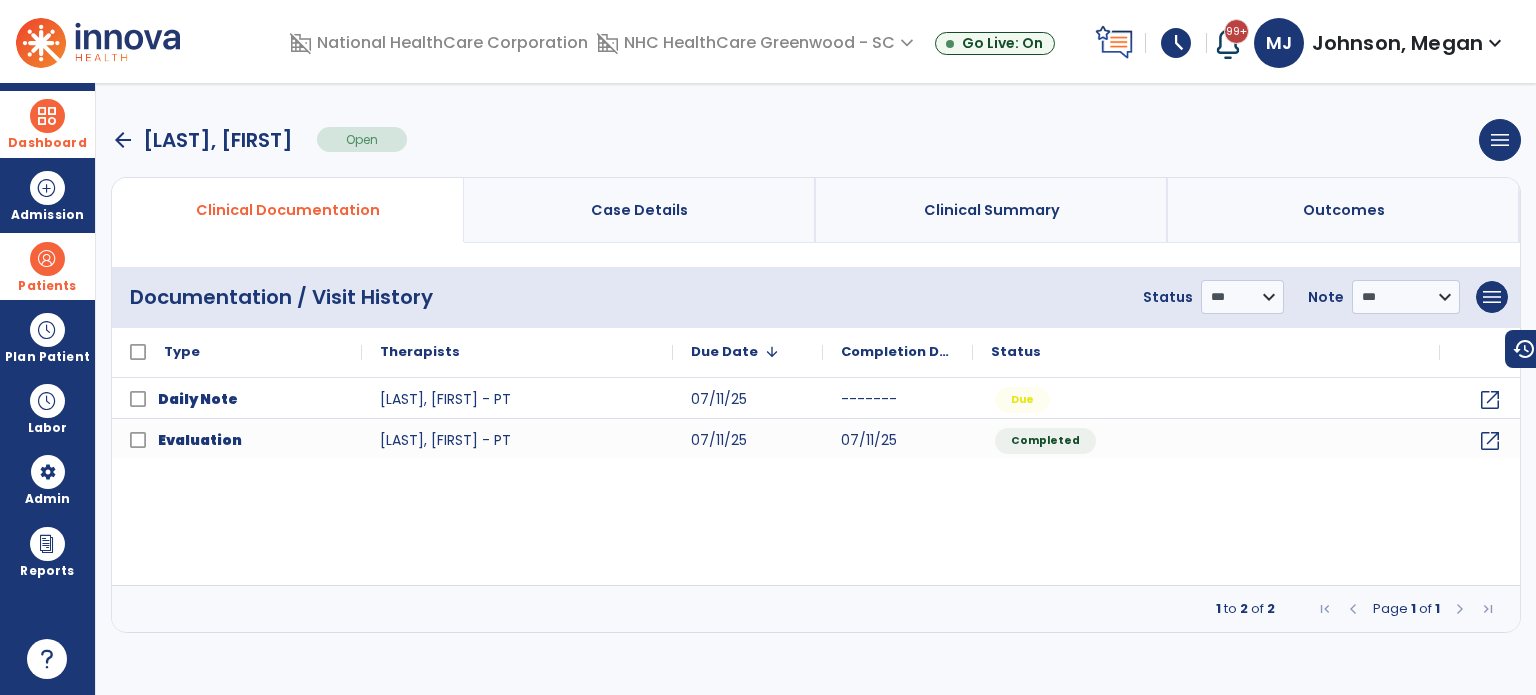 click on "arrow_back" at bounding box center (123, 140) 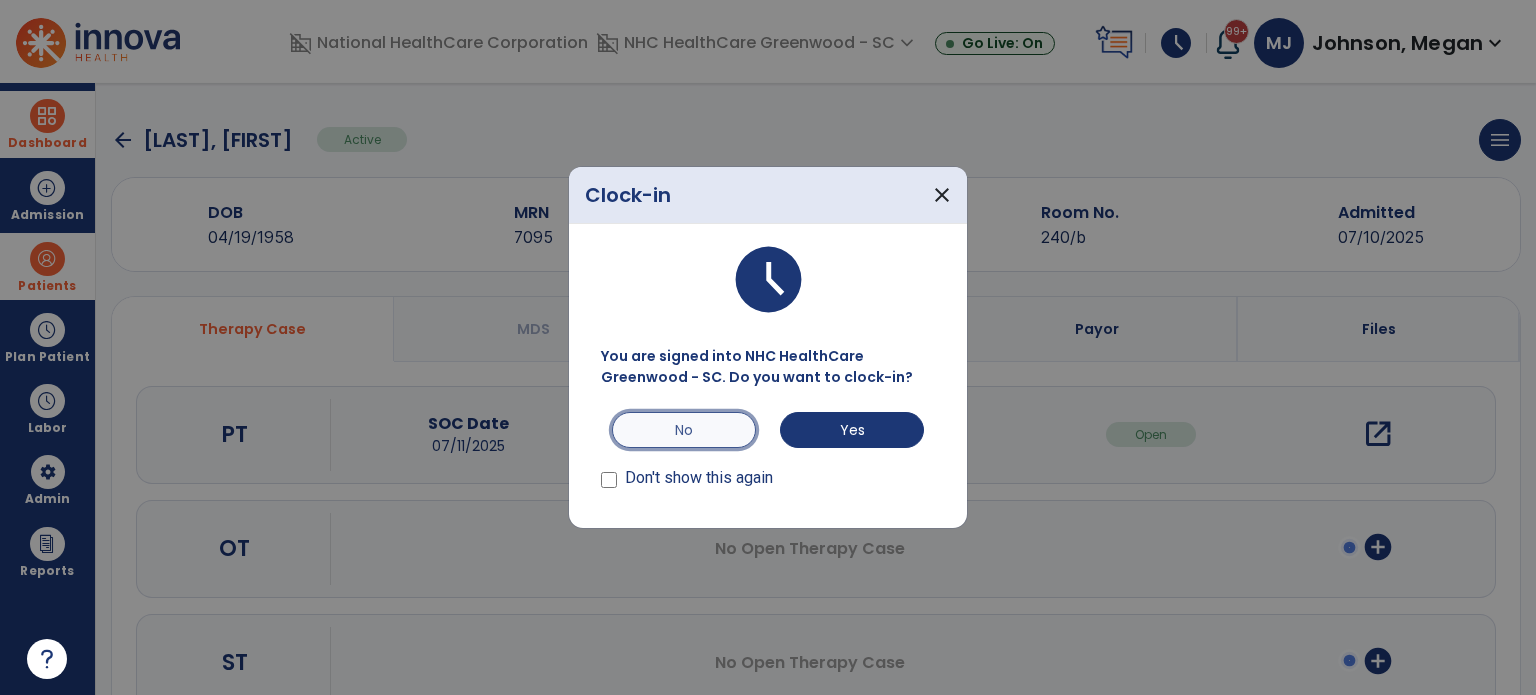click on "No" at bounding box center [684, 430] 